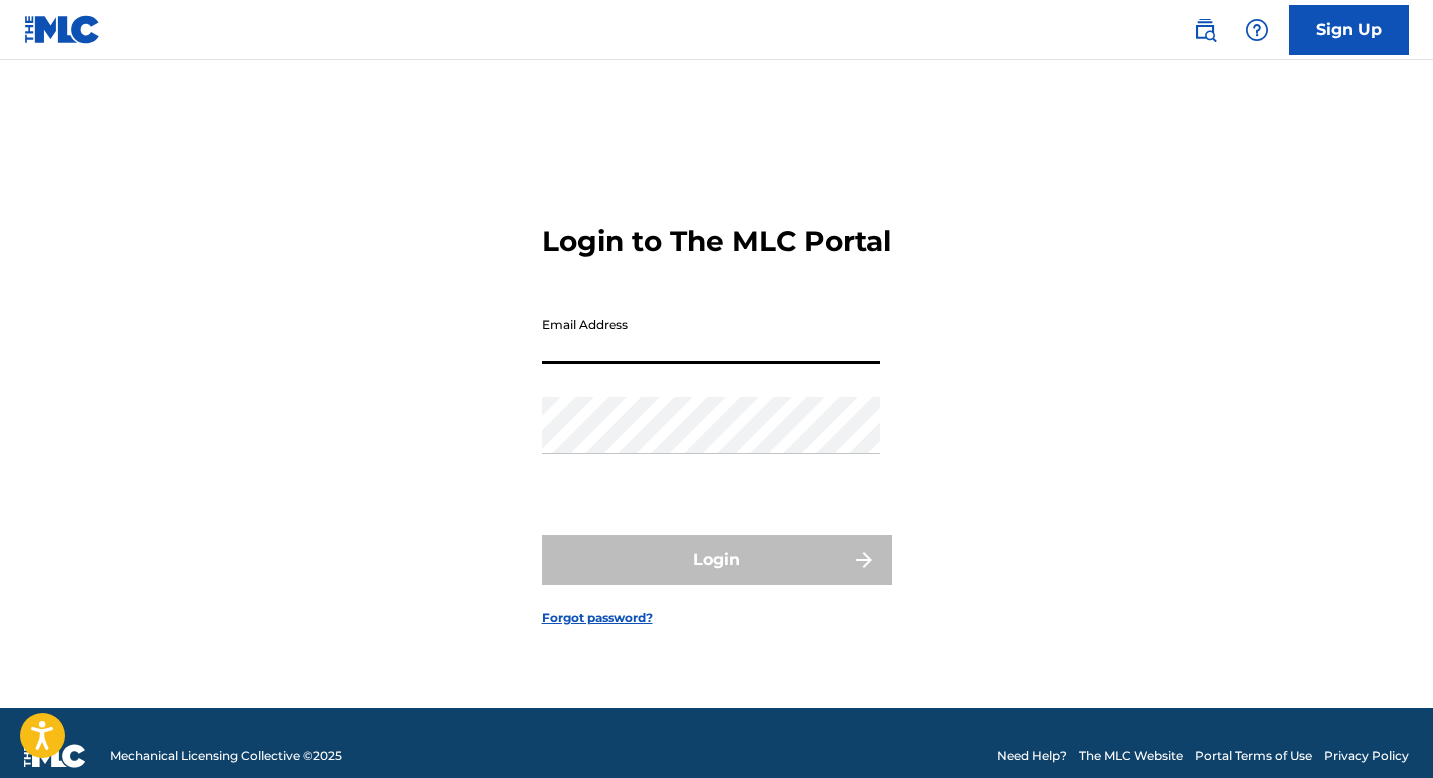 scroll, scrollTop: 0, scrollLeft: 0, axis: both 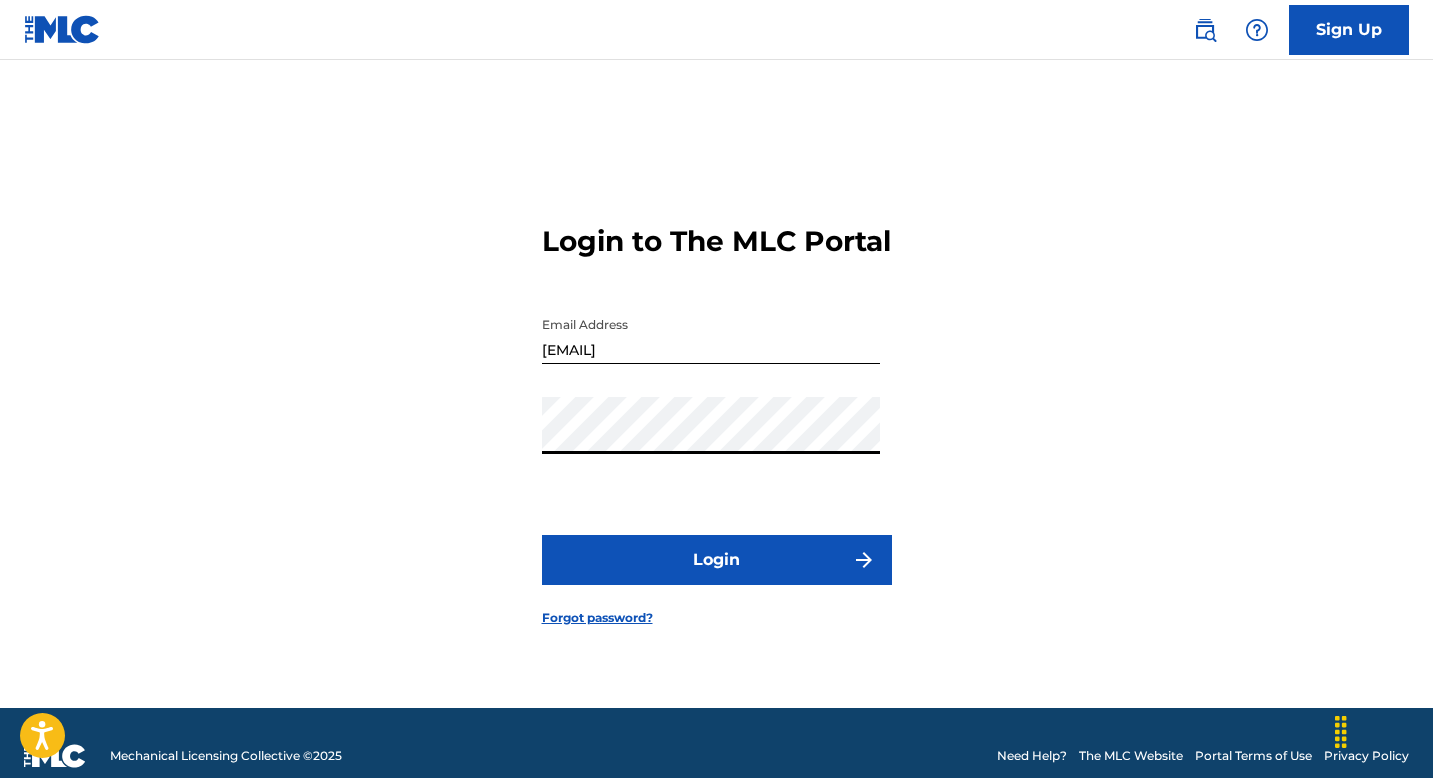 click on "Login" at bounding box center (717, 560) 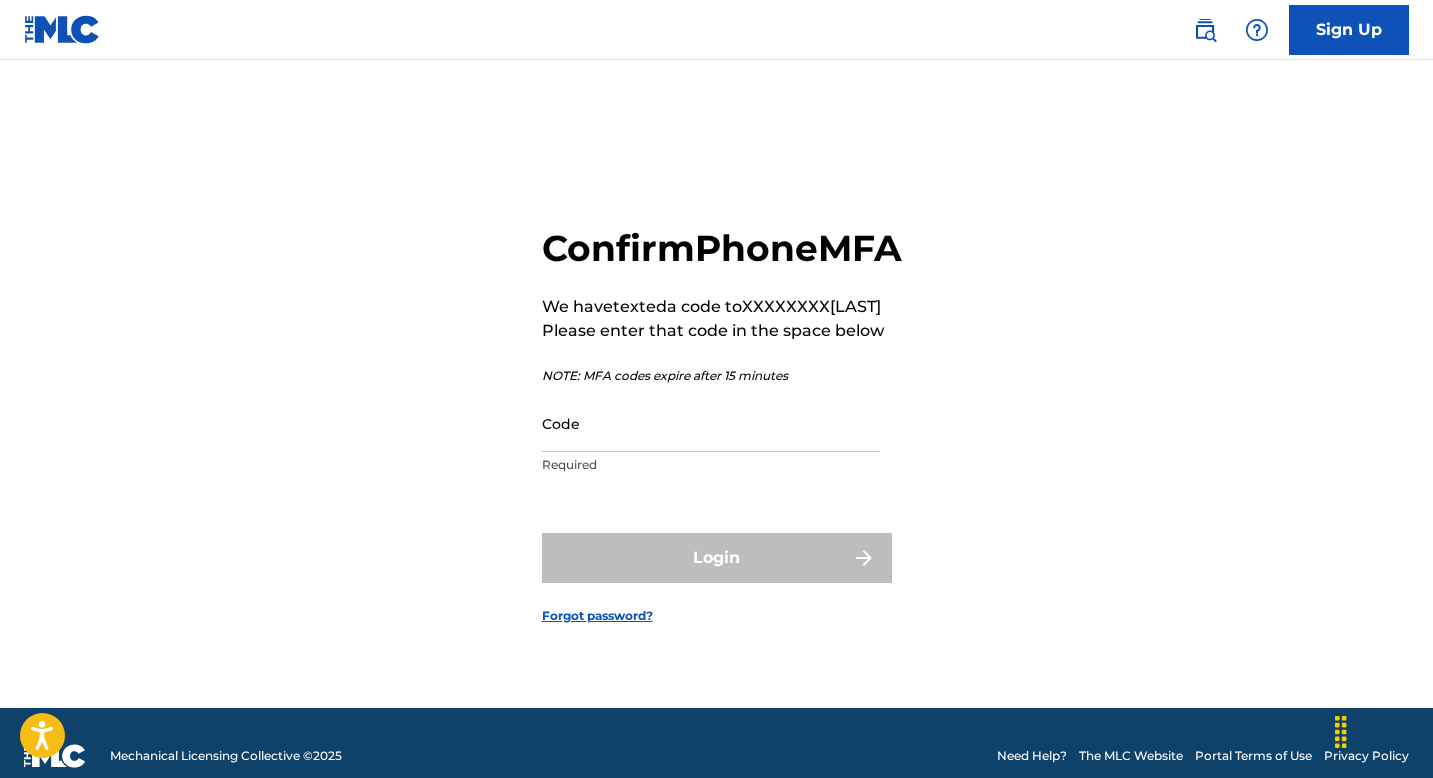click on "Code" at bounding box center [711, 423] 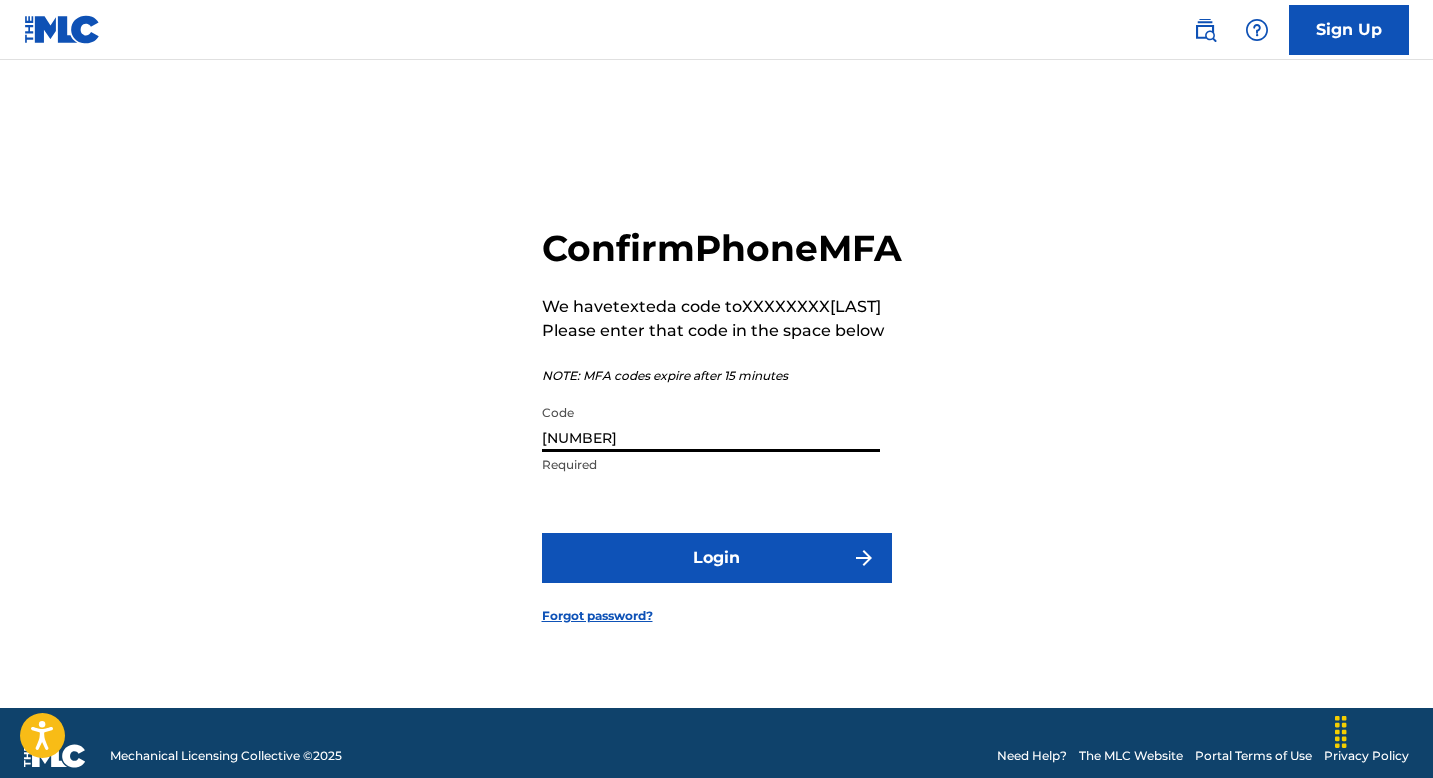 type on "[NUMBER]" 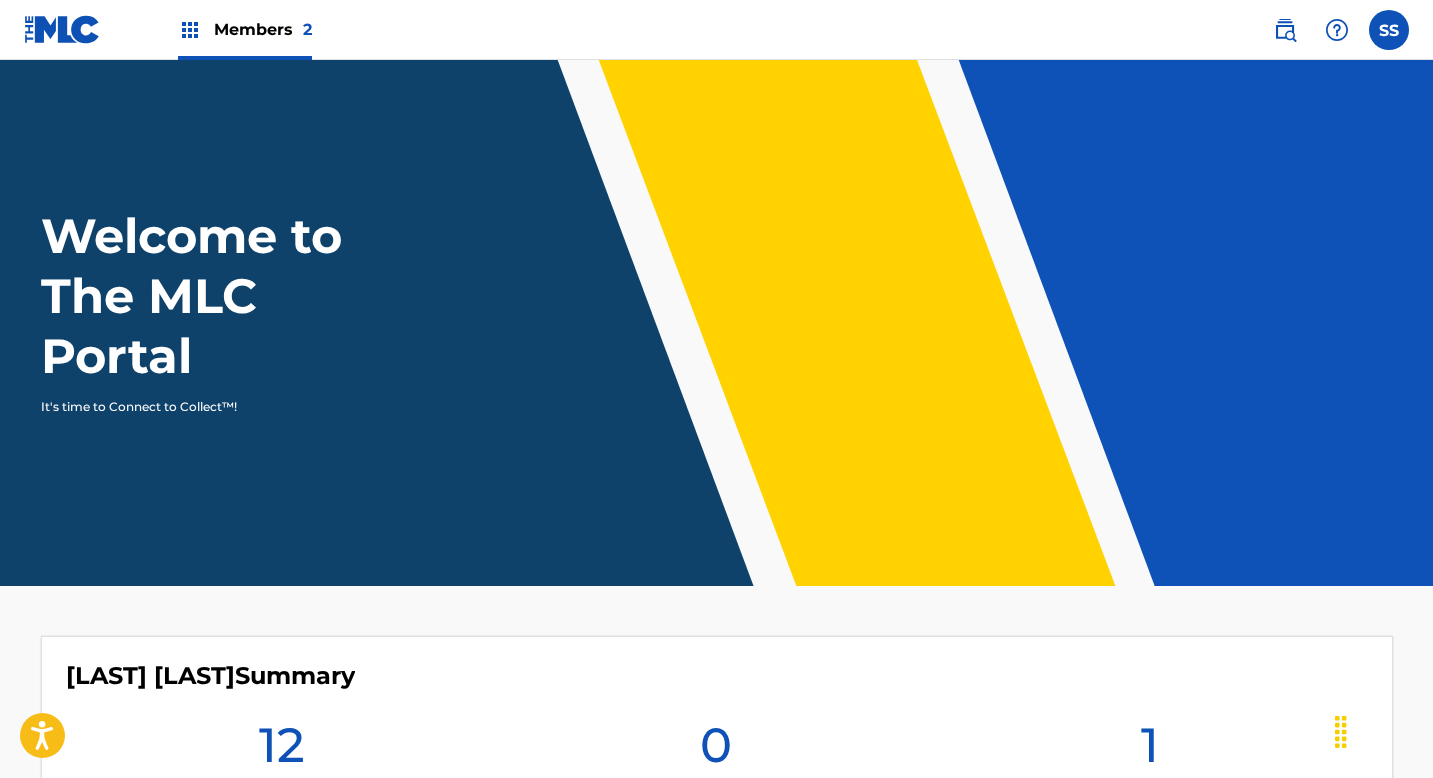 scroll, scrollTop: 152, scrollLeft: 0, axis: vertical 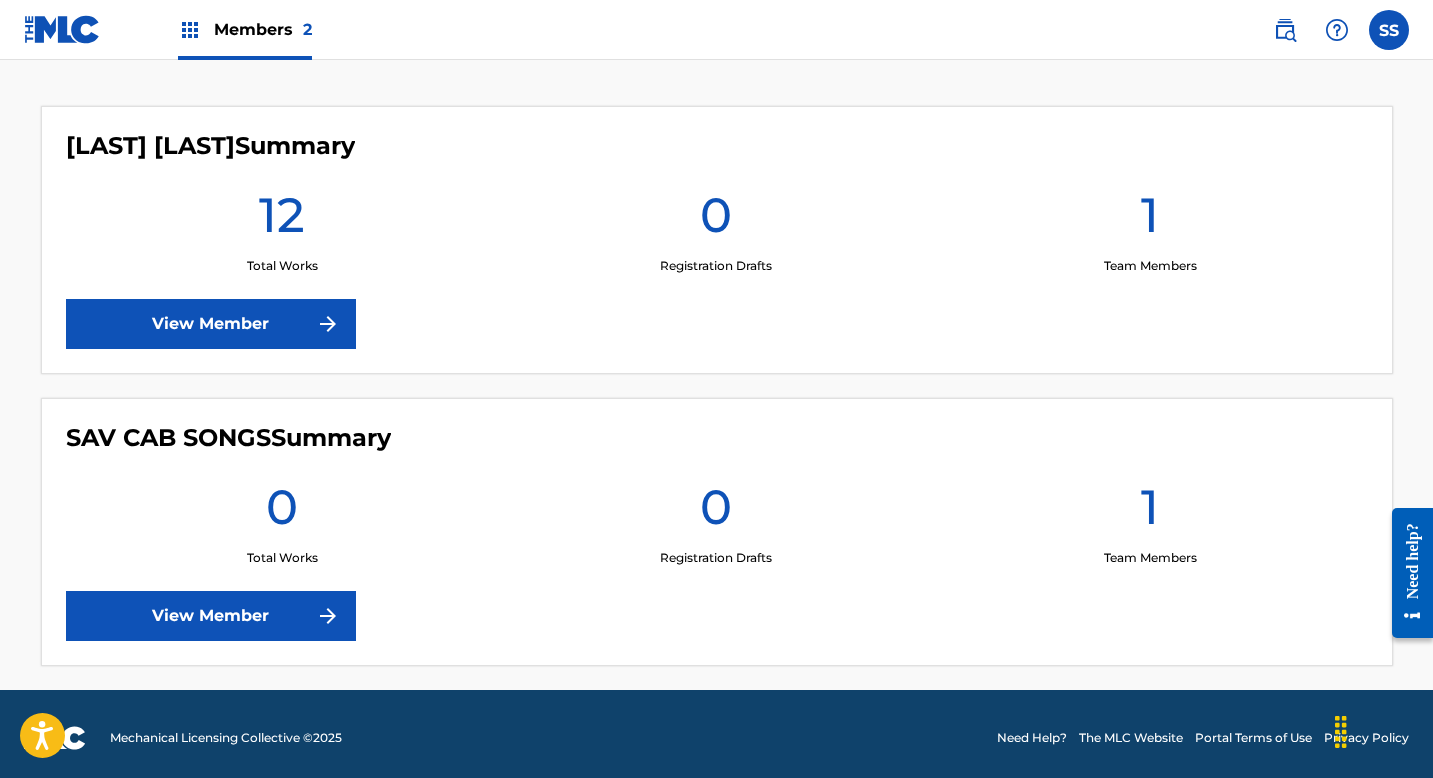 click on "View Member" at bounding box center [211, 324] 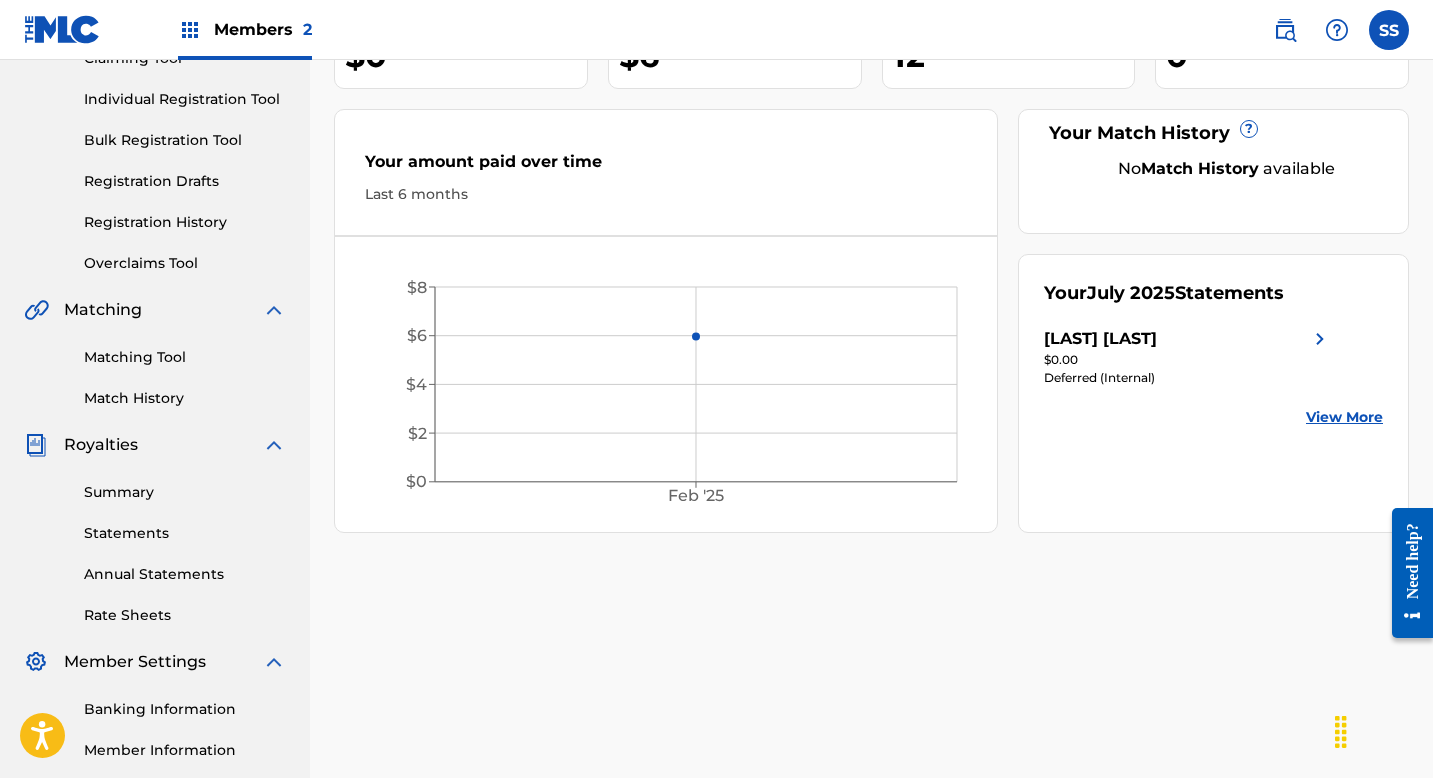 scroll, scrollTop: 462, scrollLeft: 0, axis: vertical 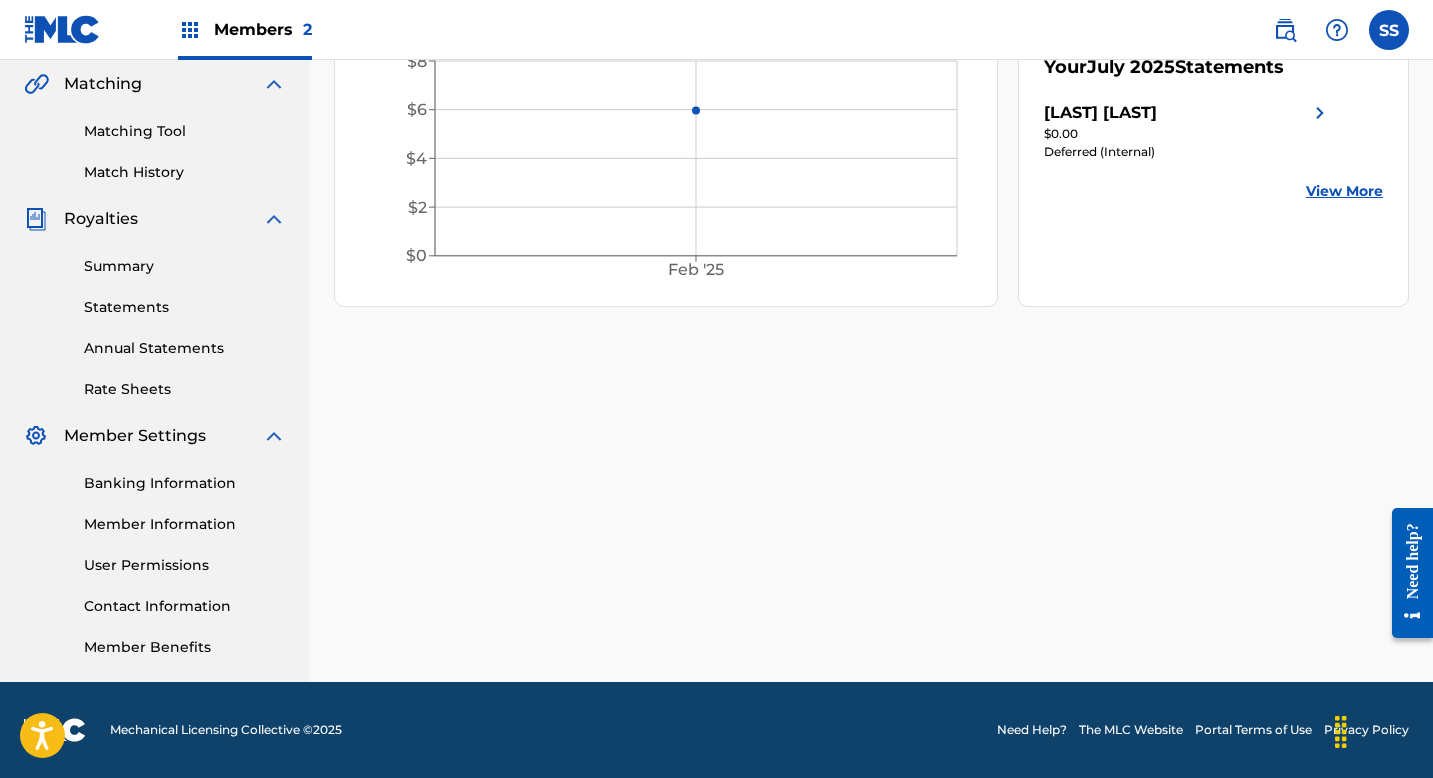 click on "View More" at bounding box center (1344, 191) 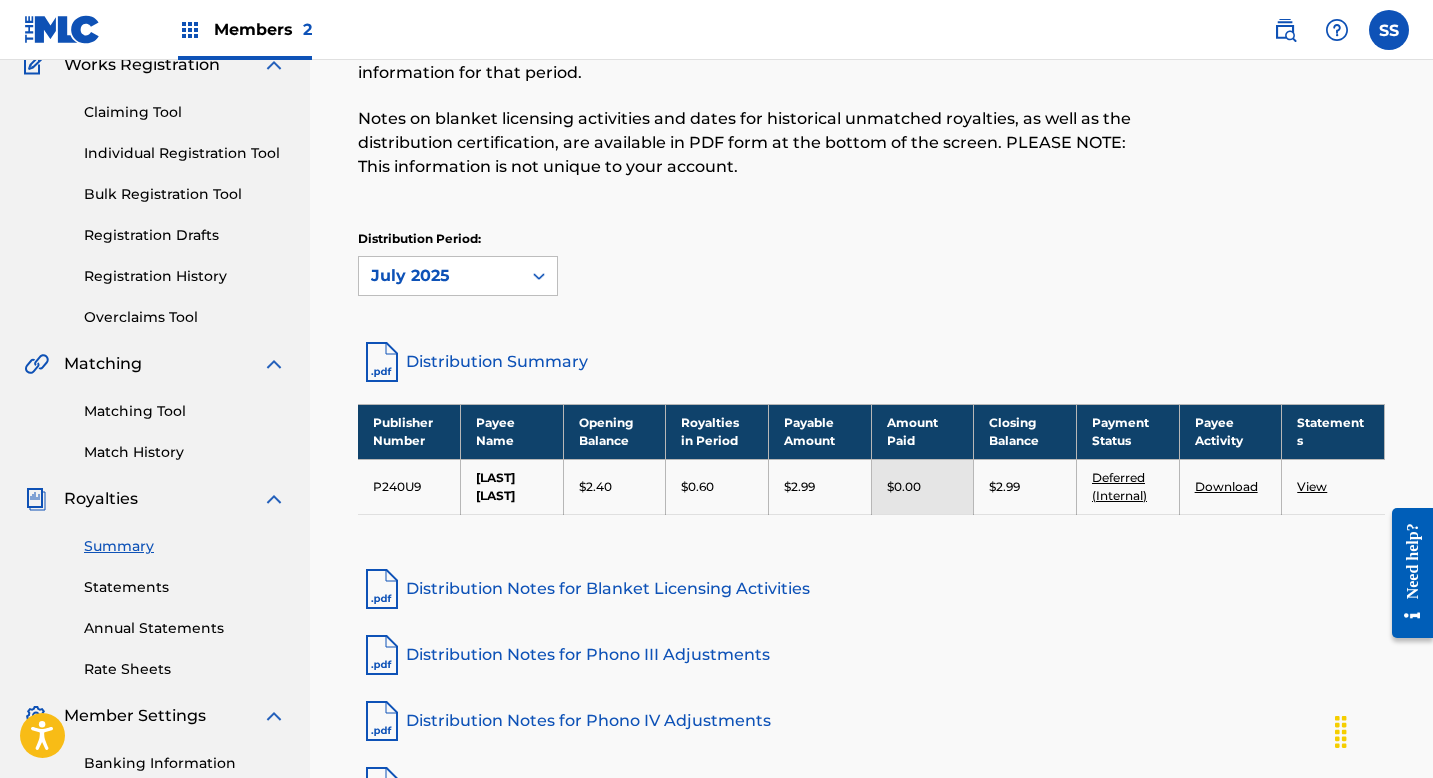 scroll, scrollTop: 183, scrollLeft: 0, axis: vertical 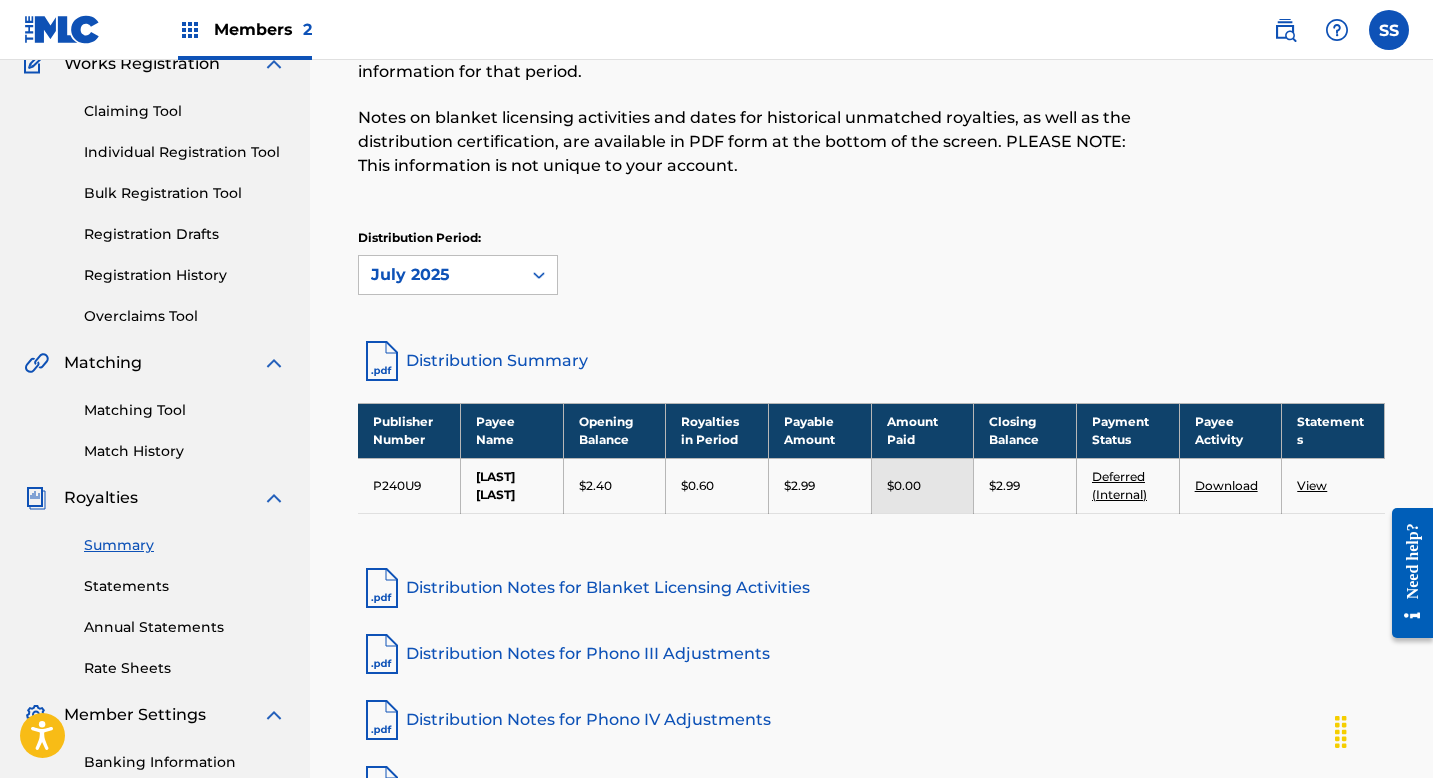 click on "View" at bounding box center [1312, 485] 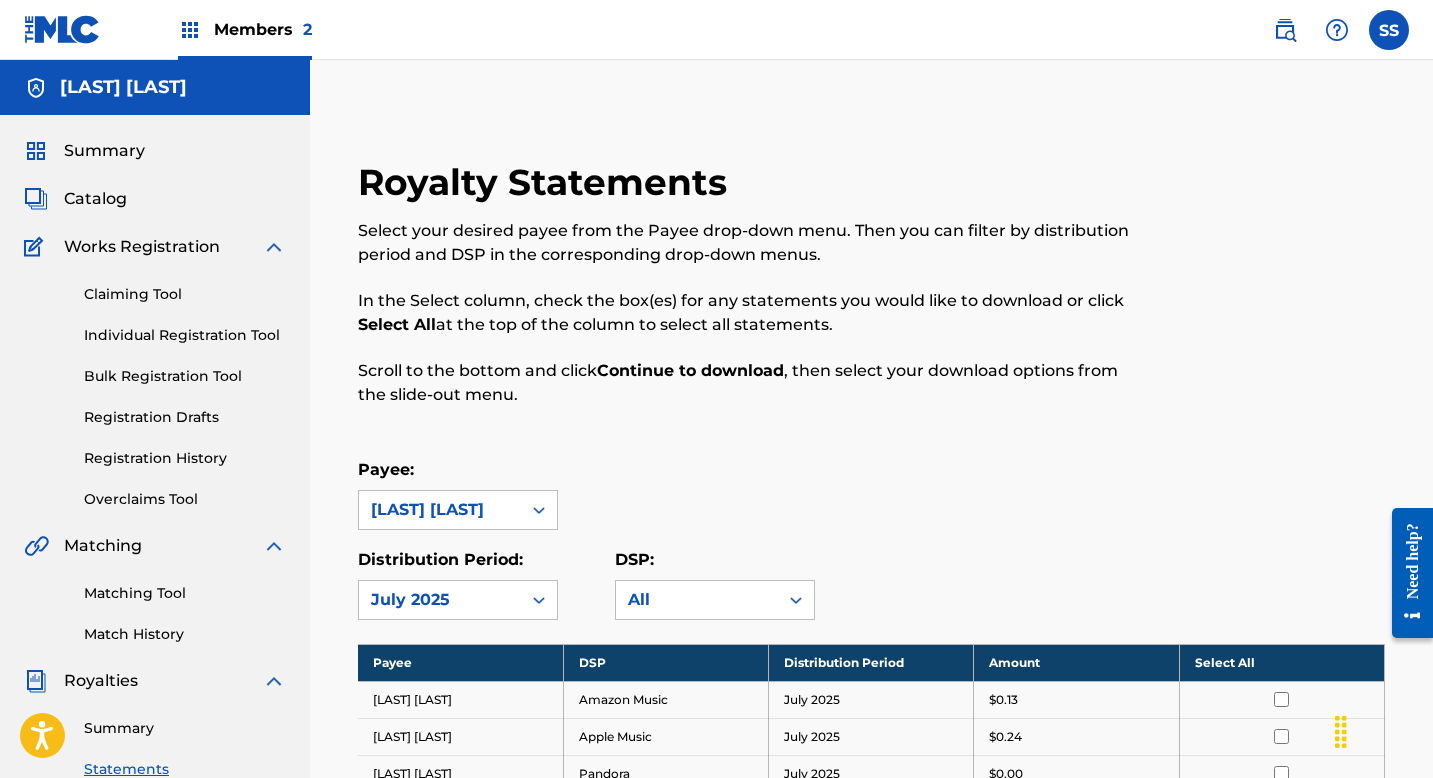 scroll, scrollTop: 462, scrollLeft: 0, axis: vertical 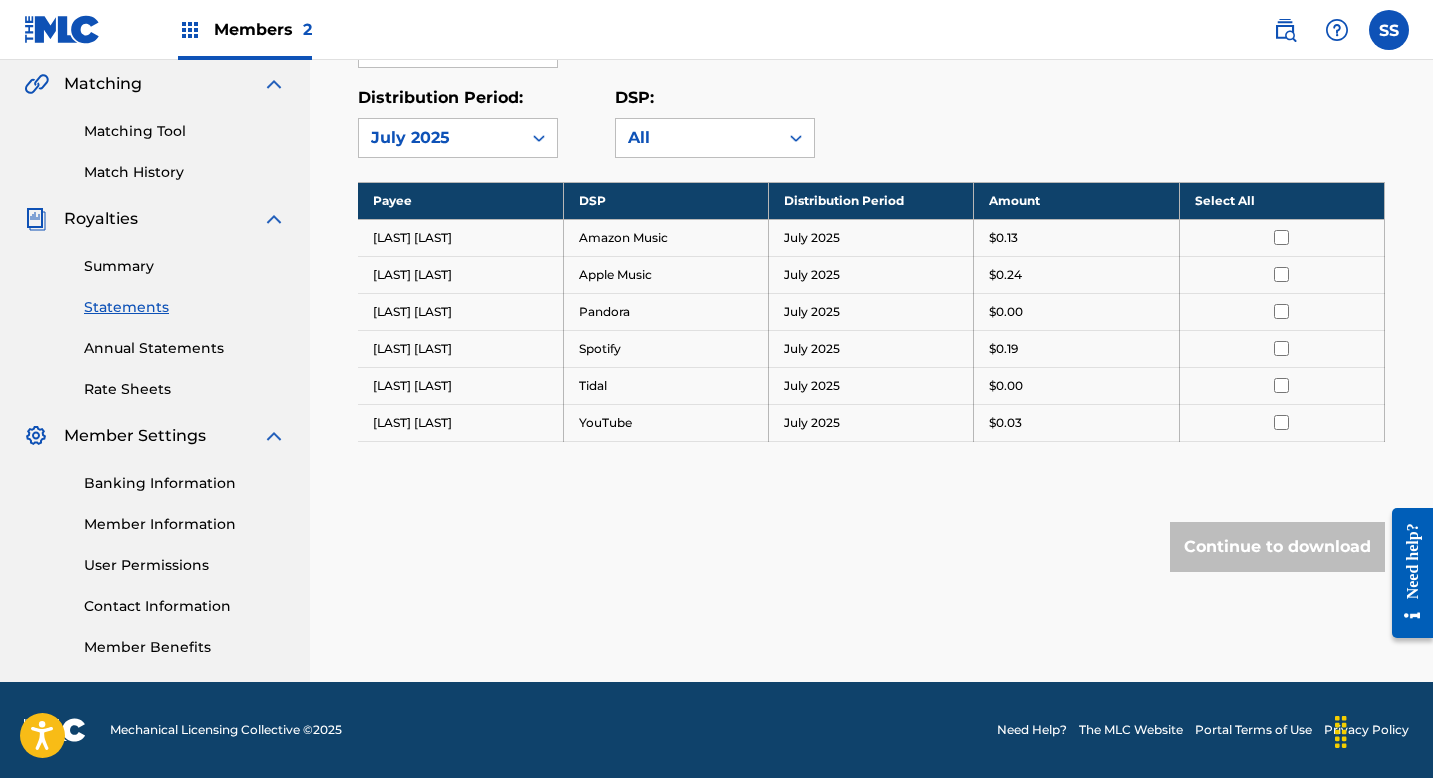 click on "$0.19" at bounding box center [1076, 349] 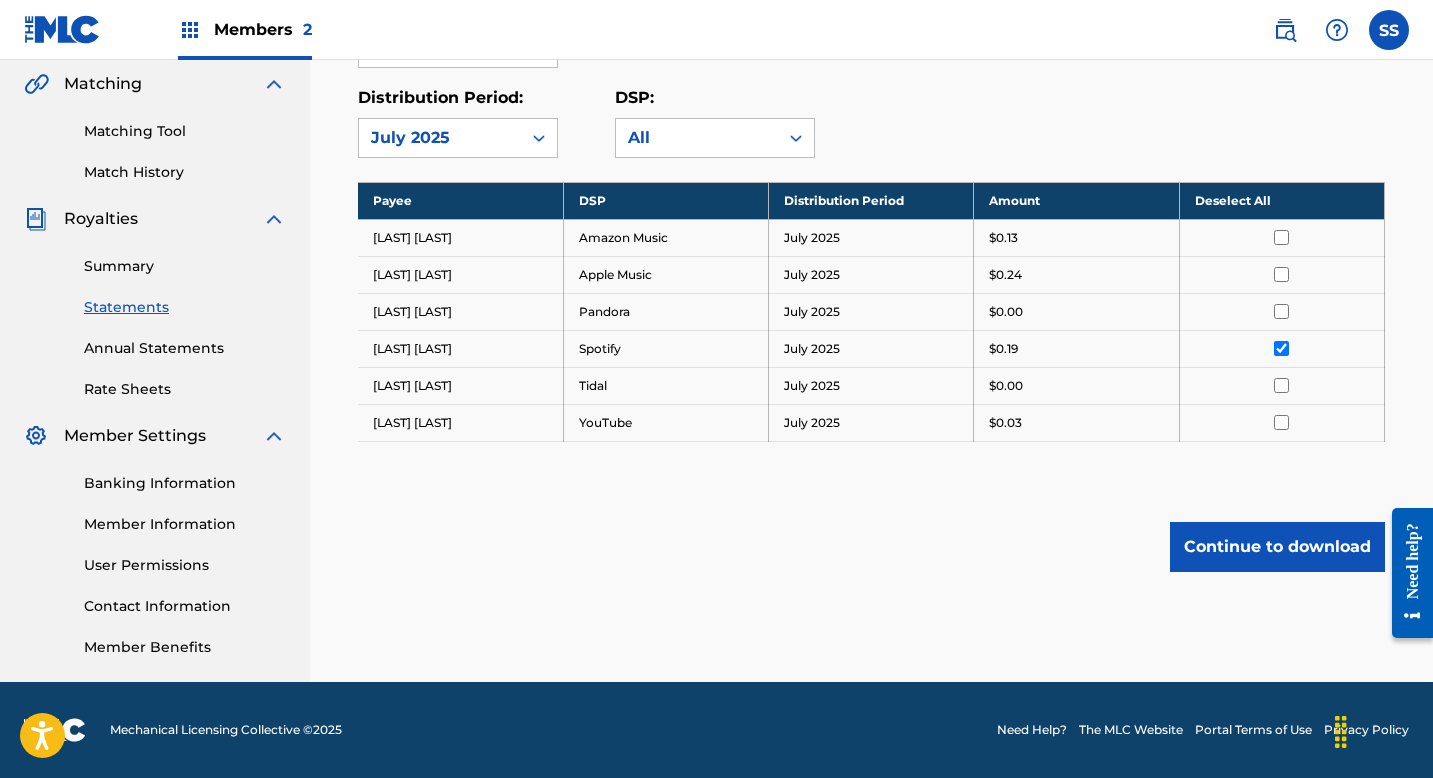 click at bounding box center (1281, 274) 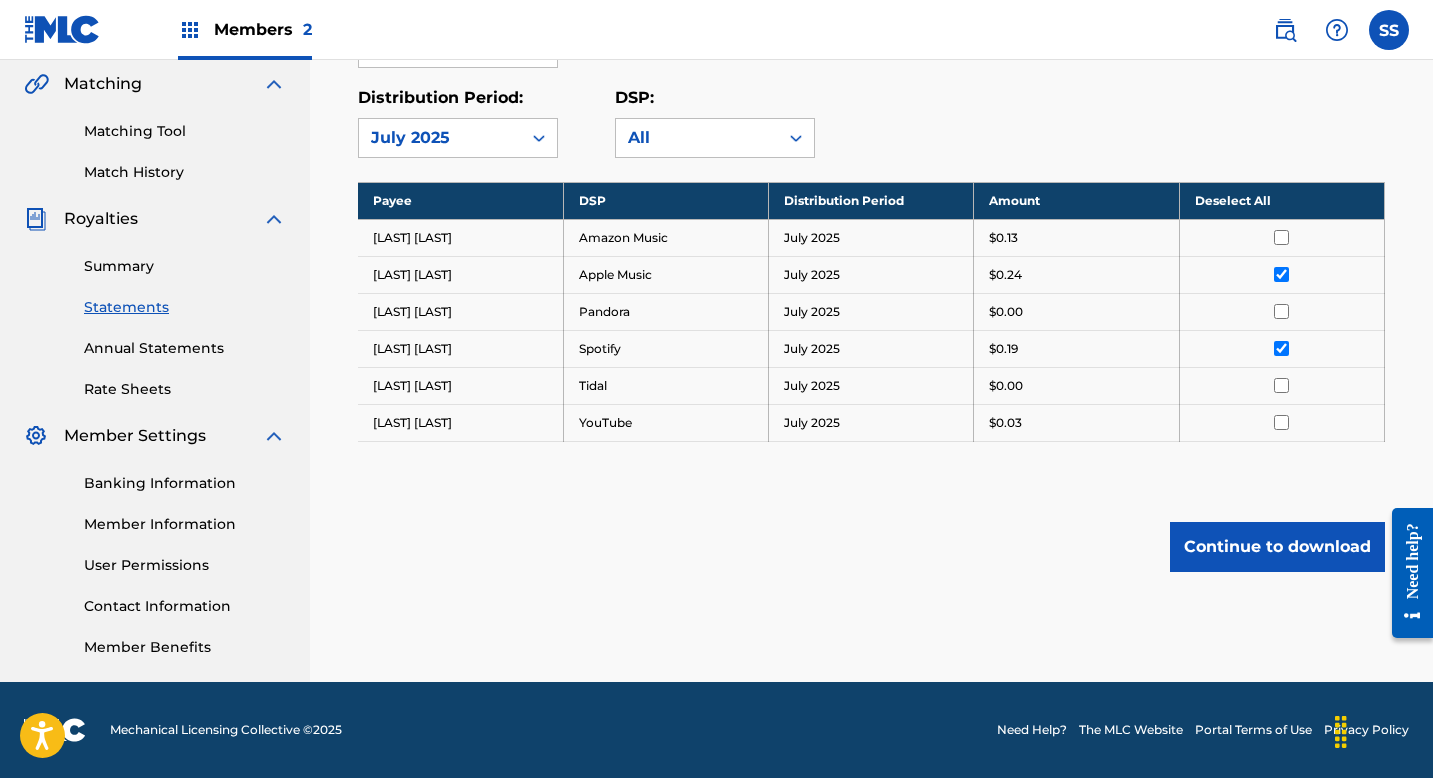 click on "Continue to download" at bounding box center (1277, 547) 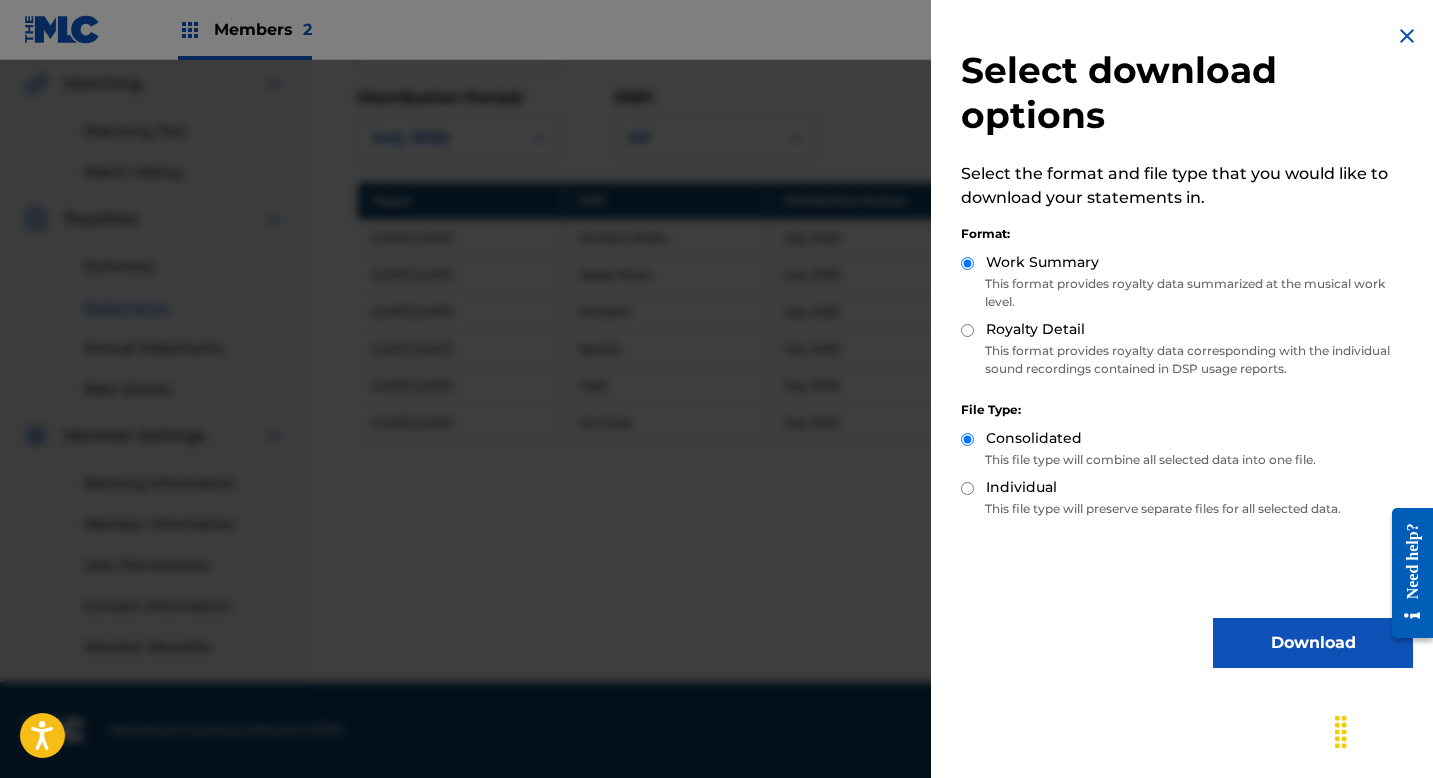 click on "Royalty Detail" at bounding box center [1187, 330] 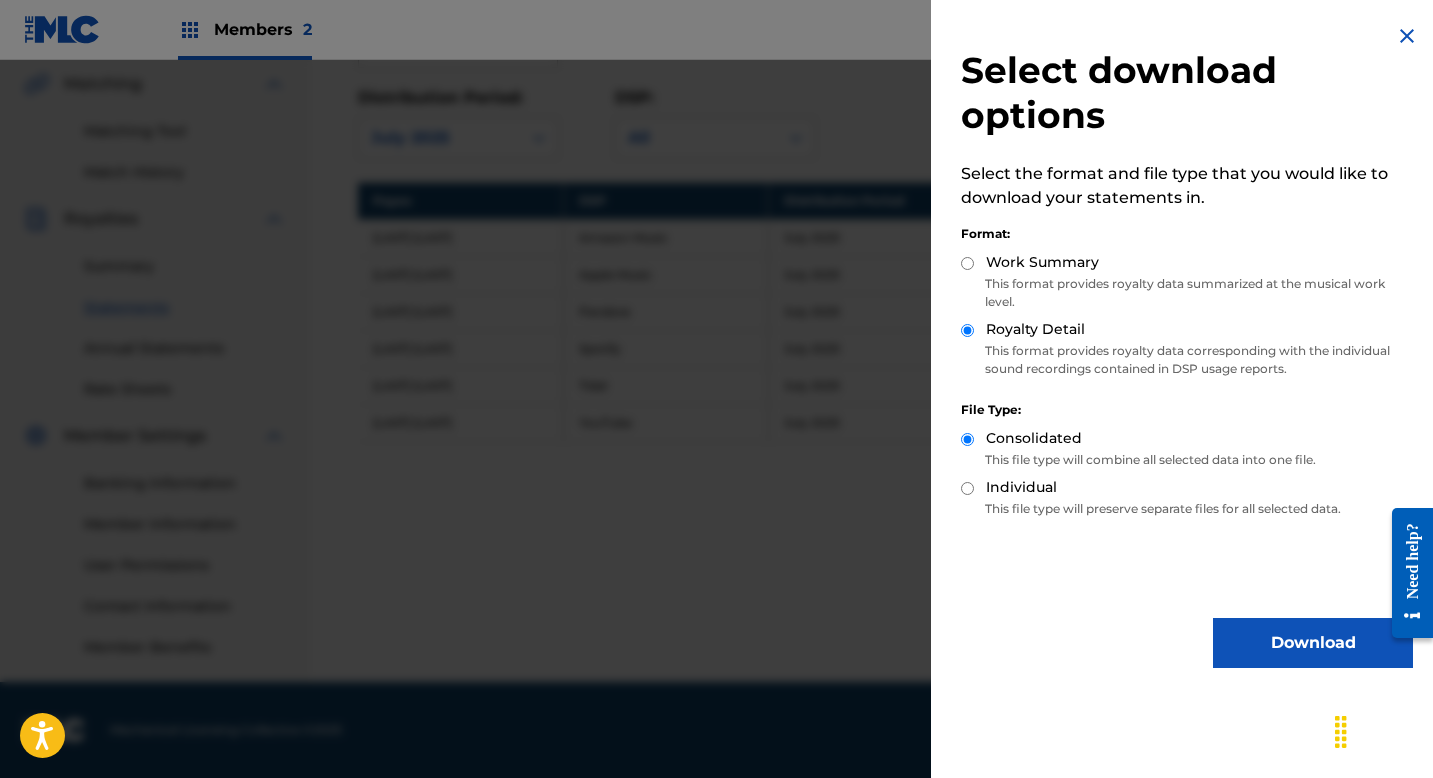 click on "Download" at bounding box center [1313, 643] 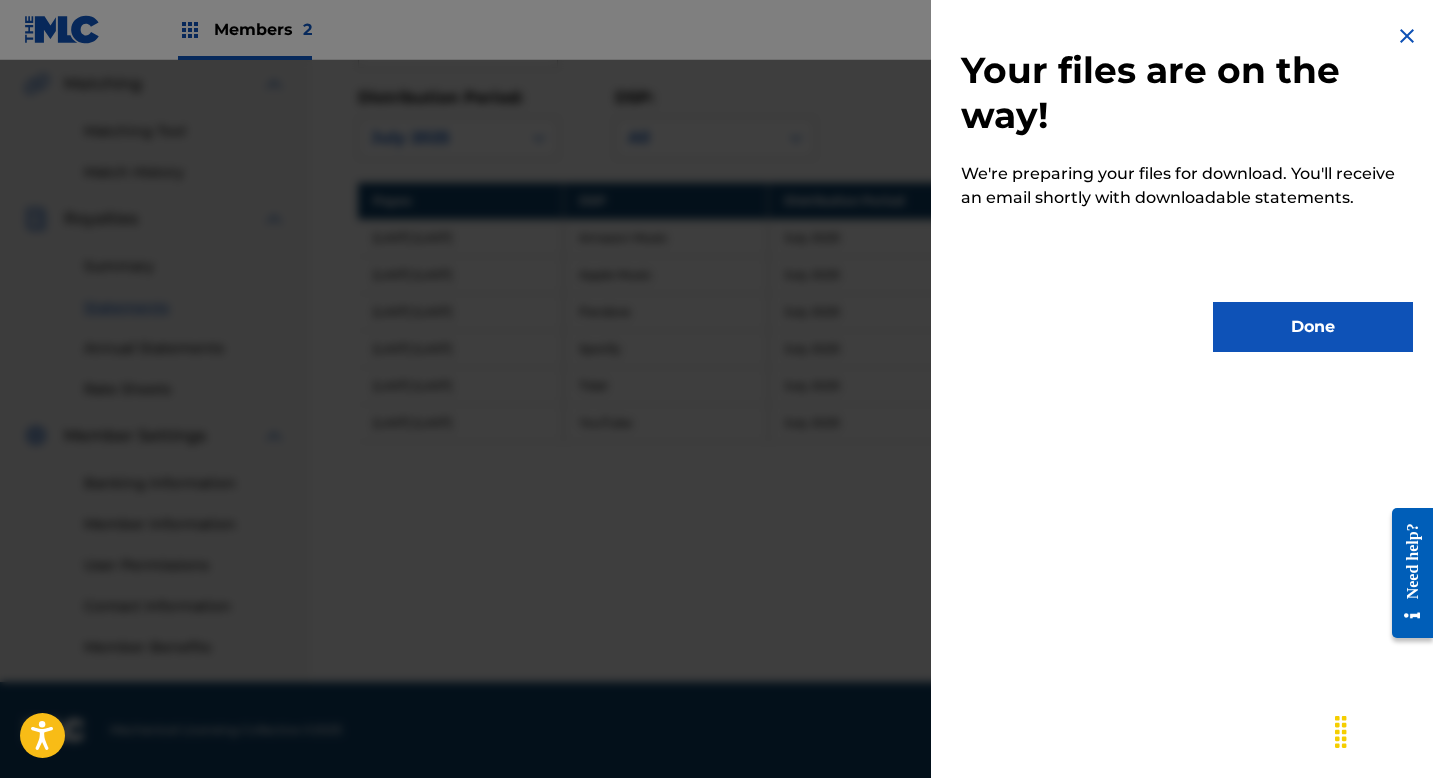 click on "Done" at bounding box center (1313, 327) 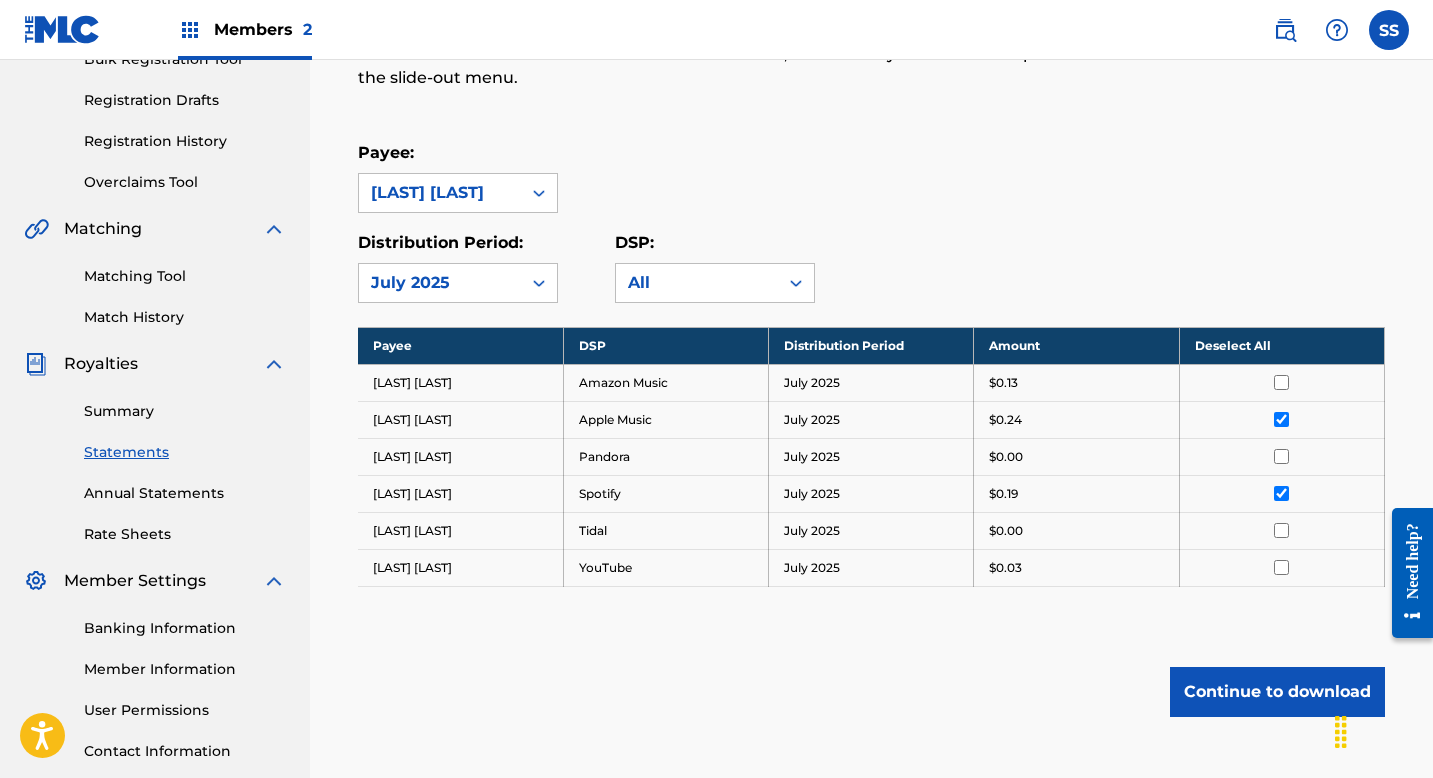 scroll, scrollTop: 462, scrollLeft: 0, axis: vertical 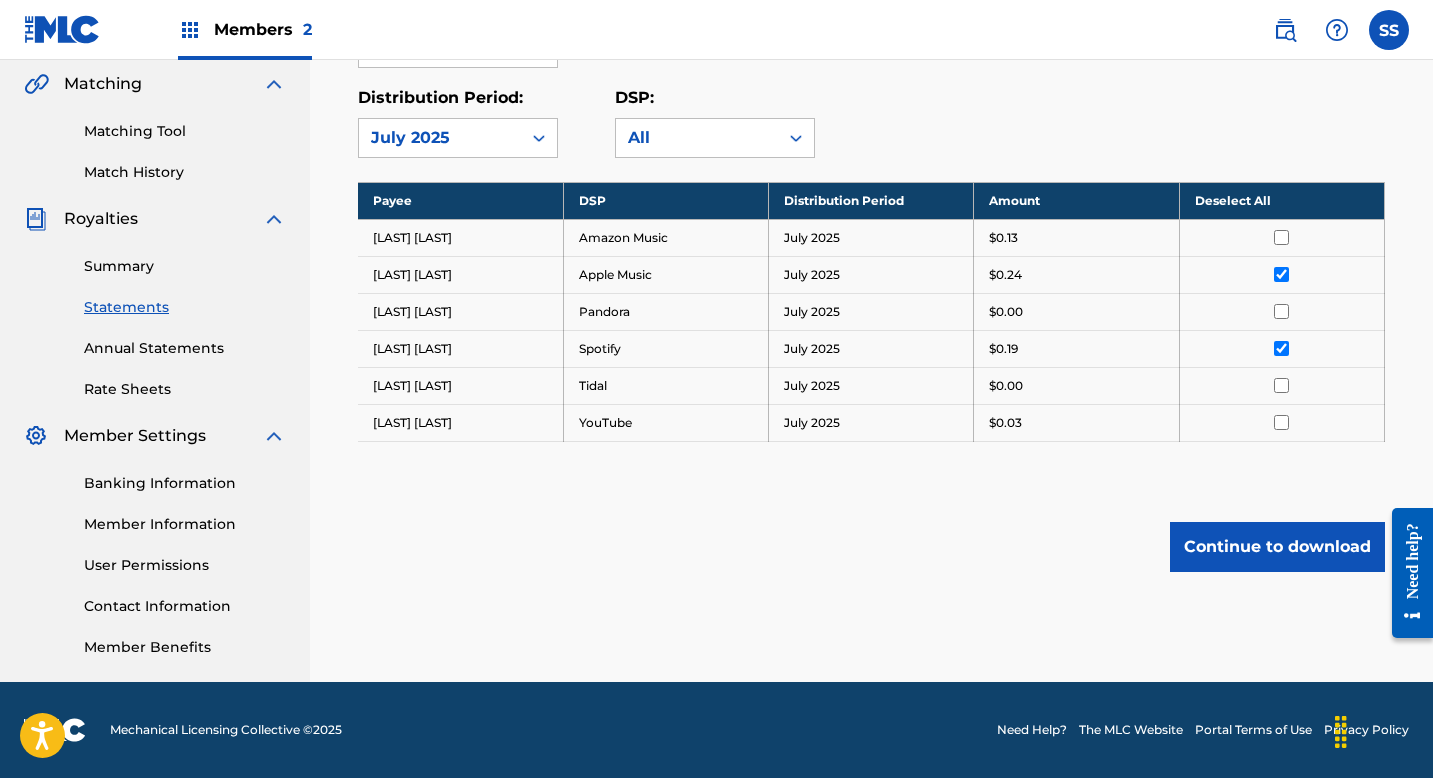 click on "Continue to download" at bounding box center [1277, 547] 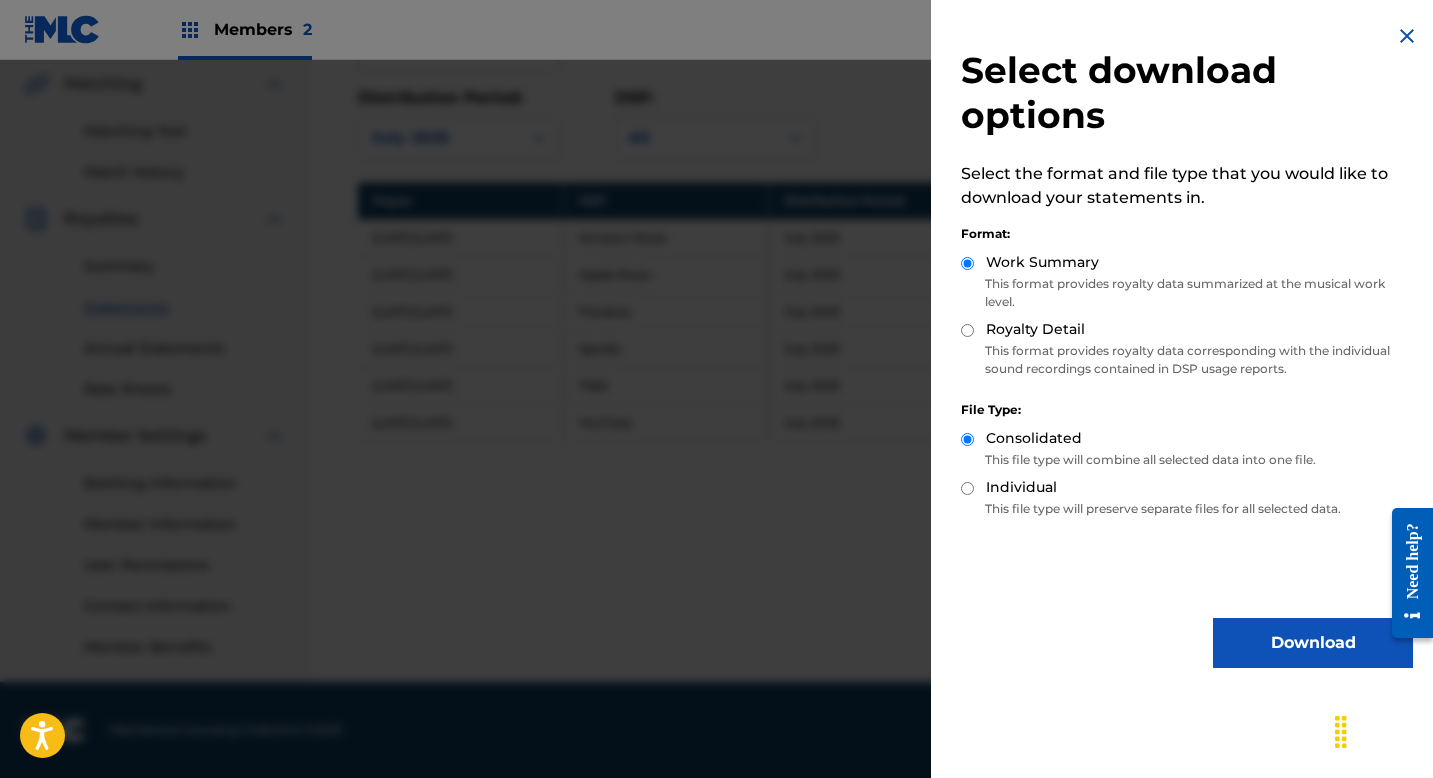click on "Individual" at bounding box center [967, 488] 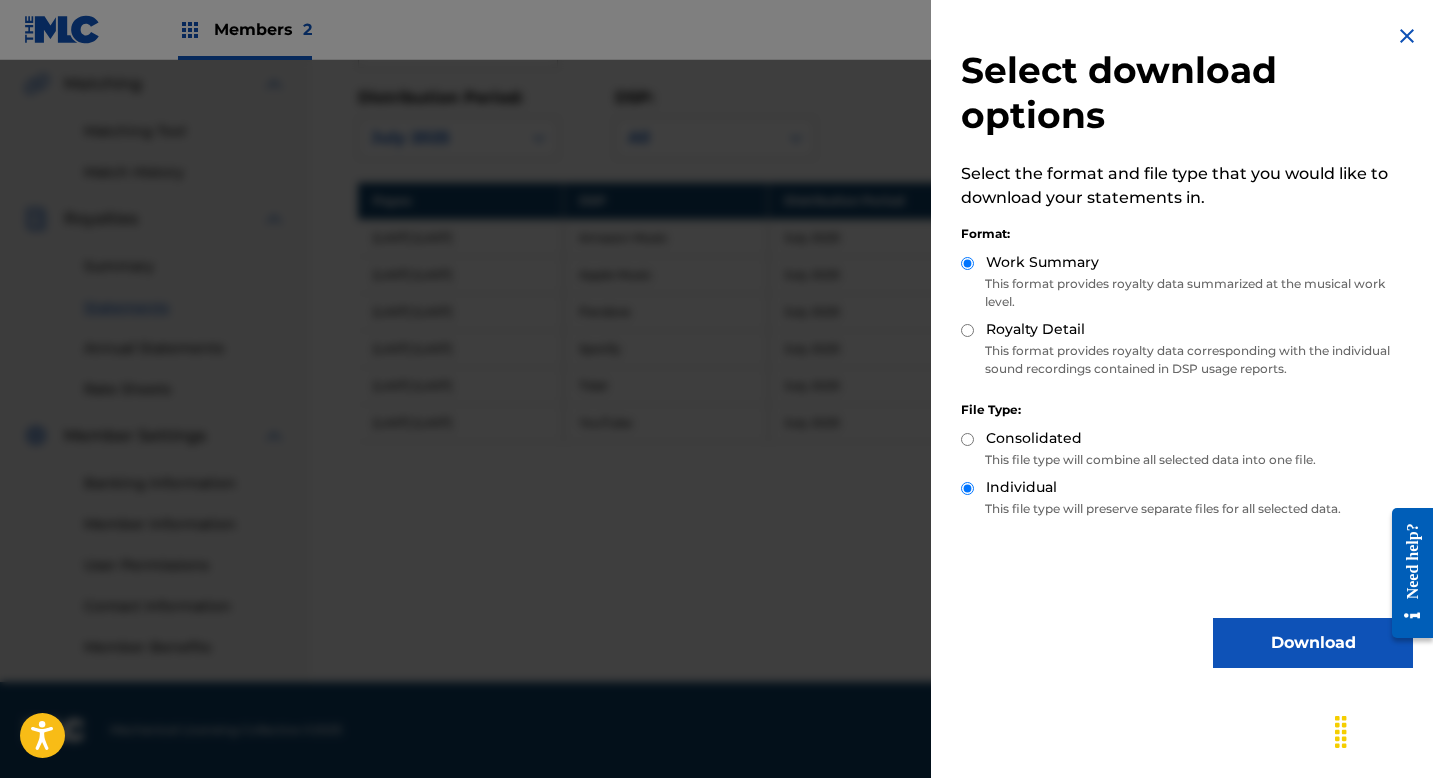 click on "Download" at bounding box center (1313, 643) 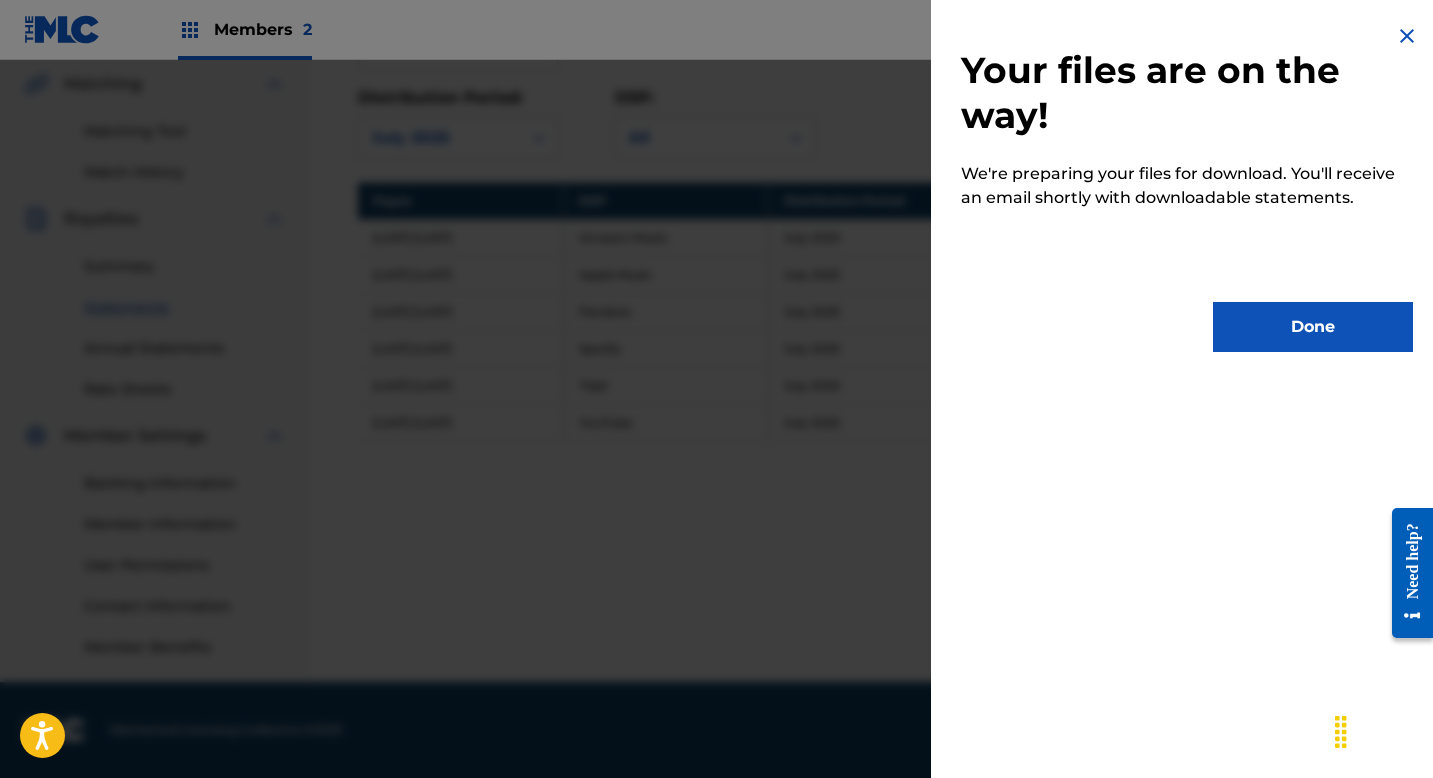 click on "Done" at bounding box center [1313, 327] 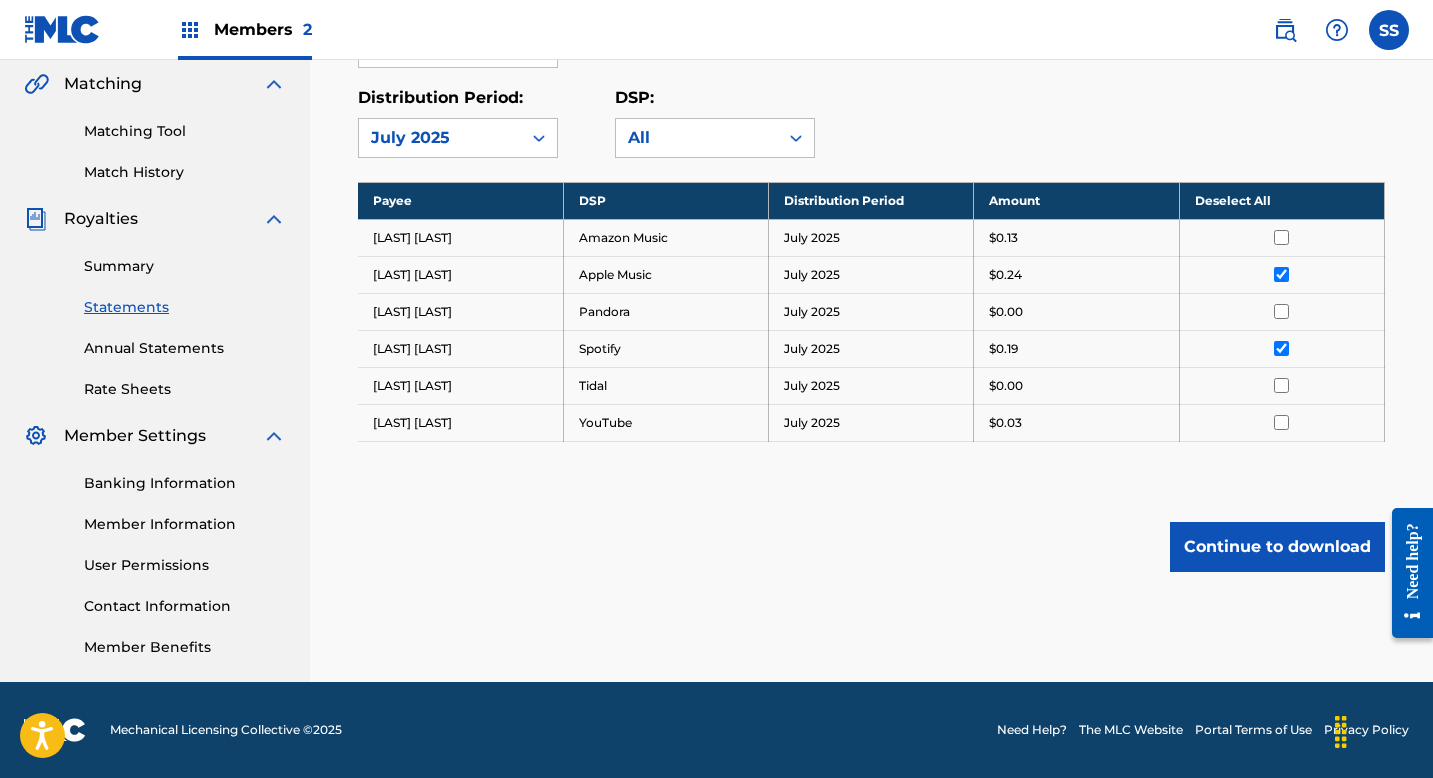 scroll, scrollTop: 422, scrollLeft: 0, axis: vertical 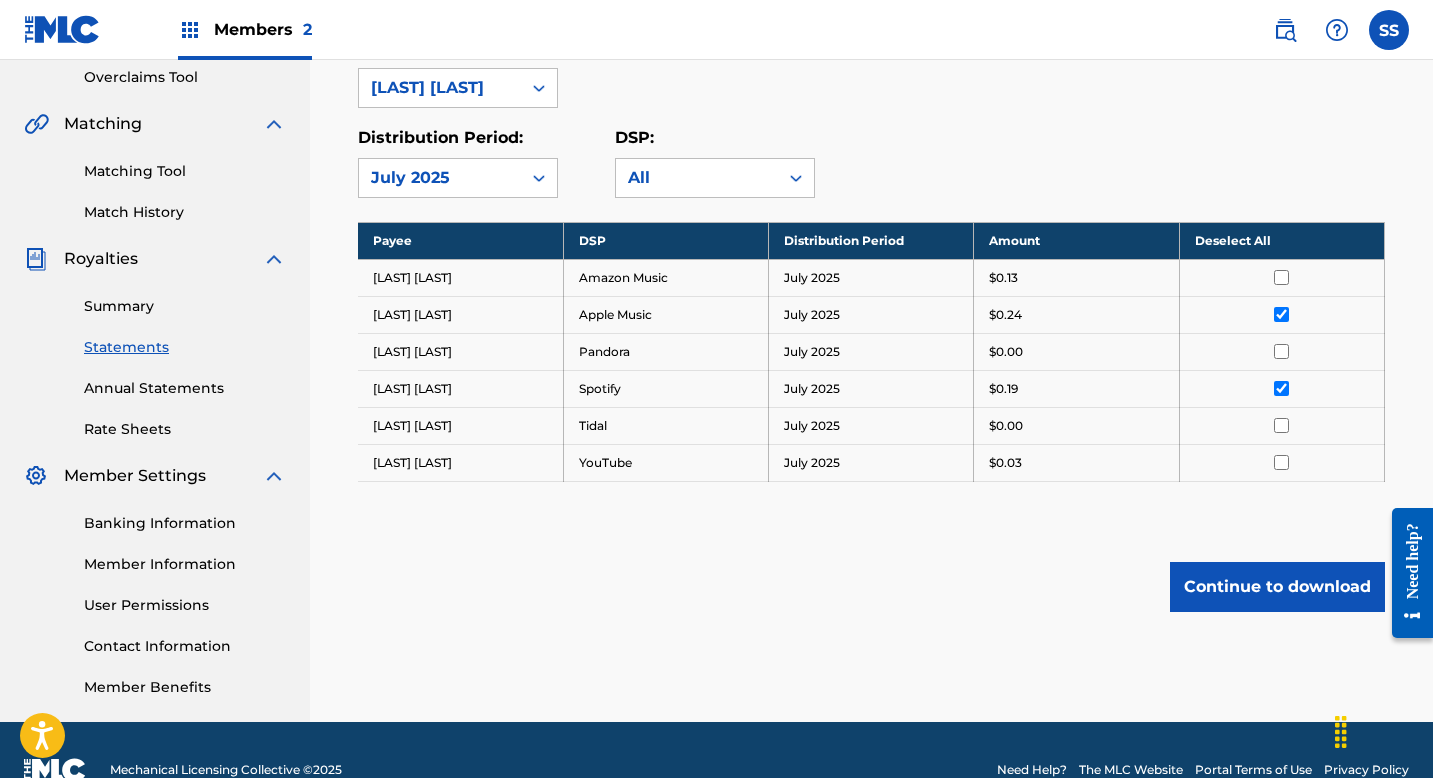click on "Annual Statements" at bounding box center (185, 388) 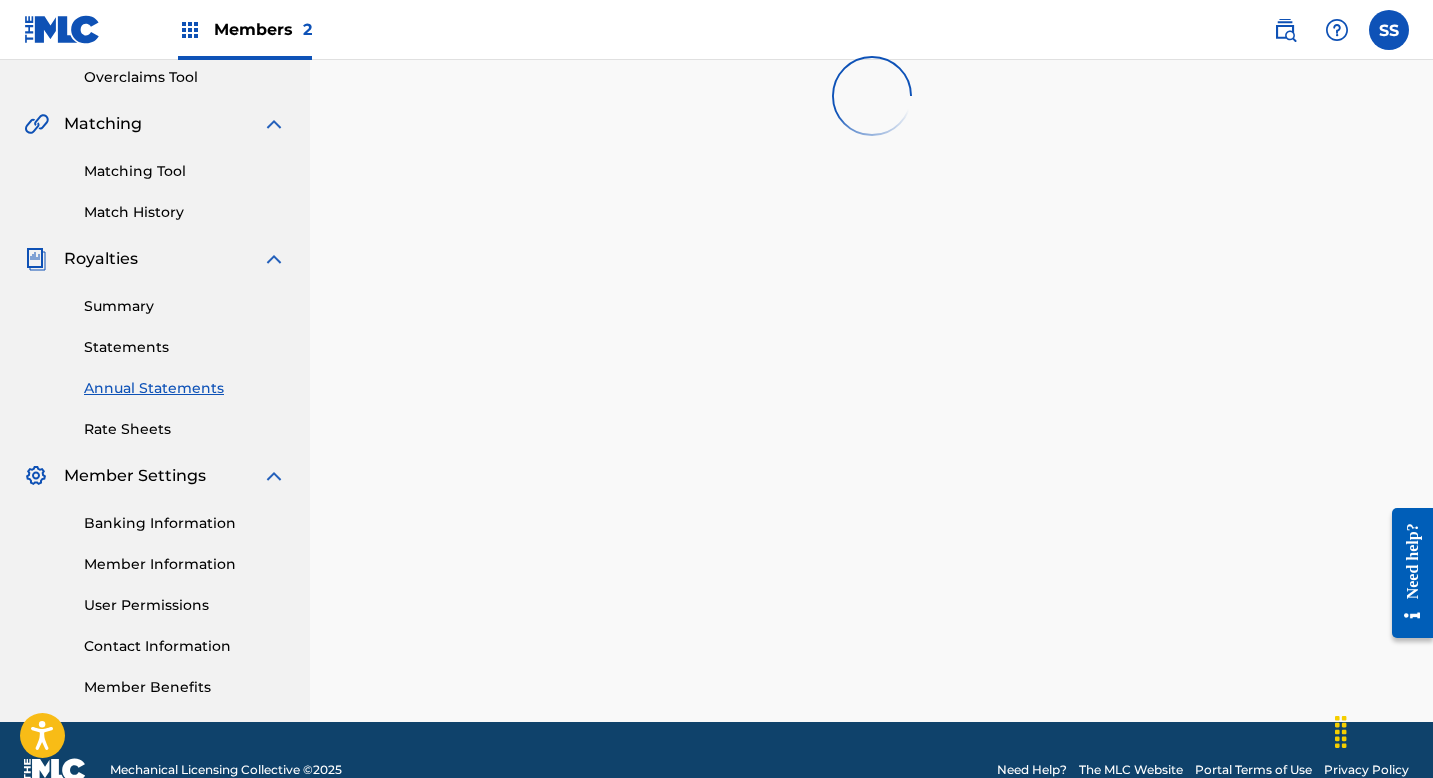 scroll, scrollTop: 0, scrollLeft: 0, axis: both 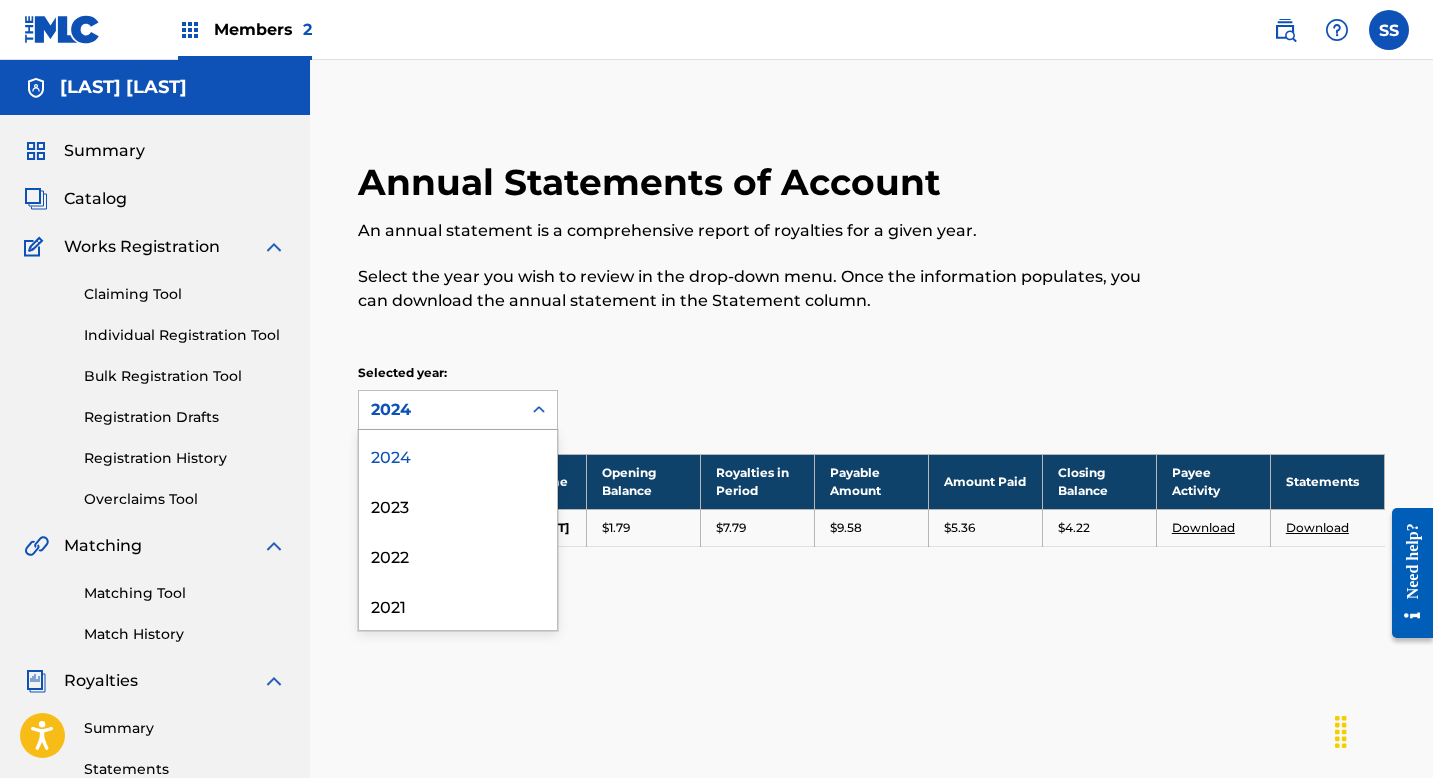 click on "2024" at bounding box center [440, 410] 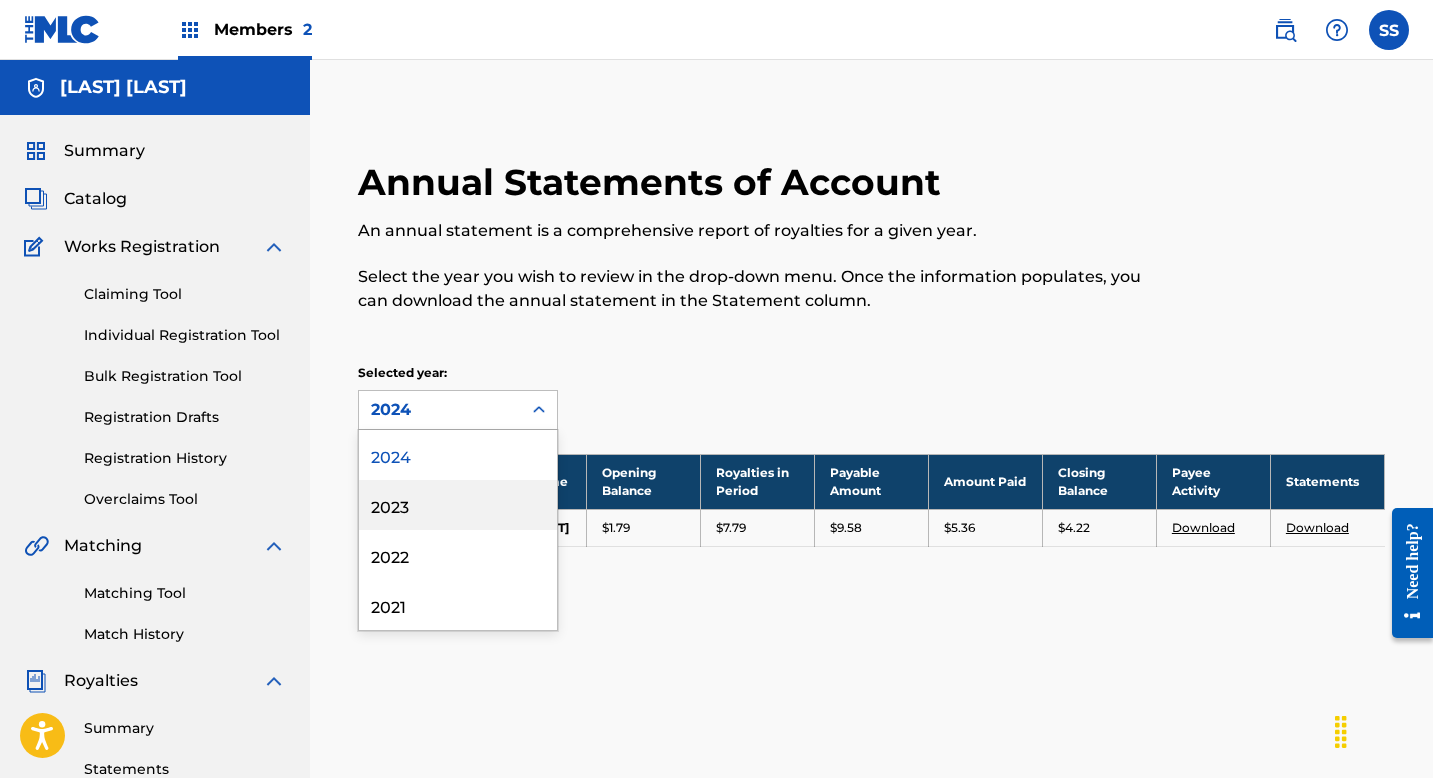click on "2023" at bounding box center (458, 505) 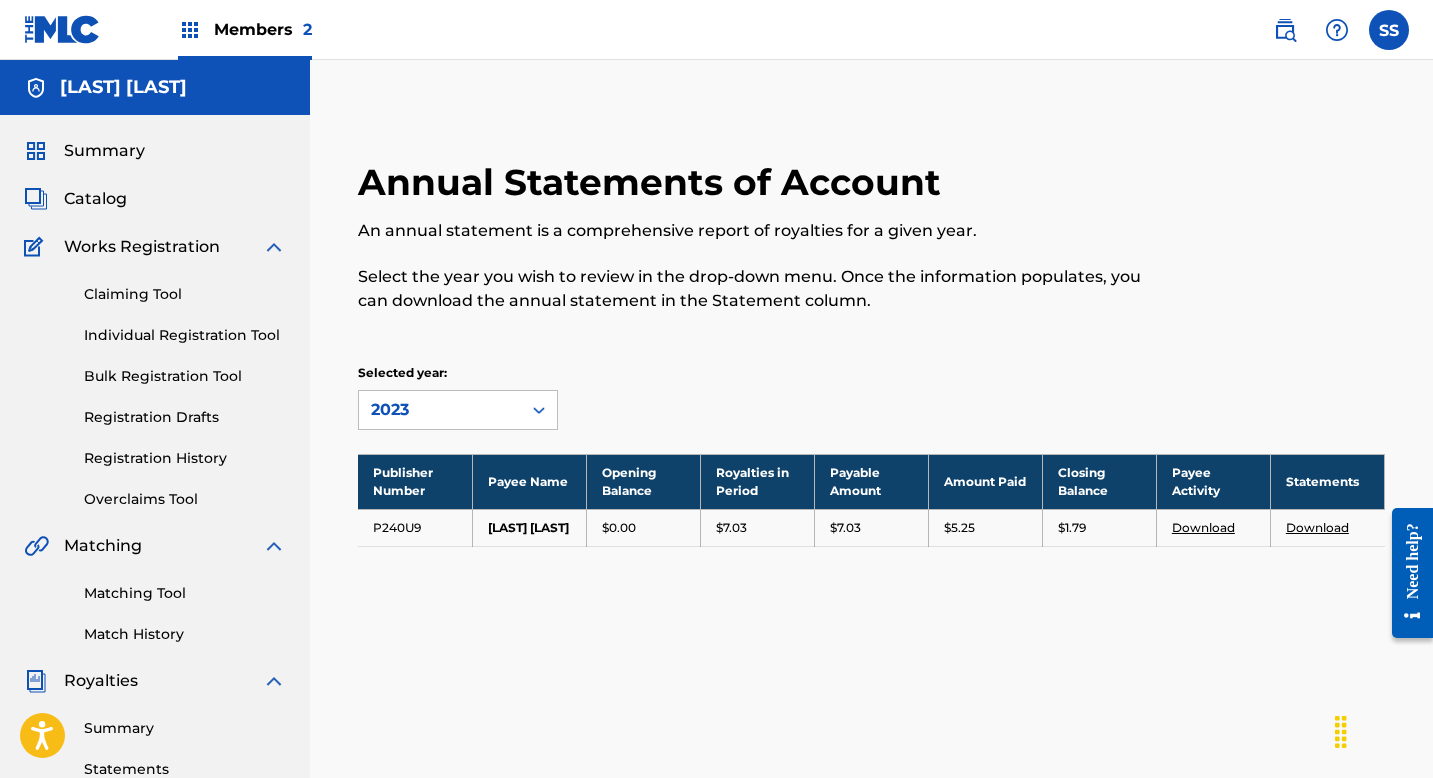 click on "2023" at bounding box center (440, 410) 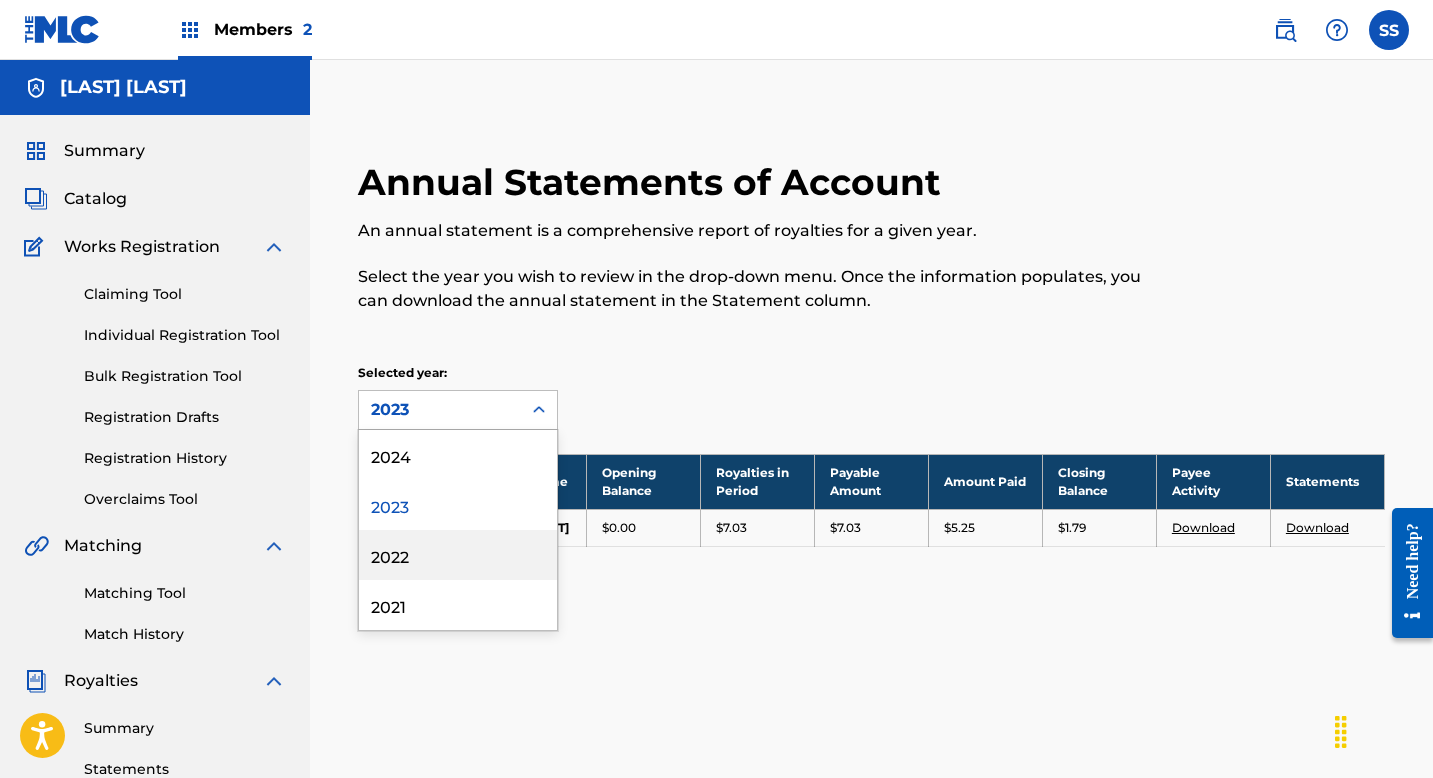 click on "2022" at bounding box center (458, 555) 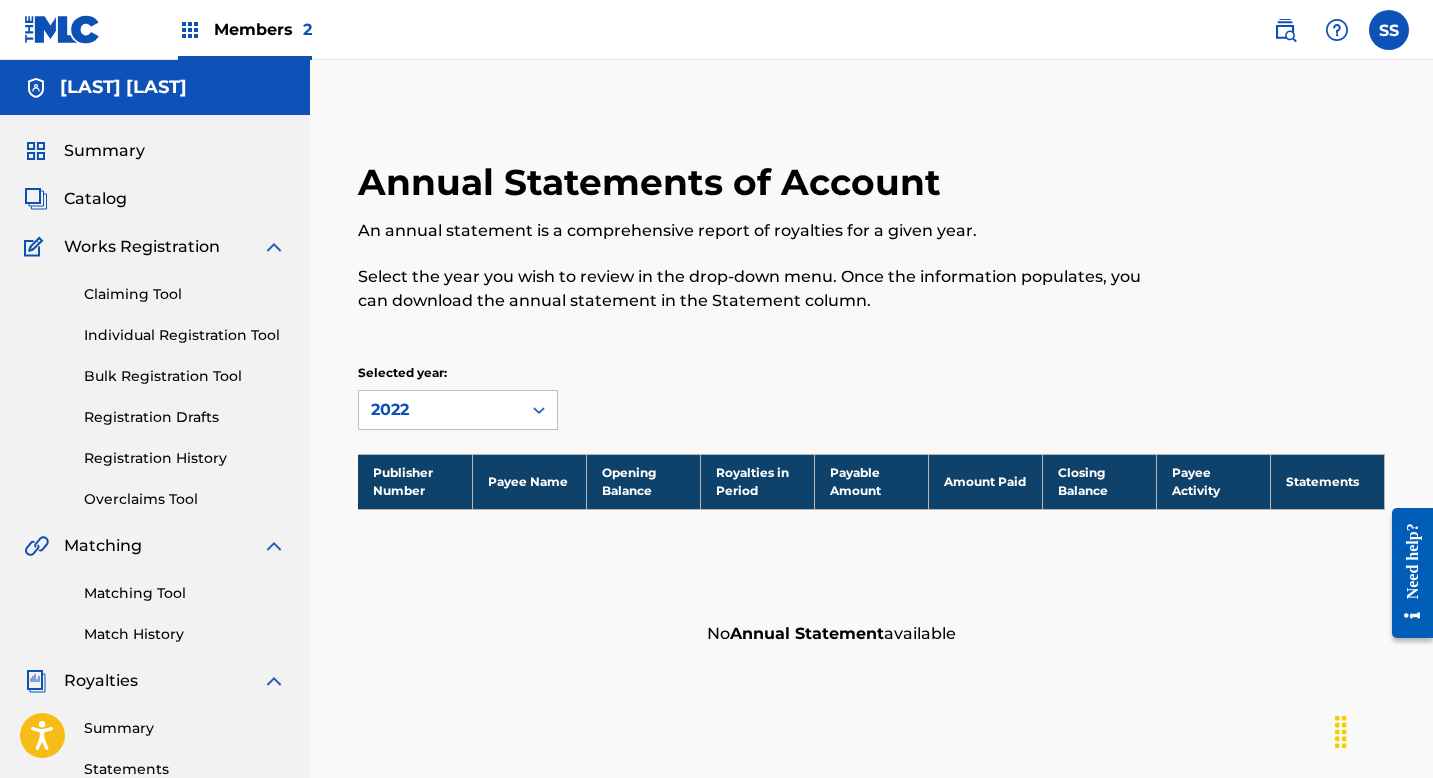 click on "2022" at bounding box center (440, 410) 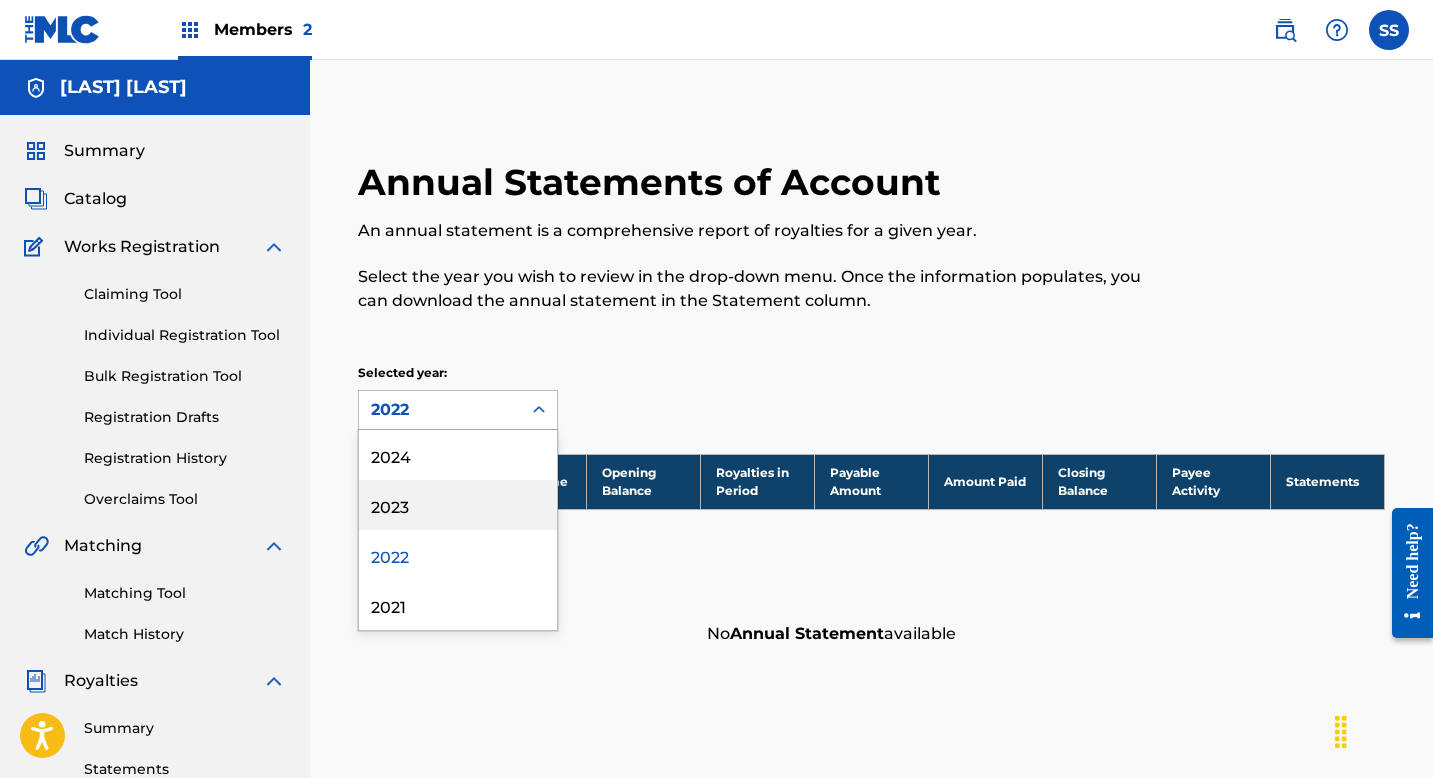 click on "2023" at bounding box center [458, 505] 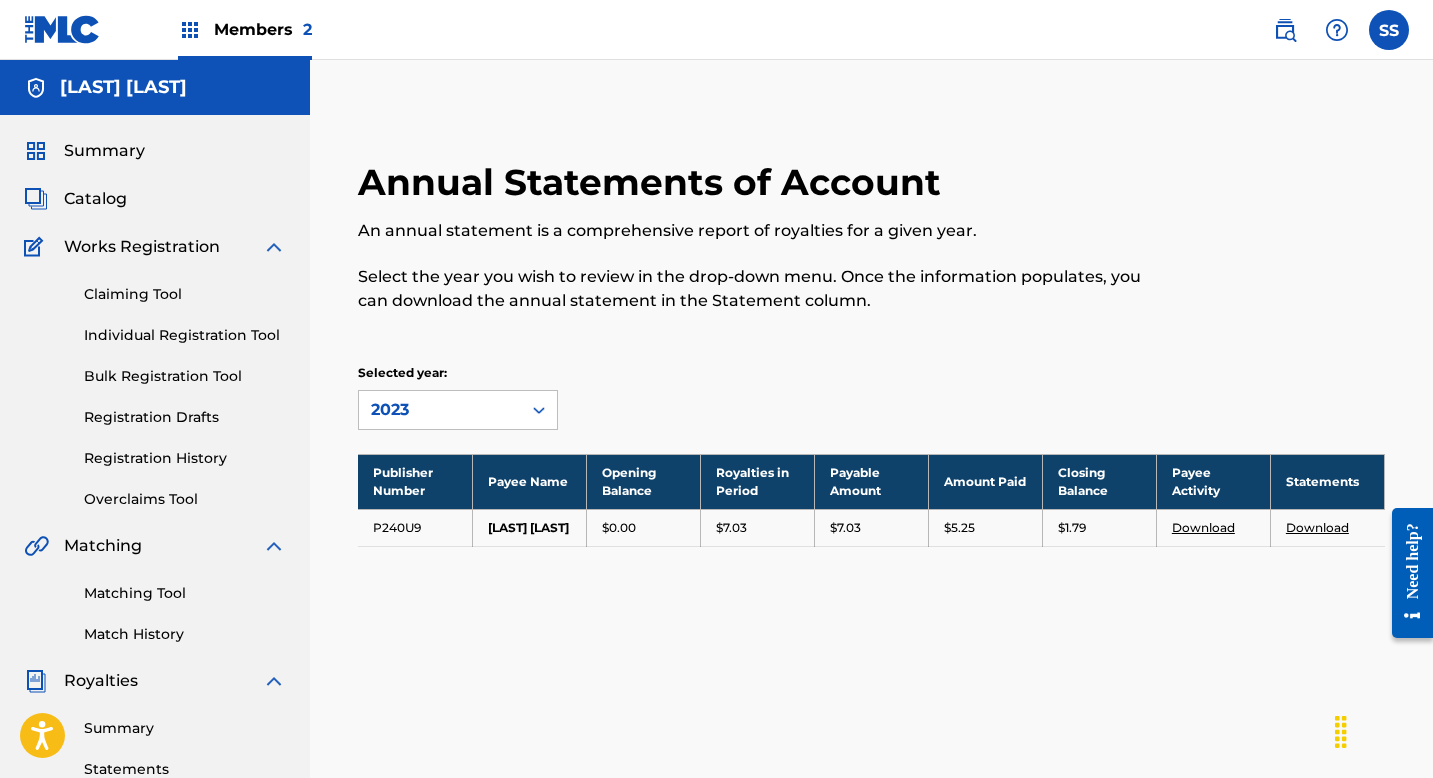 click on "2023" at bounding box center (440, 410) 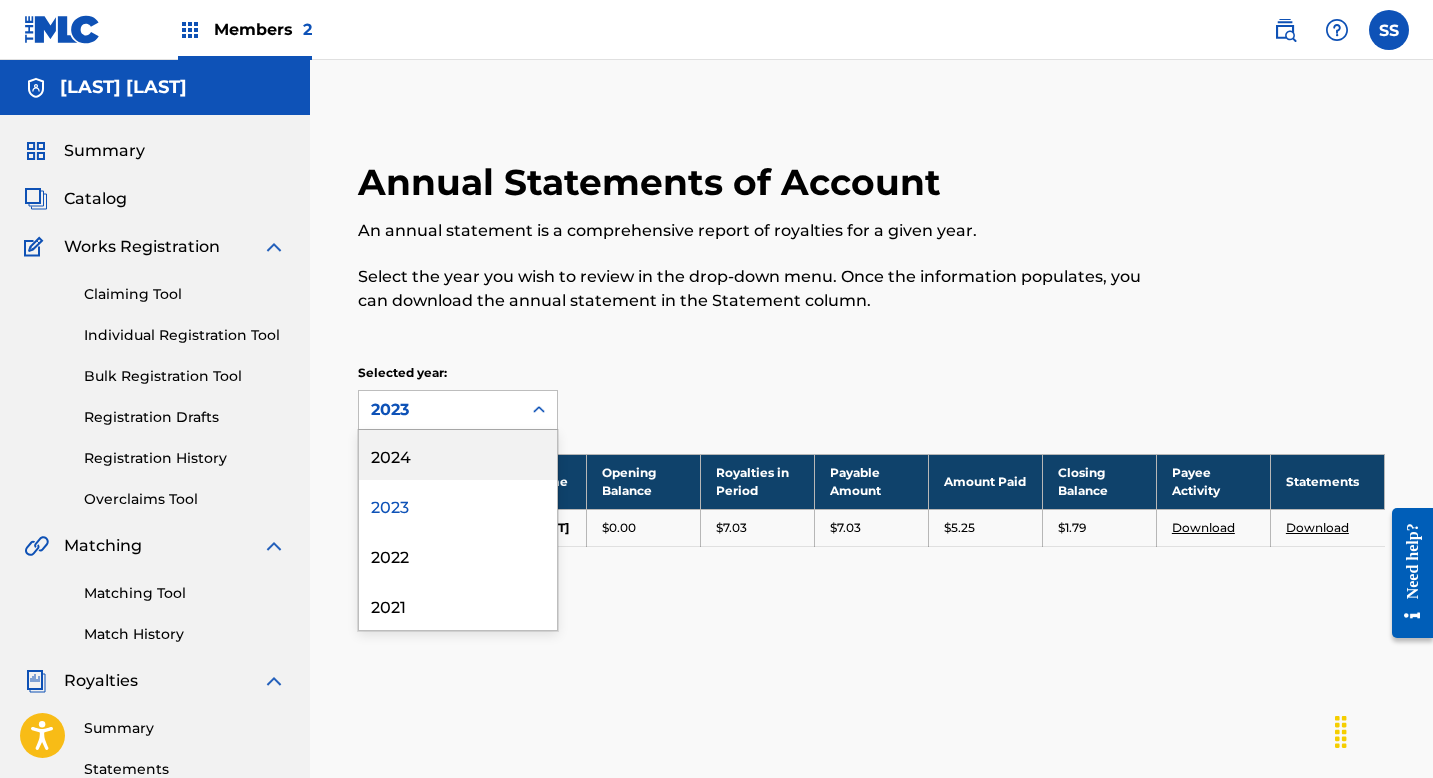 click on "2024" at bounding box center [458, 455] 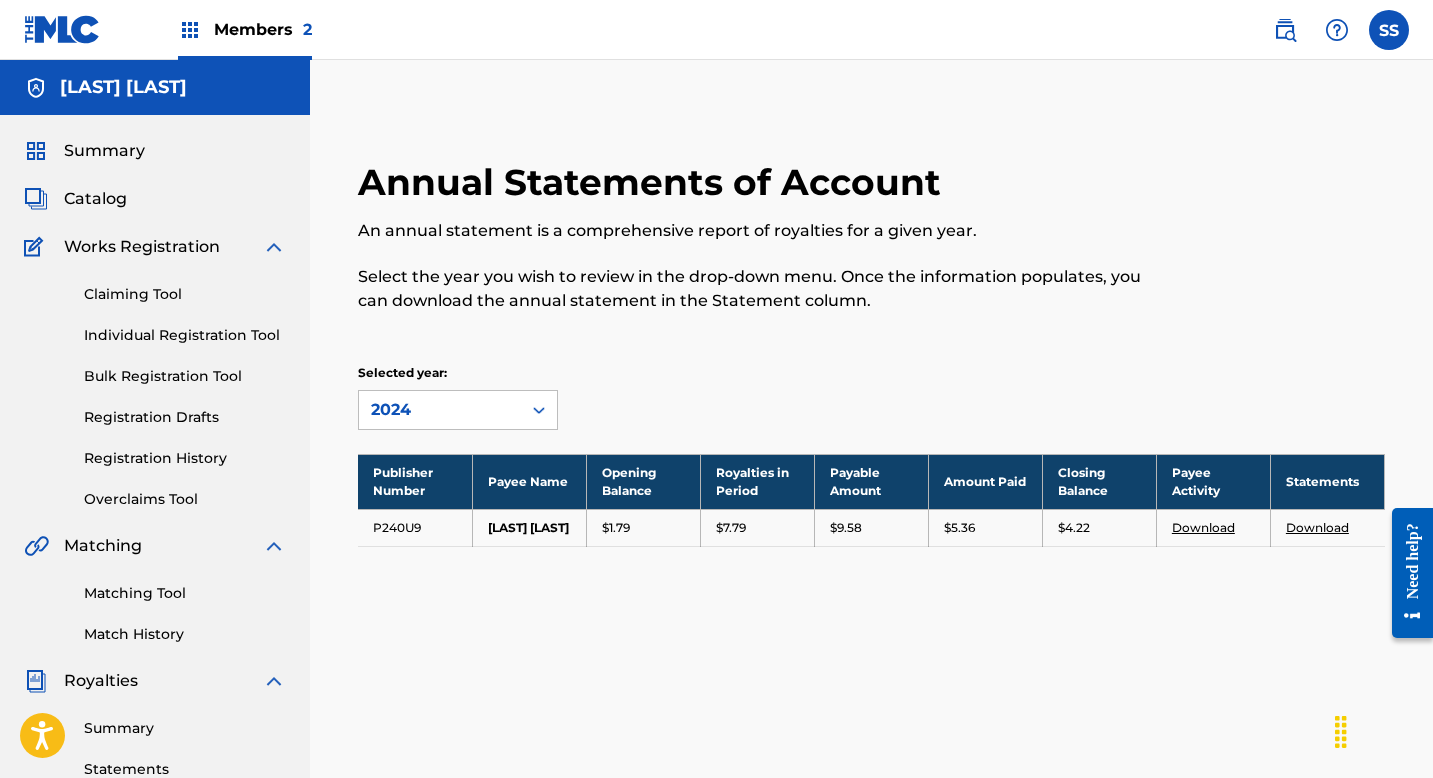 click on "Download" at bounding box center [1203, 527] 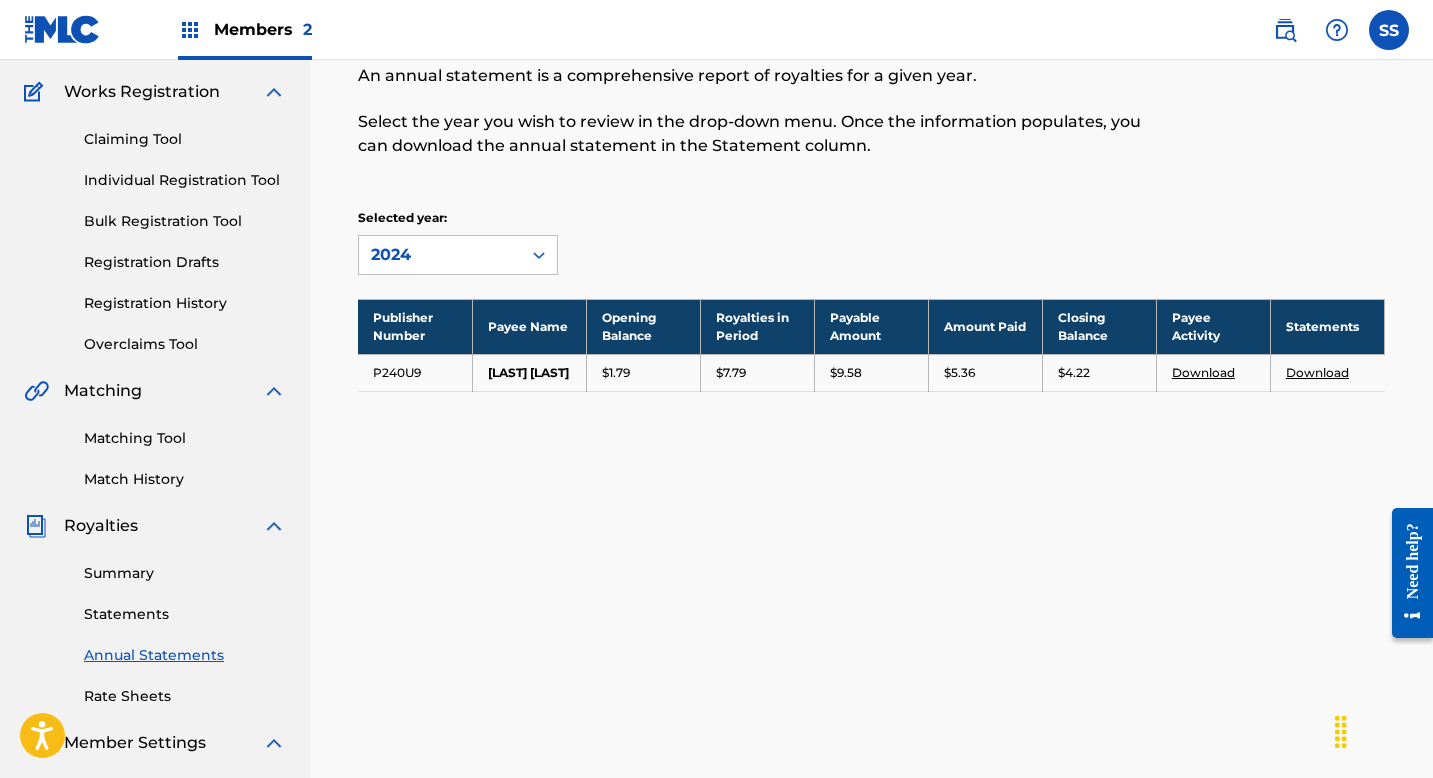scroll, scrollTop: 173, scrollLeft: 0, axis: vertical 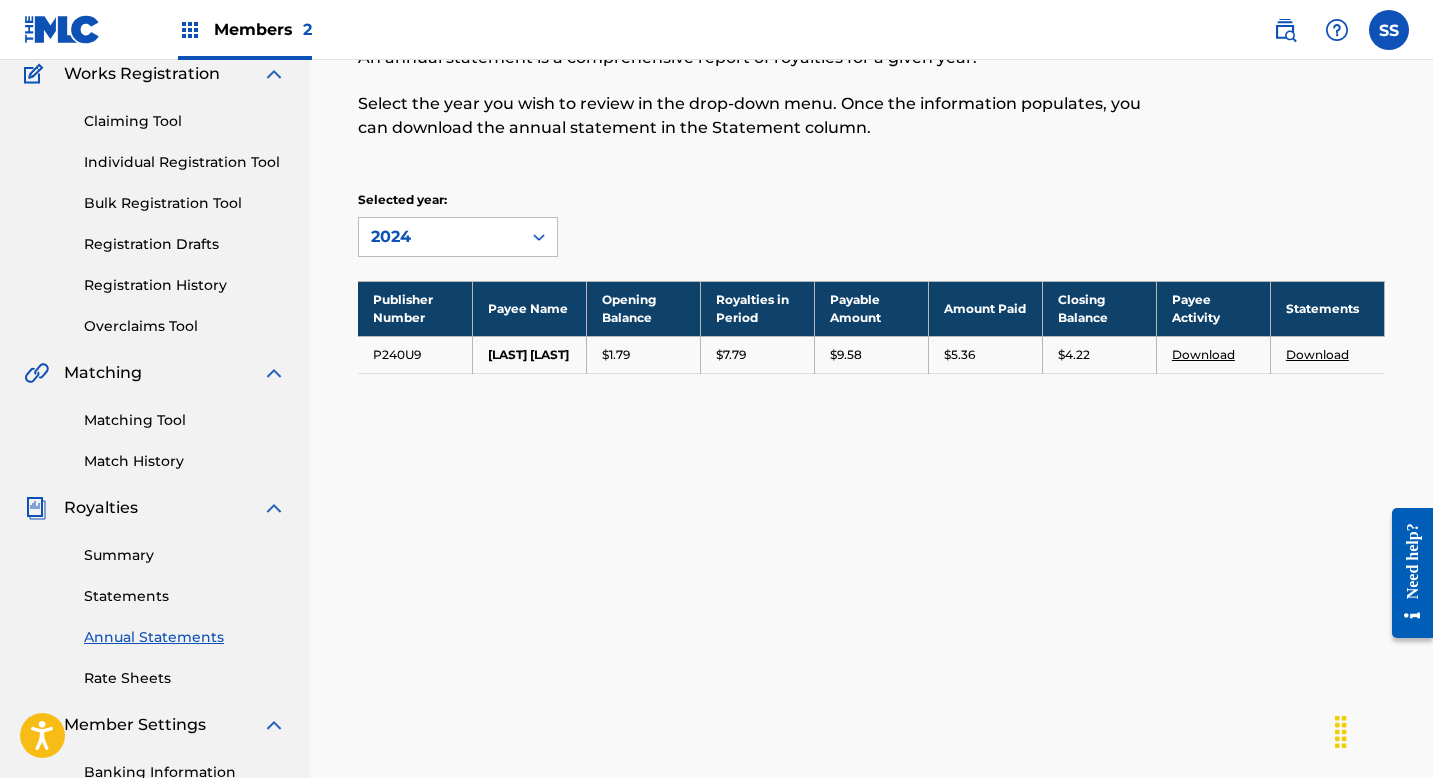click on "Summary" at bounding box center (185, 555) 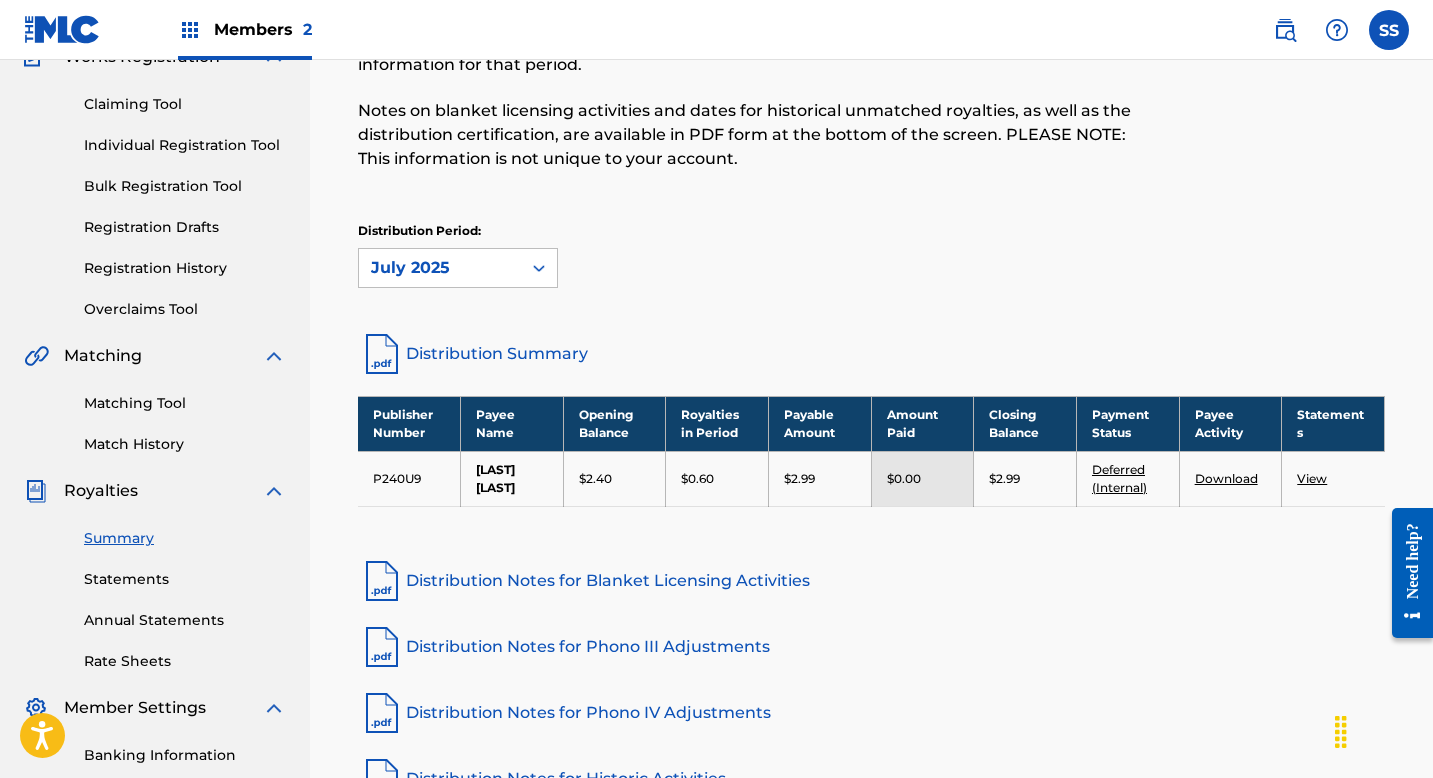 scroll, scrollTop: 149, scrollLeft: 0, axis: vertical 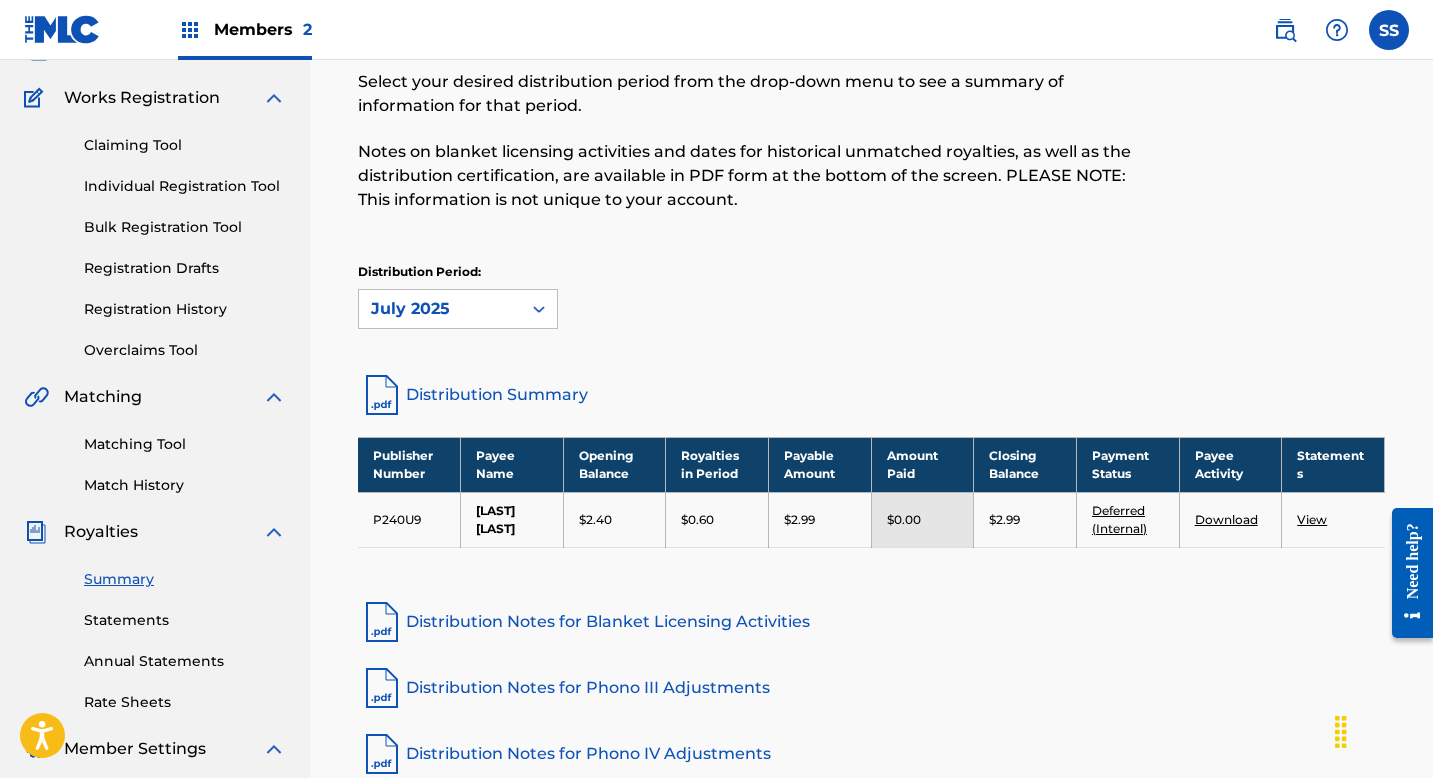 click on "Overclaims Tool" at bounding box center [185, 350] 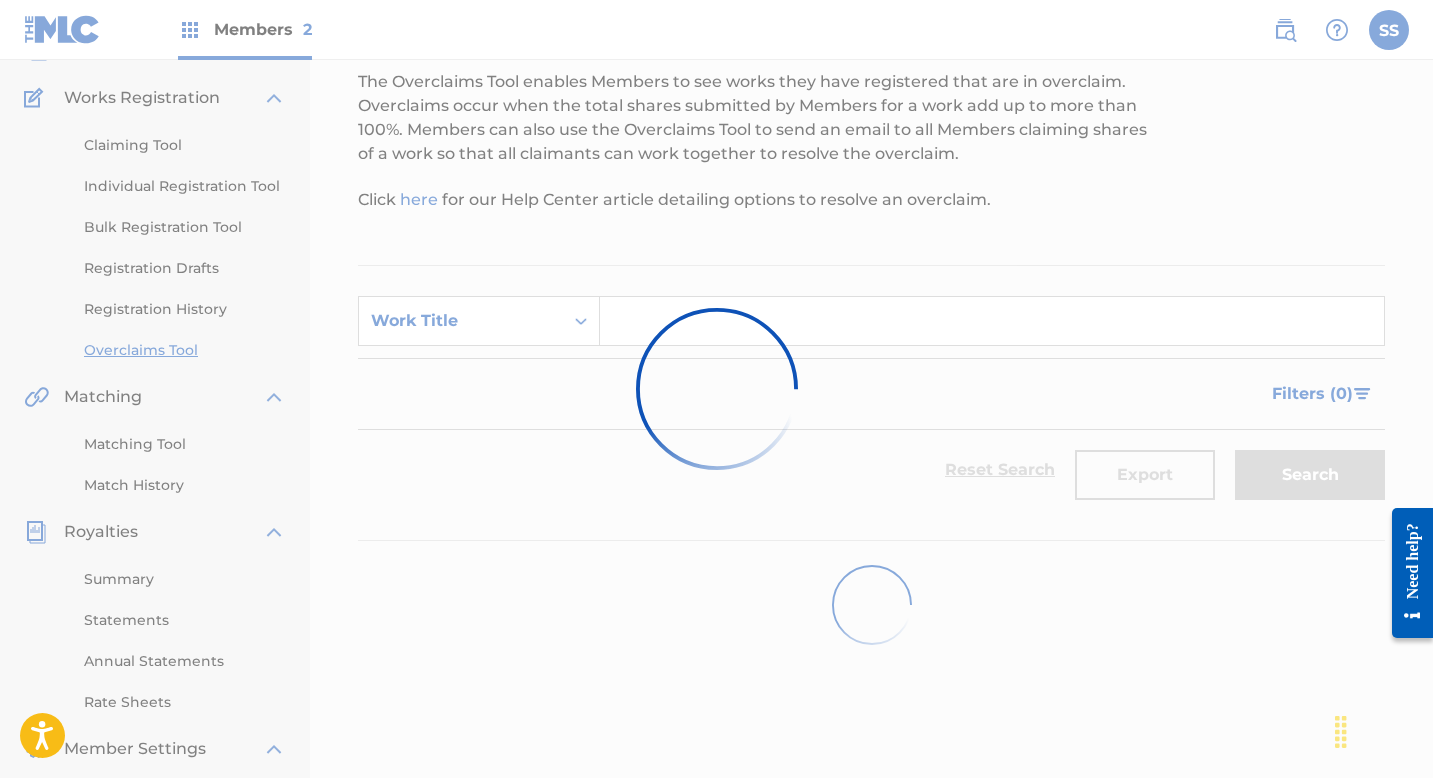 scroll, scrollTop: 0, scrollLeft: 0, axis: both 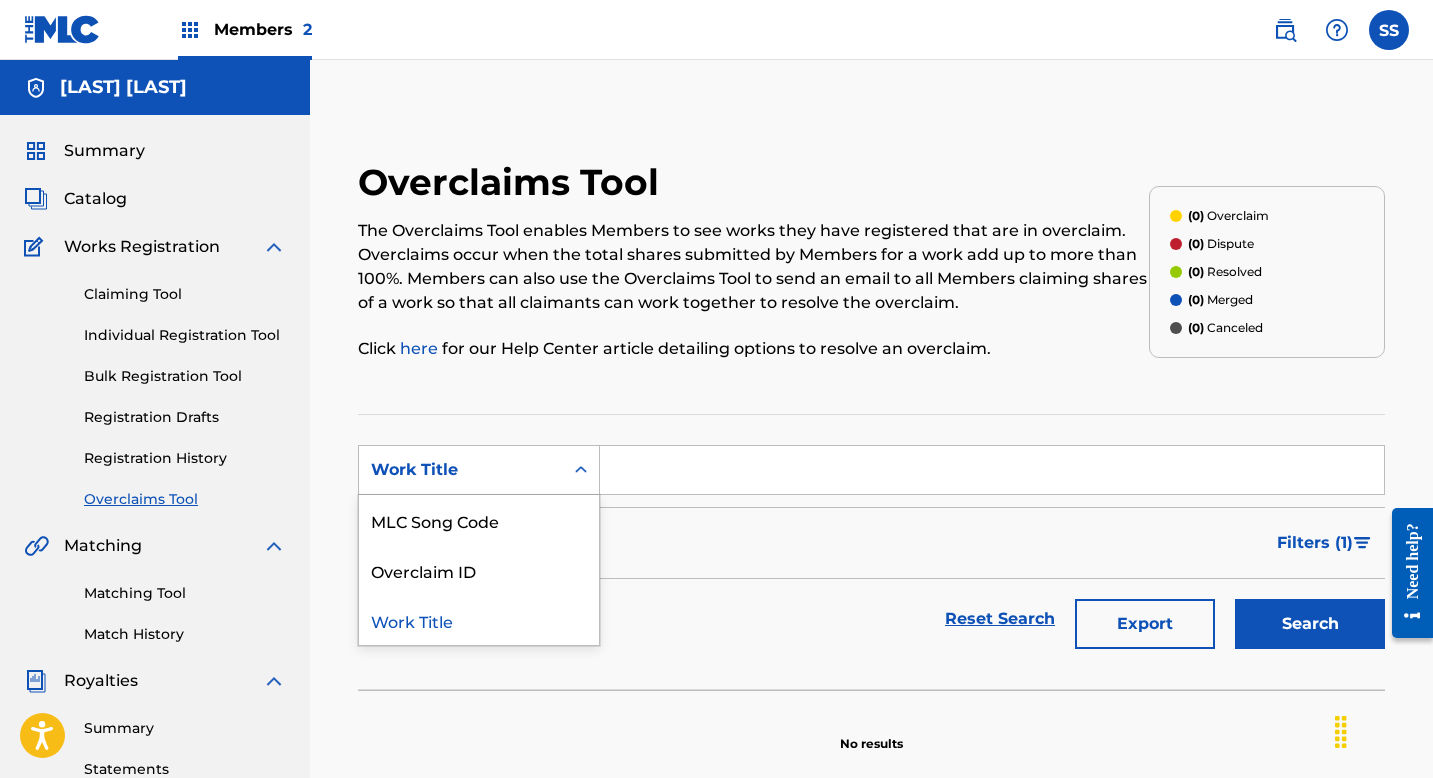 click on "Work Title" at bounding box center [461, 470] 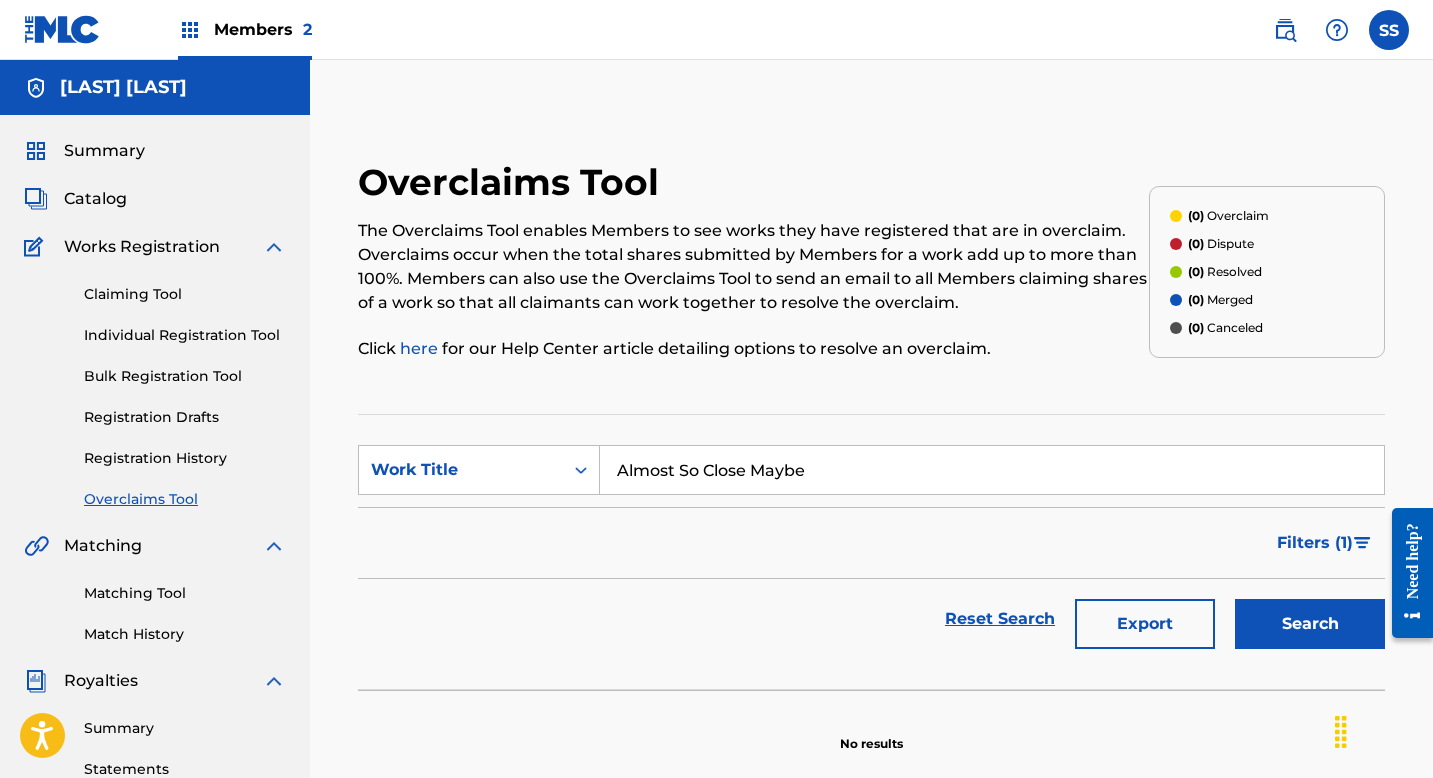 click on "Search" at bounding box center [1310, 624] 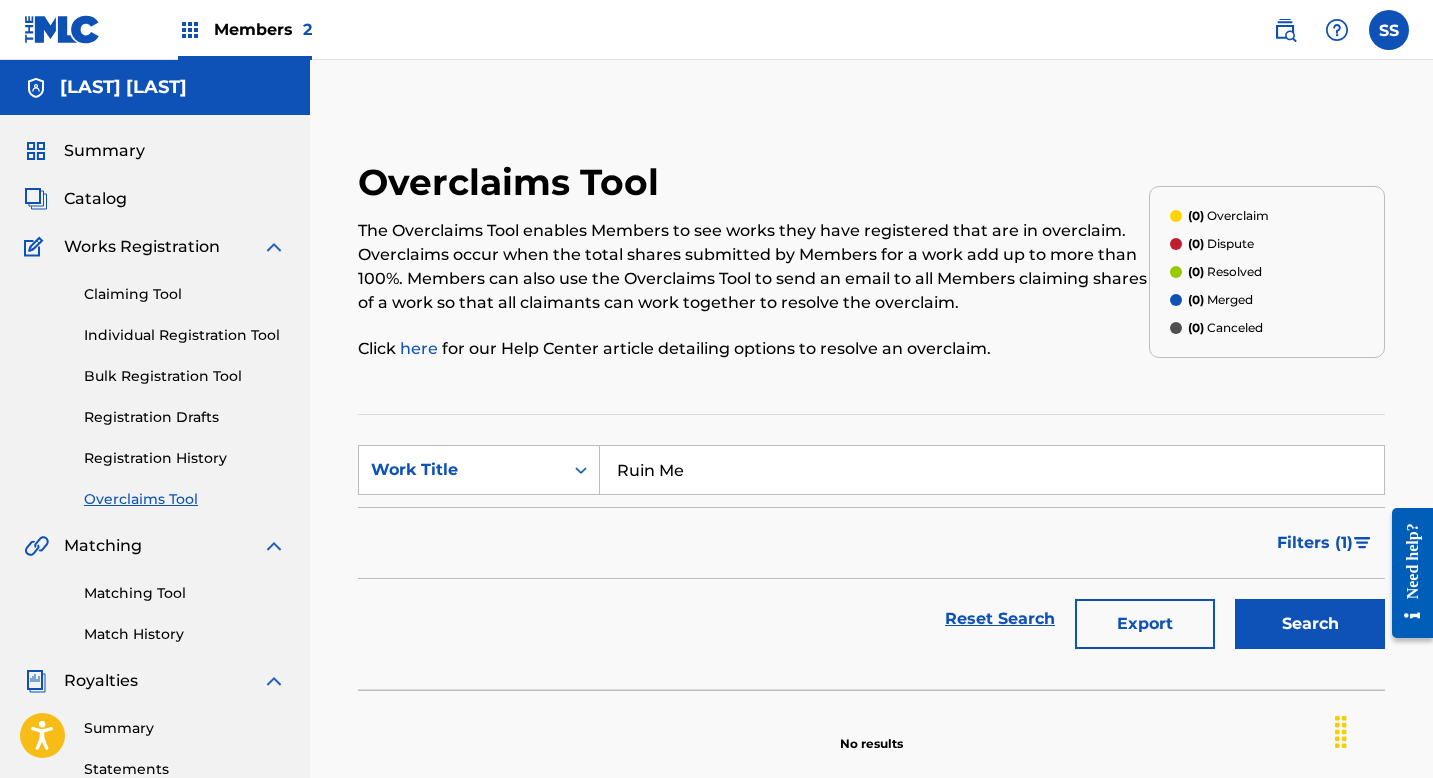 type on "Ruin Me" 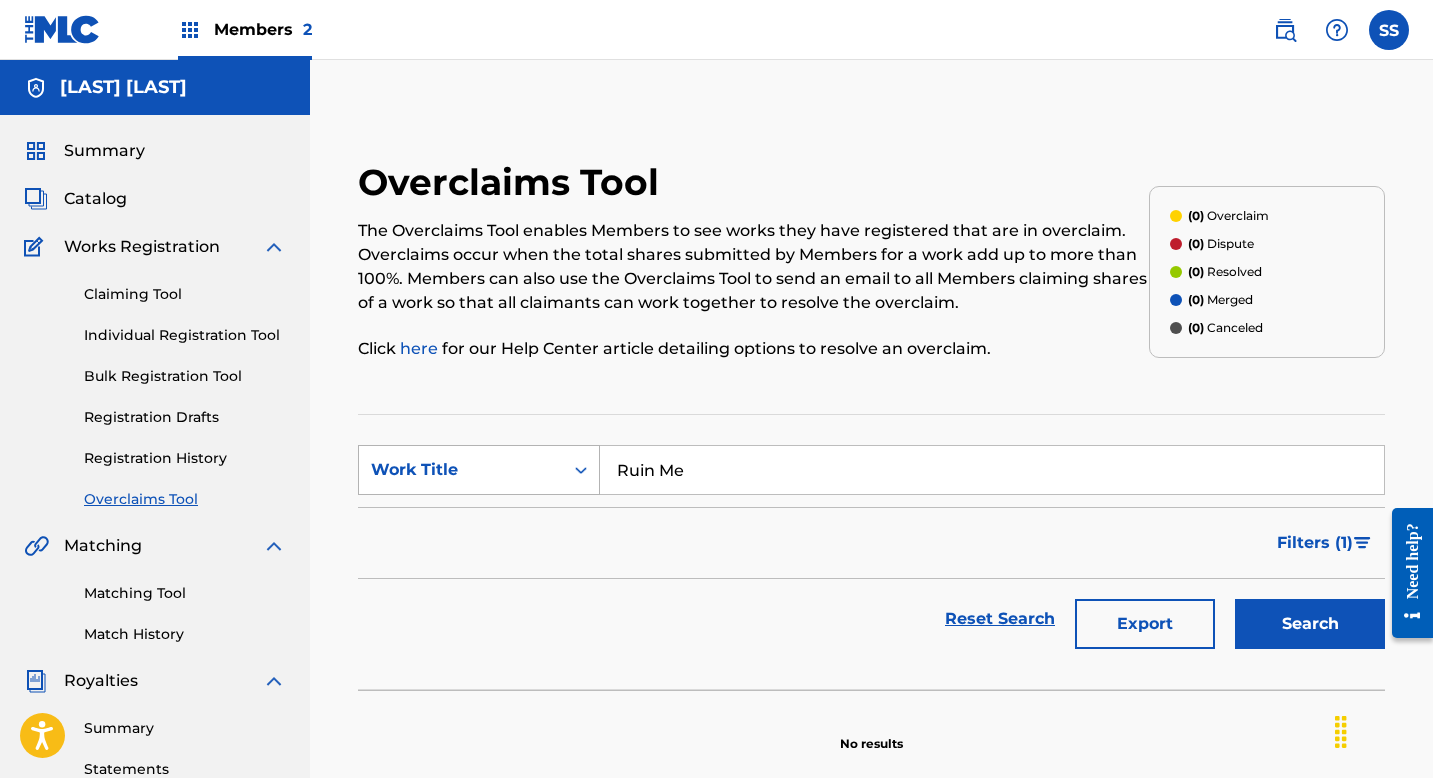 drag, startPoint x: 711, startPoint y: 485, endPoint x: 580, endPoint y: 485, distance: 131 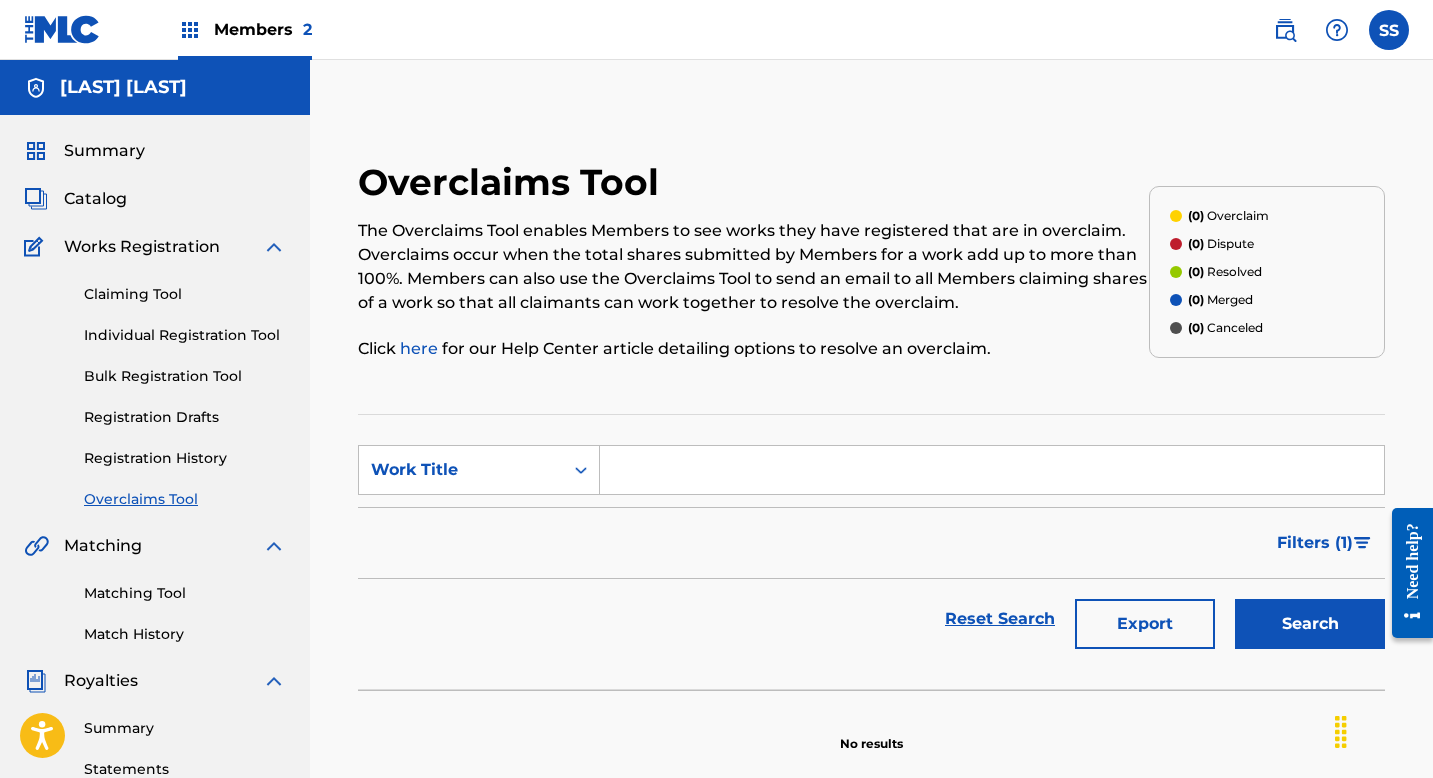 type 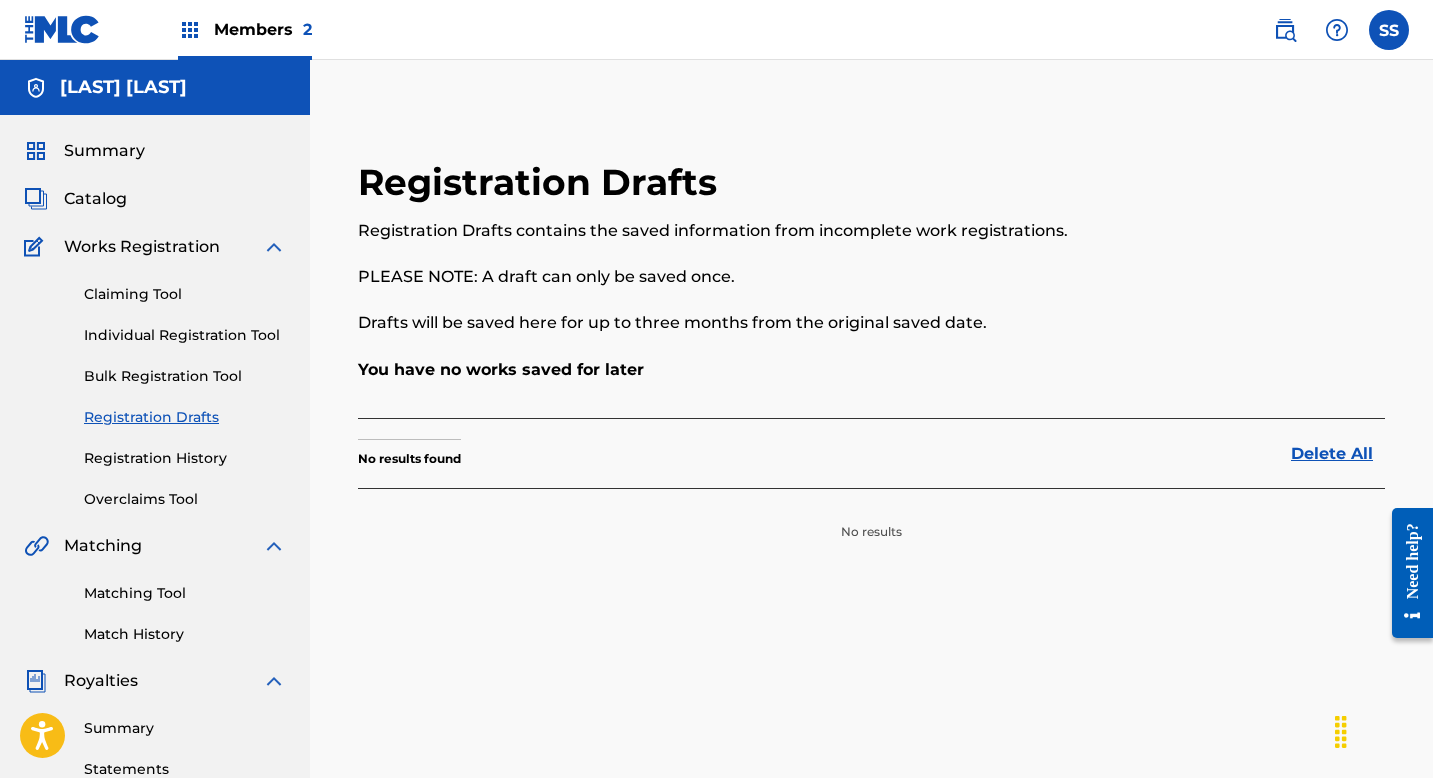 click on "Bulk Registration Tool" at bounding box center [185, 376] 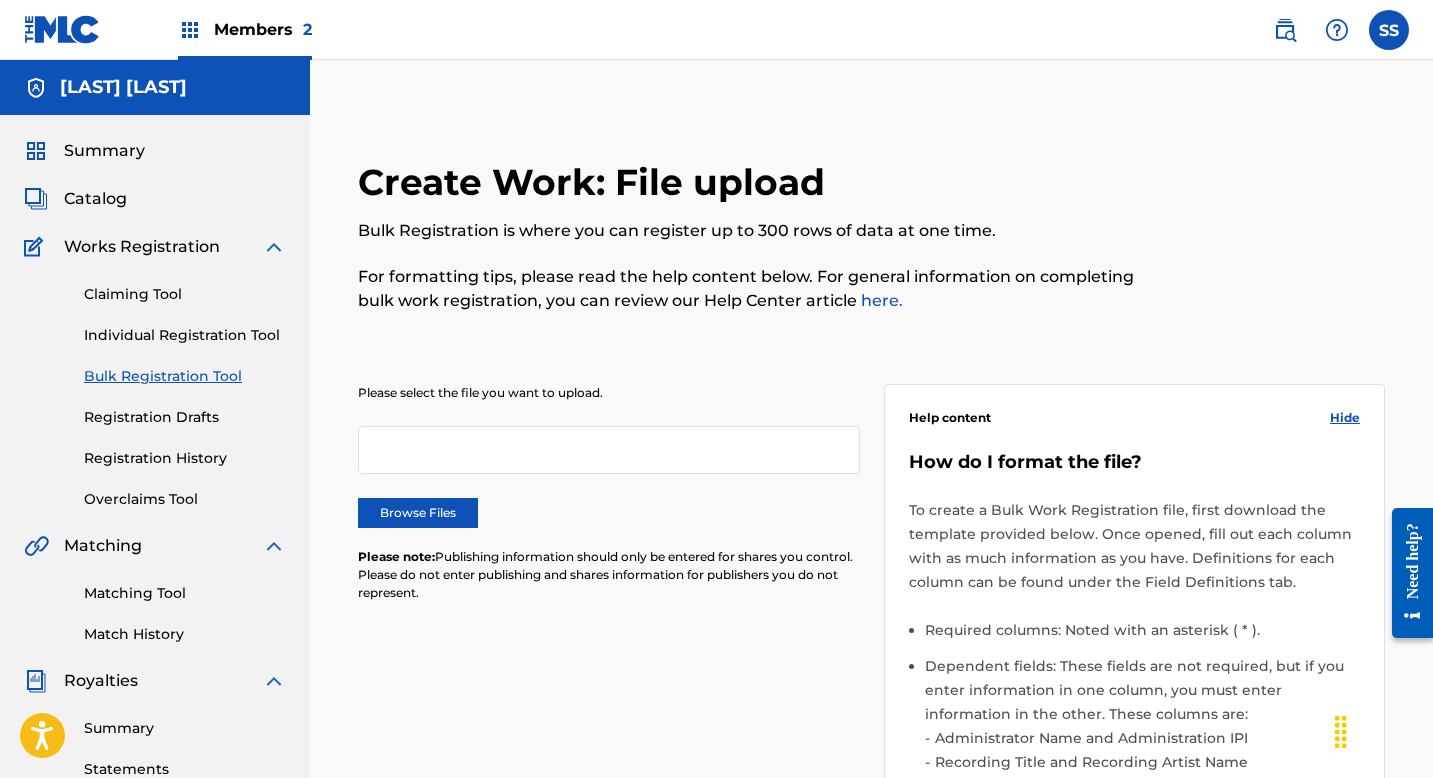 click on "Individual Registration Tool" at bounding box center (185, 335) 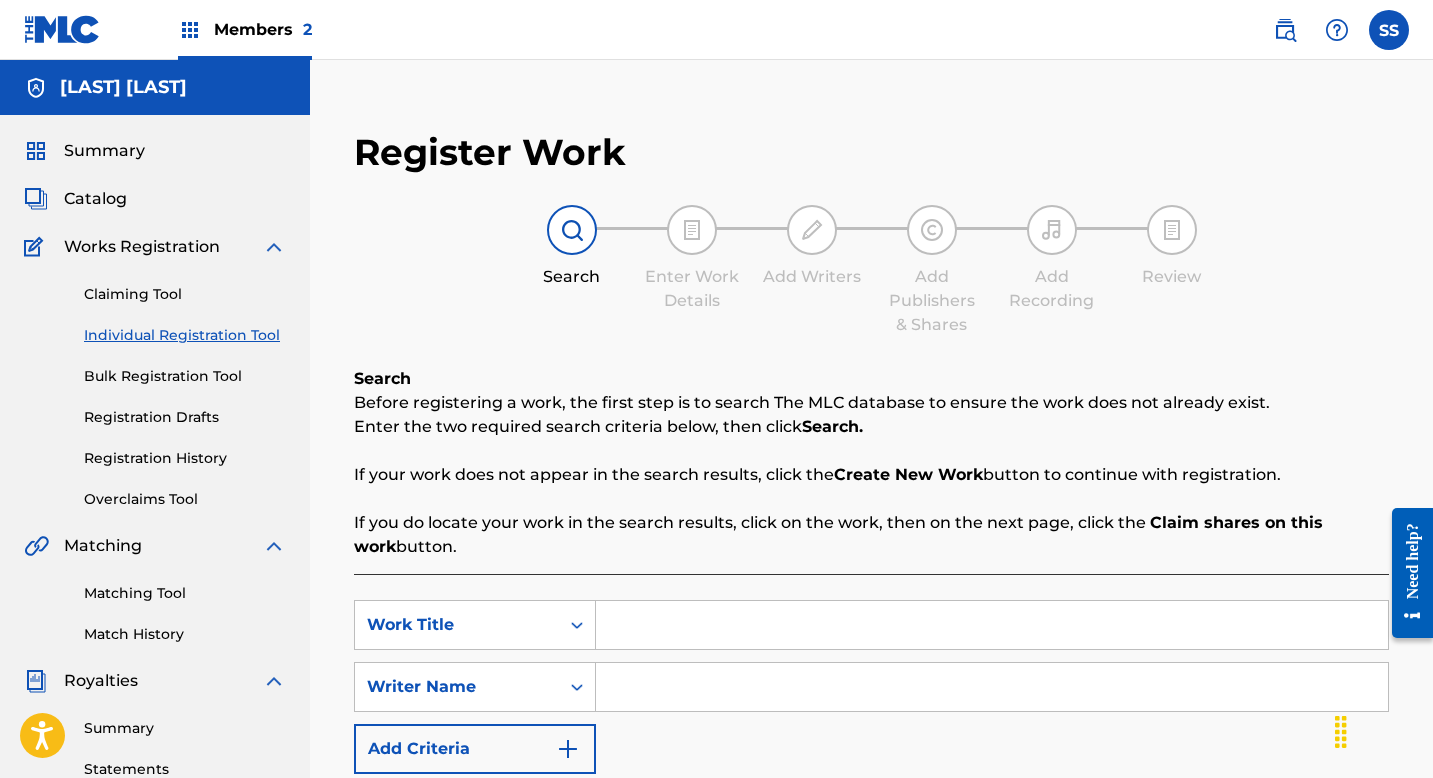 click on "Claiming Tool Individual Registration Tool Bulk Registration Tool Registration Drafts Registration History Overclaims Tool" at bounding box center [155, 384] 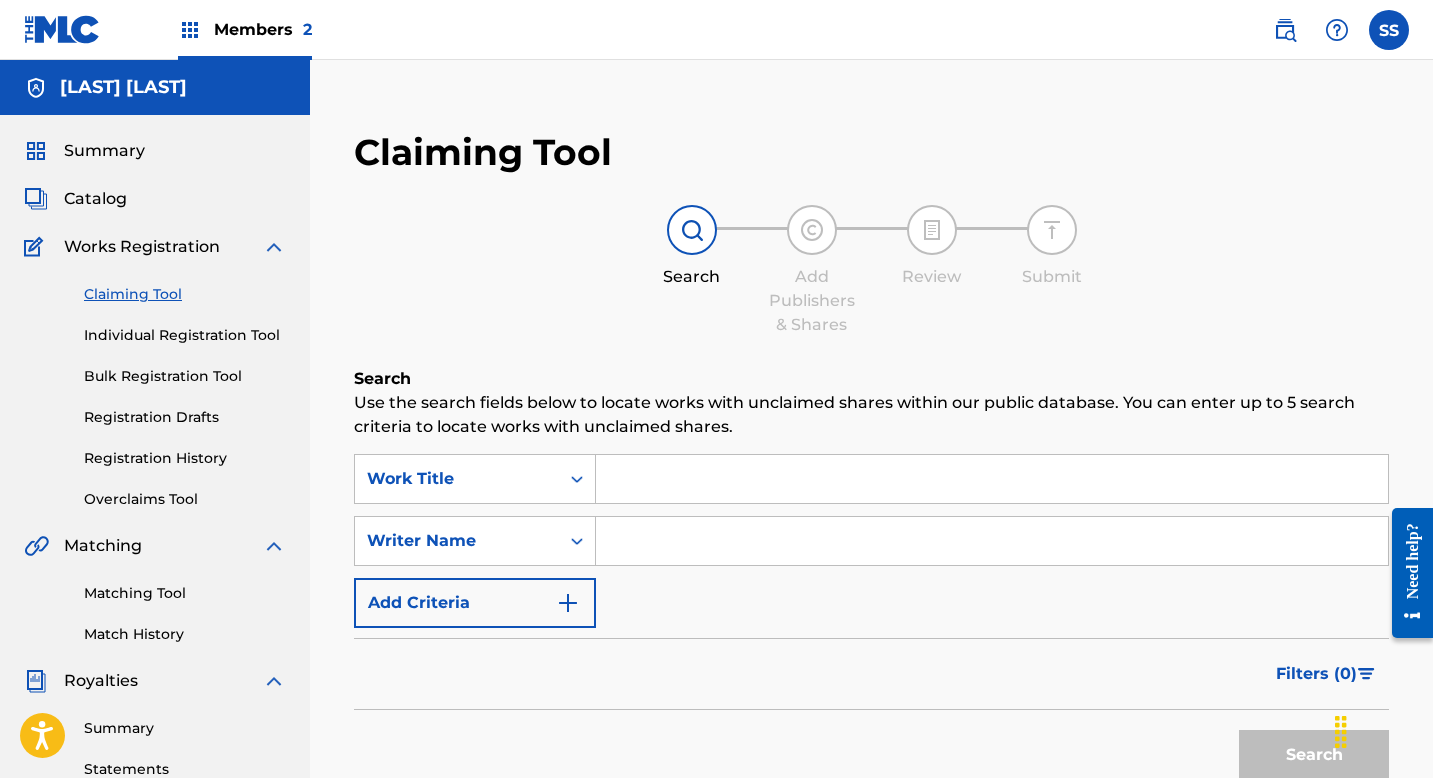 click on "Catalog" at bounding box center (95, 199) 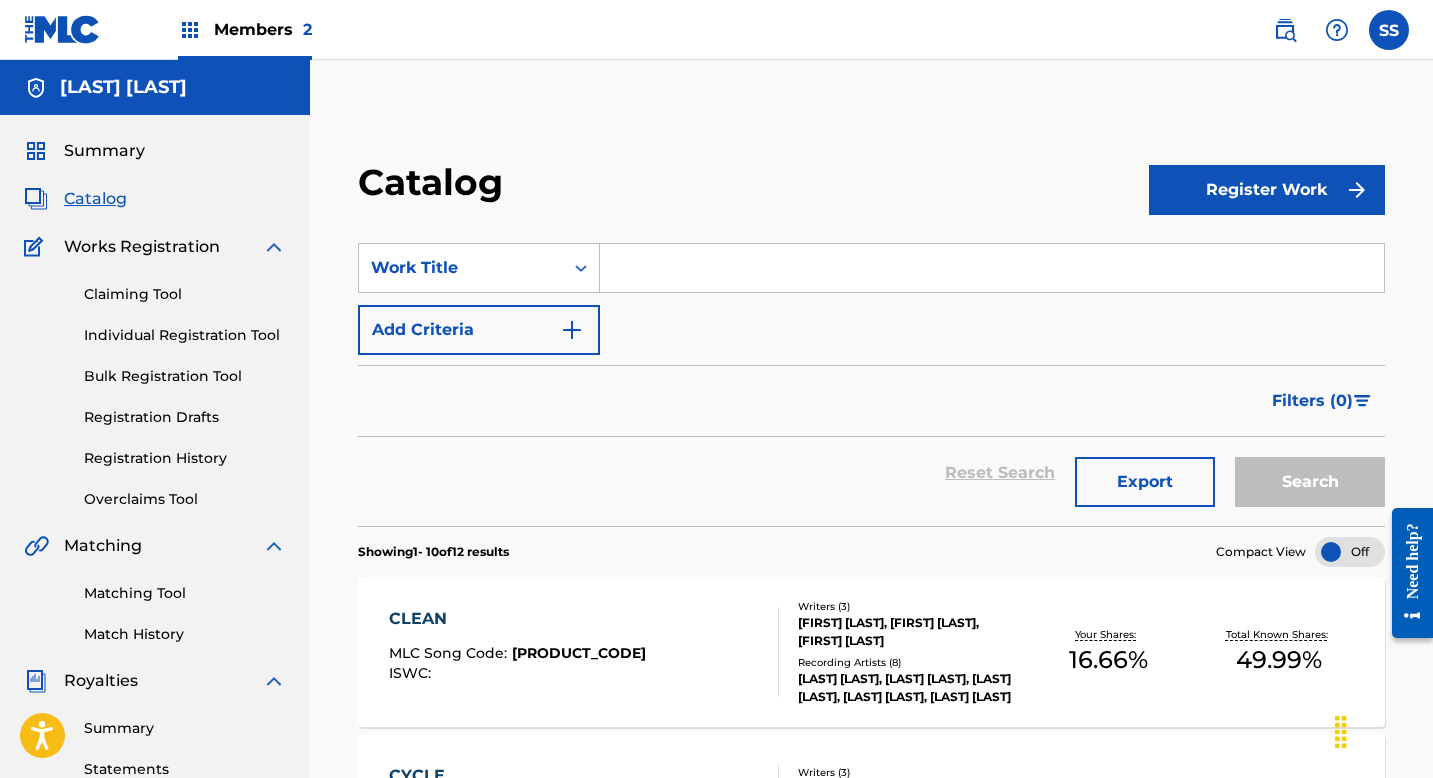 scroll, scrollTop: 259, scrollLeft: 0, axis: vertical 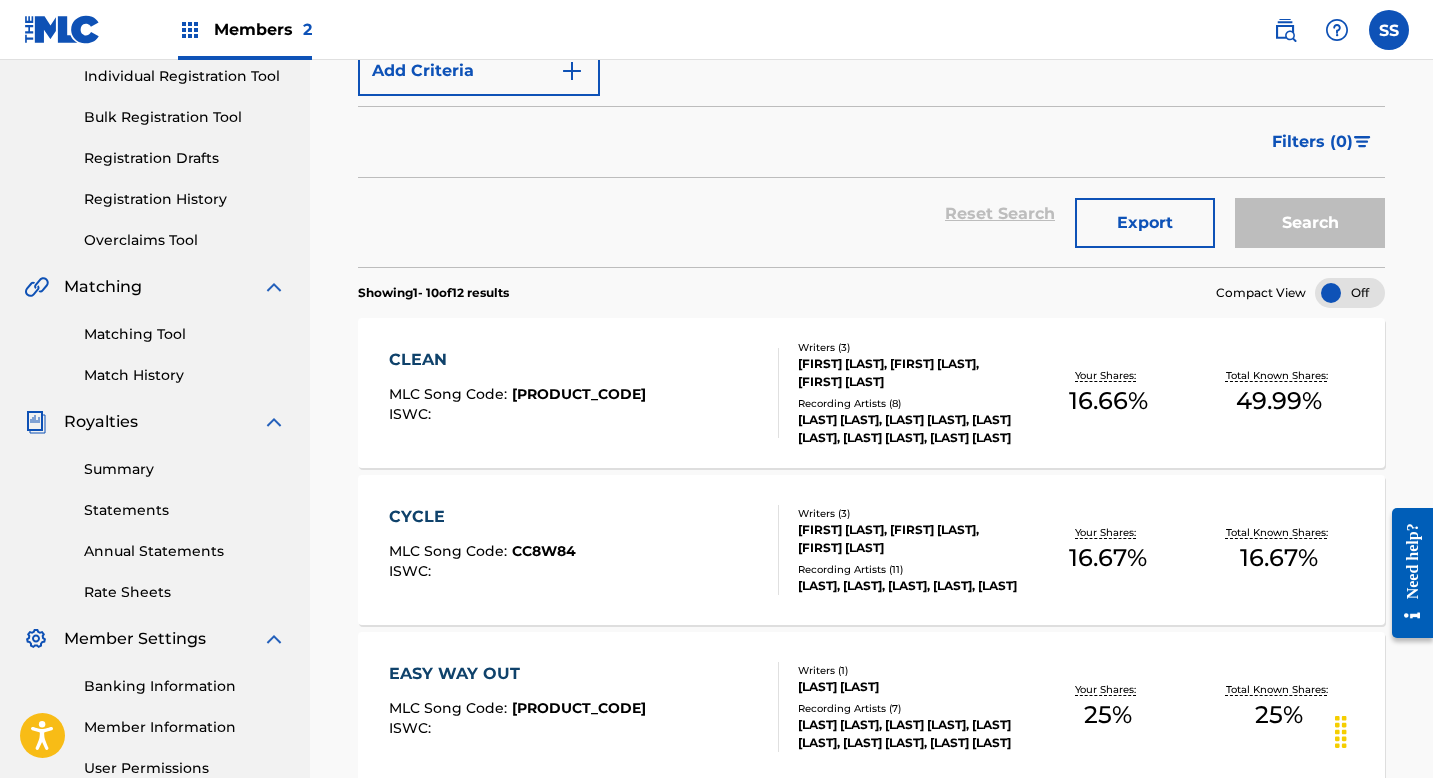 click on "CLEAN MLC Song Code : CC1WE7 ISWC : Writers ( 3 ) [LAST] [LAST], [LAST] [LAST], [LAST] [LAST] [LAST] Recording Artists ( 8 ) [LAST] [LAST], [LAST] [LAST], [LAST] [LAST], [LAST] [LAST], [LAST] [LAST] Your Shares: 16.66 % Total Known Shares: 49.99 %" at bounding box center (871, 393) 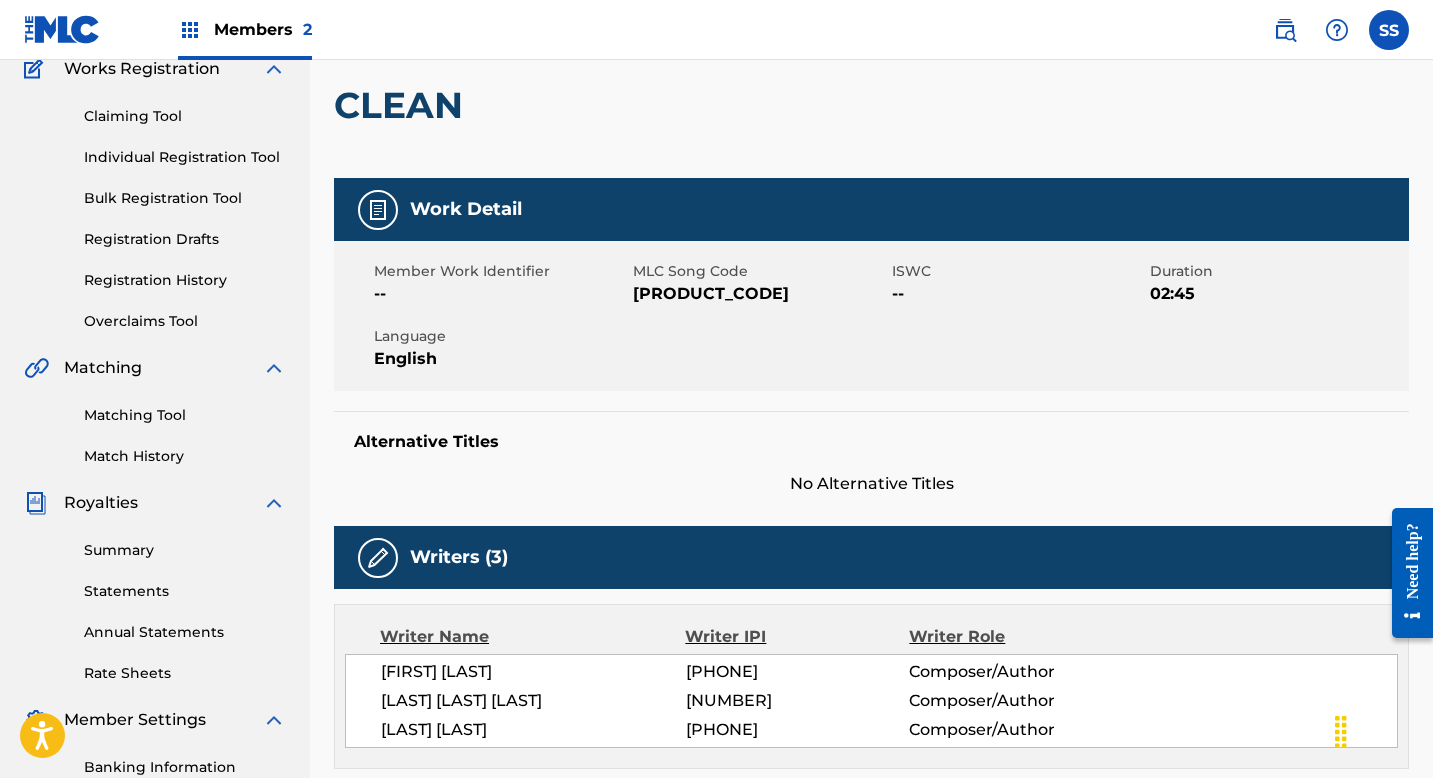 scroll, scrollTop: 0, scrollLeft: 0, axis: both 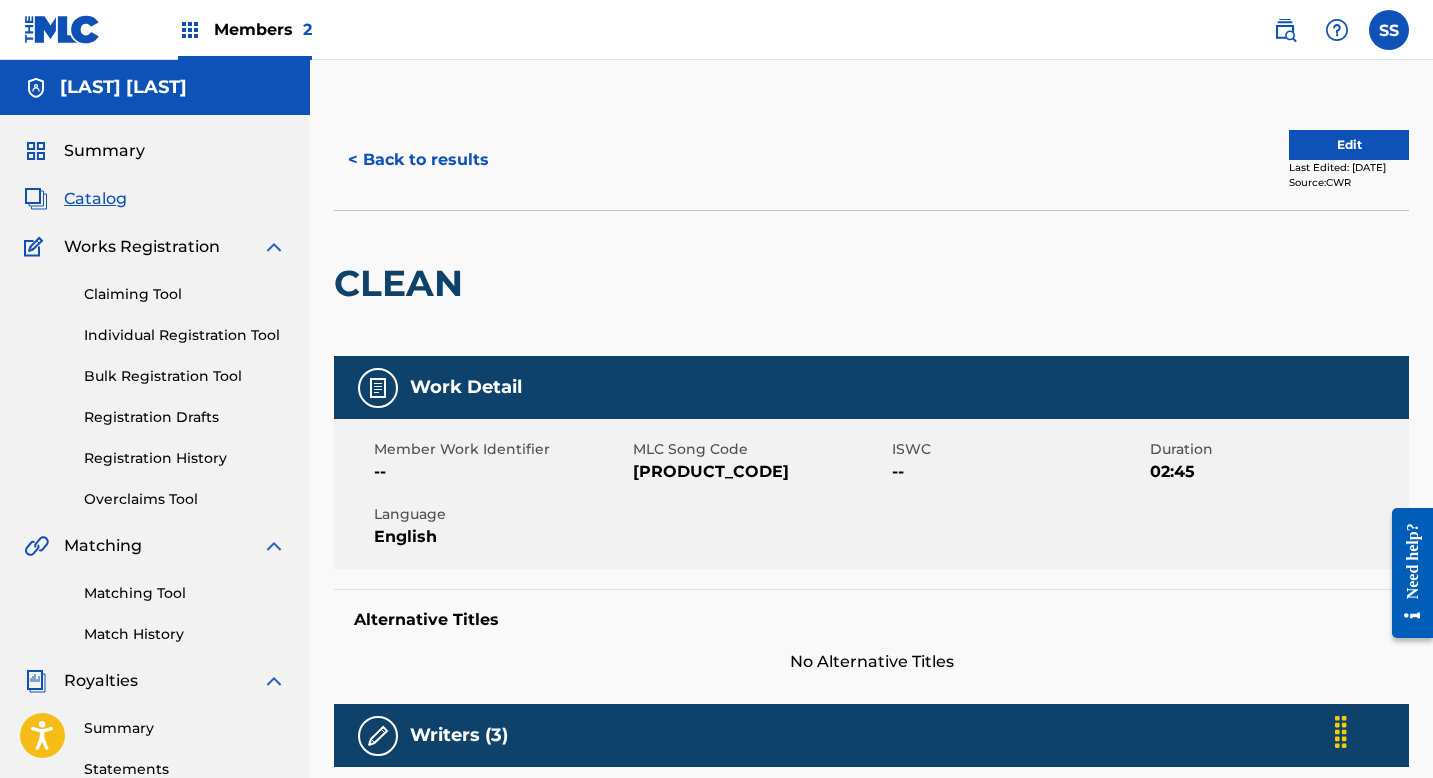 click on "Edit" at bounding box center [1349, 145] 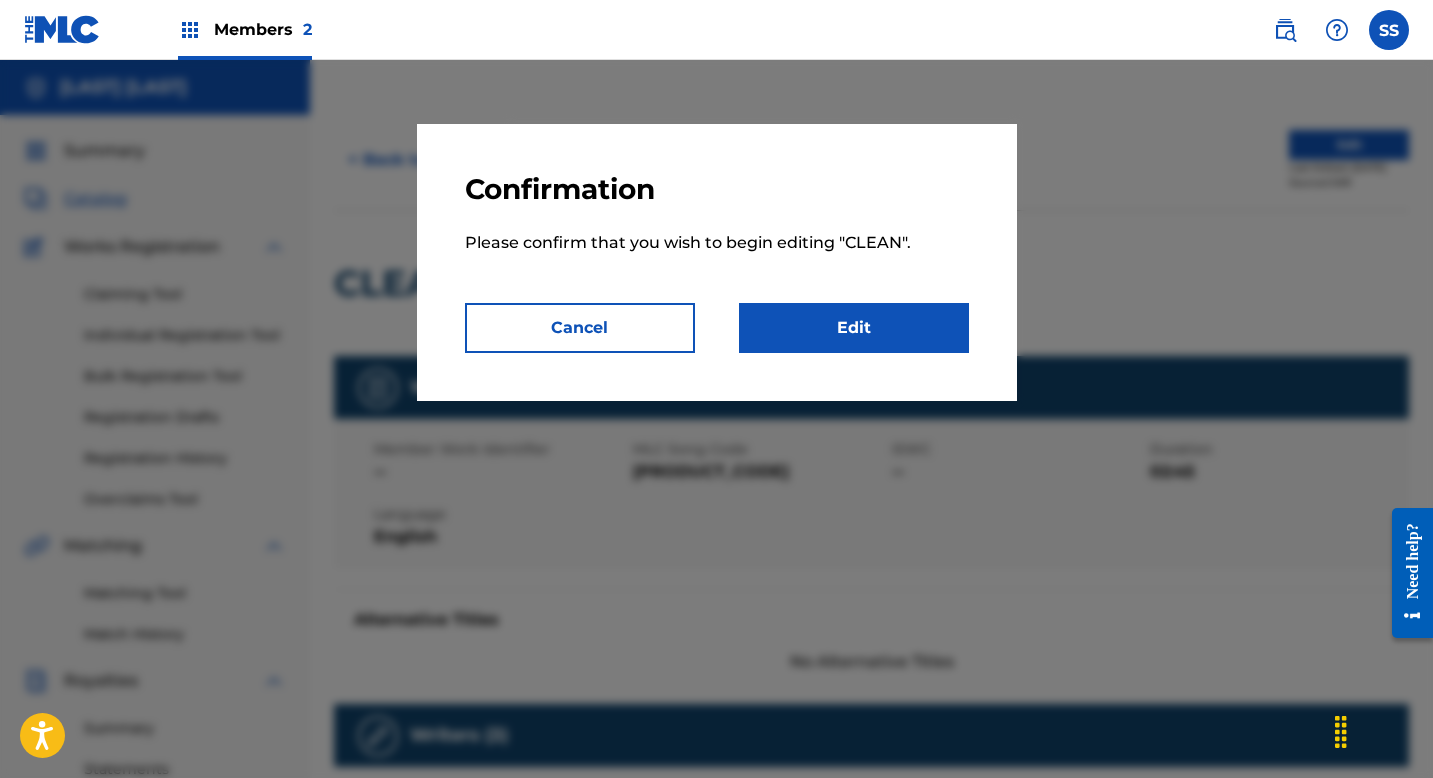 click on "Edit" at bounding box center [854, 328] 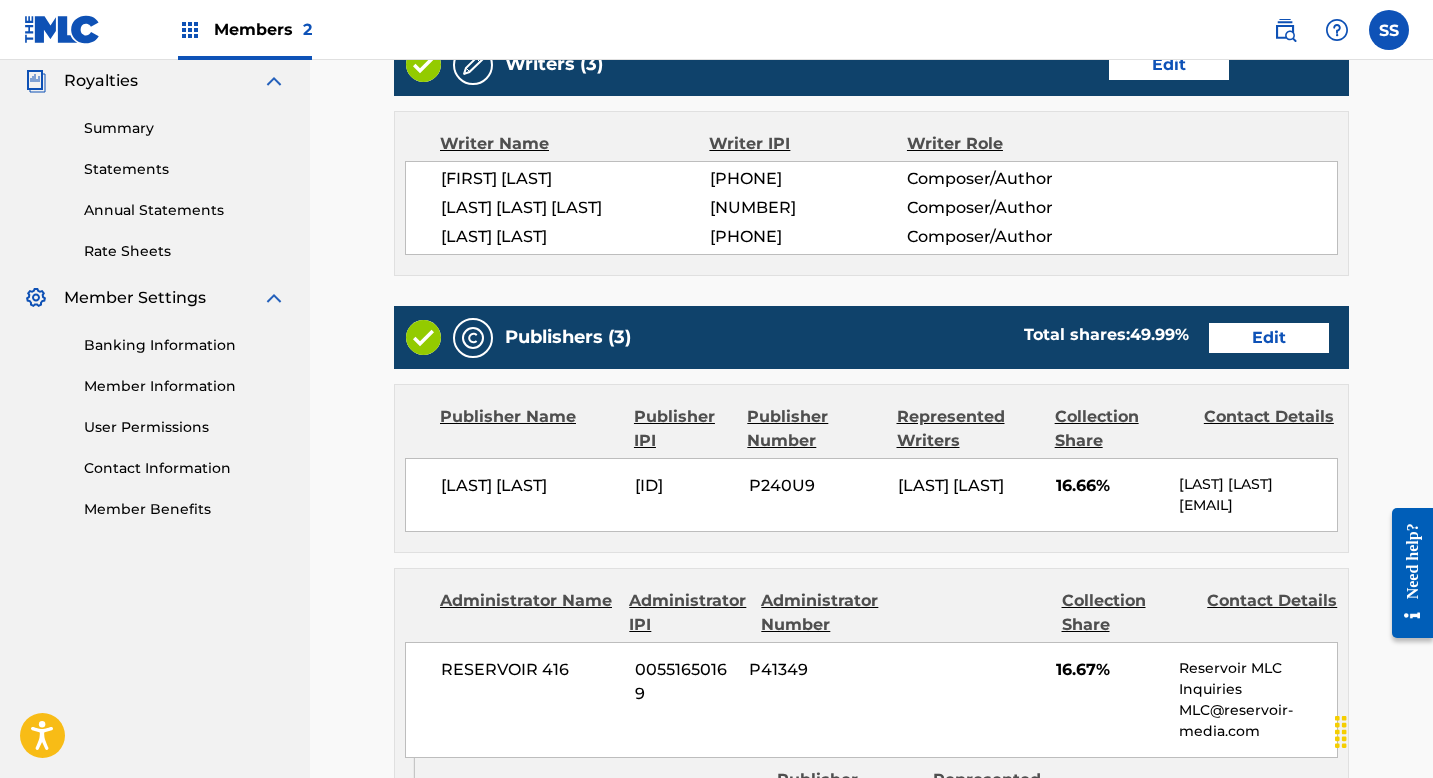 scroll, scrollTop: 667, scrollLeft: 0, axis: vertical 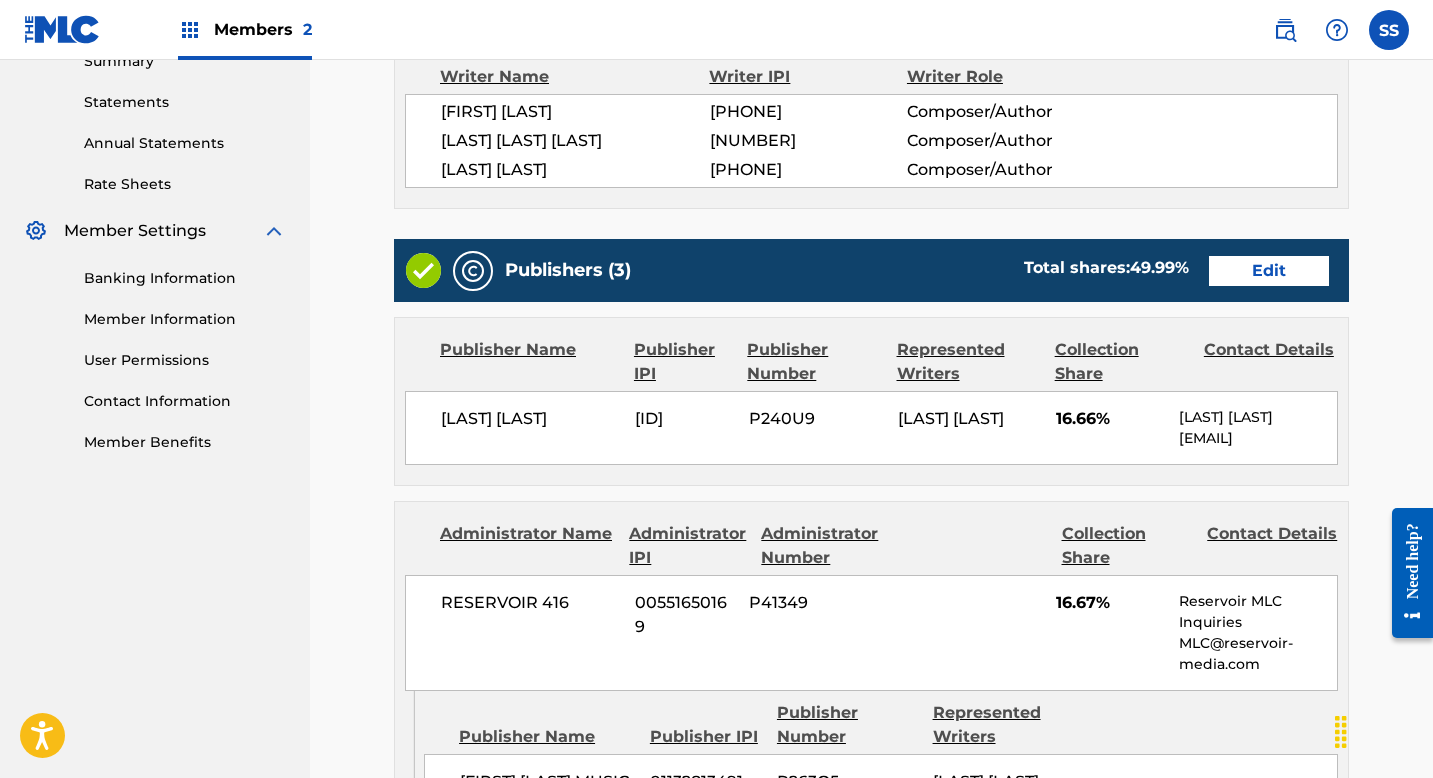 click on "Edit" at bounding box center (1269, 271) 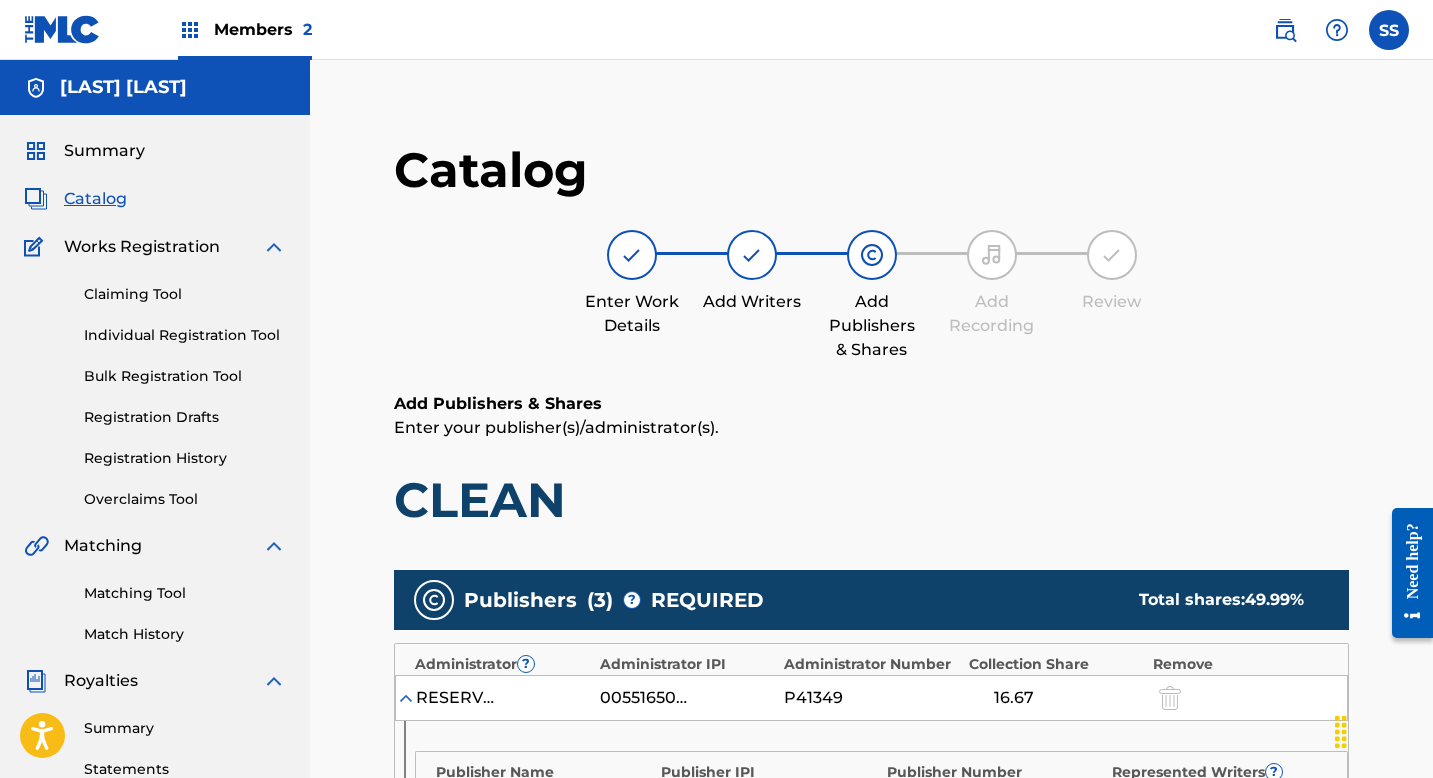 scroll, scrollTop: 611, scrollLeft: 0, axis: vertical 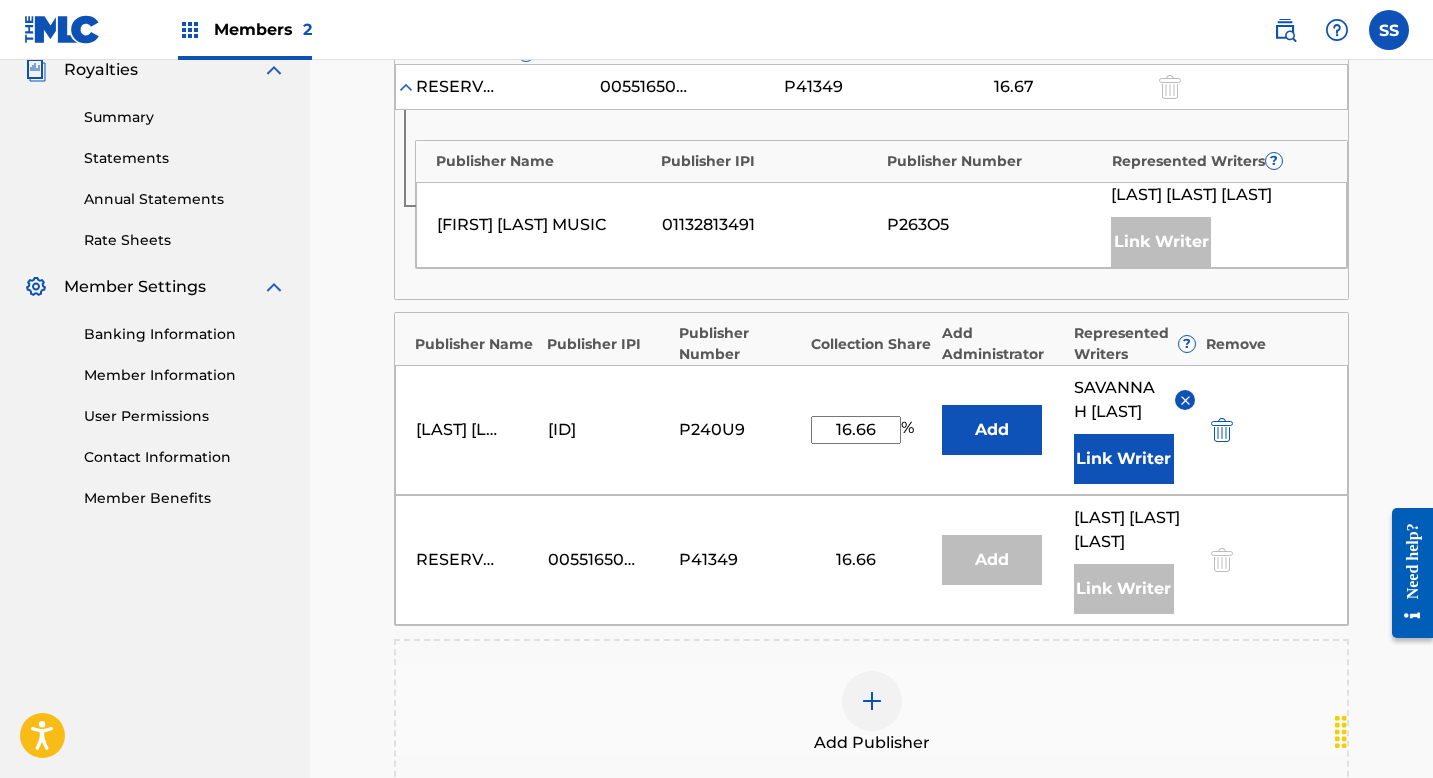 drag, startPoint x: 880, startPoint y: 469, endPoint x: 809, endPoint y: 469, distance: 71 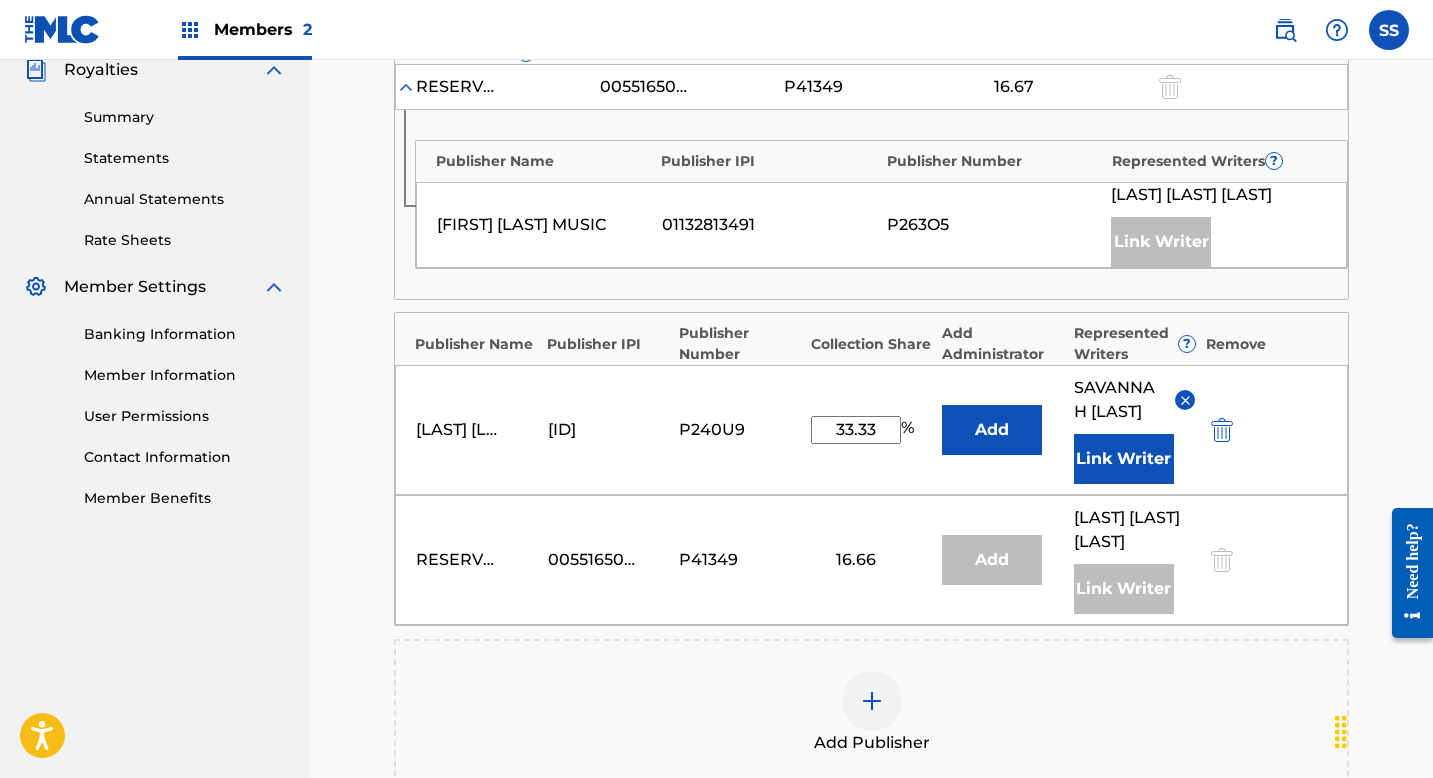 type on "33.33" 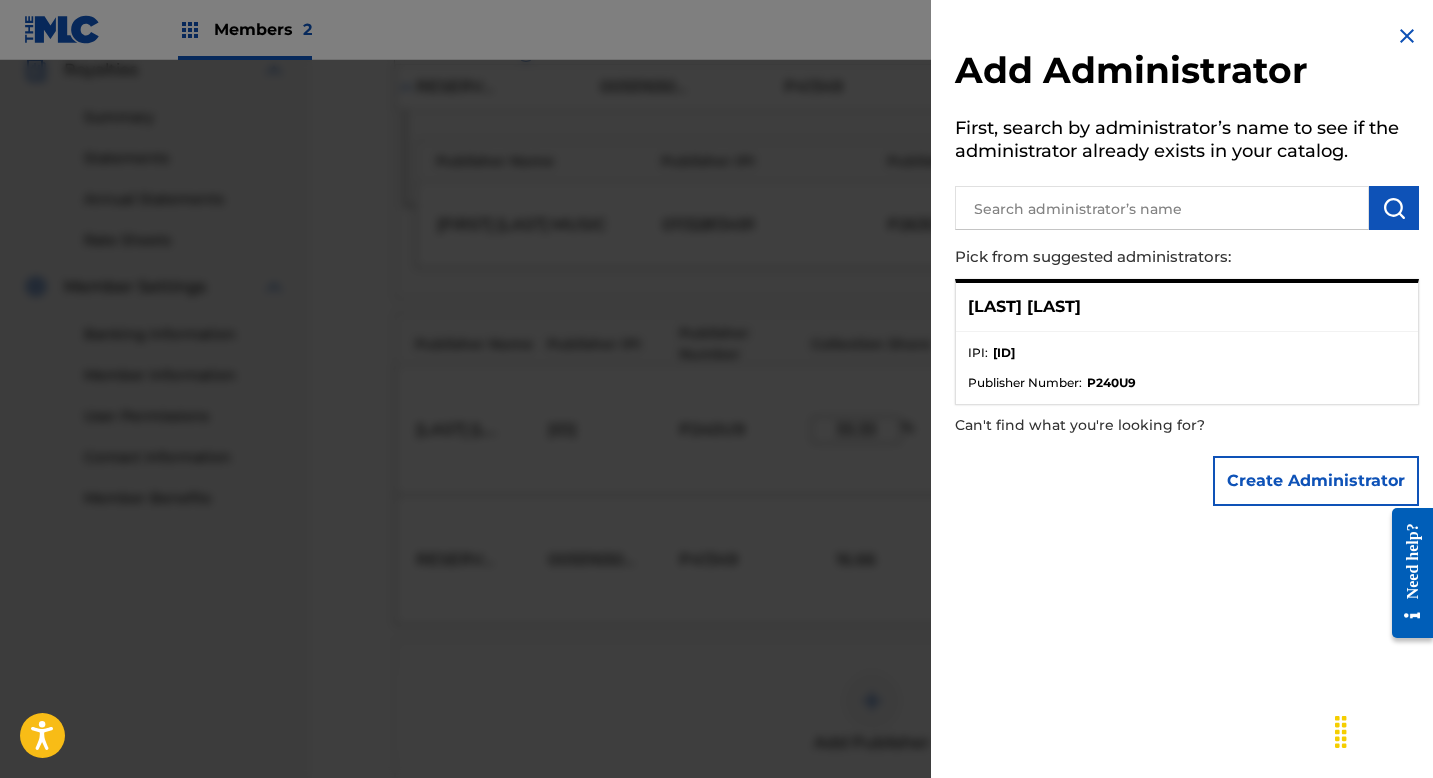 click on "IPI : [ID] Publisher Number : [ID]" at bounding box center (1187, 368) 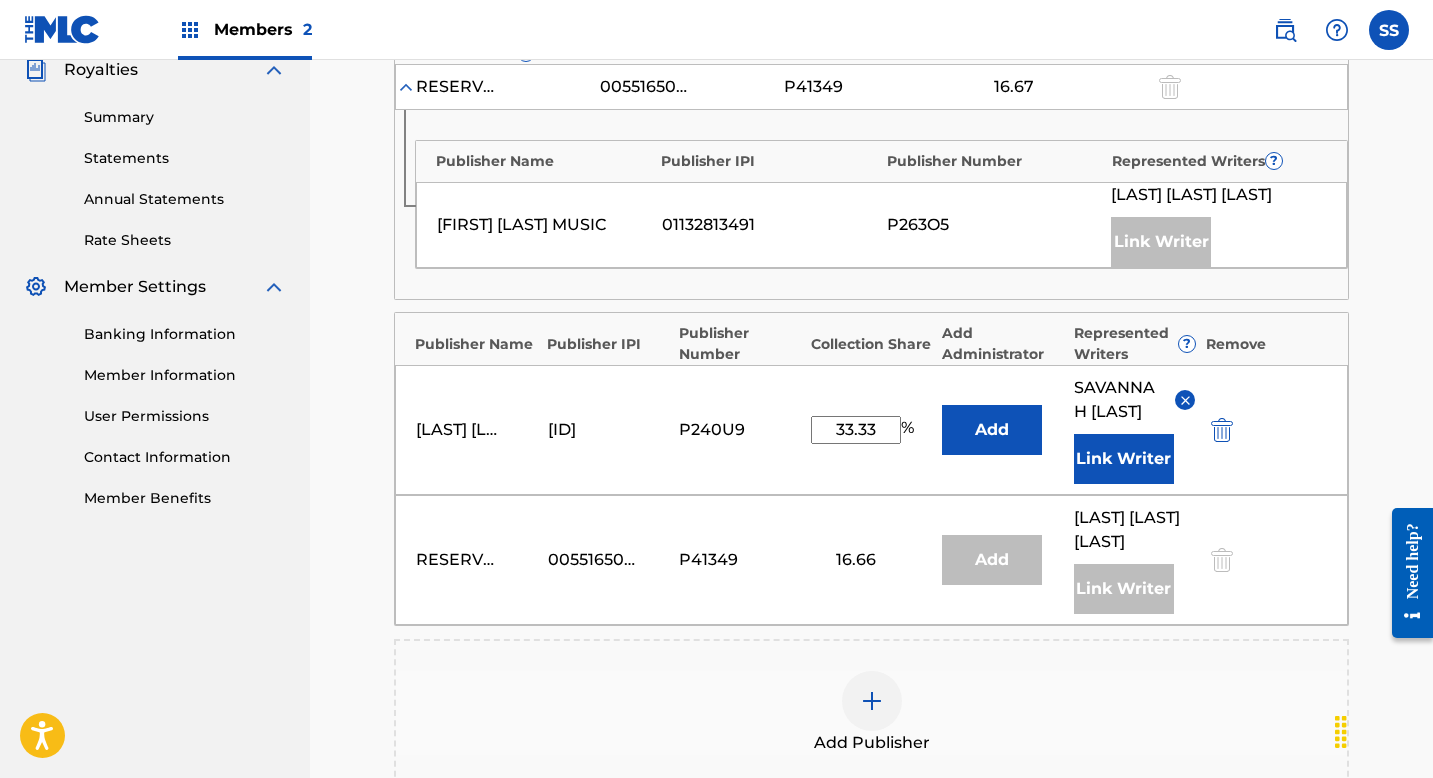 scroll, scrollTop: 1043, scrollLeft: 0, axis: vertical 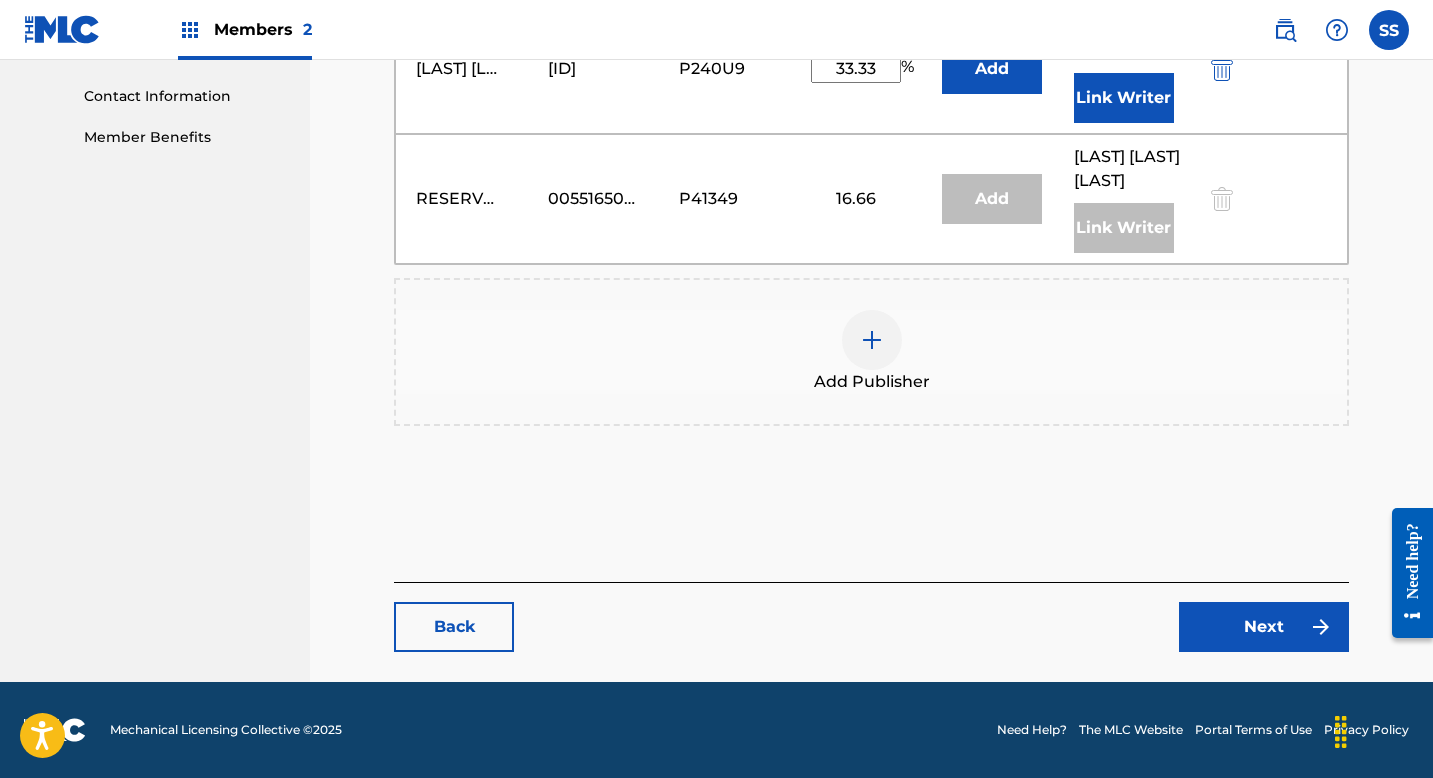 click on "Next" at bounding box center (1264, 627) 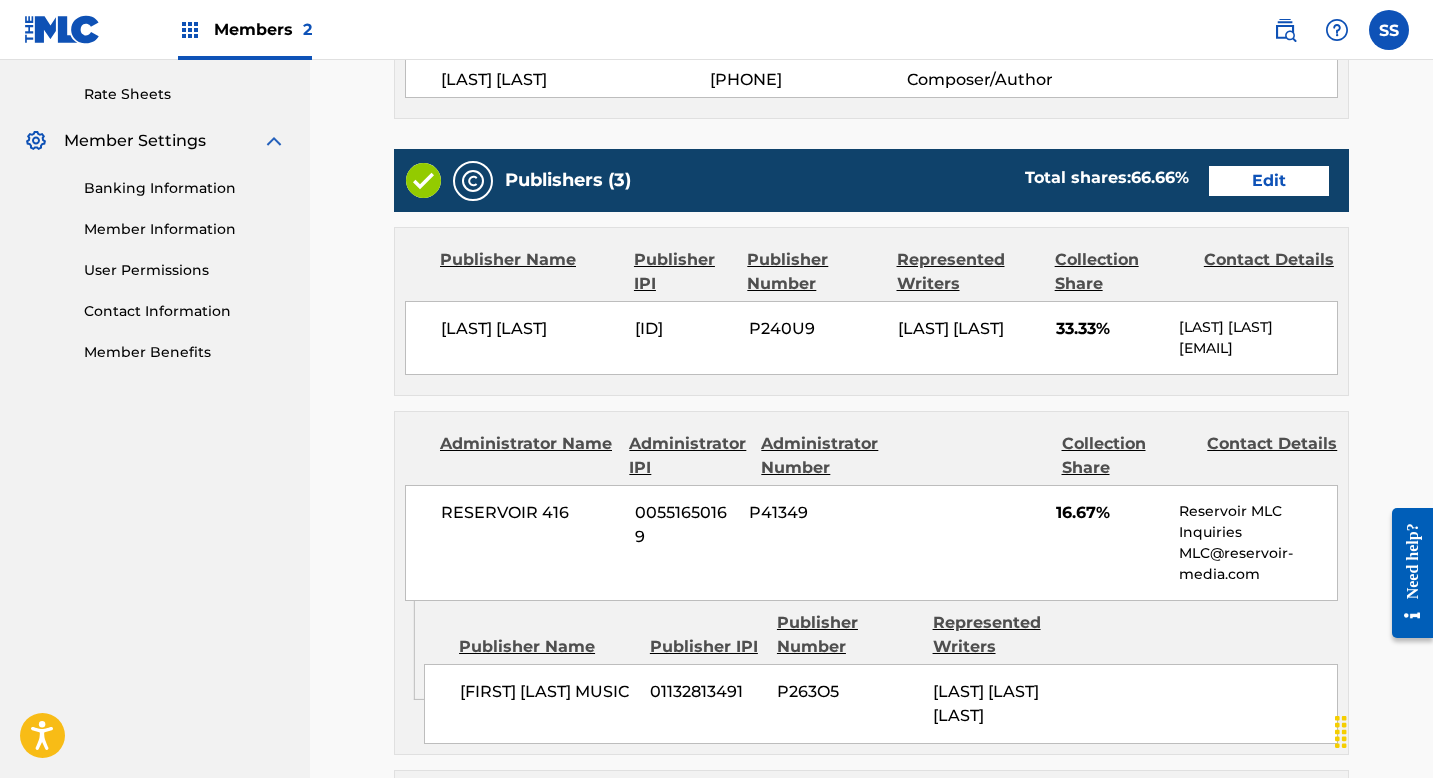 scroll, scrollTop: 1498, scrollLeft: 0, axis: vertical 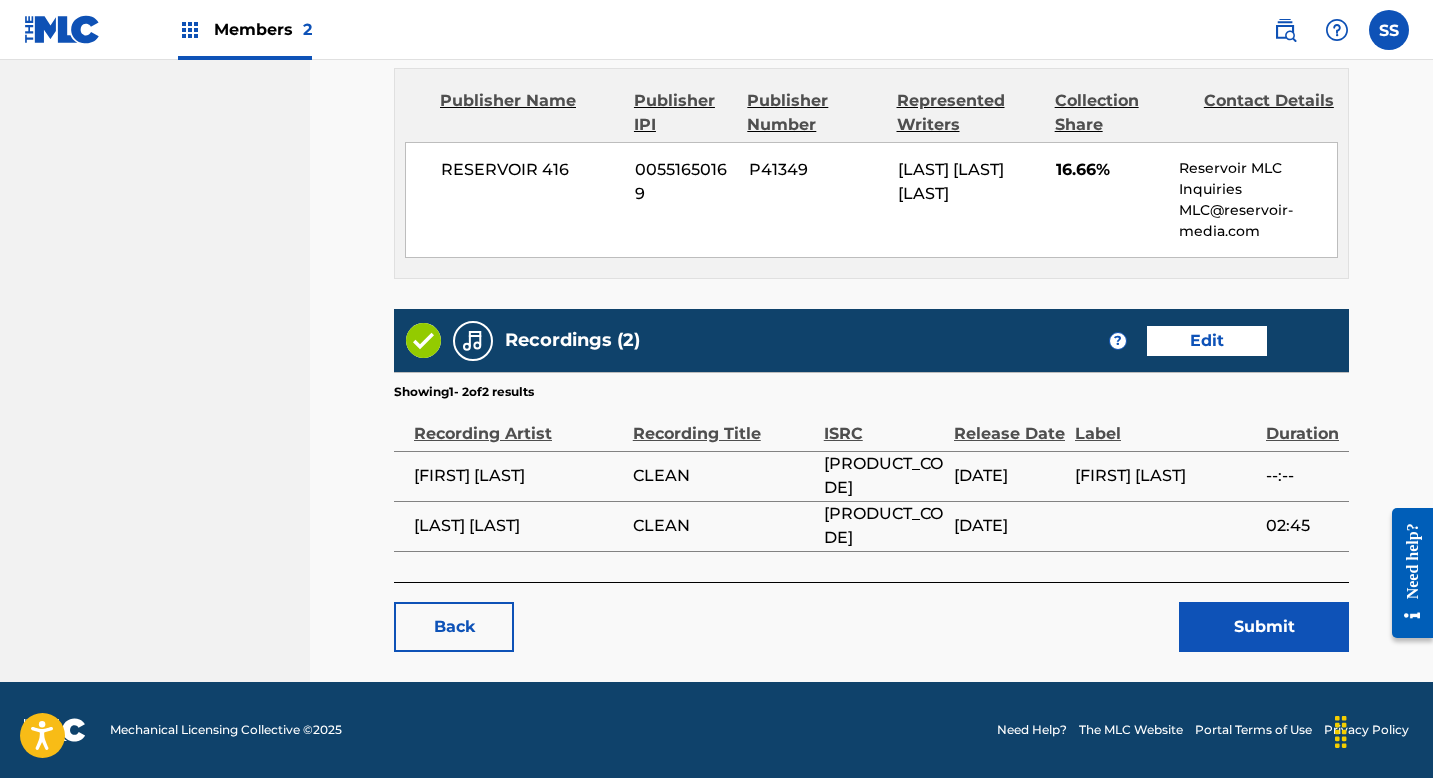 click on "Submit" at bounding box center (1264, 627) 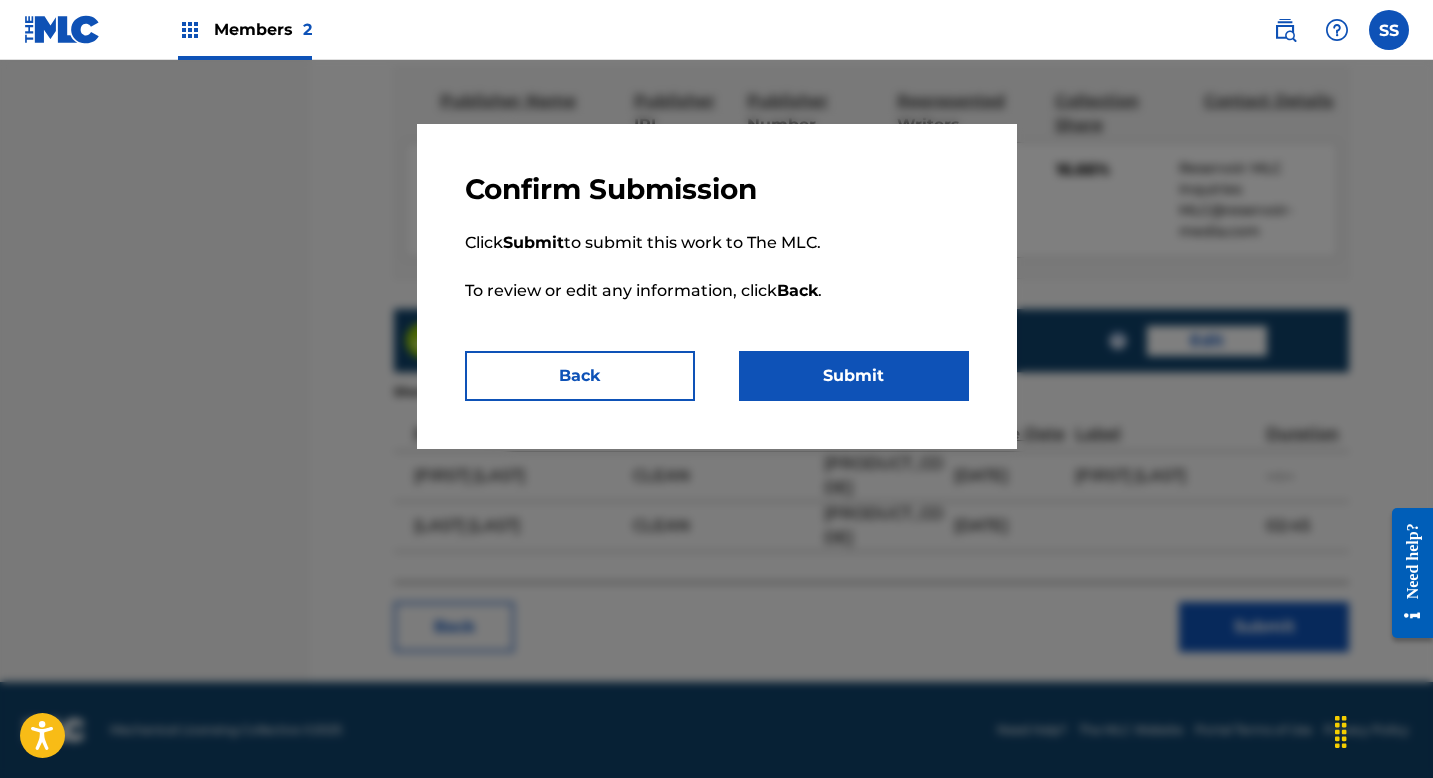 click on "Submit" at bounding box center [854, 376] 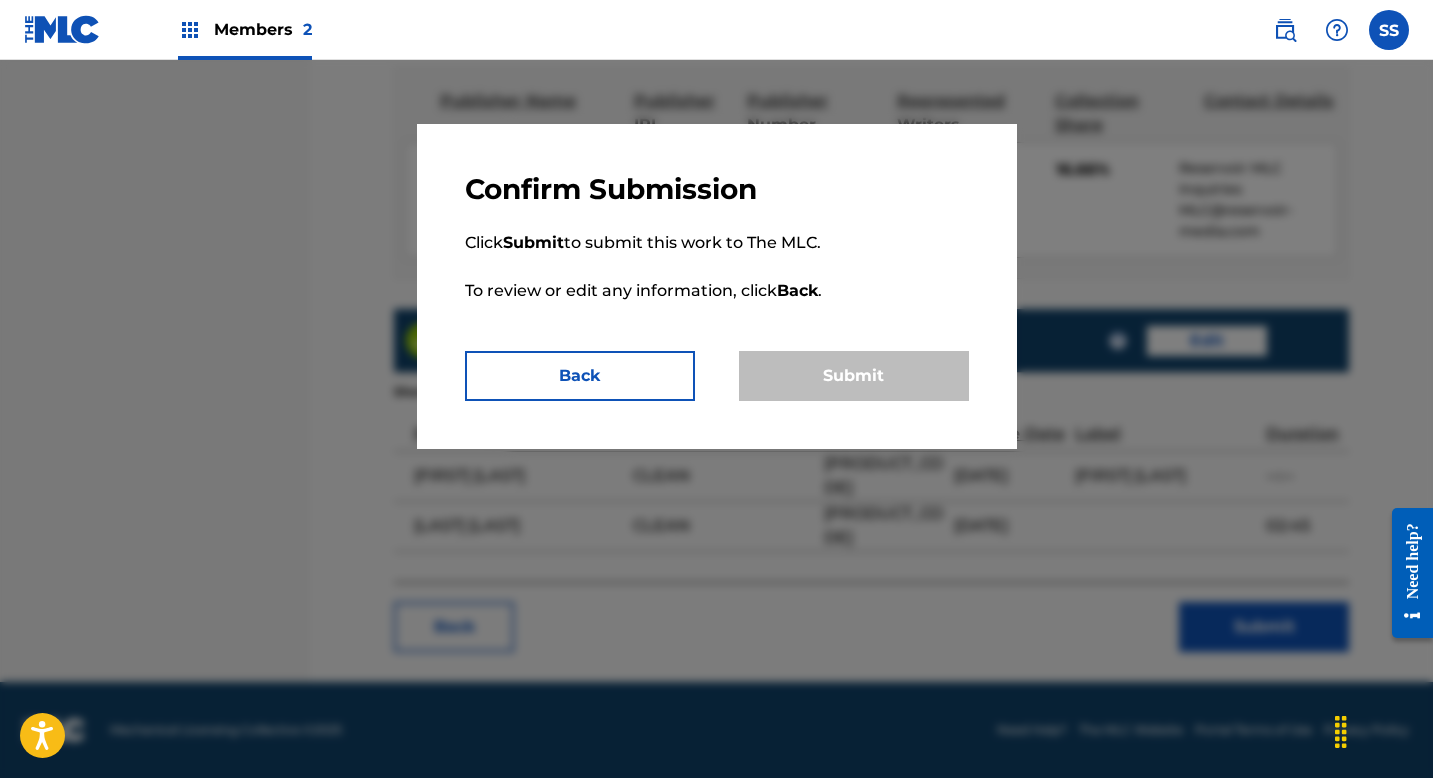 scroll, scrollTop: 0, scrollLeft: 0, axis: both 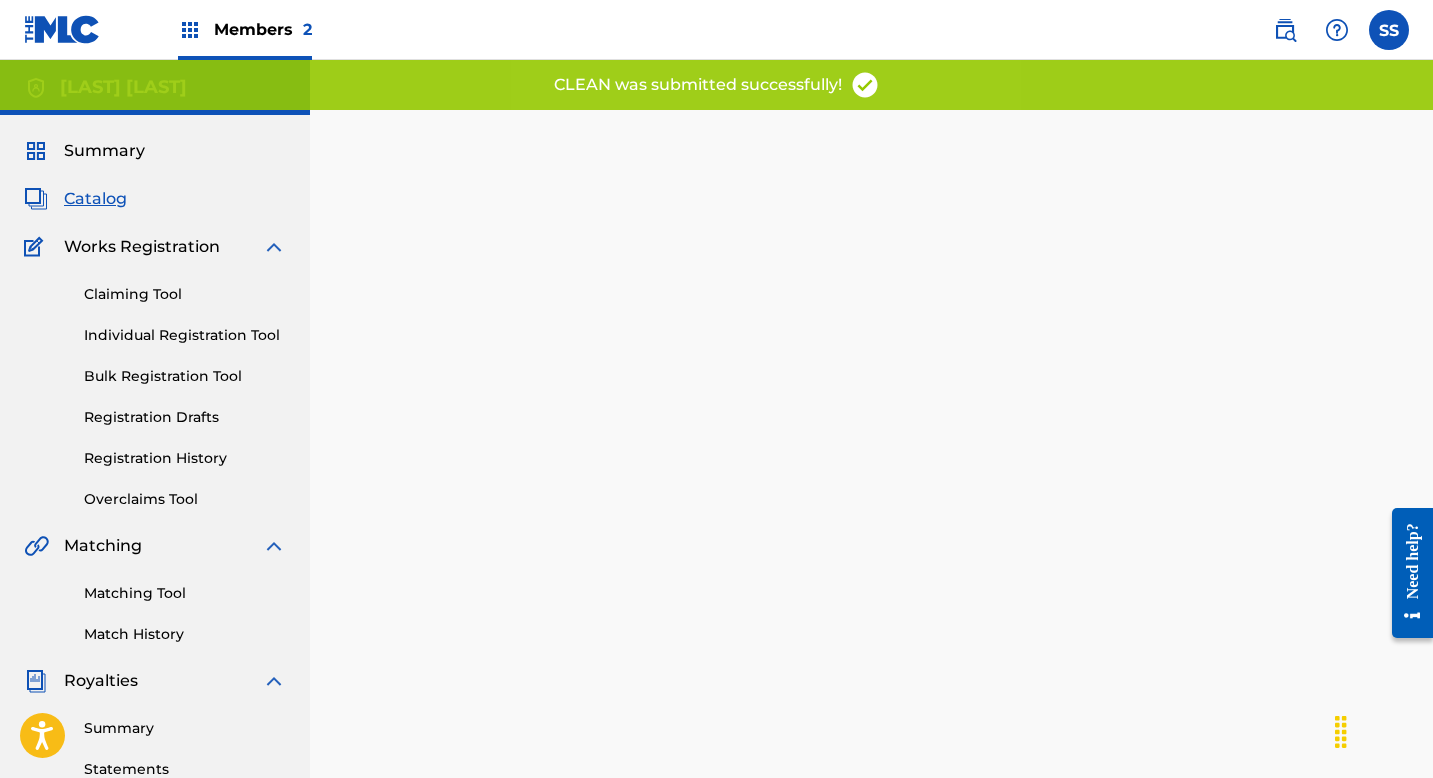 click on "Catalog" at bounding box center [95, 199] 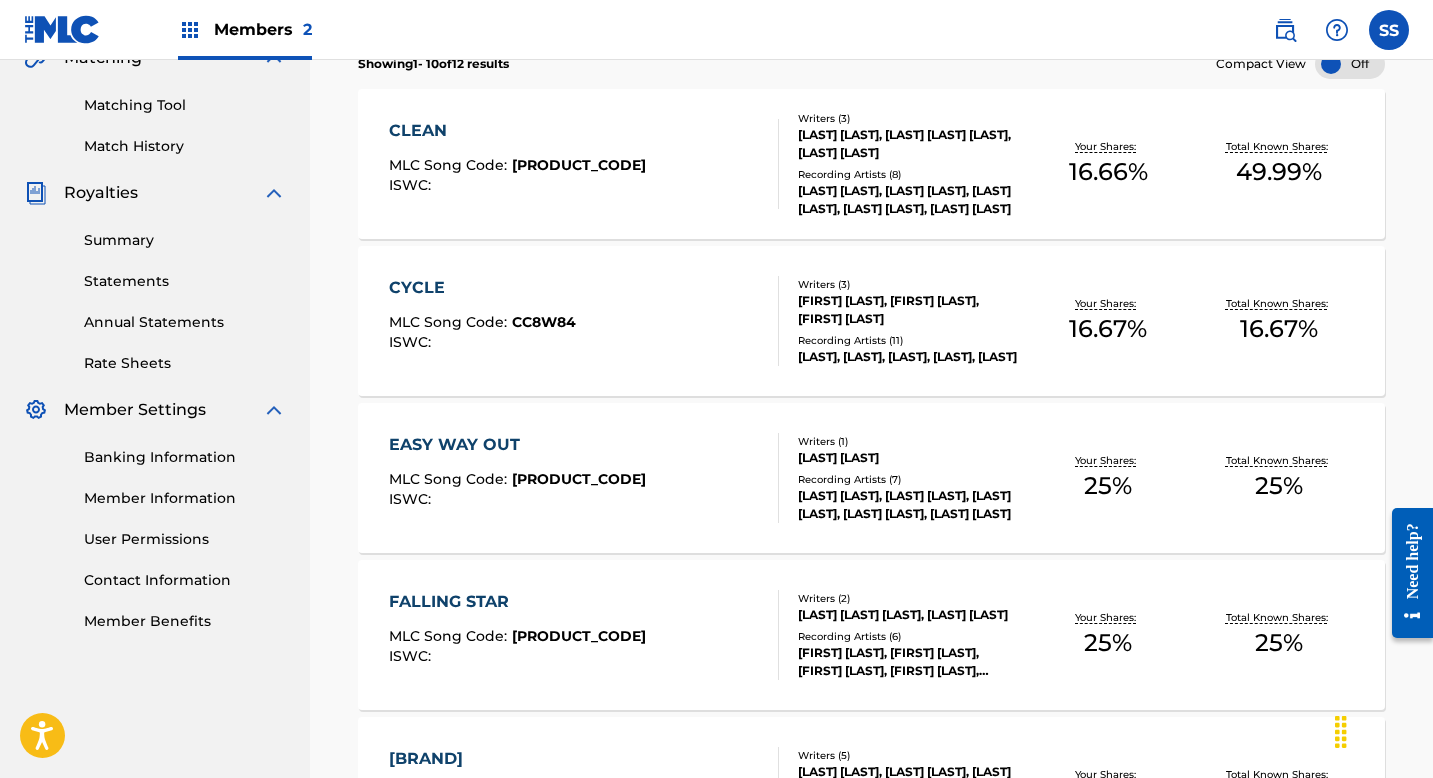 scroll, scrollTop: 527, scrollLeft: 0, axis: vertical 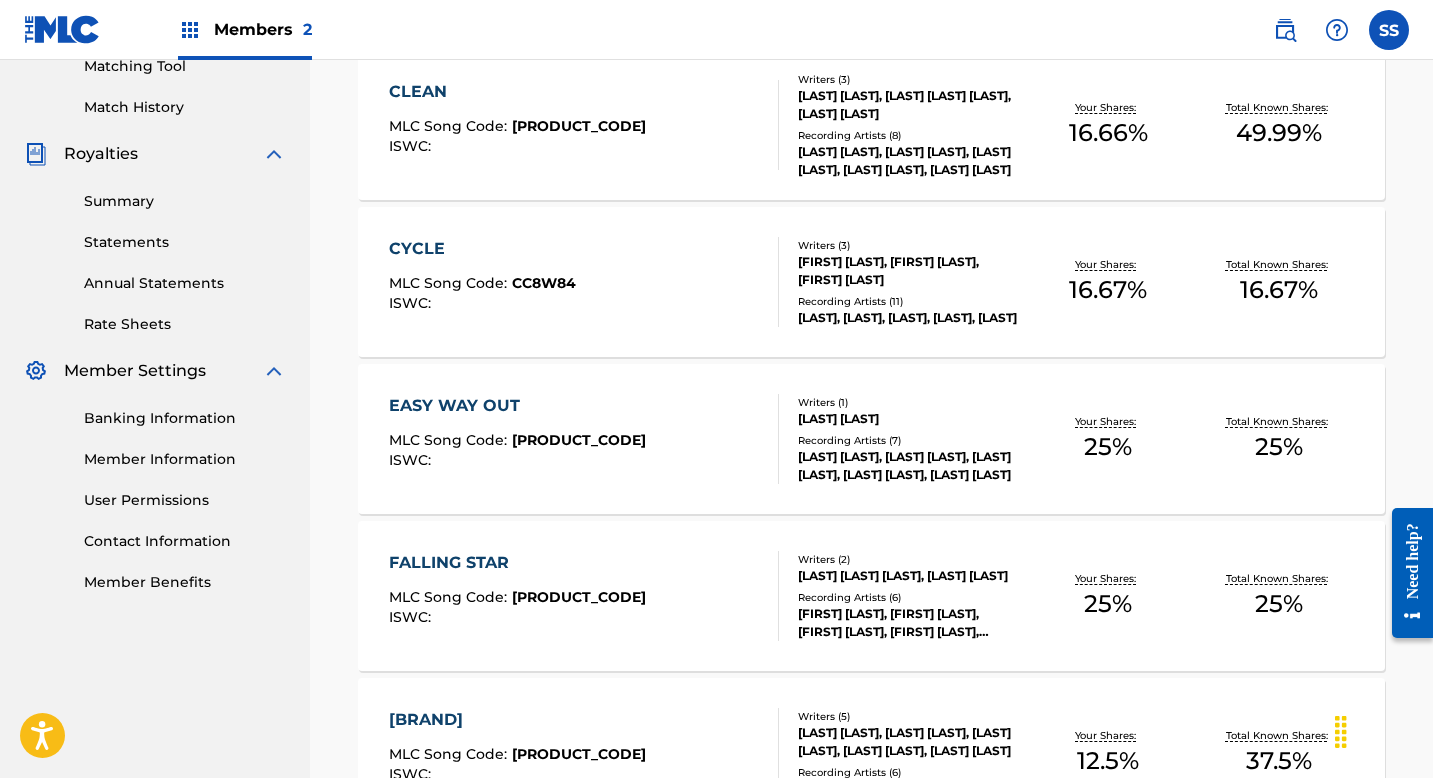 click on "Your Shares: 25 %" at bounding box center (1108, 439) 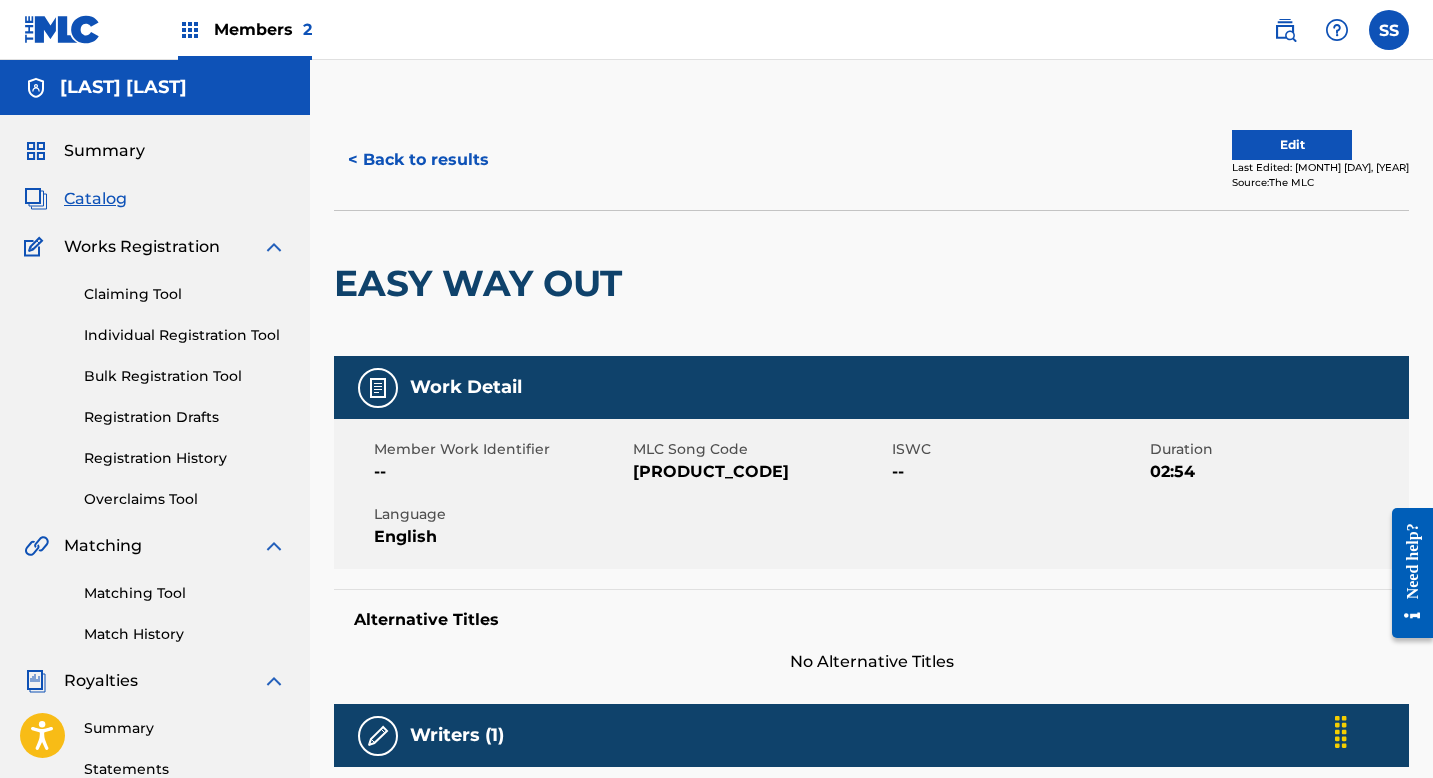 click on "Edit" at bounding box center [1292, 145] 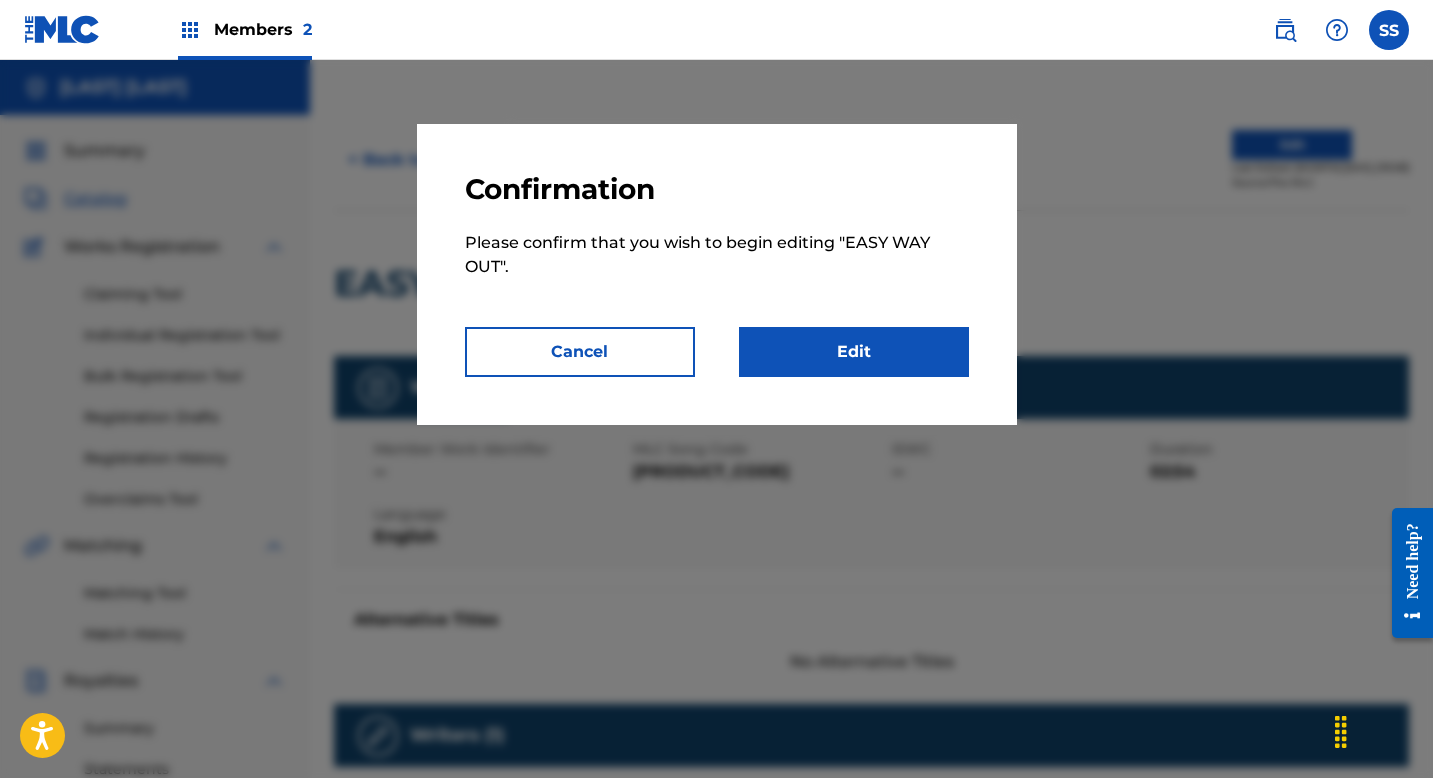 click on "Edit" at bounding box center [854, 352] 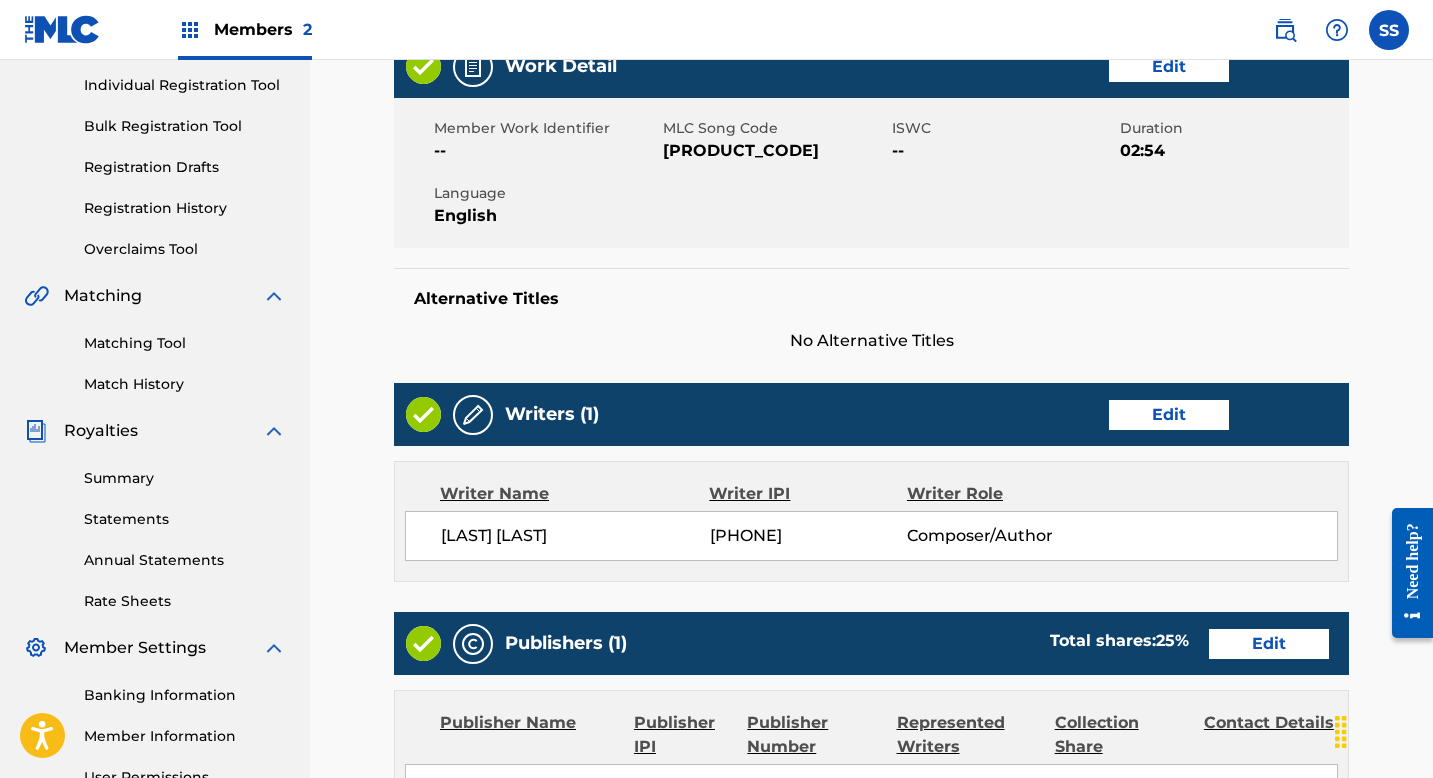 scroll, scrollTop: 476, scrollLeft: 0, axis: vertical 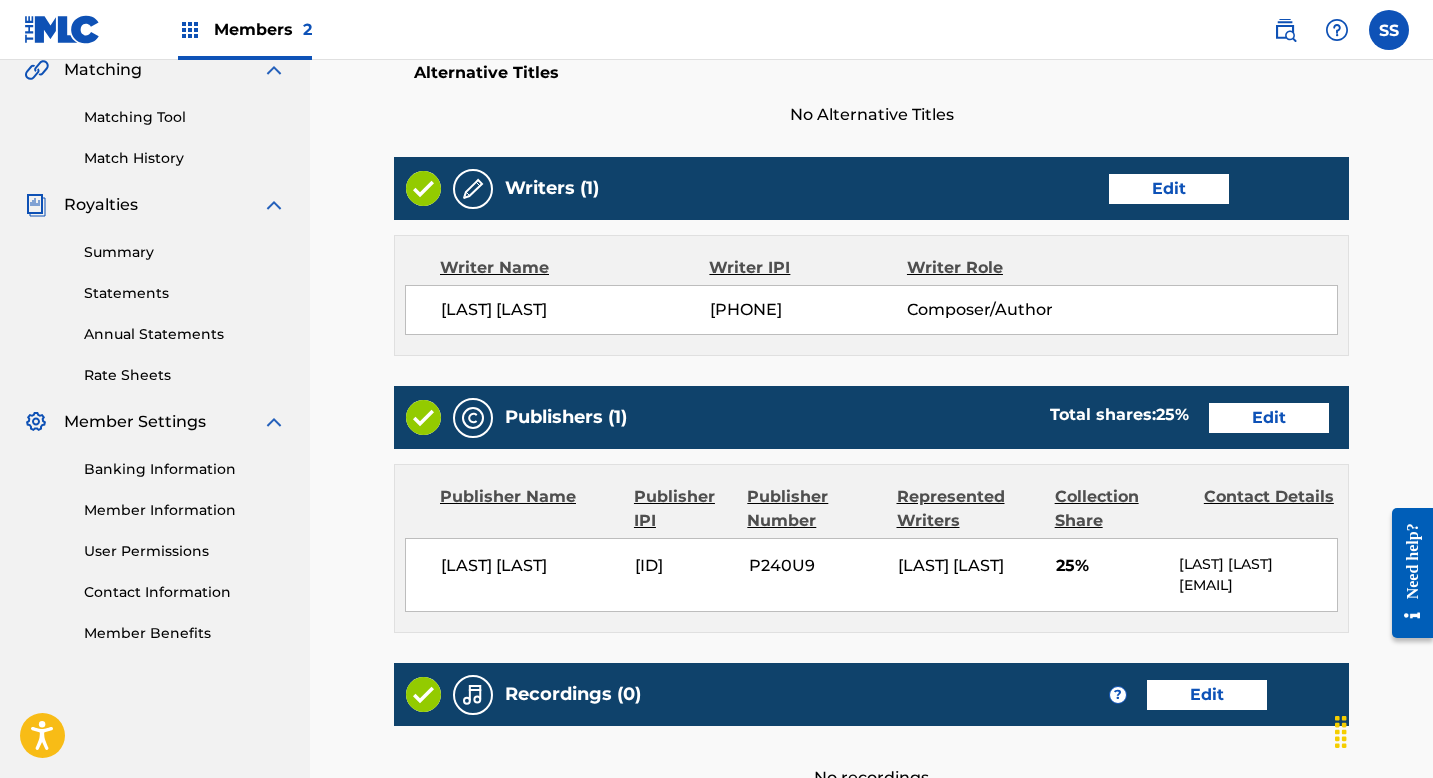click on "Edit" at bounding box center [1269, 418] 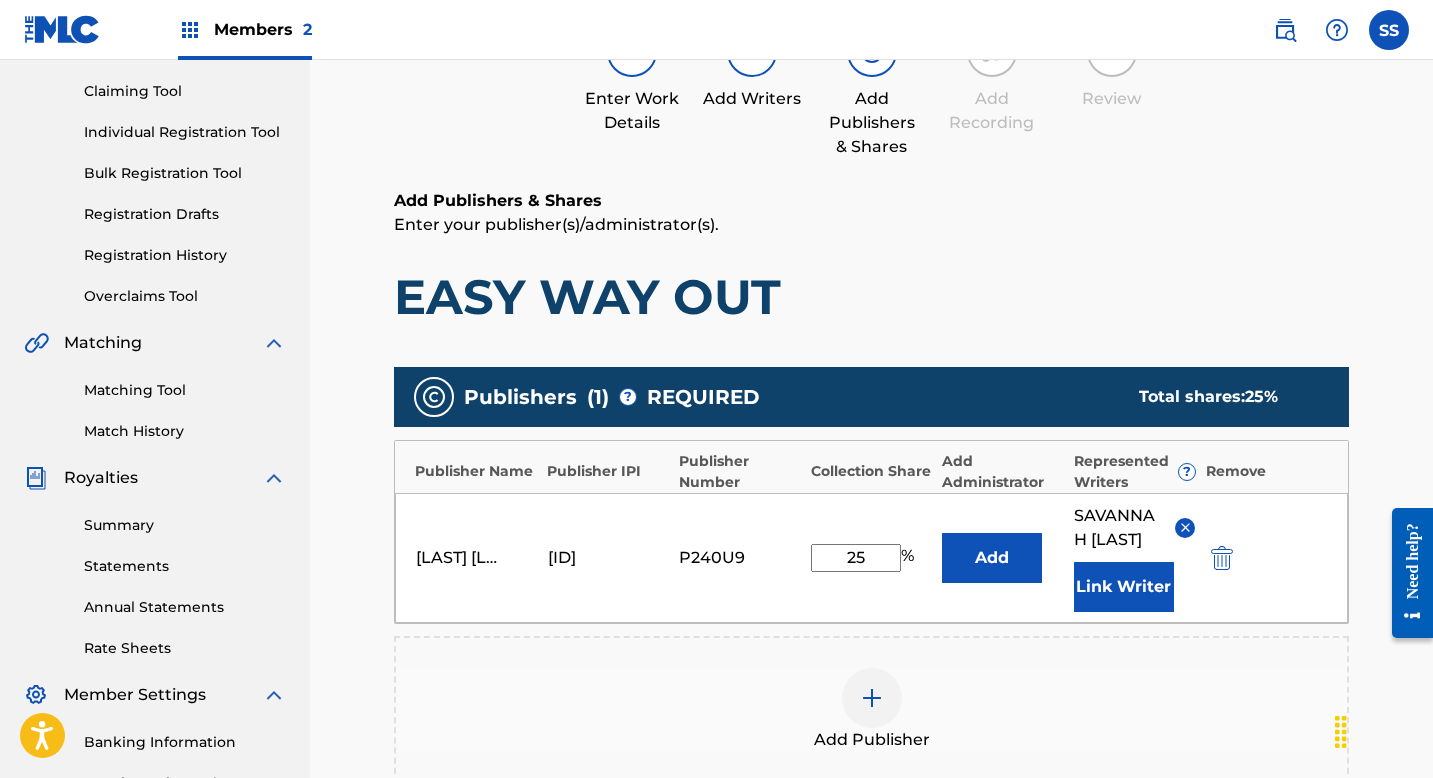 scroll, scrollTop: 553, scrollLeft: 0, axis: vertical 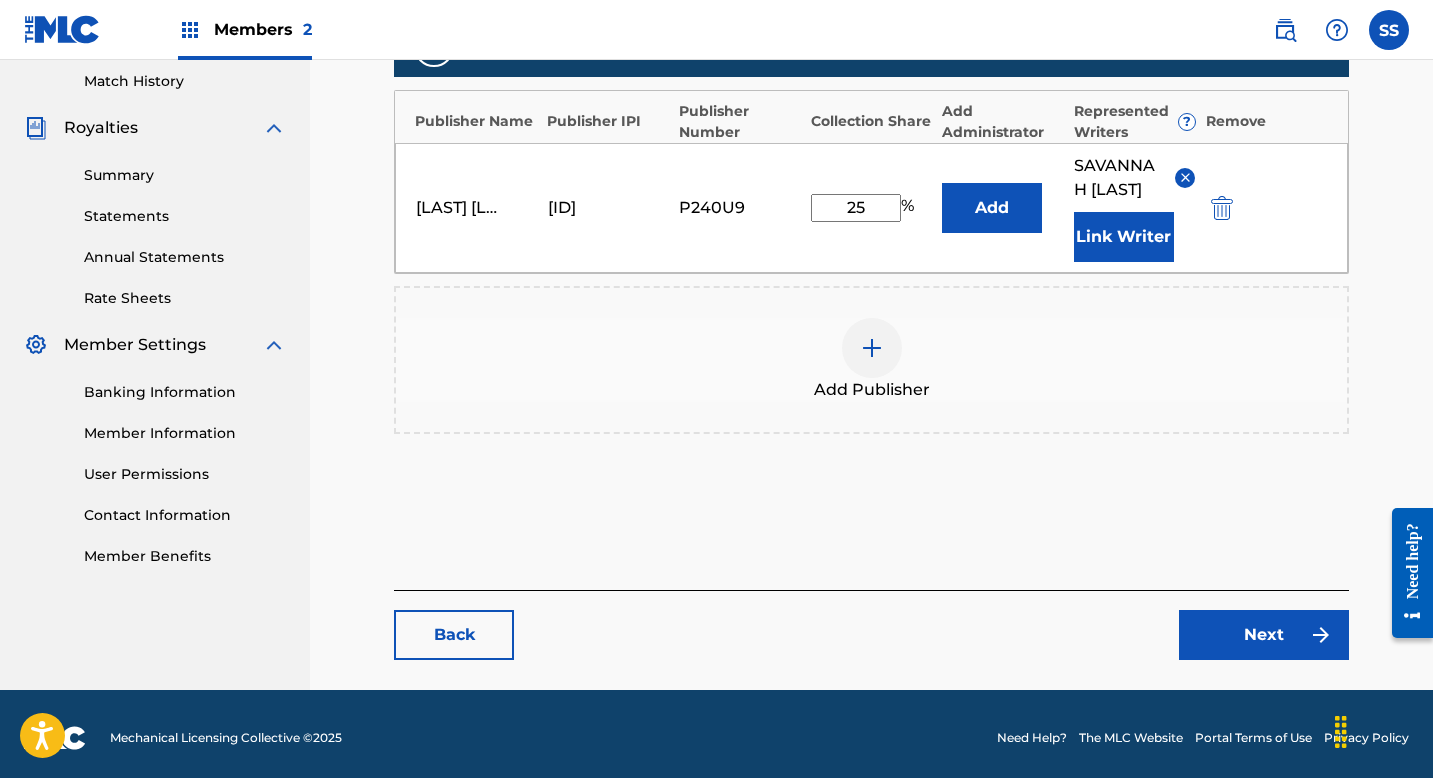 drag, startPoint x: 867, startPoint y: 220, endPoint x: 845, endPoint y: 220, distance: 22 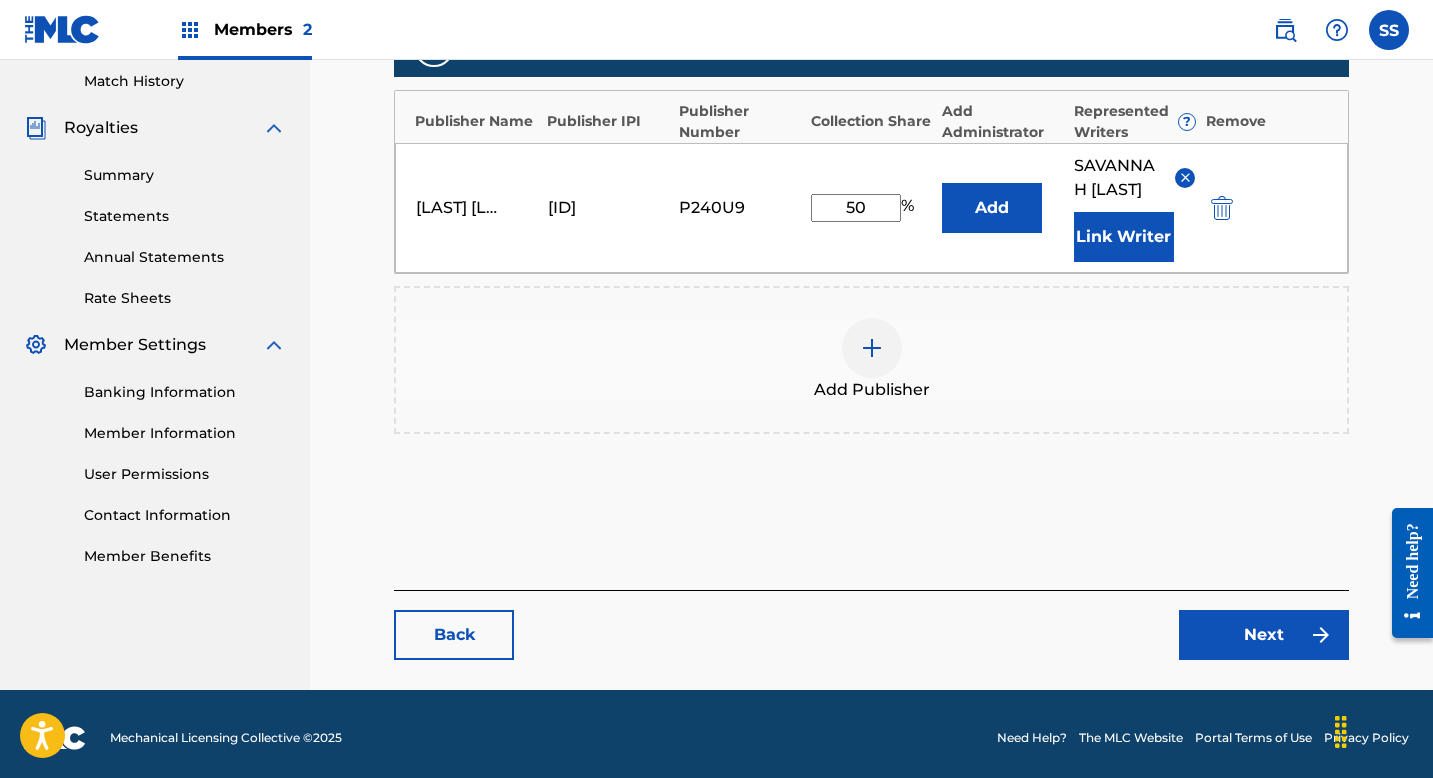 type on "50" 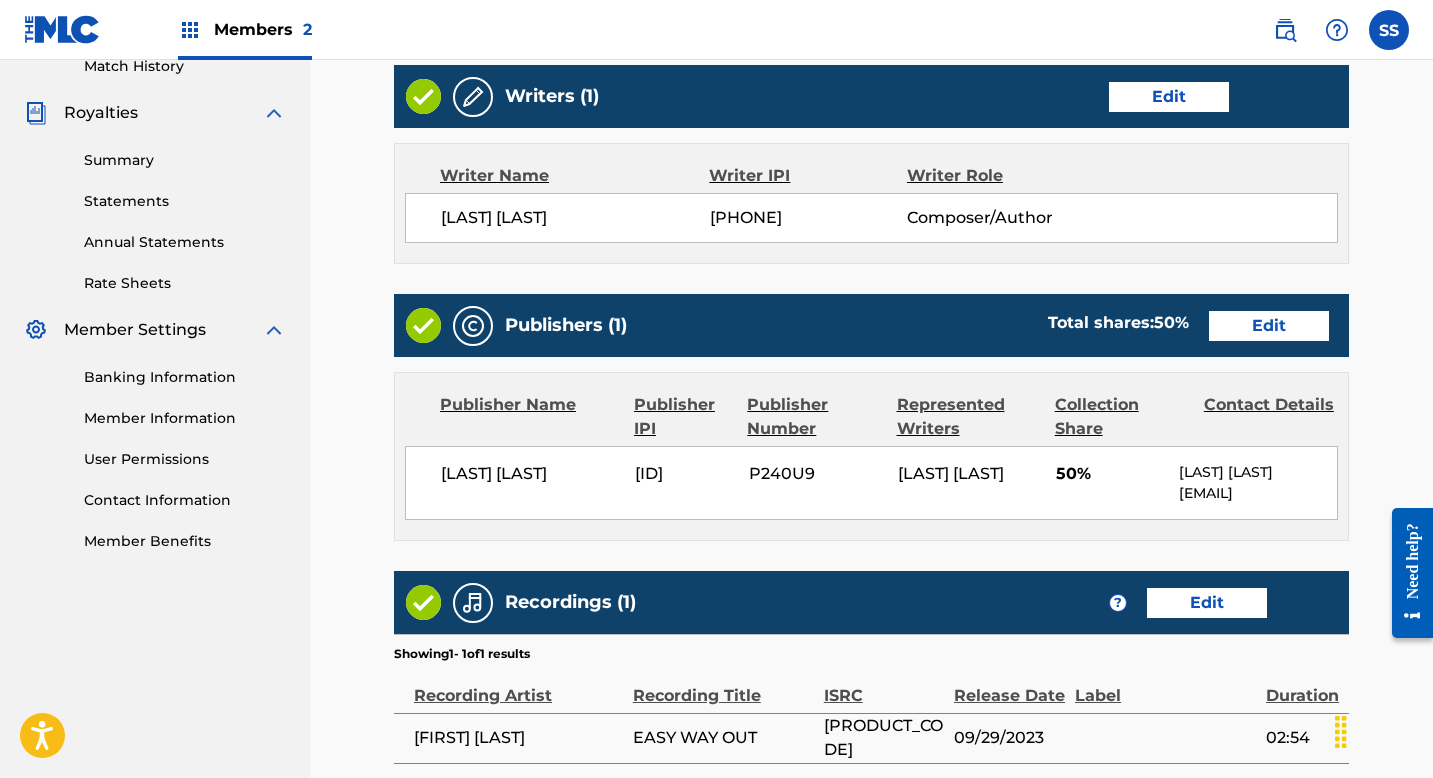 scroll, scrollTop: 799, scrollLeft: 0, axis: vertical 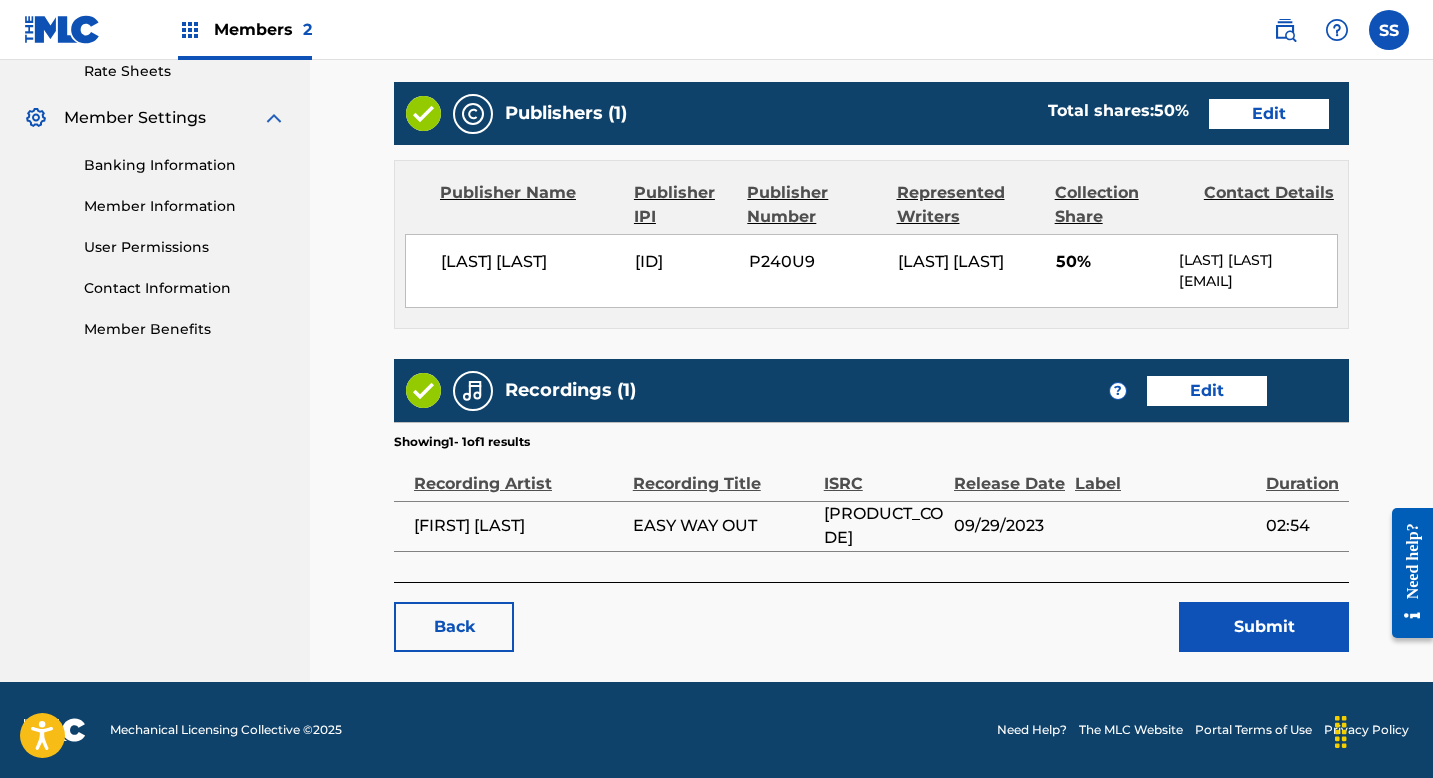 click on "Submit" at bounding box center [1264, 627] 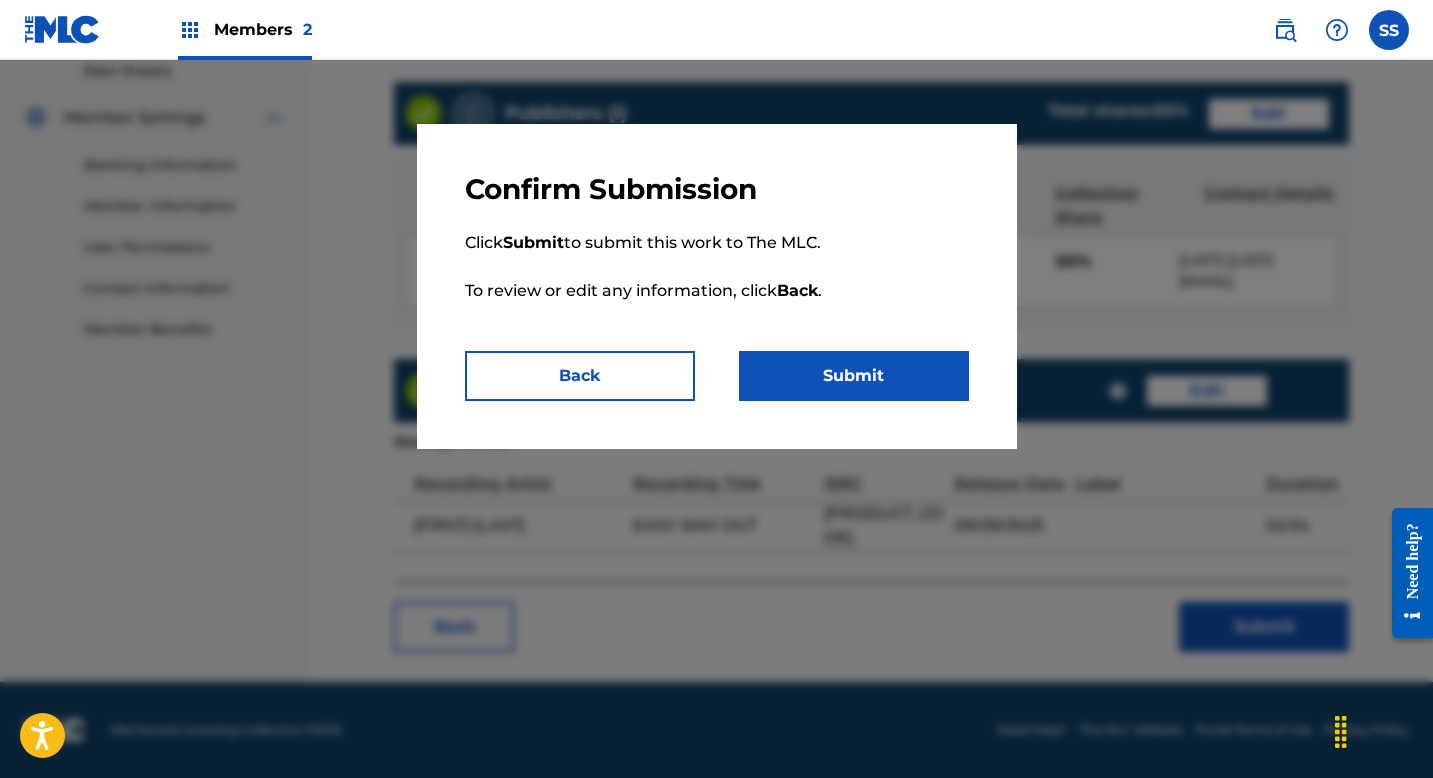 click on "Submit" at bounding box center (854, 376) 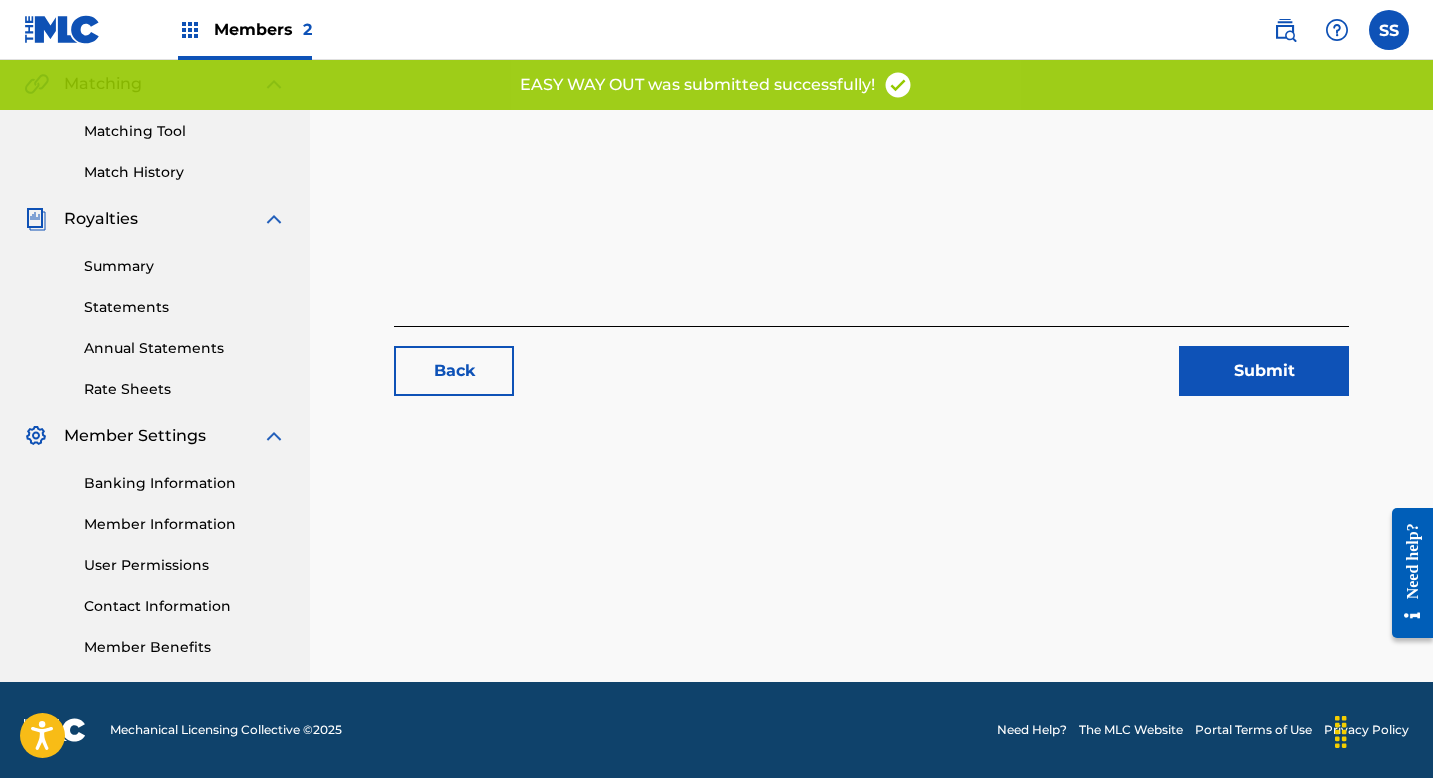 scroll, scrollTop: 0, scrollLeft: 0, axis: both 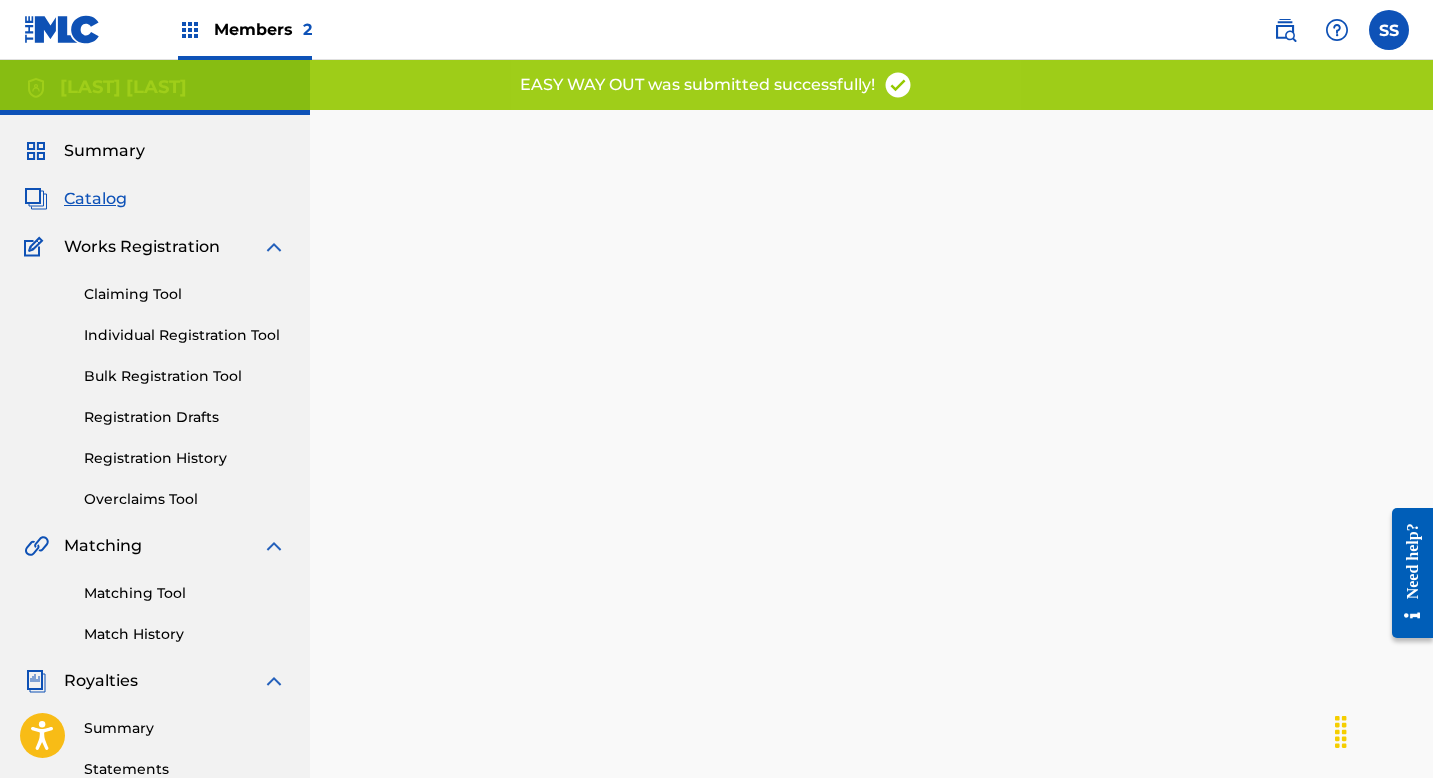 click on "Catalog" at bounding box center [95, 199] 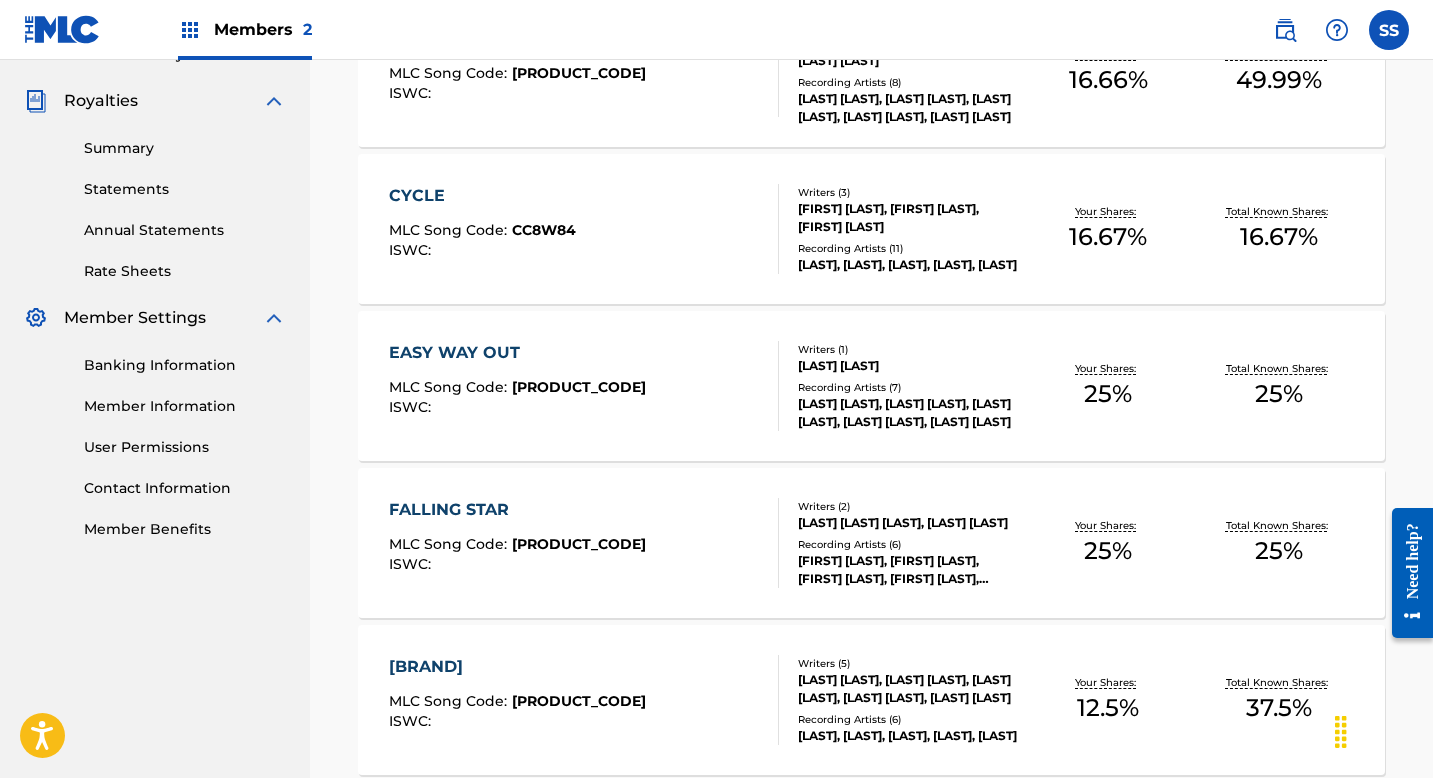 scroll, scrollTop: 664, scrollLeft: 0, axis: vertical 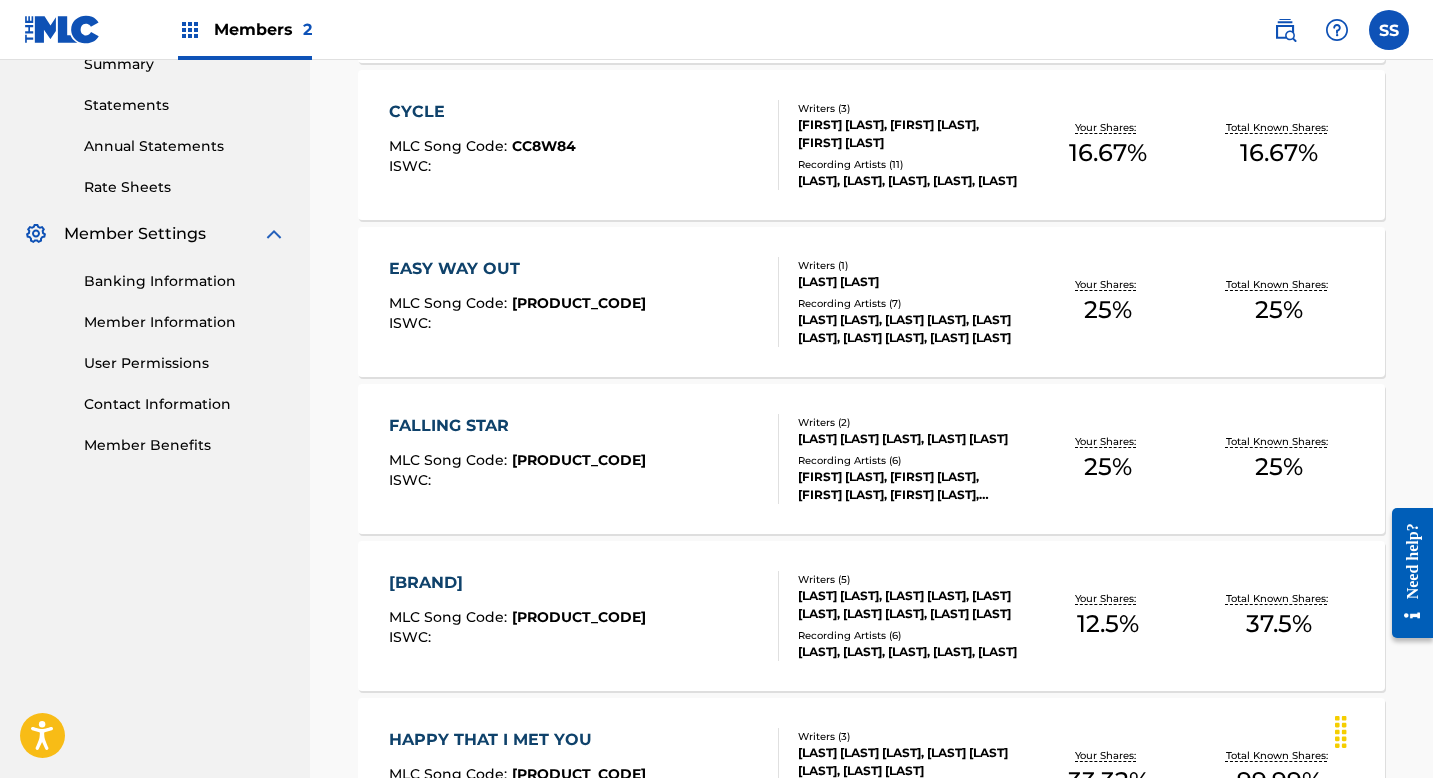 click on "FALLING STAR MLC Song Code : FI2GUE ISWC : Writers ( 2 ) [LAST] [LAST] [LAST], [LAST] [LAST] Recording Artists ( 6 ) [LAST] [LAST], [LAST] [LAST], [LAST] [LAST], [LAST] [LAST], [LAST] [LAST] Your Shares: 25 % Total Known Shares: 25 %" at bounding box center [871, 459] 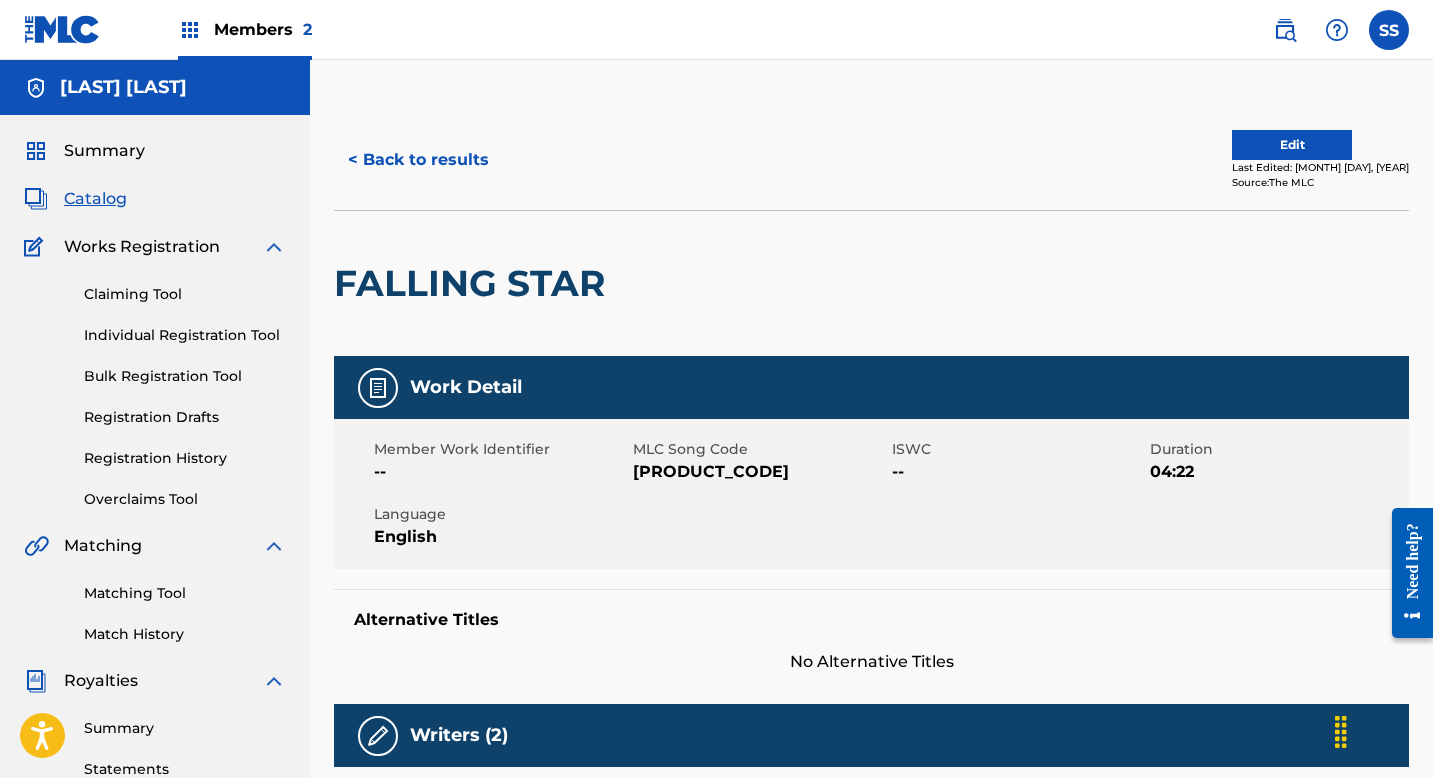 click on "Edit" at bounding box center (1292, 145) 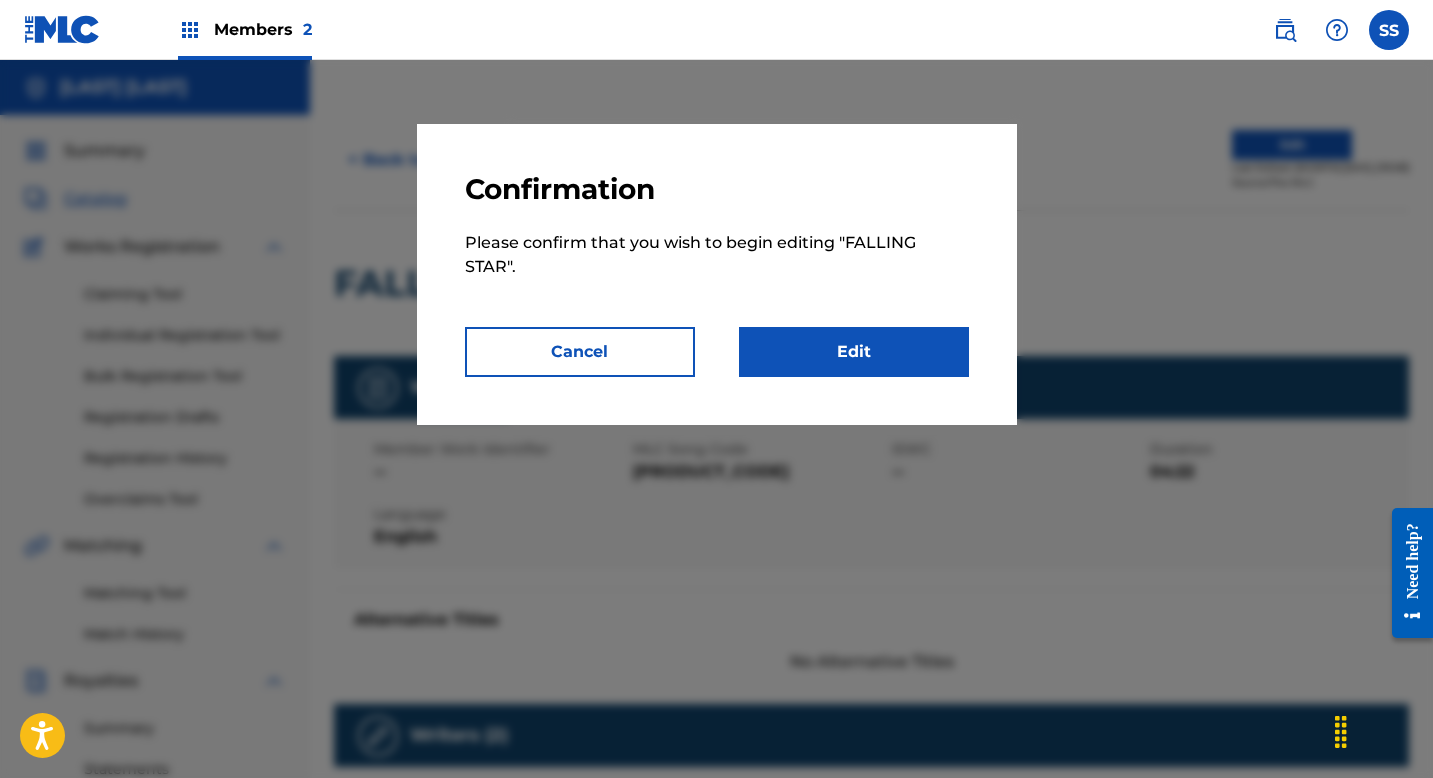 click on "Edit" at bounding box center [854, 352] 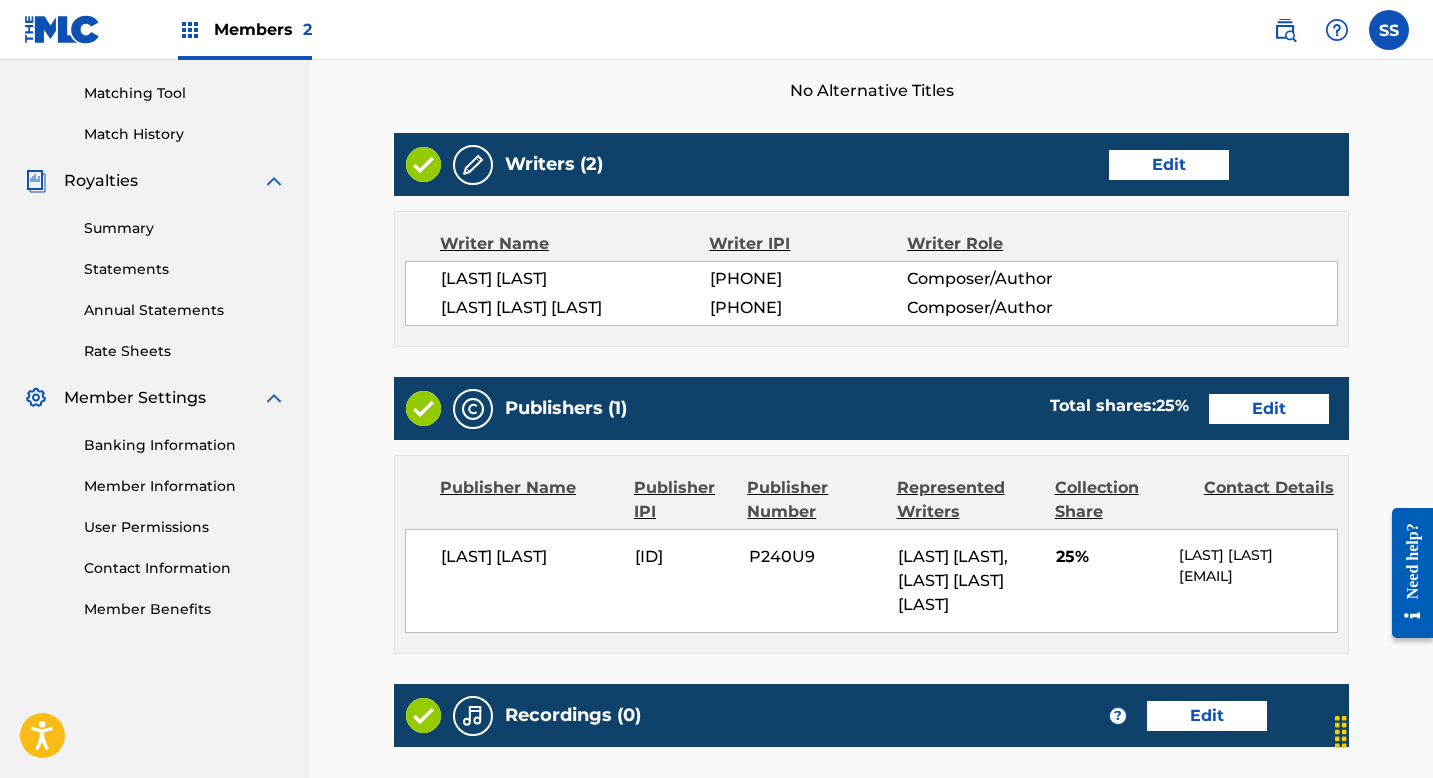 scroll, scrollTop: 406, scrollLeft: 0, axis: vertical 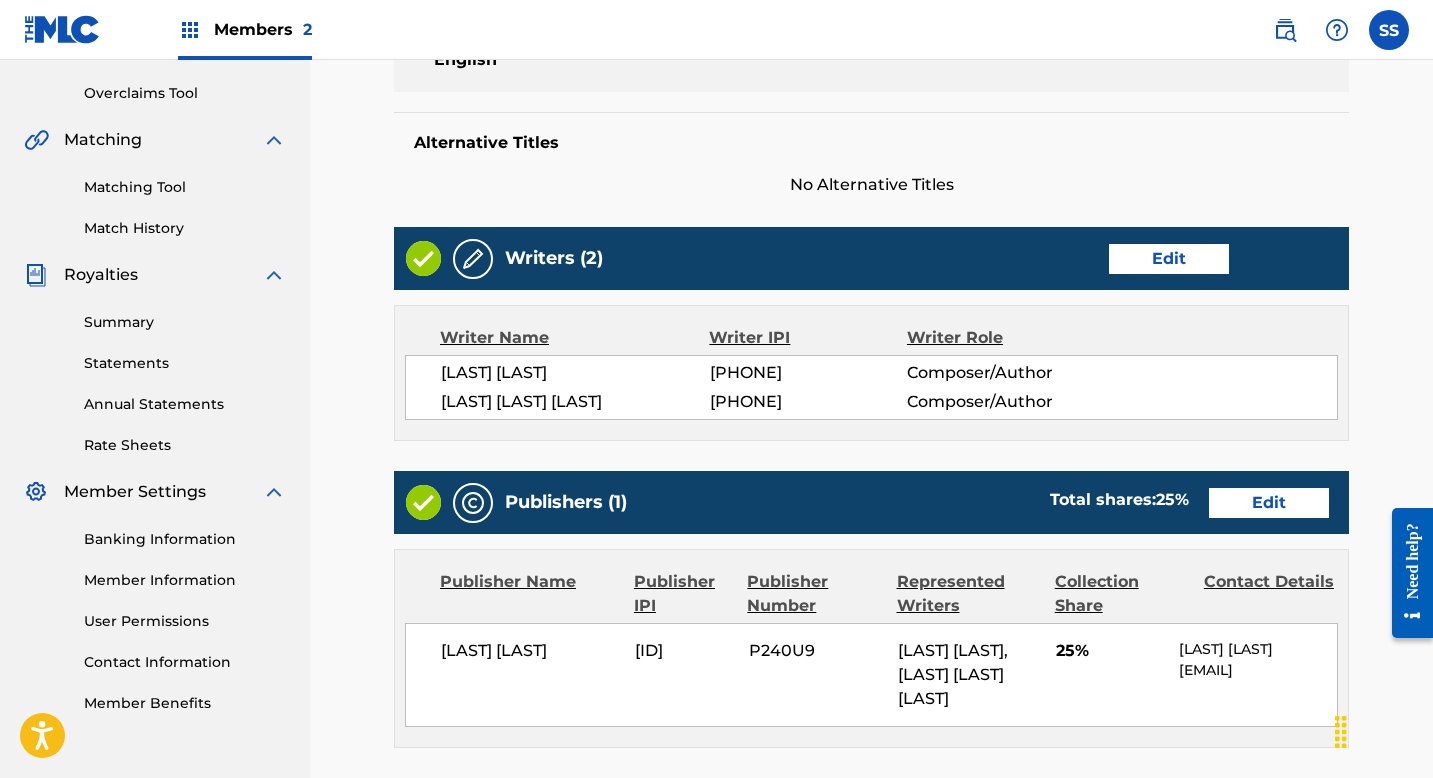 click on "Edit" at bounding box center (1269, 503) 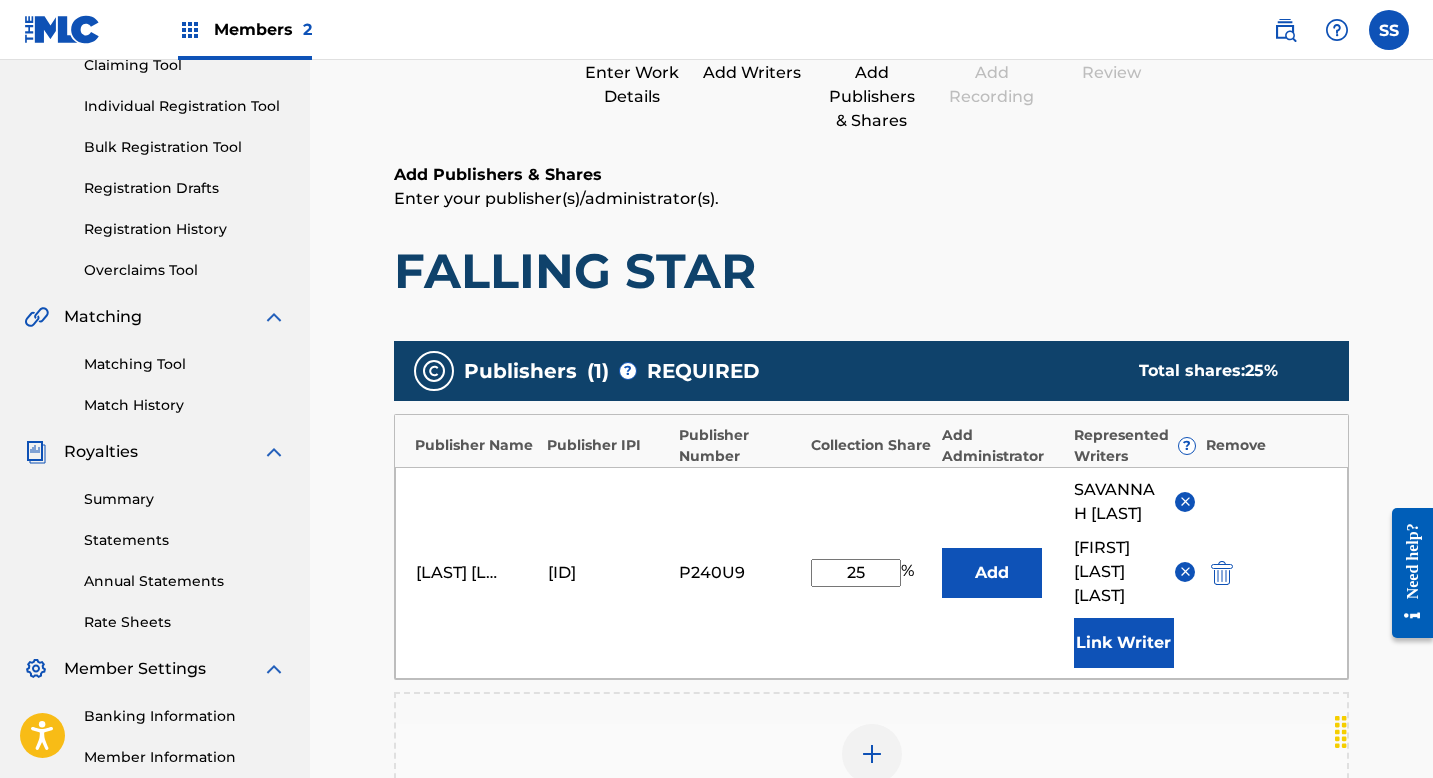 scroll, scrollTop: 475, scrollLeft: 0, axis: vertical 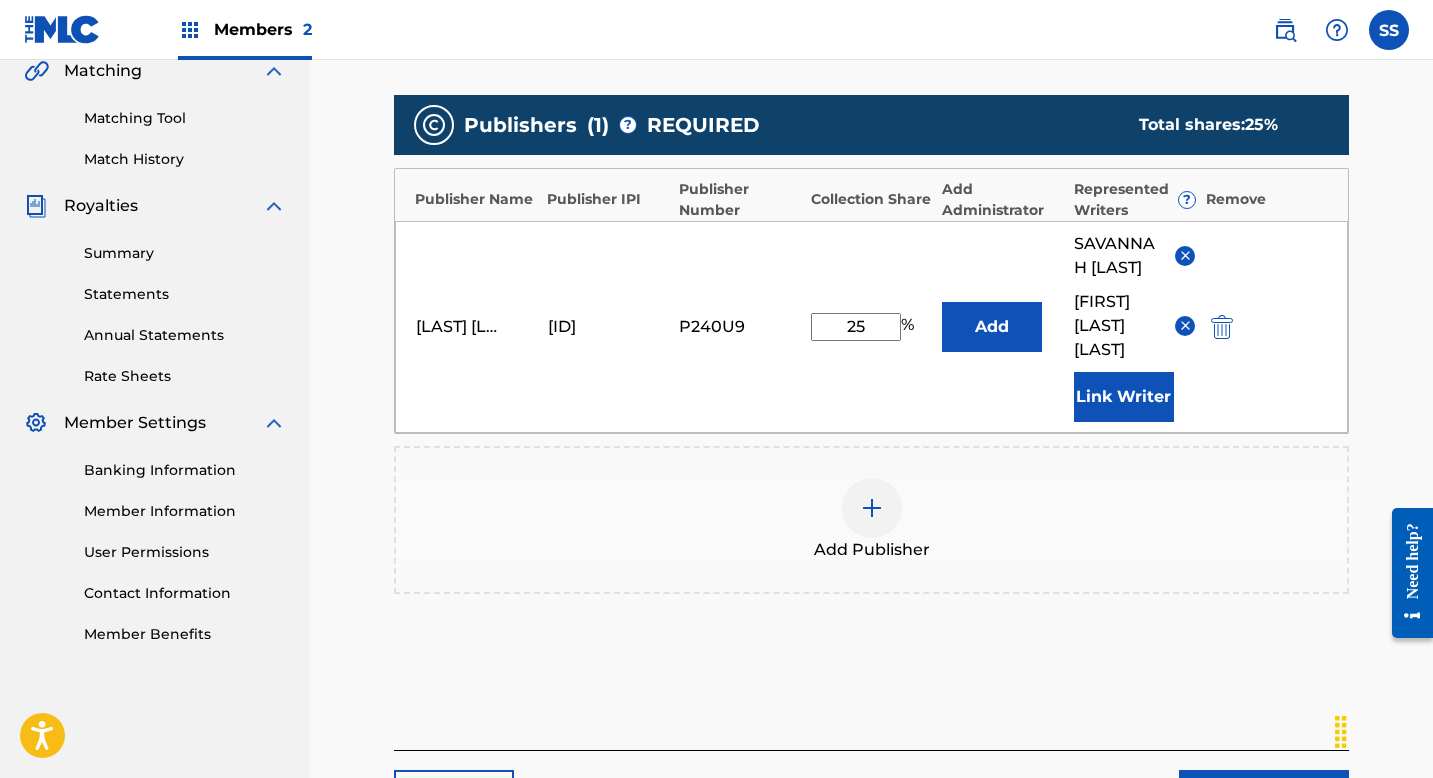 click on "25" at bounding box center (856, 327) 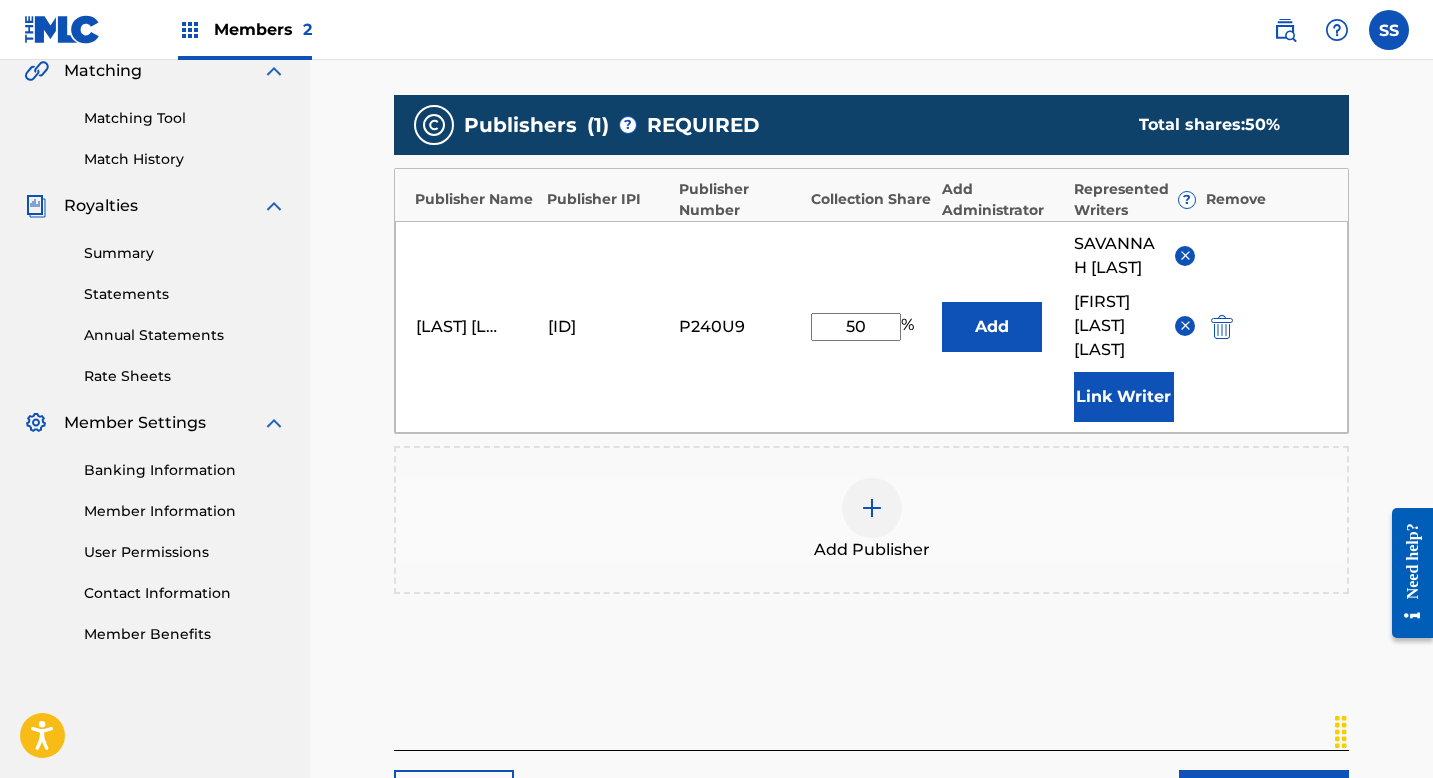type on "50" 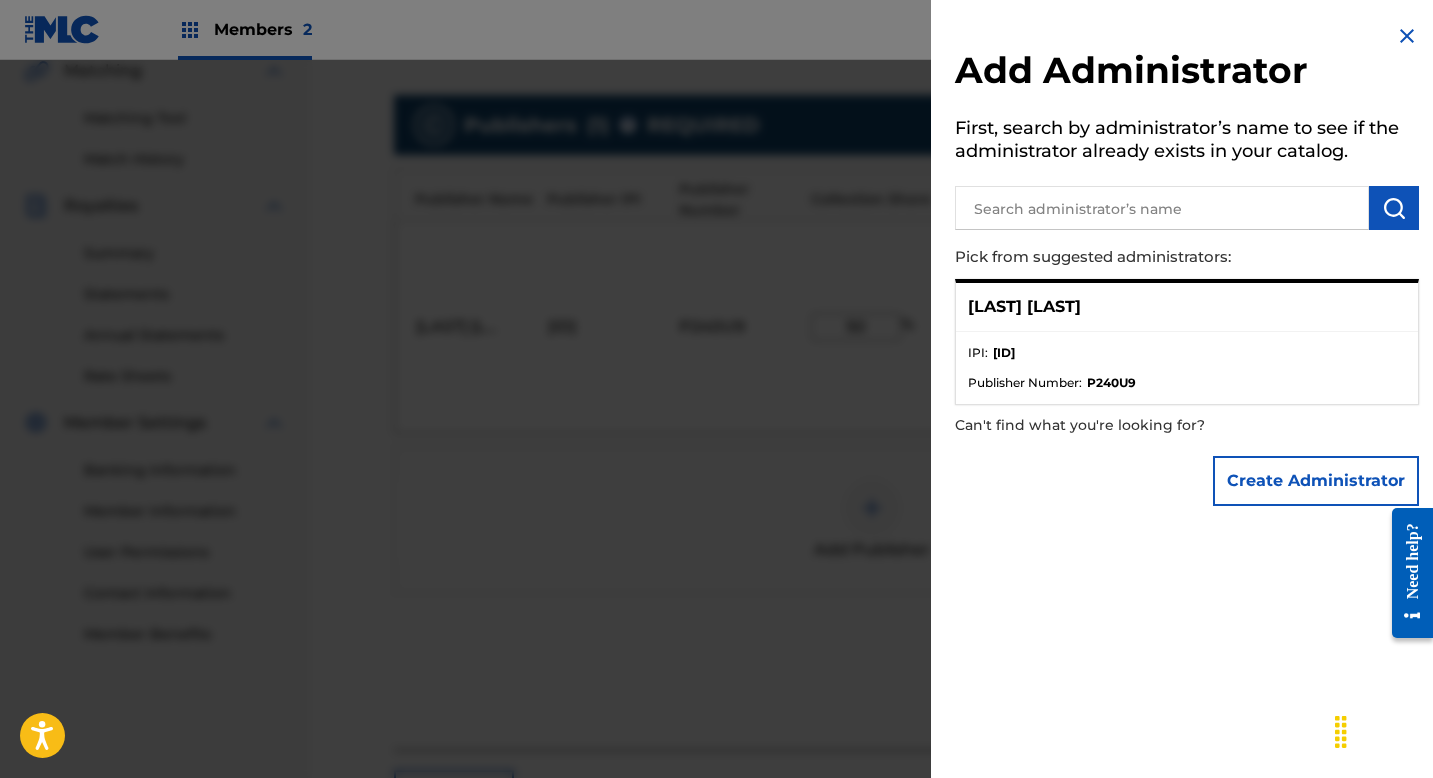 scroll, scrollTop: 489, scrollLeft: 0, axis: vertical 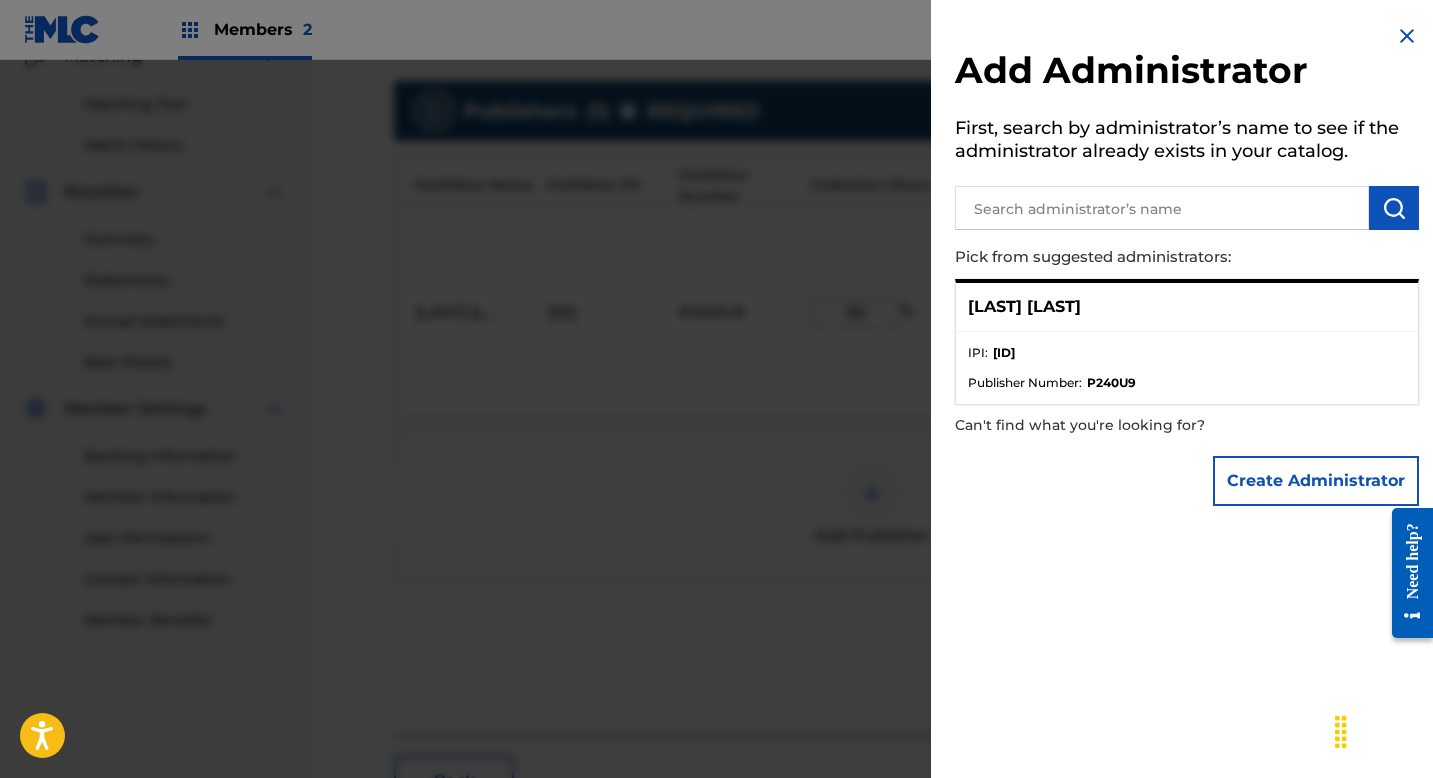 click at bounding box center (1407, 36) 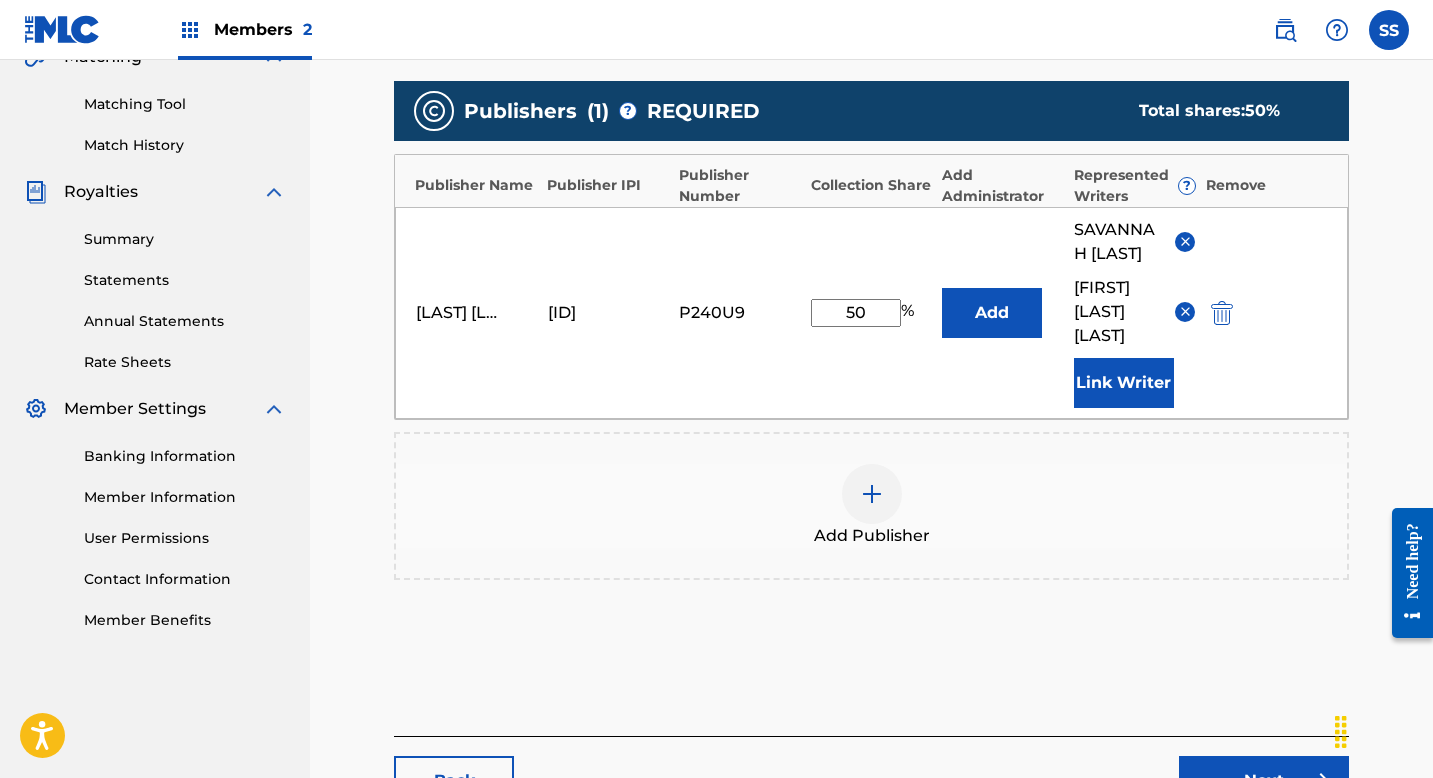 scroll, scrollTop: 667, scrollLeft: 0, axis: vertical 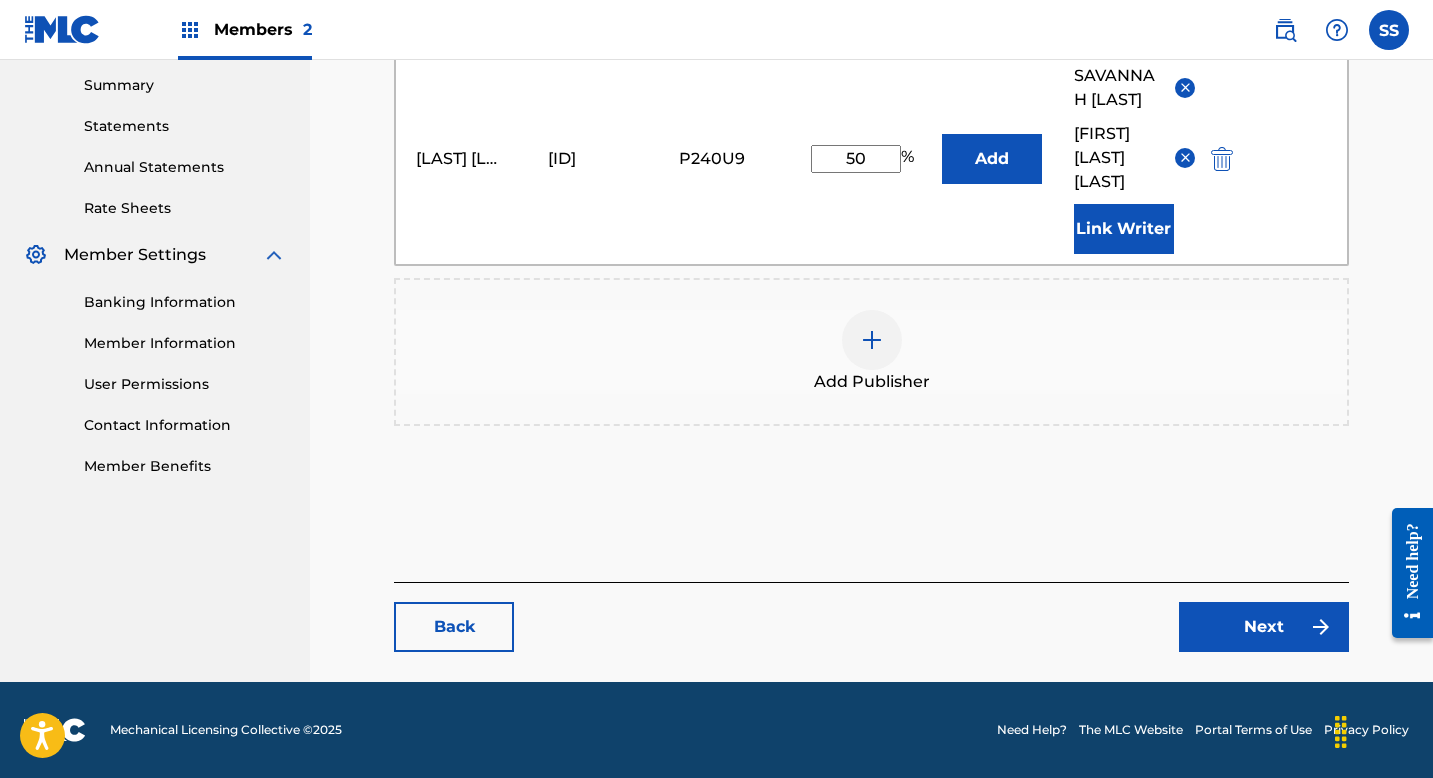 click on "Next" at bounding box center (1264, 627) 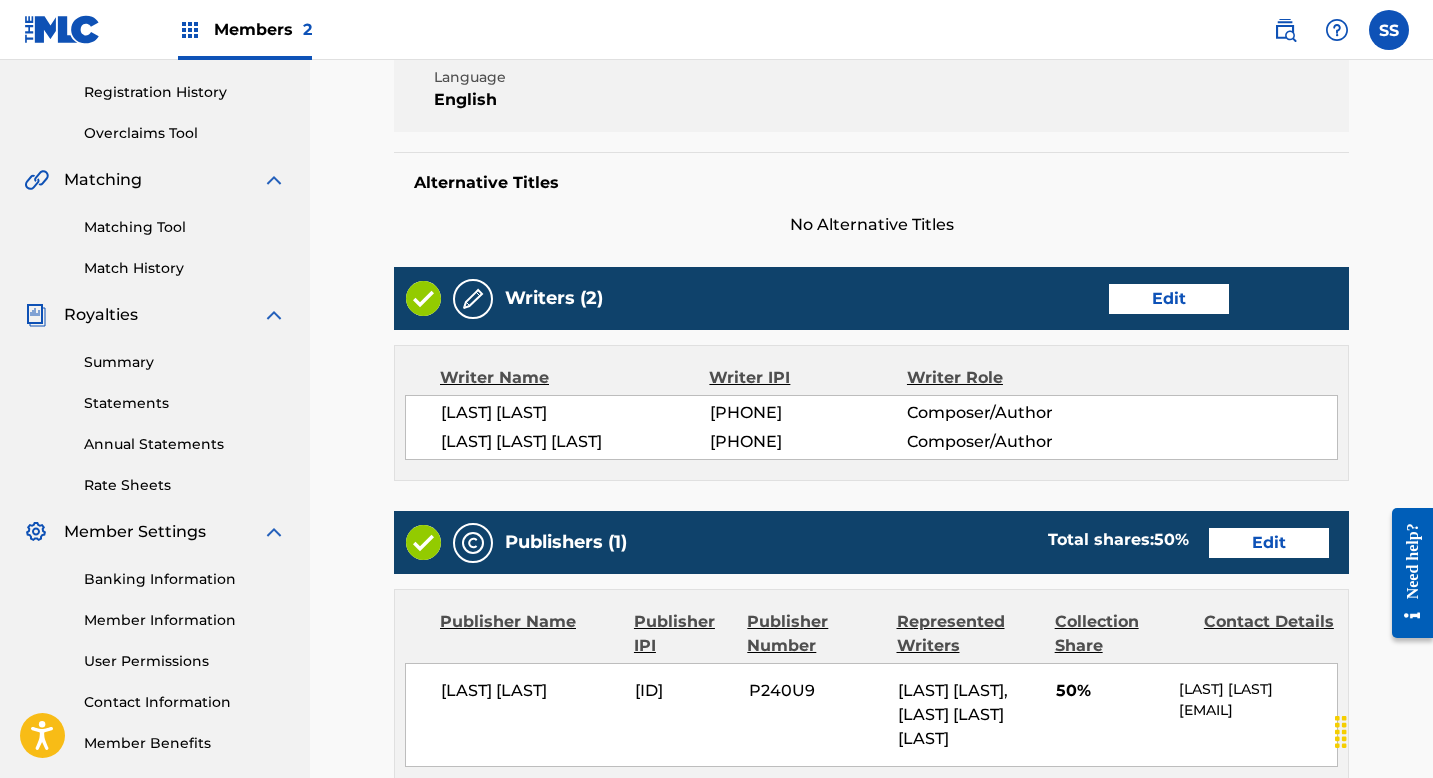 scroll, scrollTop: 822, scrollLeft: 0, axis: vertical 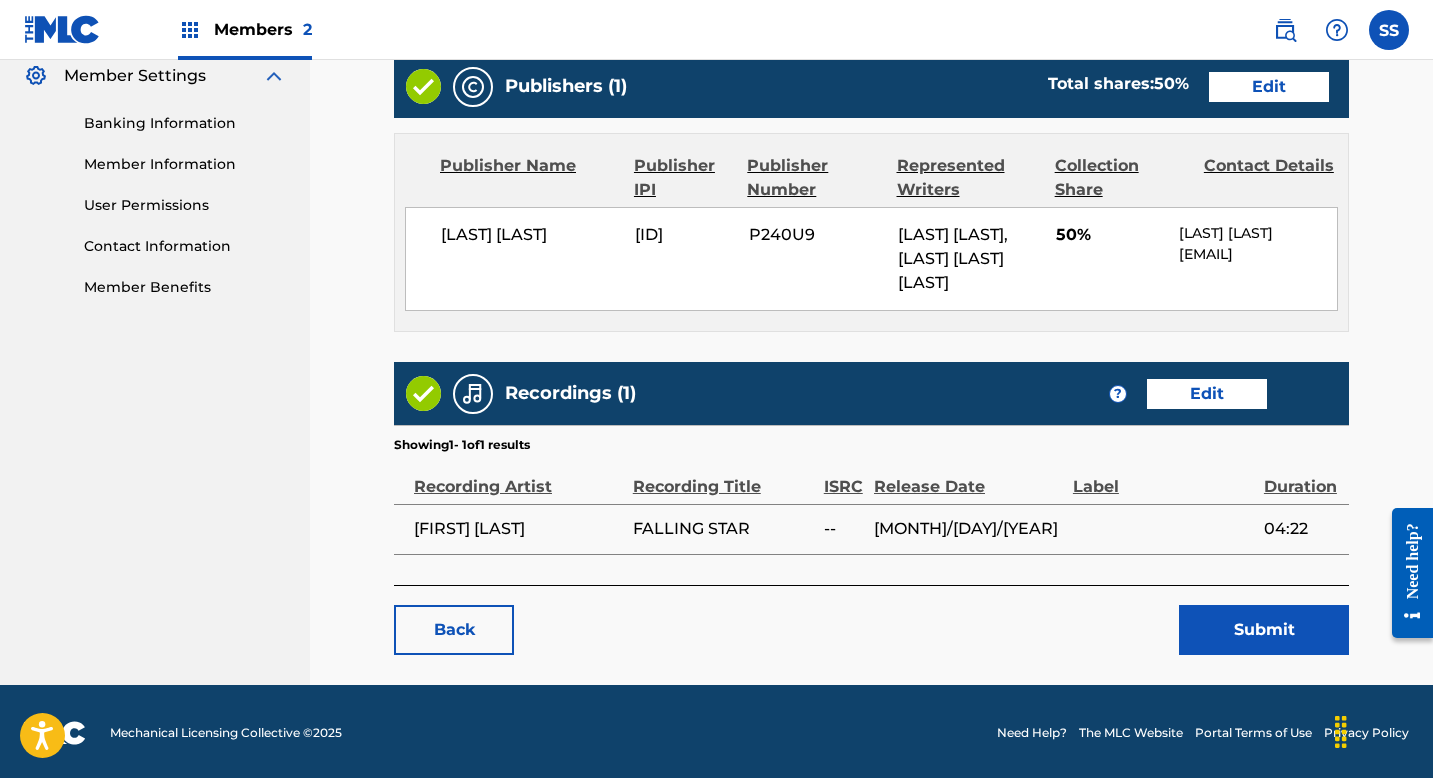 click on "Submit" at bounding box center [1264, 630] 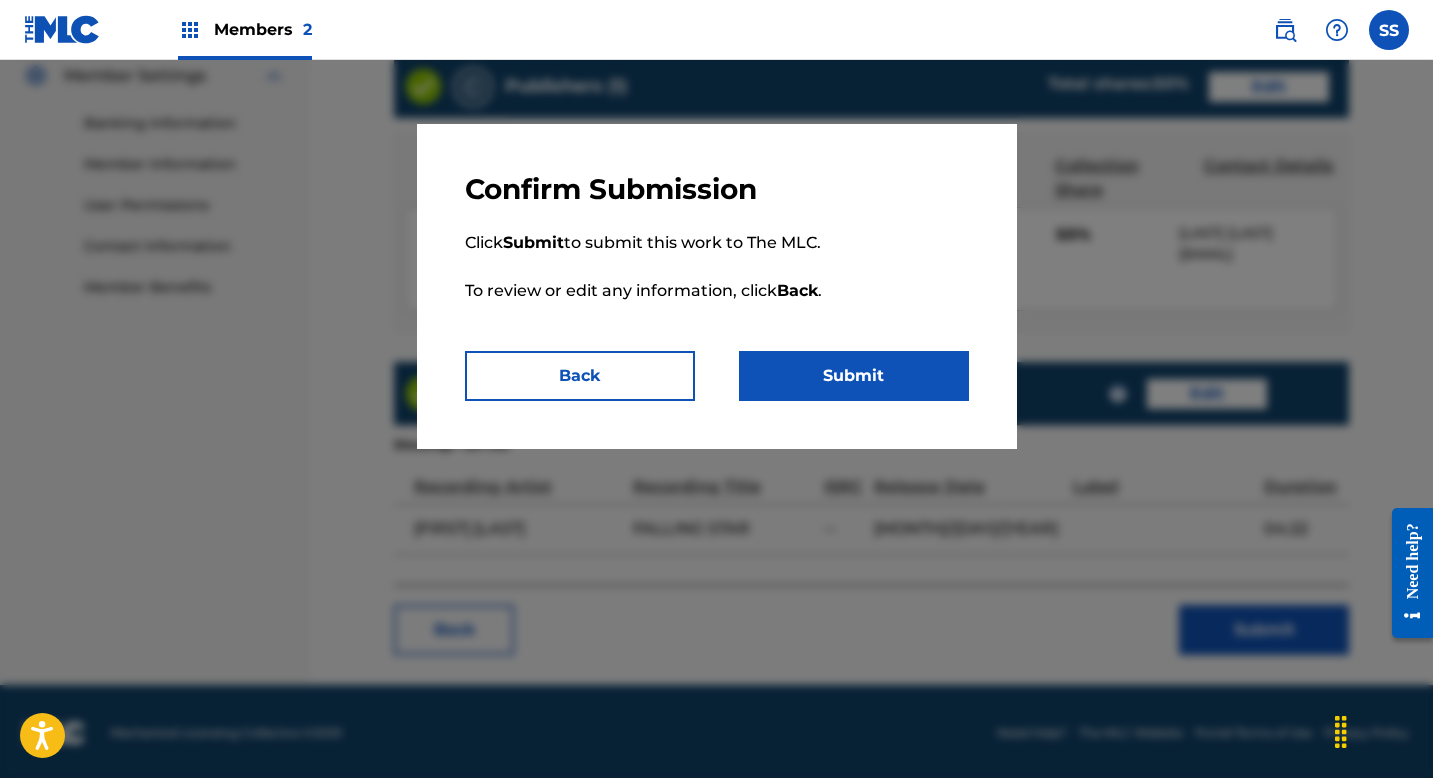 click on "Submit" at bounding box center (854, 376) 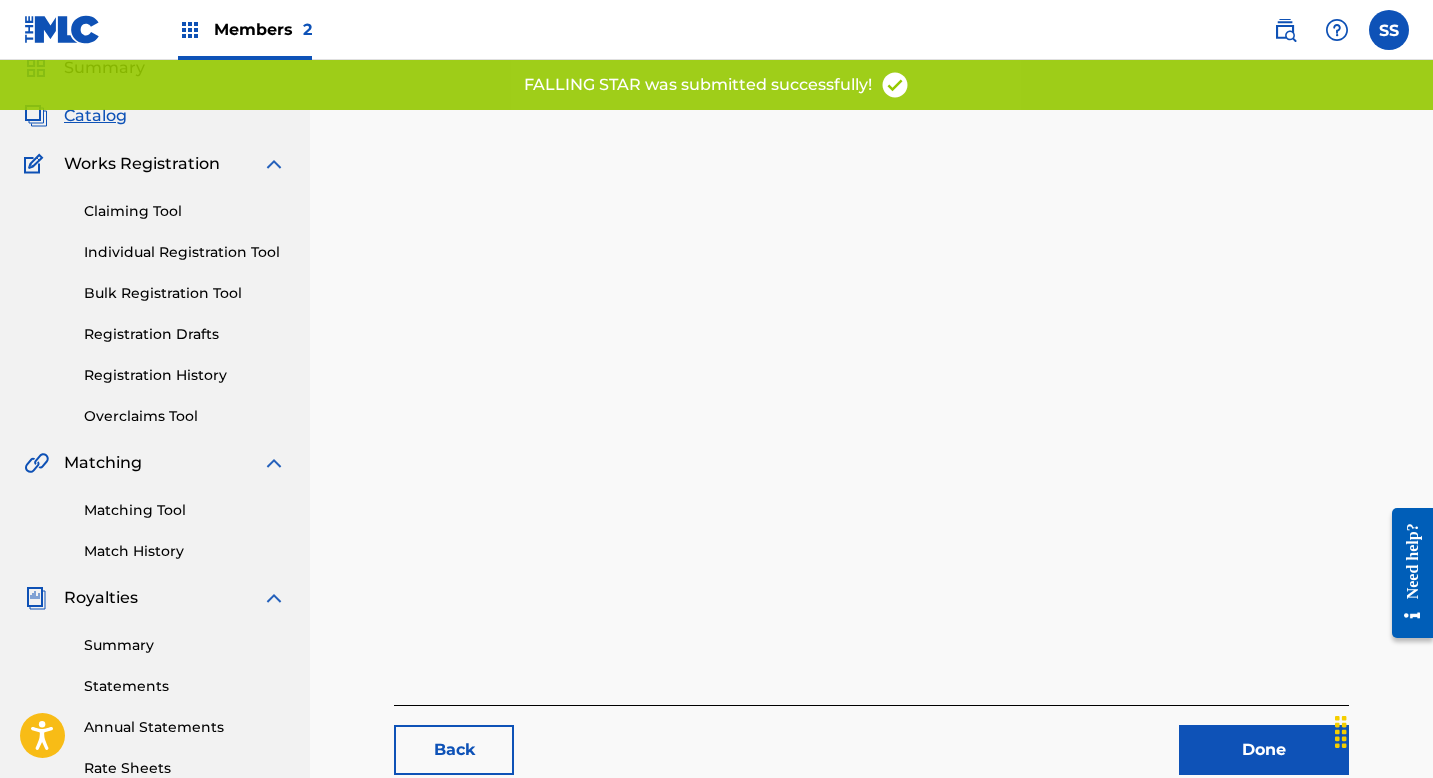scroll, scrollTop: 0, scrollLeft: 0, axis: both 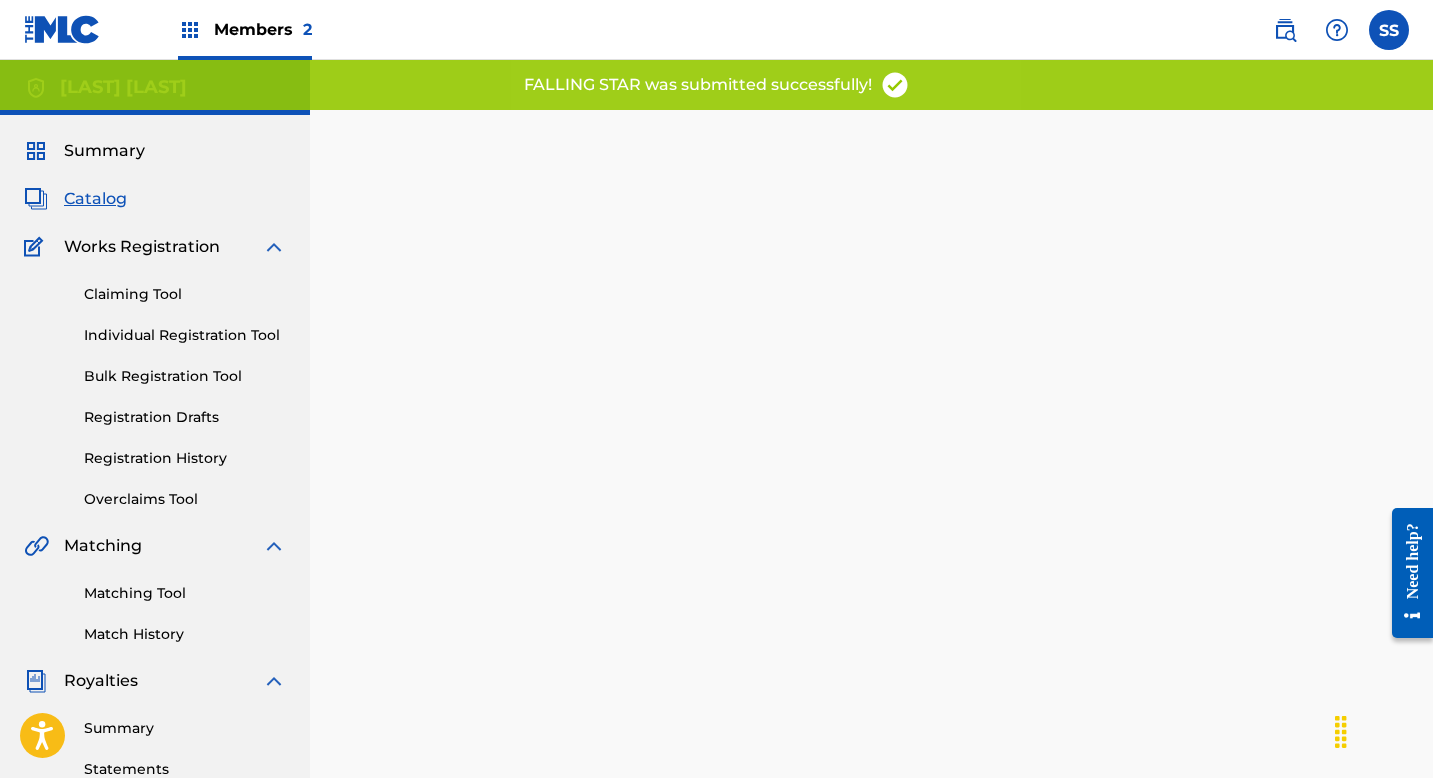 click on "Catalog" at bounding box center (95, 199) 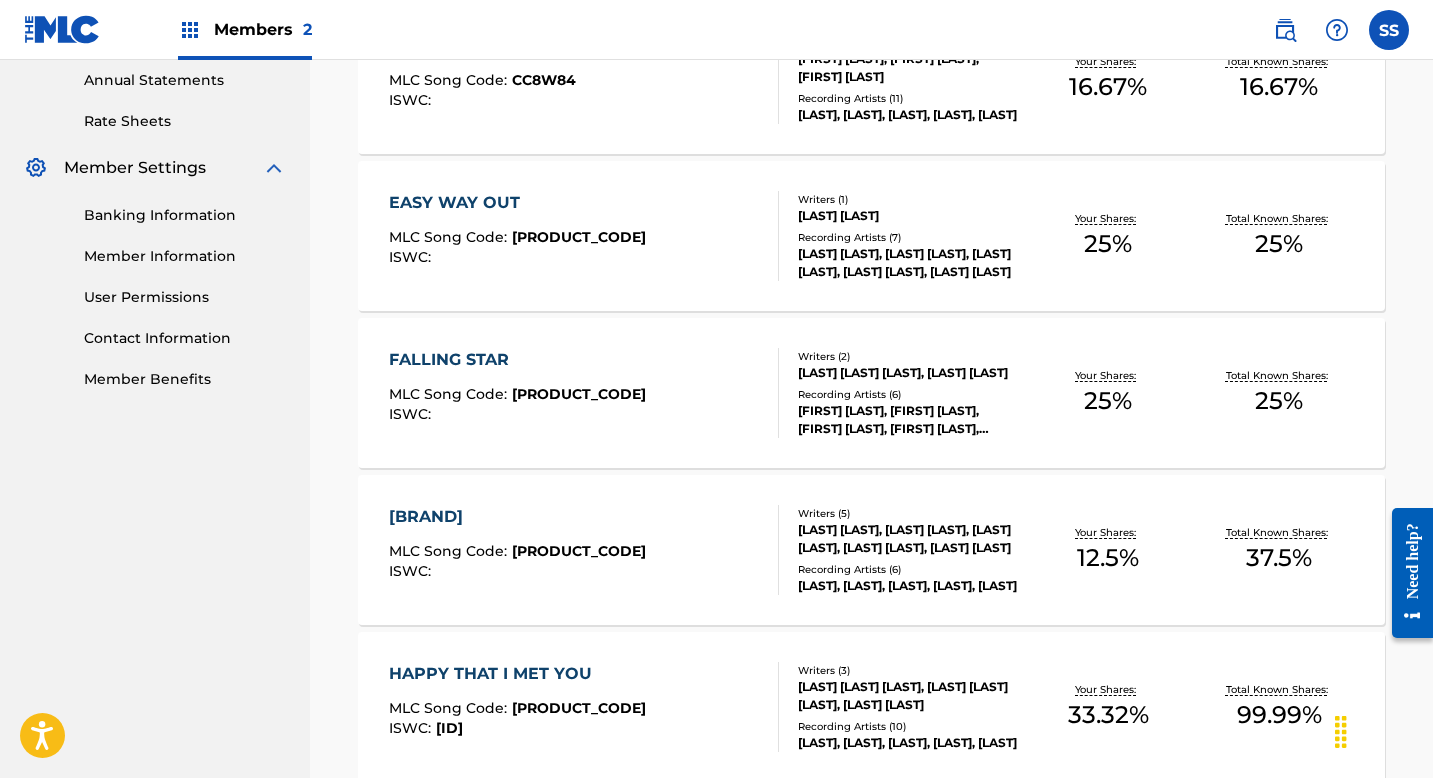 scroll, scrollTop: 822, scrollLeft: 0, axis: vertical 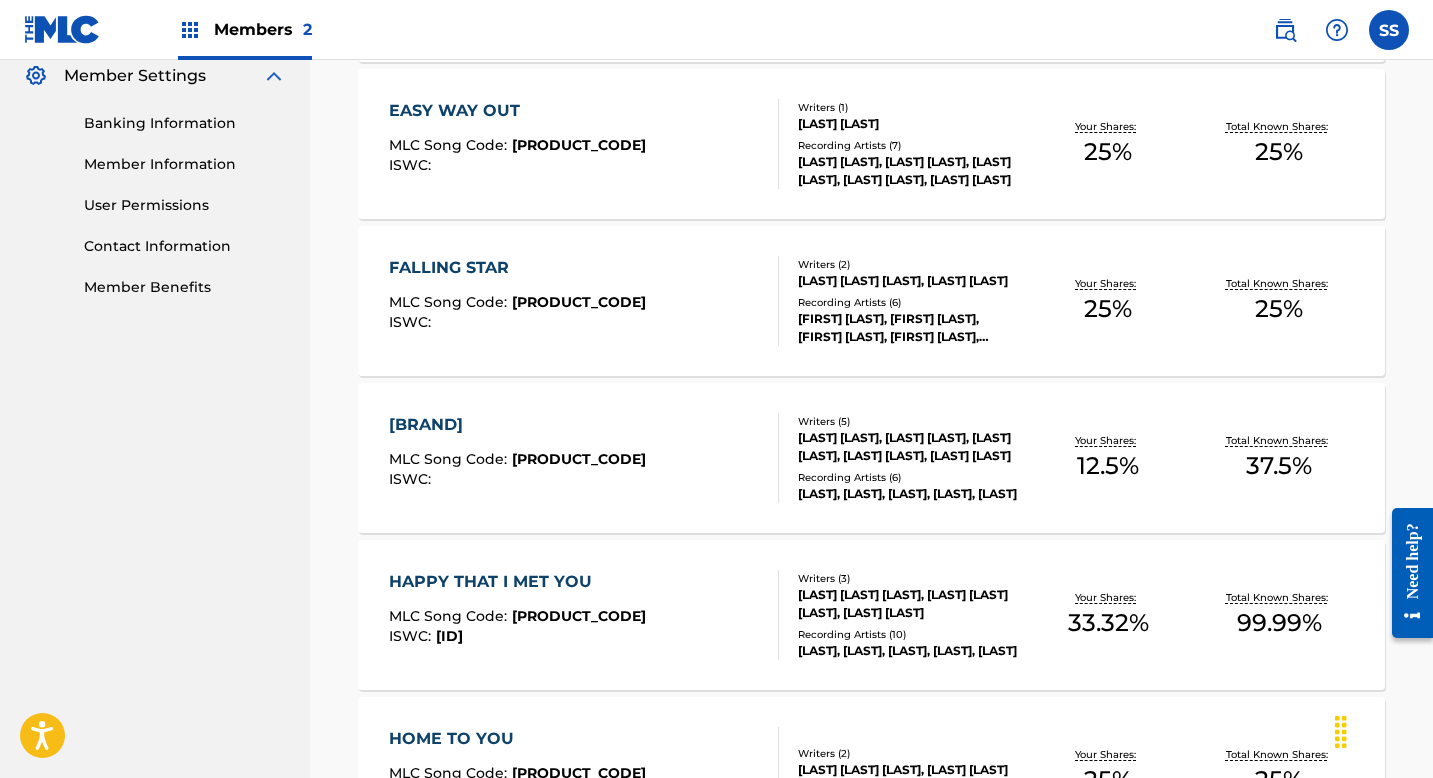 click on "[PERCENTAGE]" at bounding box center [1108, 466] 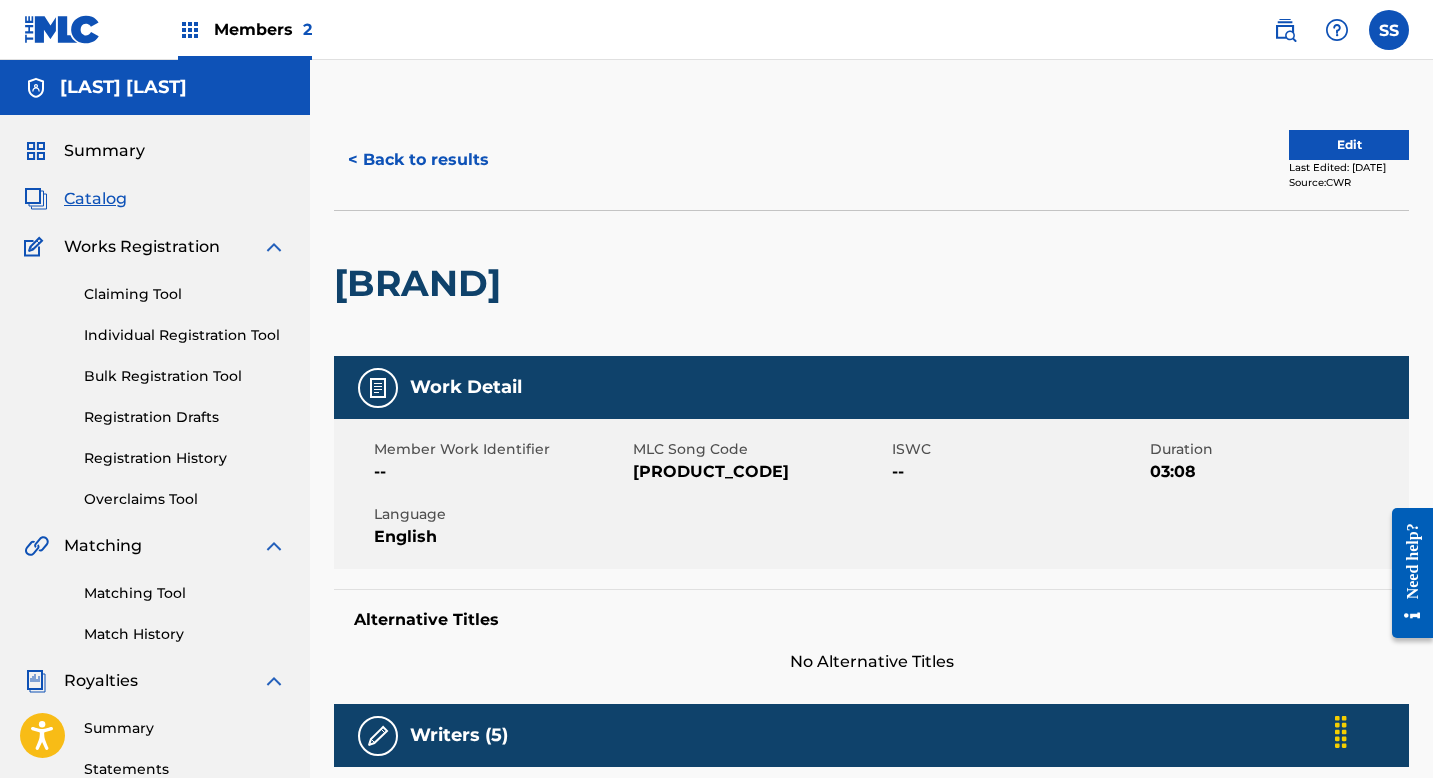 scroll, scrollTop: 55, scrollLeft: 0, axis: vertical 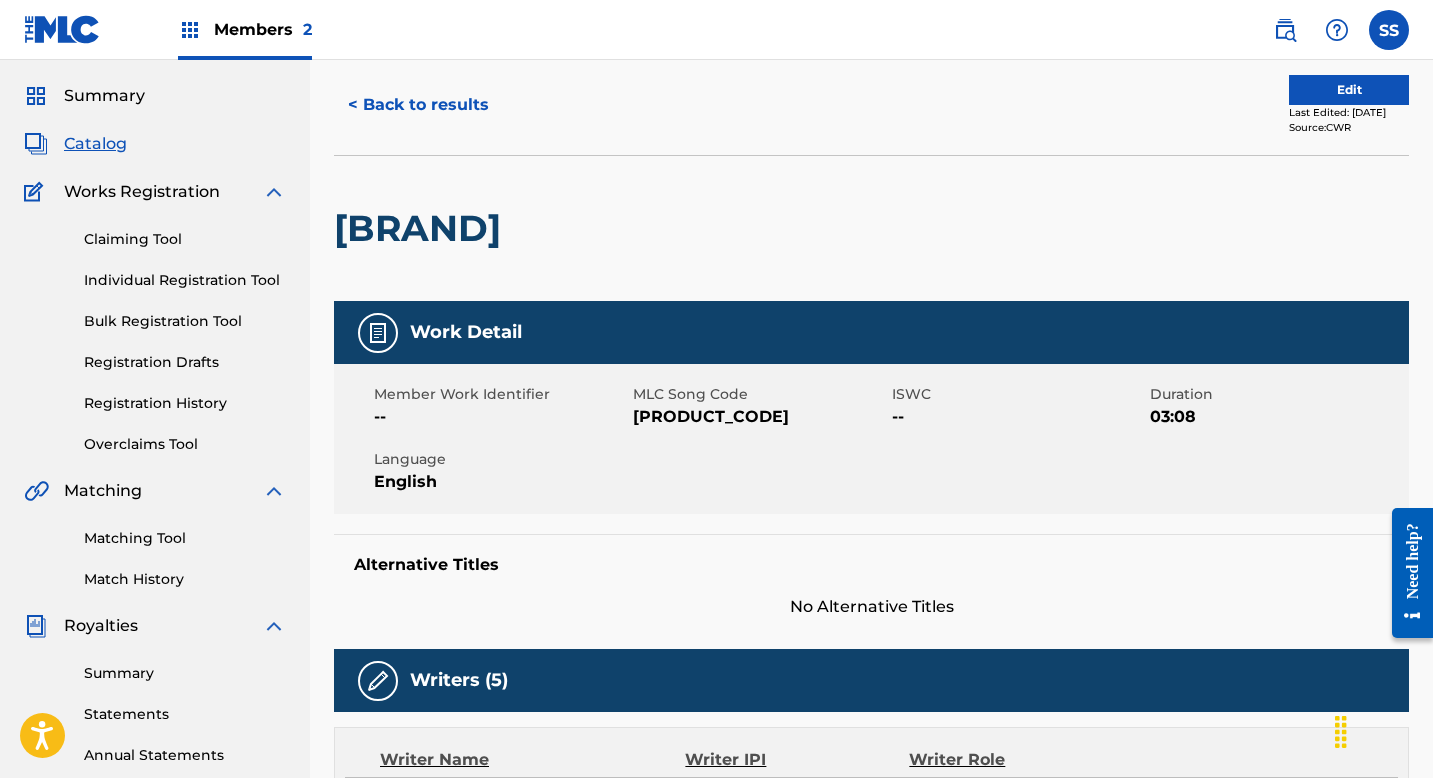 click on "Edit" at bounding box center (1349, 90) 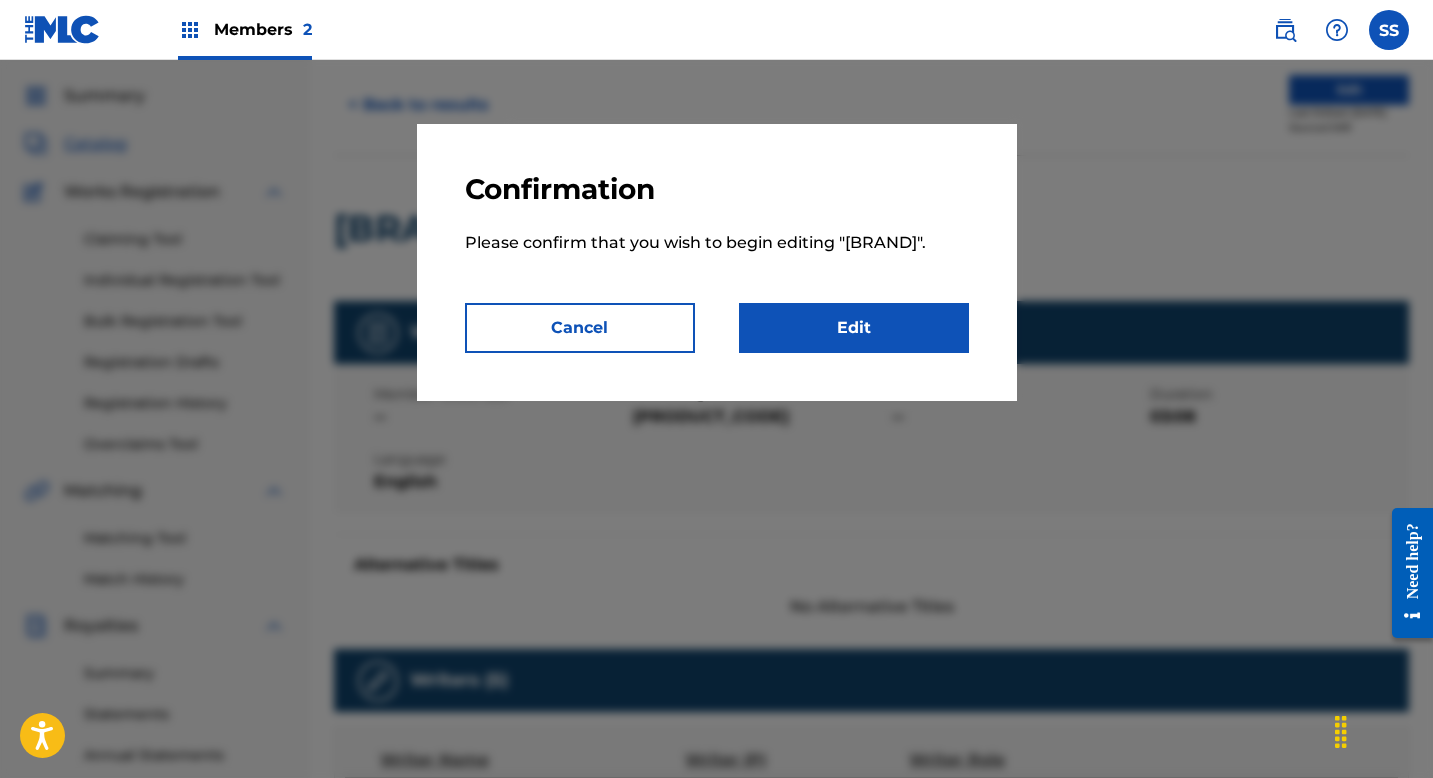 click on "Edit" at bounding box center (854, 328) 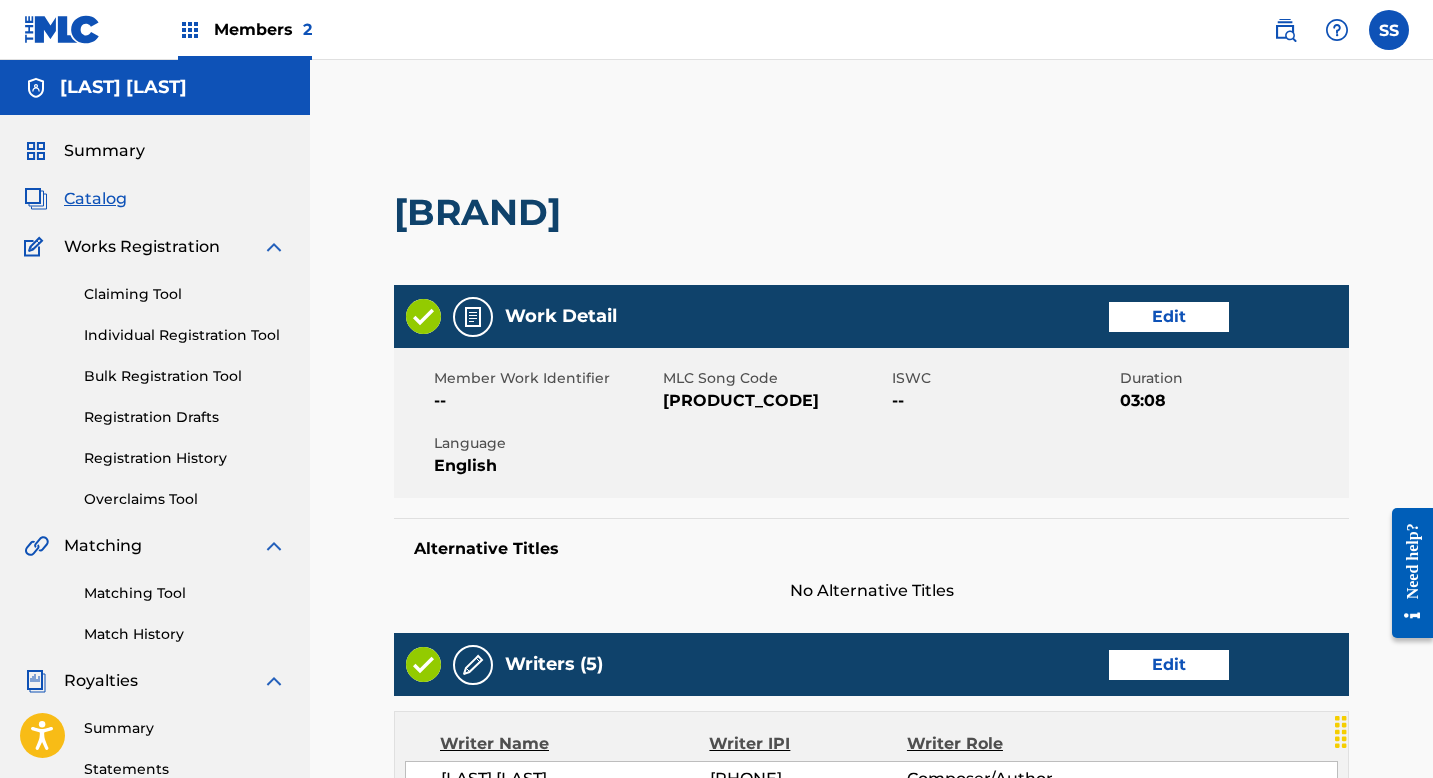 scroll, scrollTop: 580, scrollLeft: 0, axis: vertical 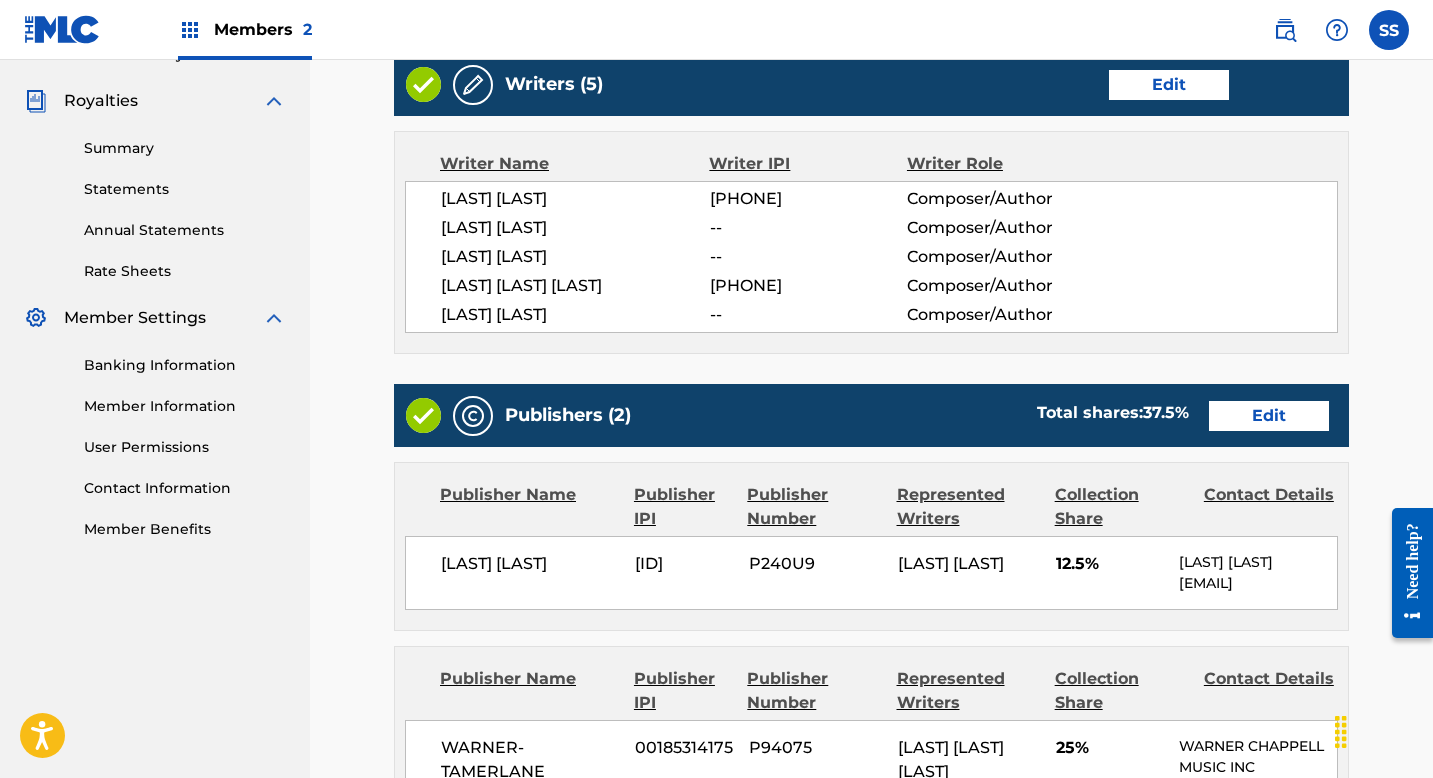 click on "Edit" at bounding box center [1269, 416] 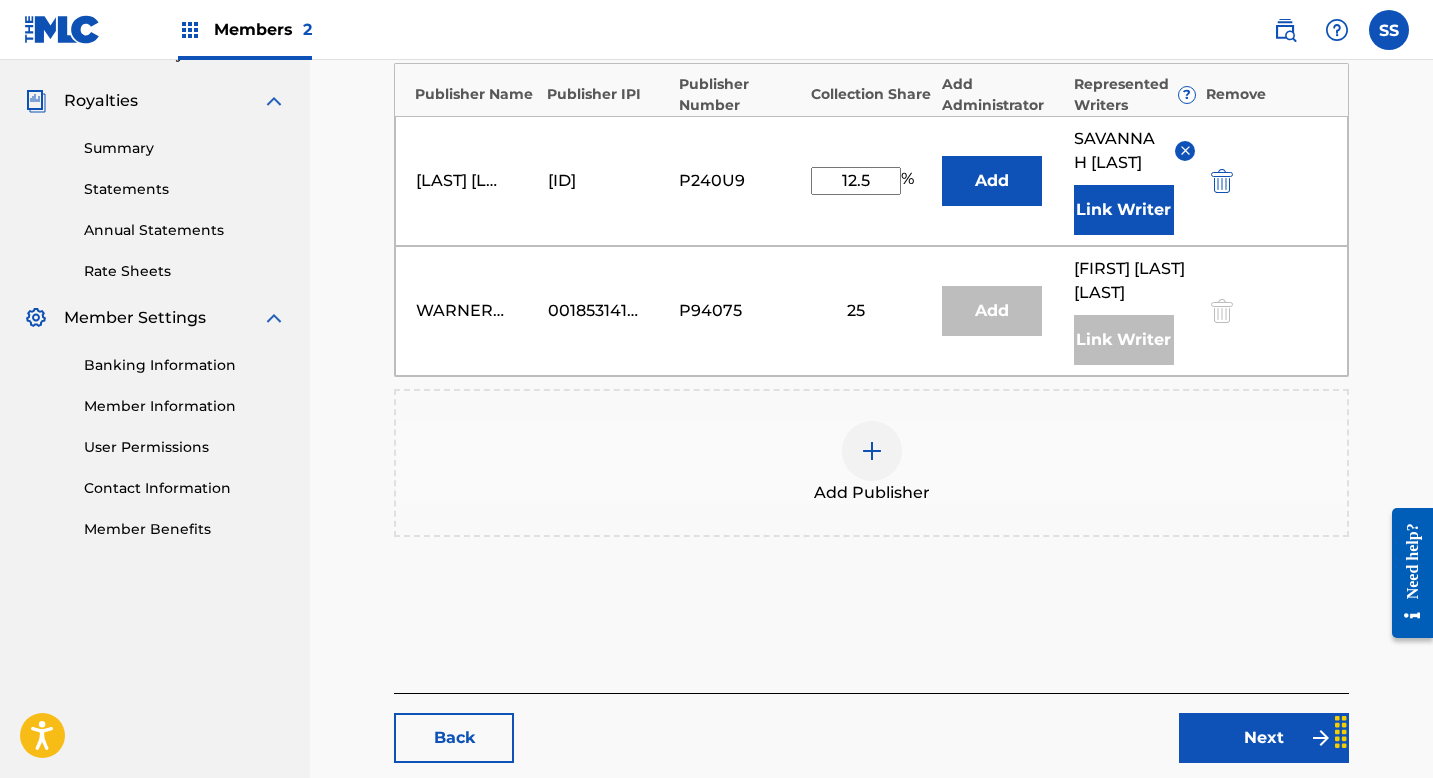 scroll, scrollTop: 0, scrollLeft: 0, axis: both 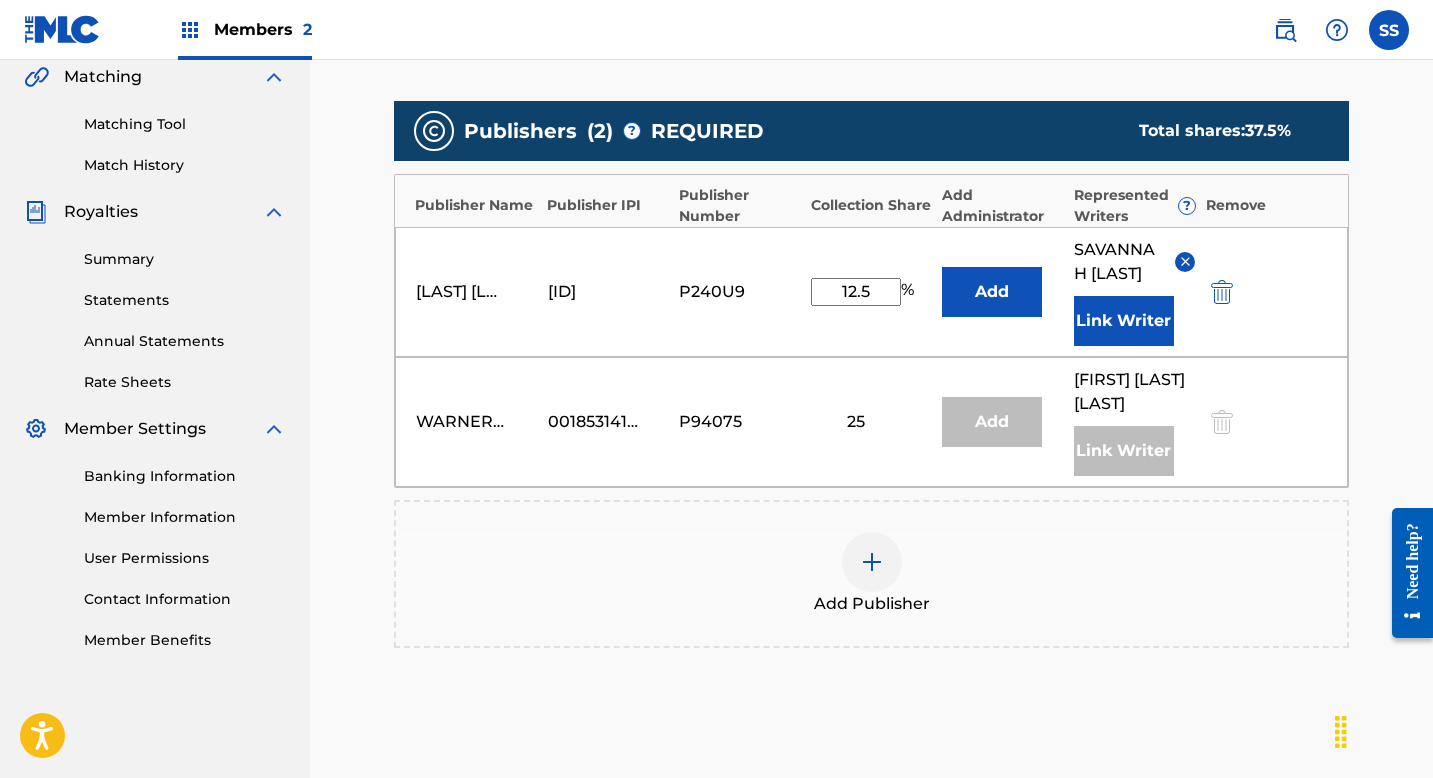 drag, startPoint x: 877, startPoint y: 309, endPoint x: 797, endPoint y: 307, distance: 80.024994 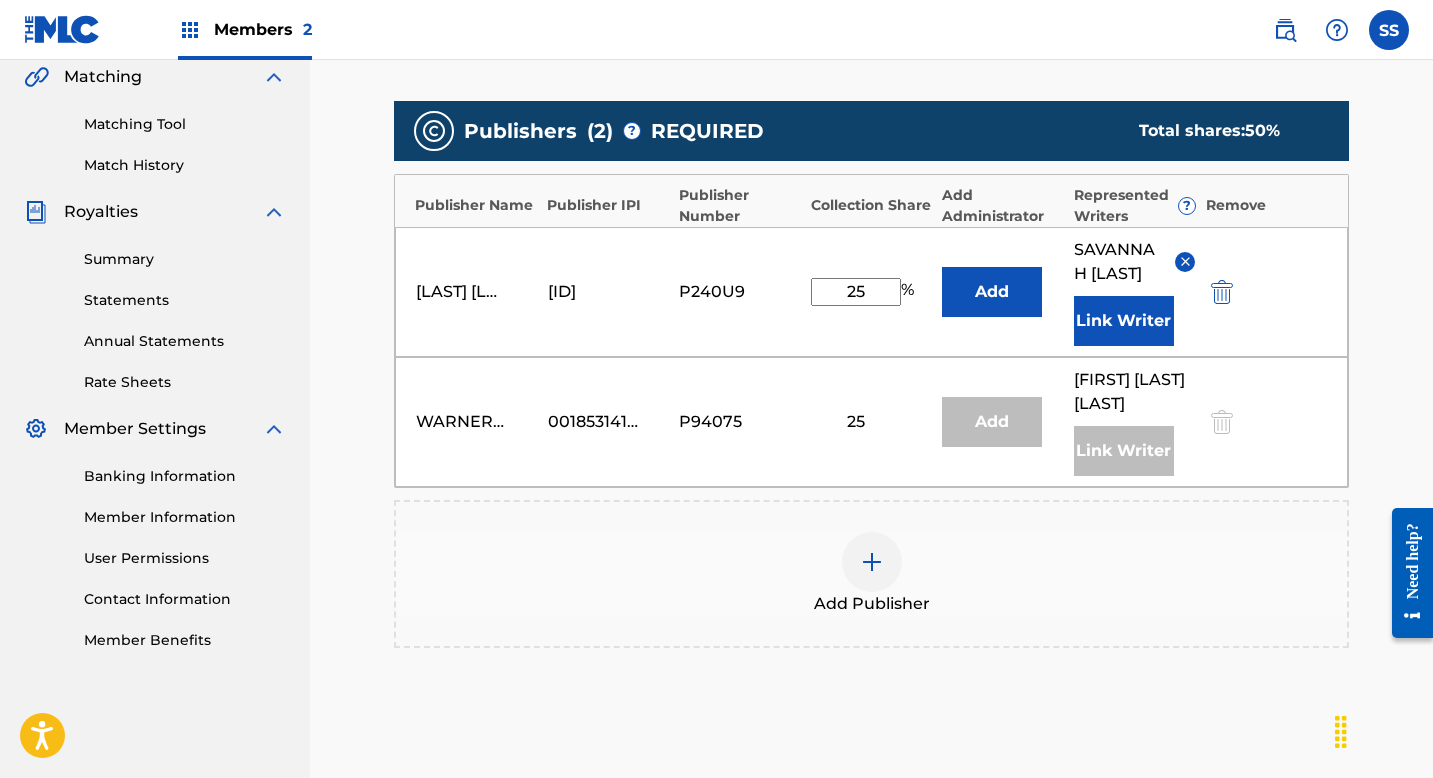 type on "25" 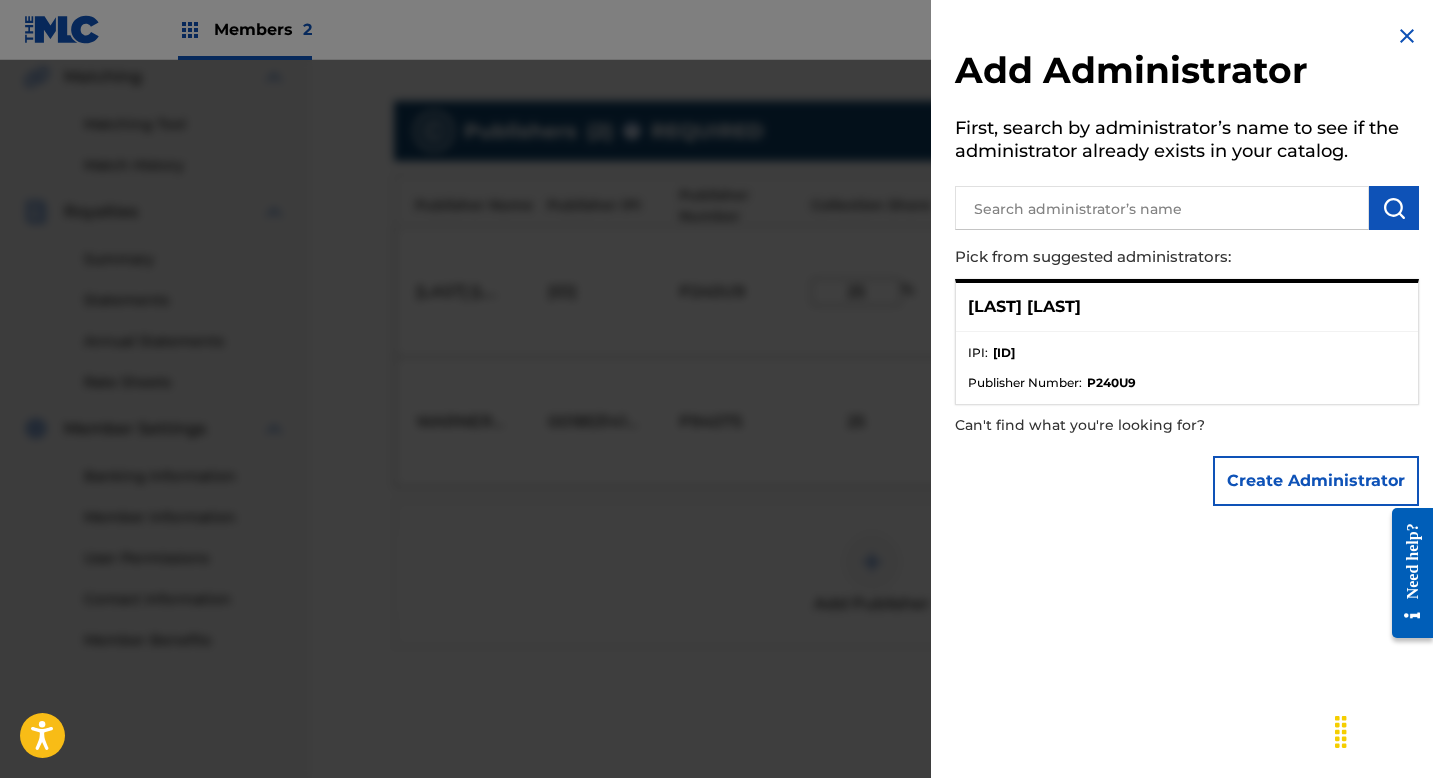 click on "IPI : [ID]" at bounding box center [1187, 359] 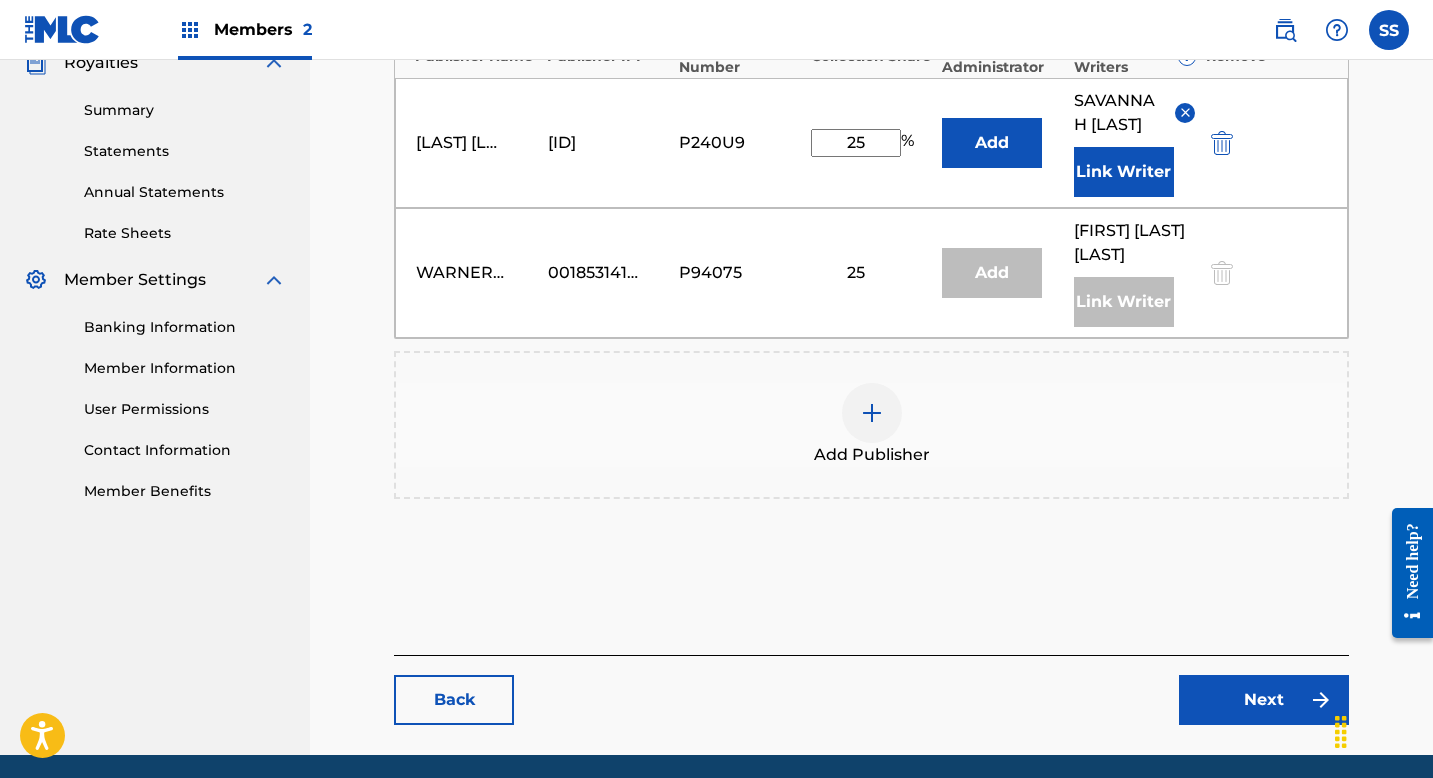 scroll, scrollTop: 690, scrollLeft: 0, axis: vertical 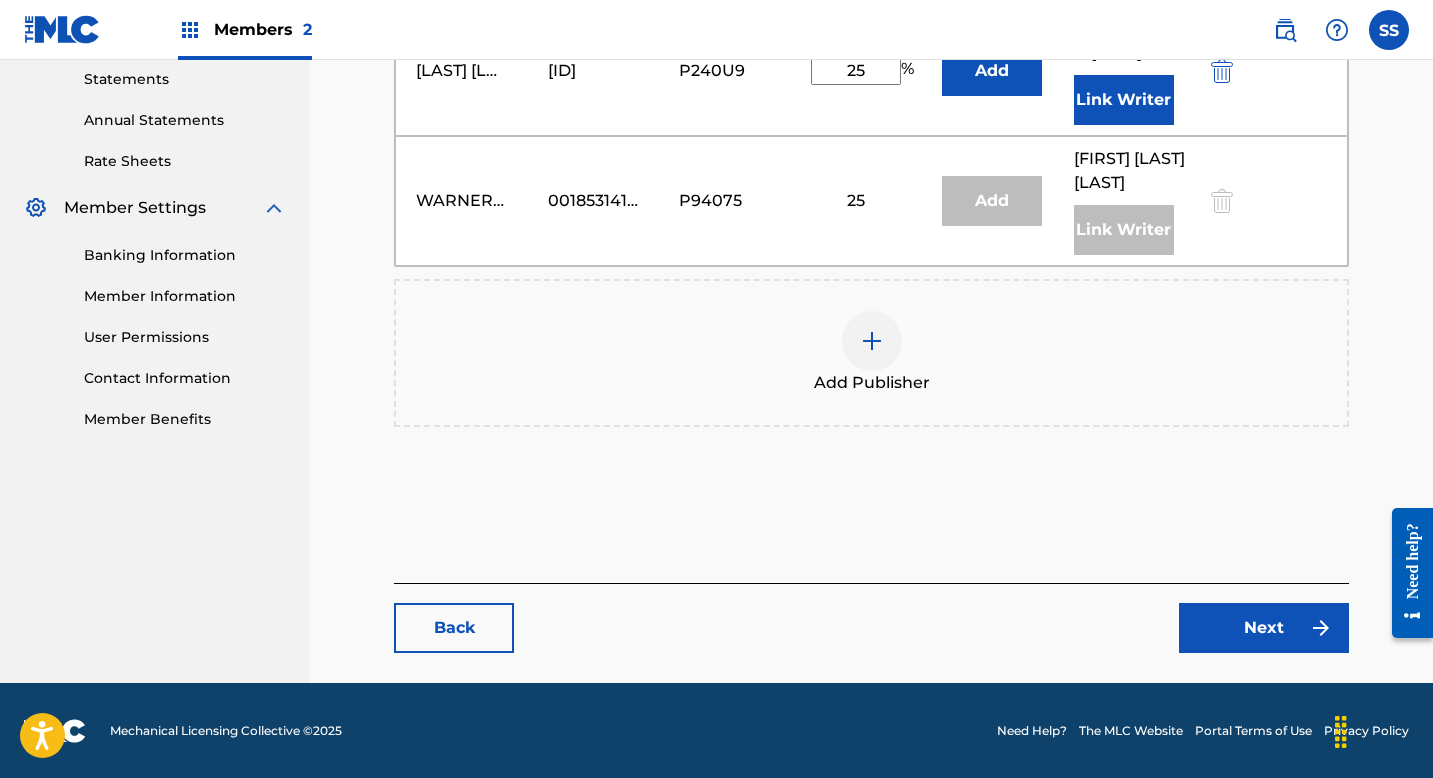 click on "Next" at bounding box center (1264, 628) 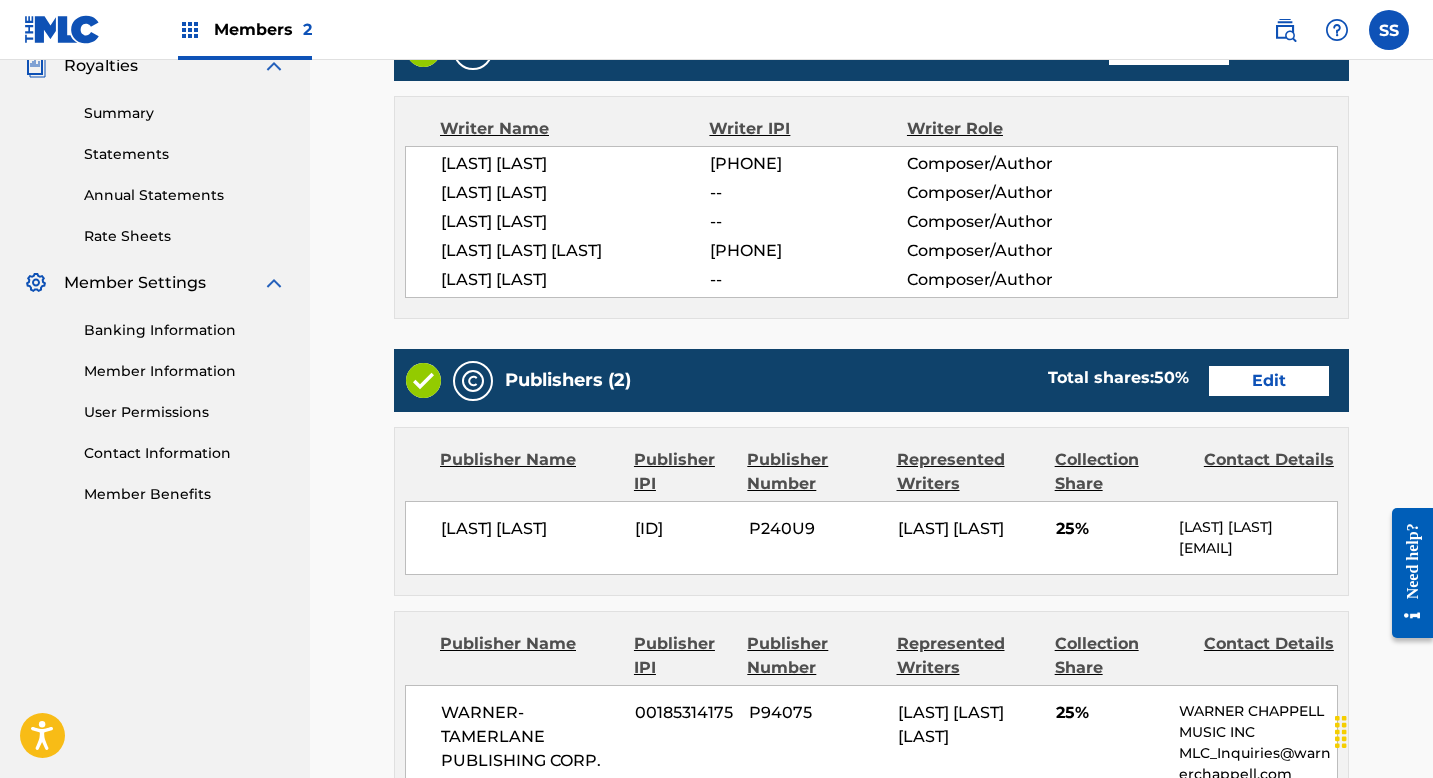 scroll, scrollTop: 1125, scrollLeft: 0, axis: vertical 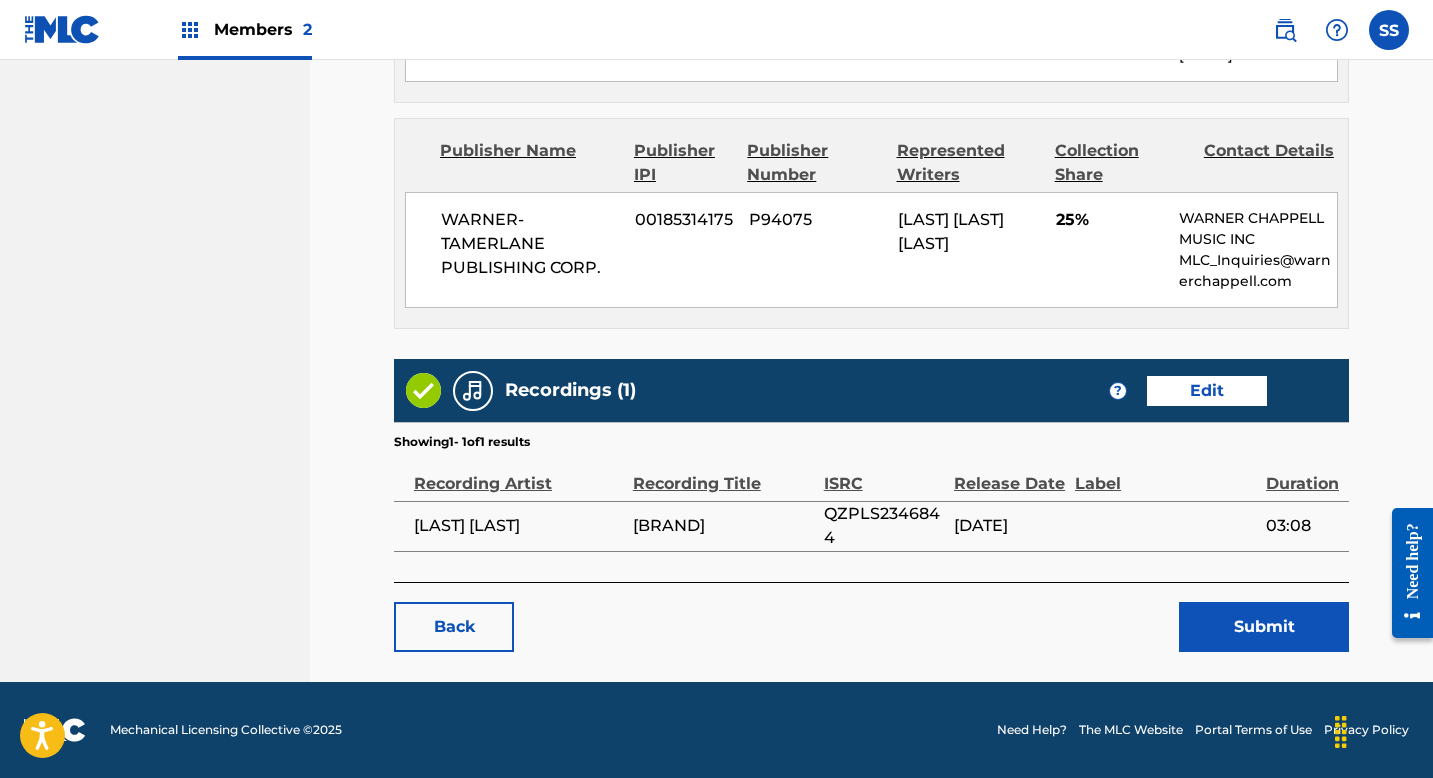 click on "Submit" at bounding box center [1264, 627] 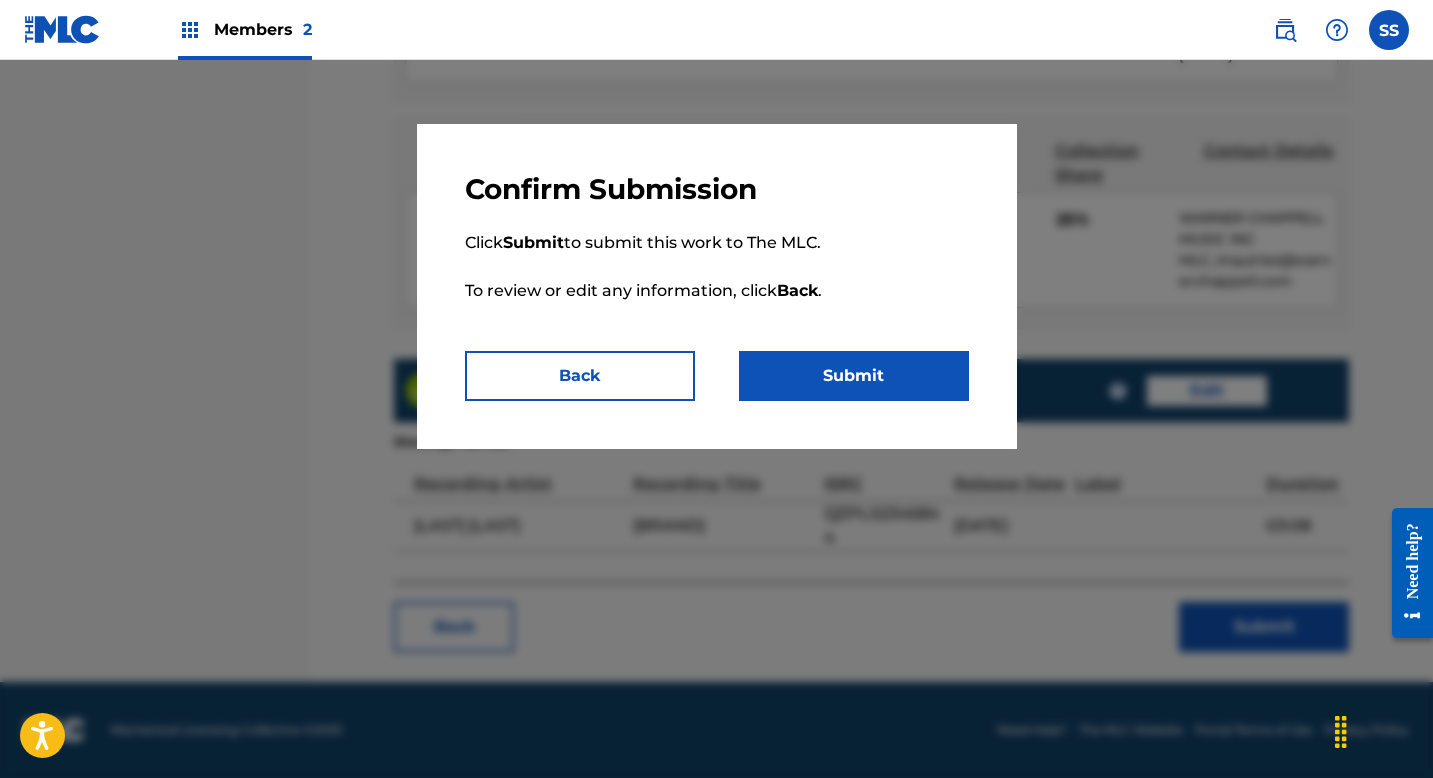 click on "Submit" at bounding box center (854, 376) 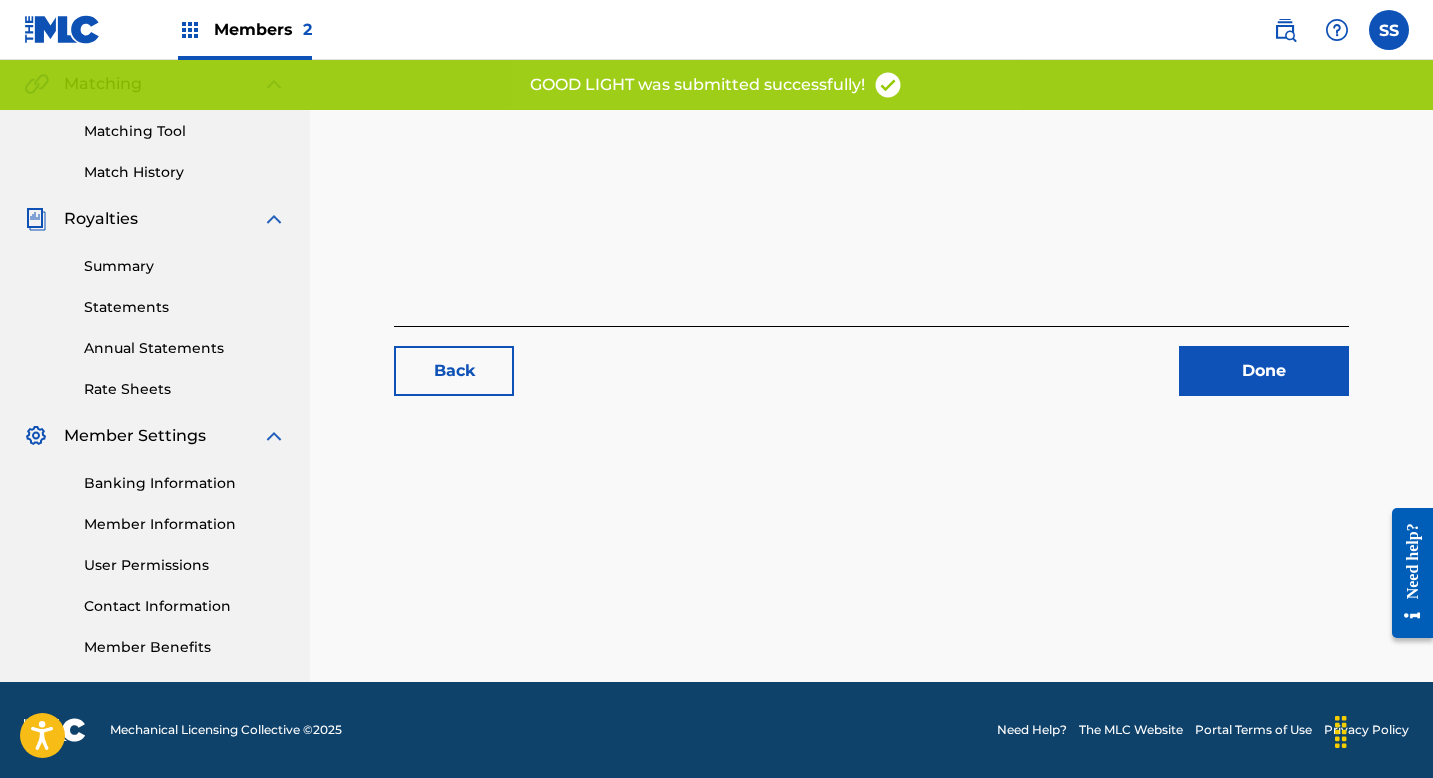 scroll, scrollTop: 0, scrollLeft: 0, axis: both 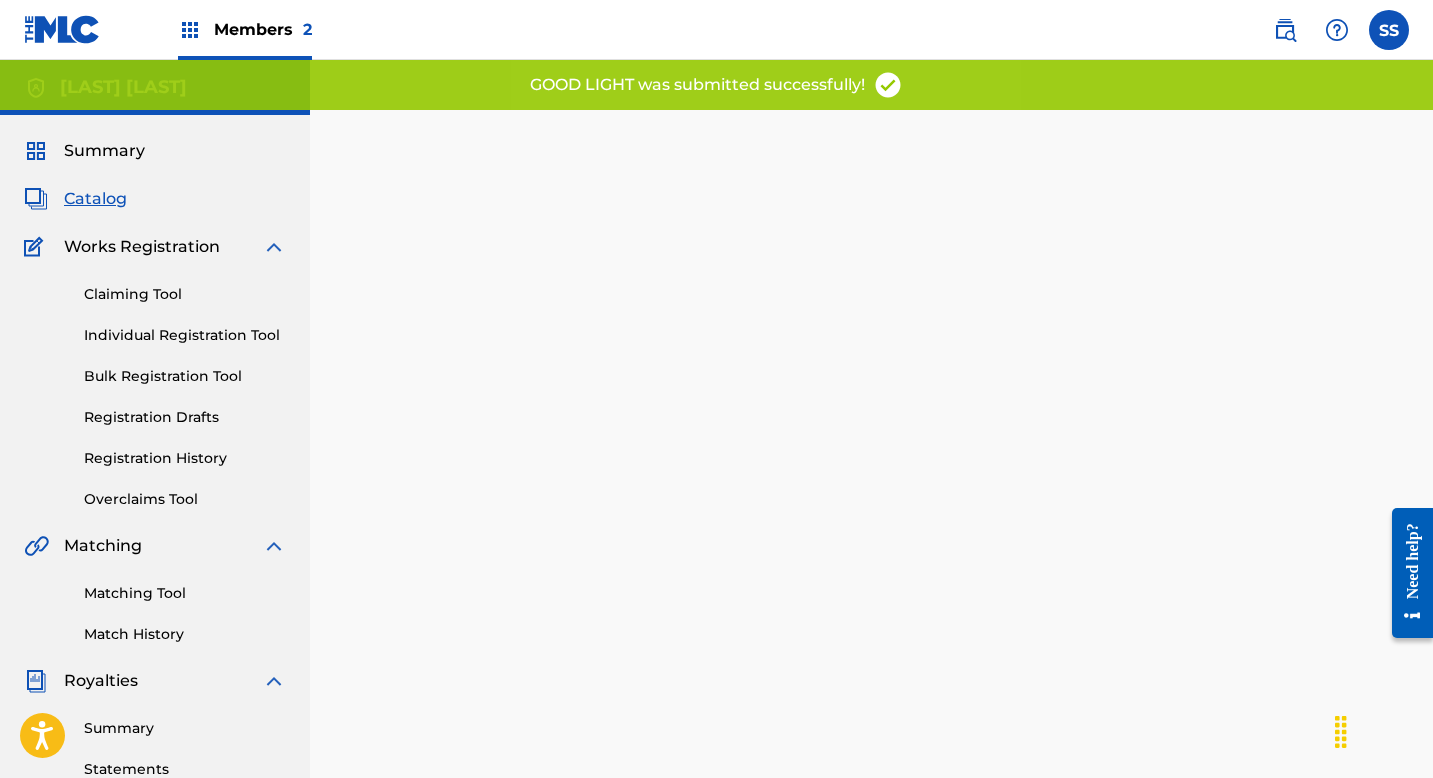 click on "Catalog" at bounding box center [95, 199] 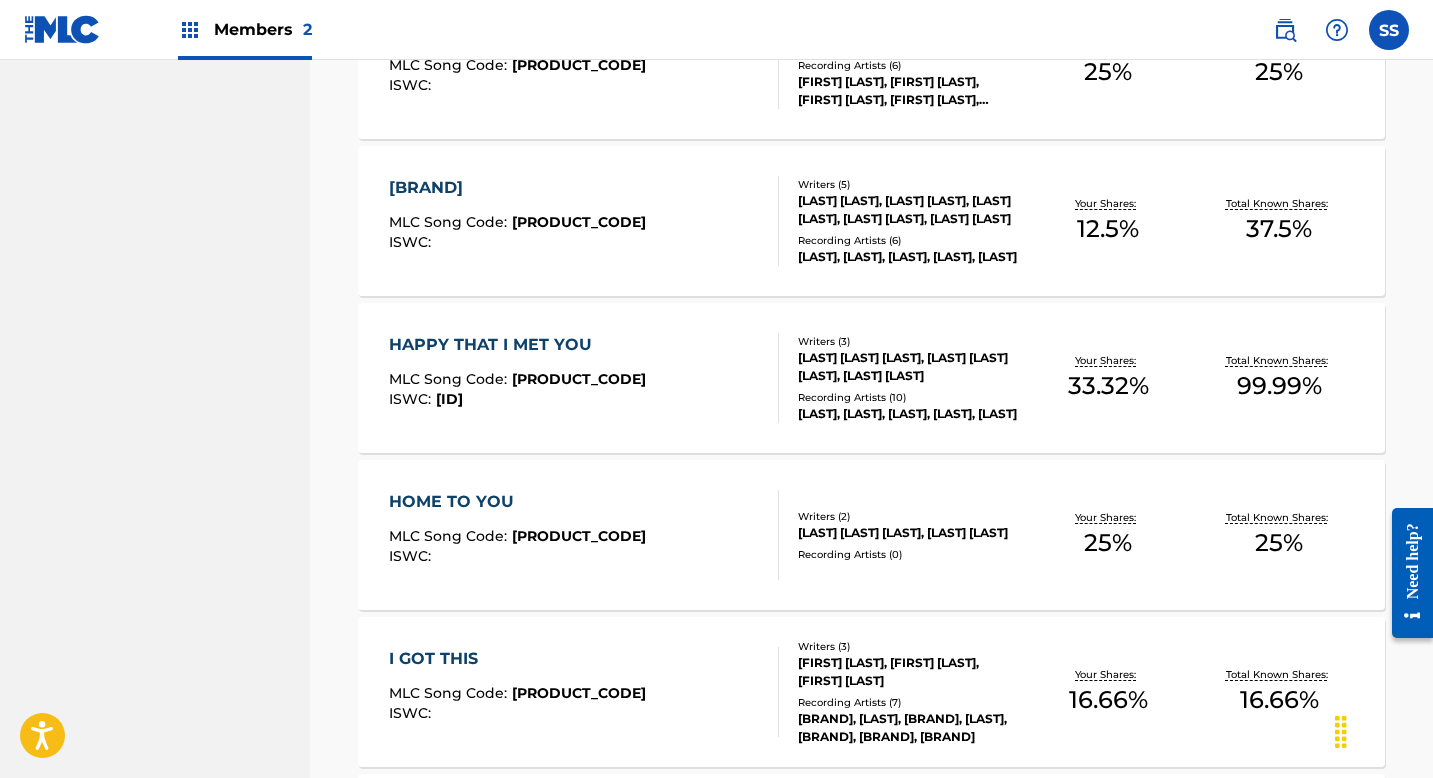 scroll, scrollTop: 1066, scrollLeft: 0, axis: vertical 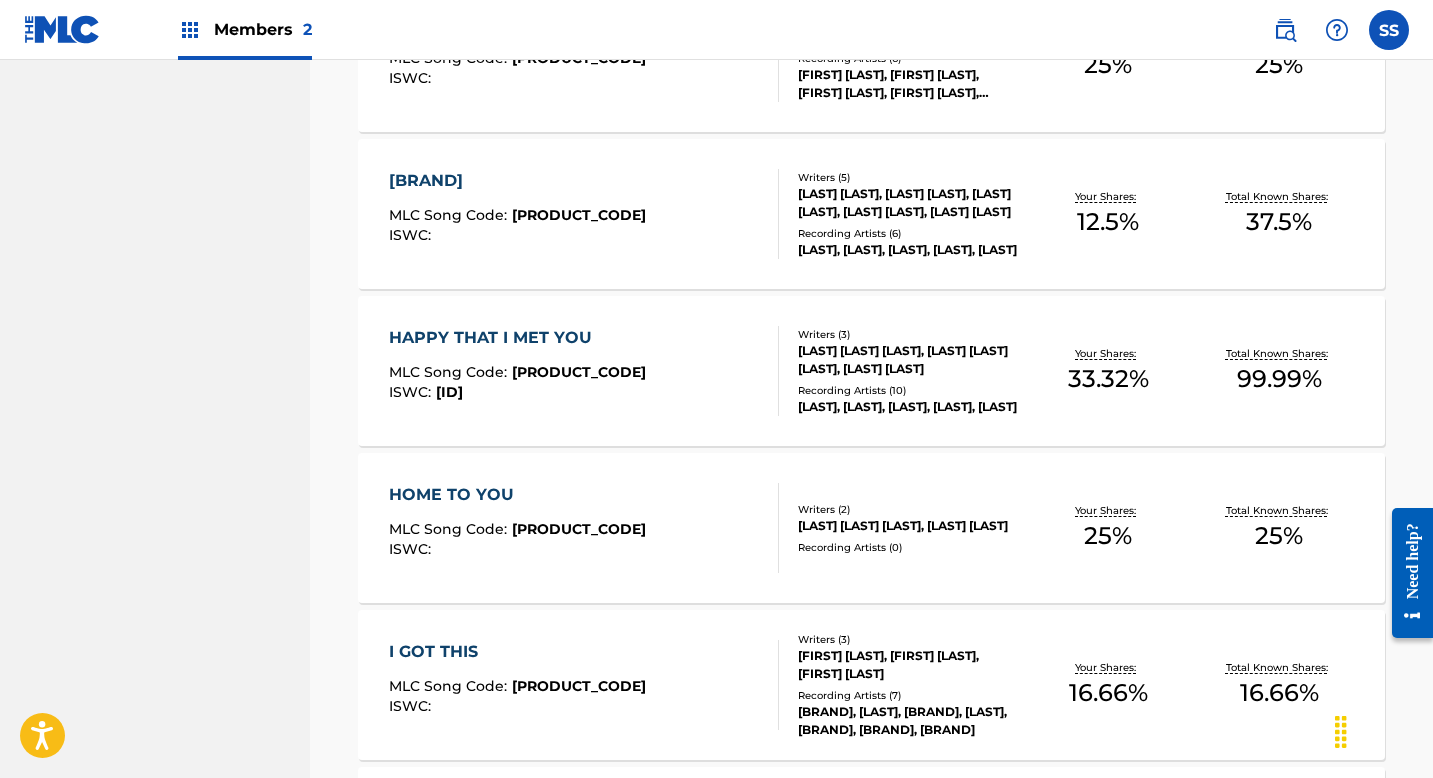 click on "Recording Artists ( 10 )" at bounding box center (910, 390) 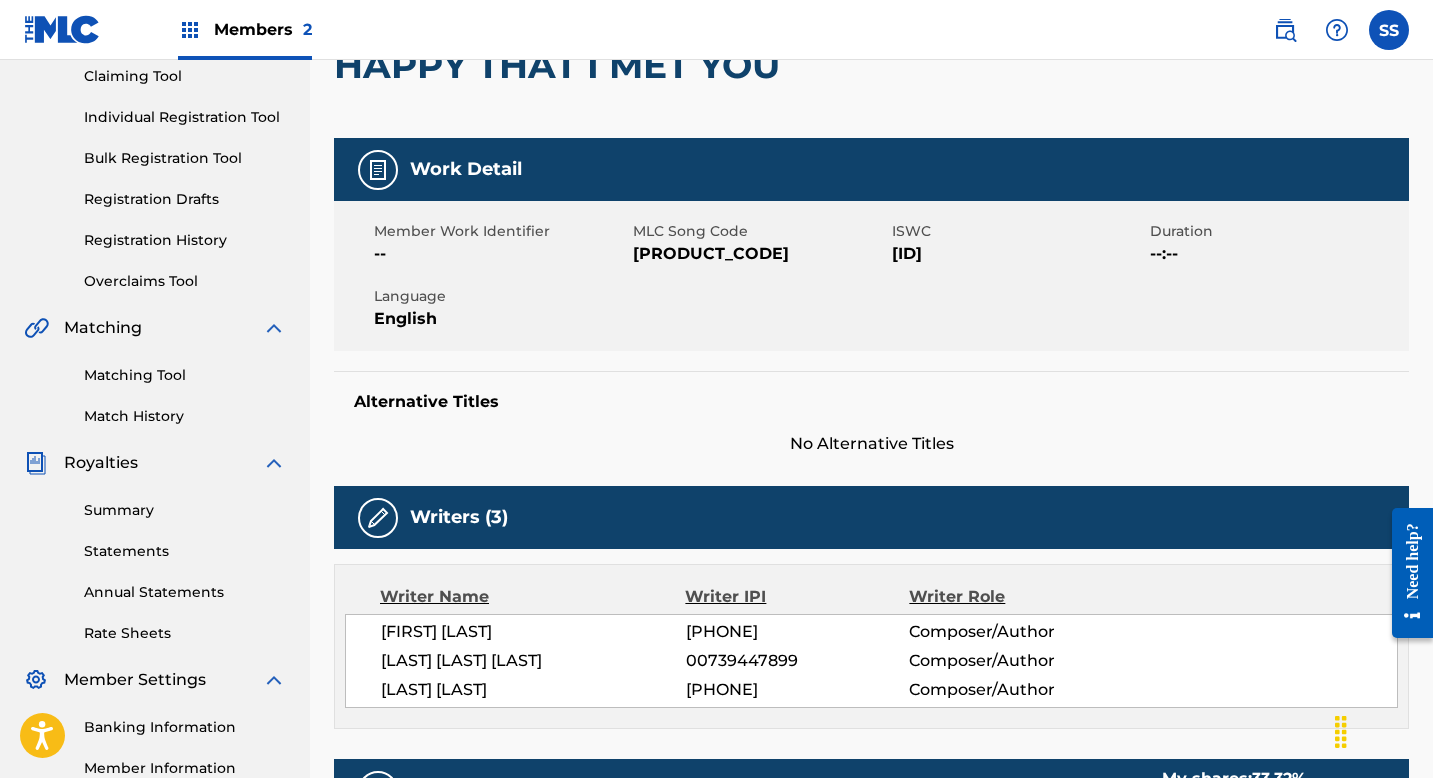 scroll, scrollTop: 0, scrollLeft: 0, axis: both 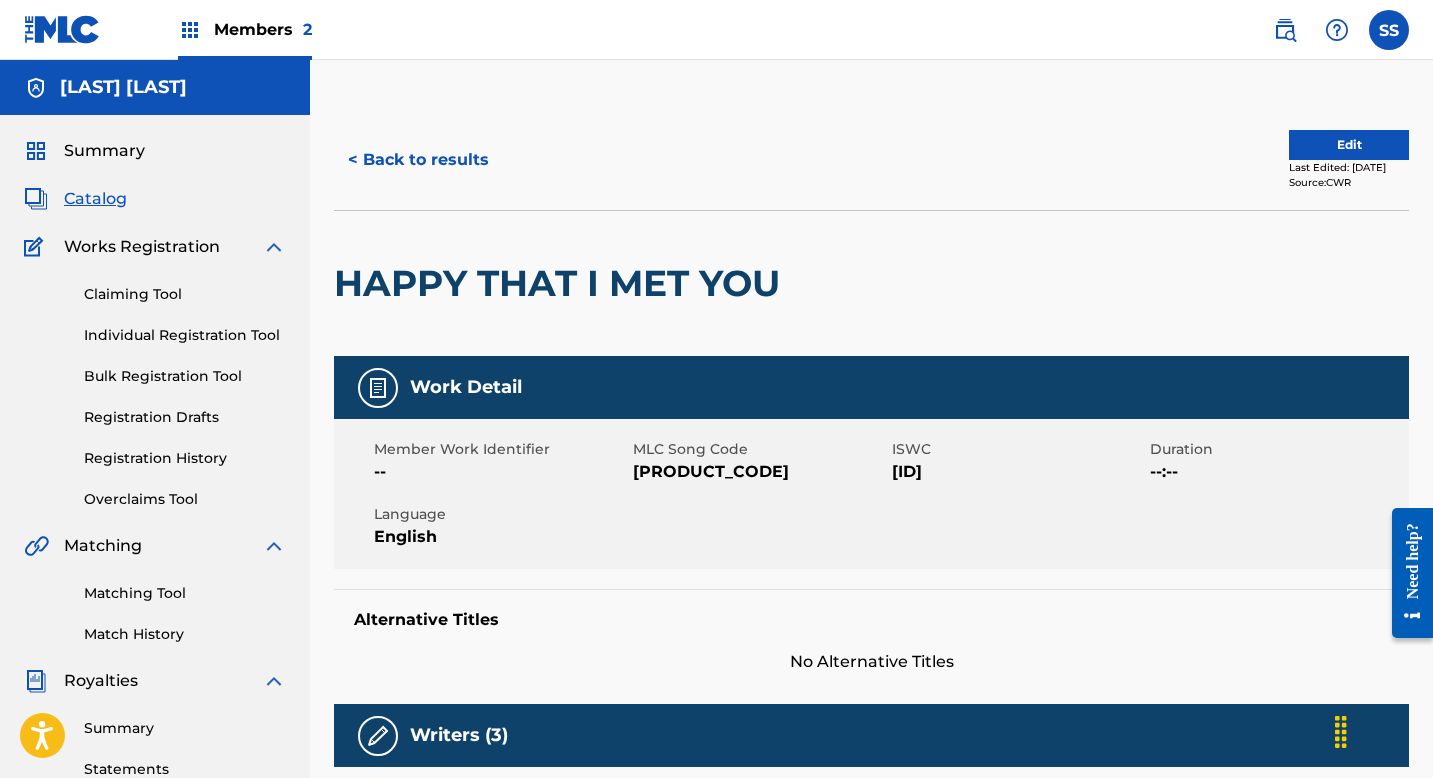 click on "Edit" at bounding box center [1349, 145] 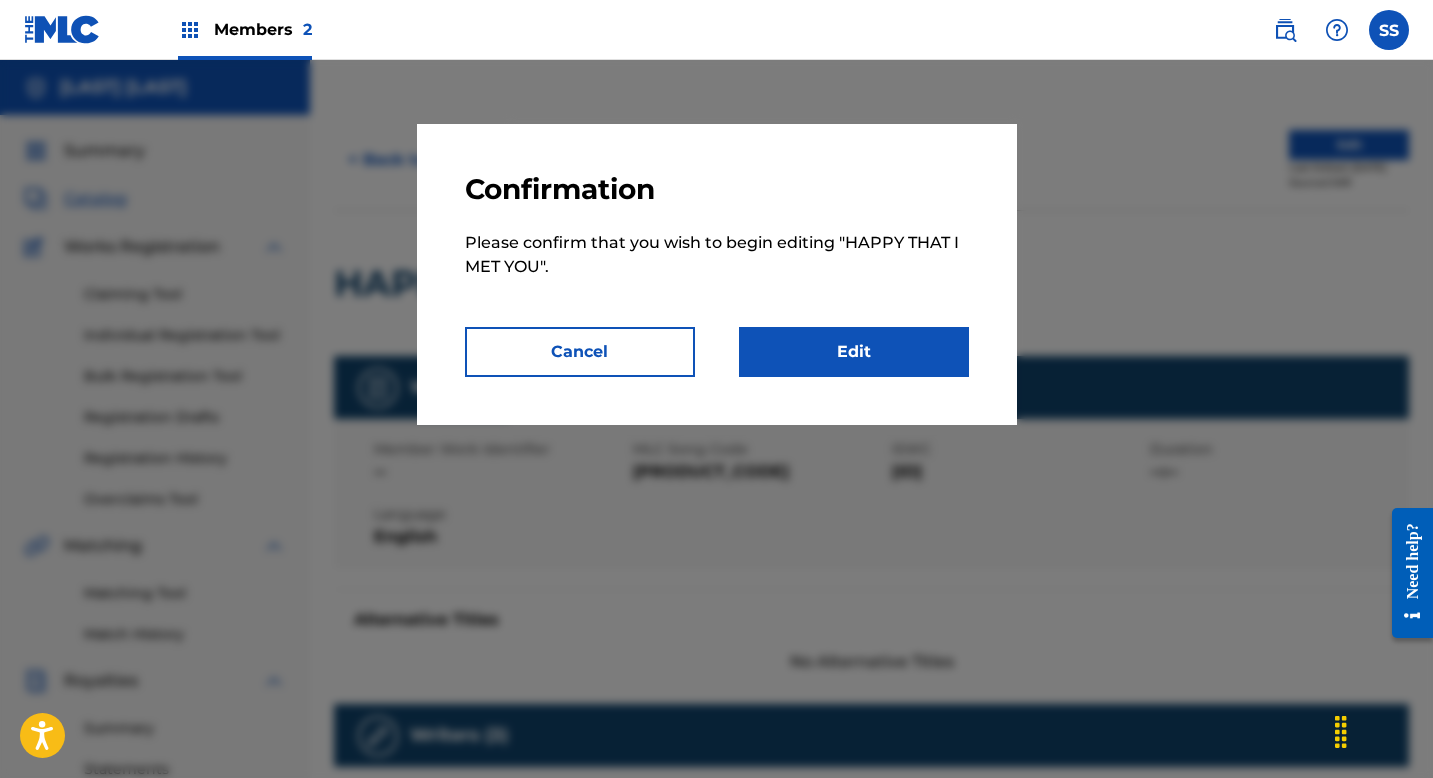 click on "Edit" at bounding box center (854, 352) 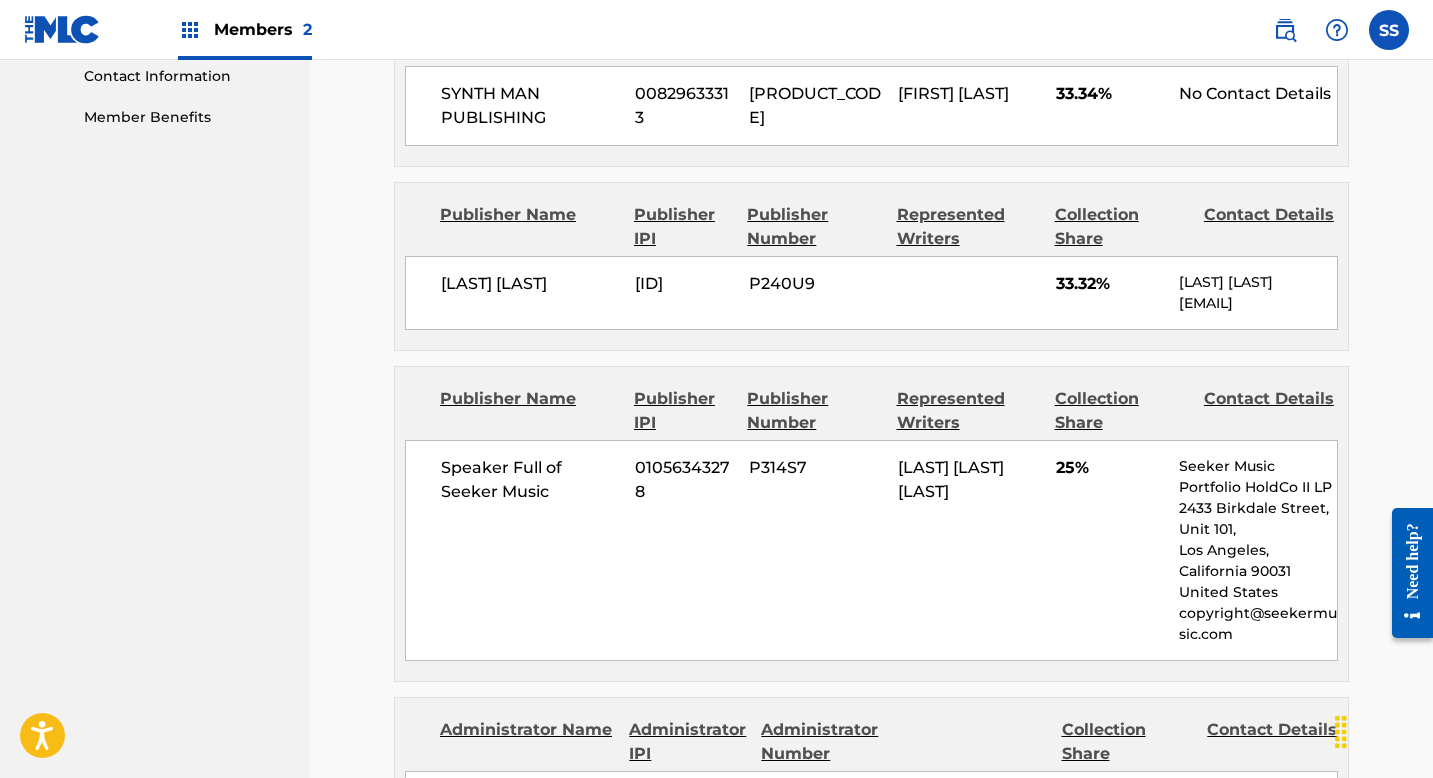 scroll, scrollTop: 740, scrollLeft: 0, axis: vertical 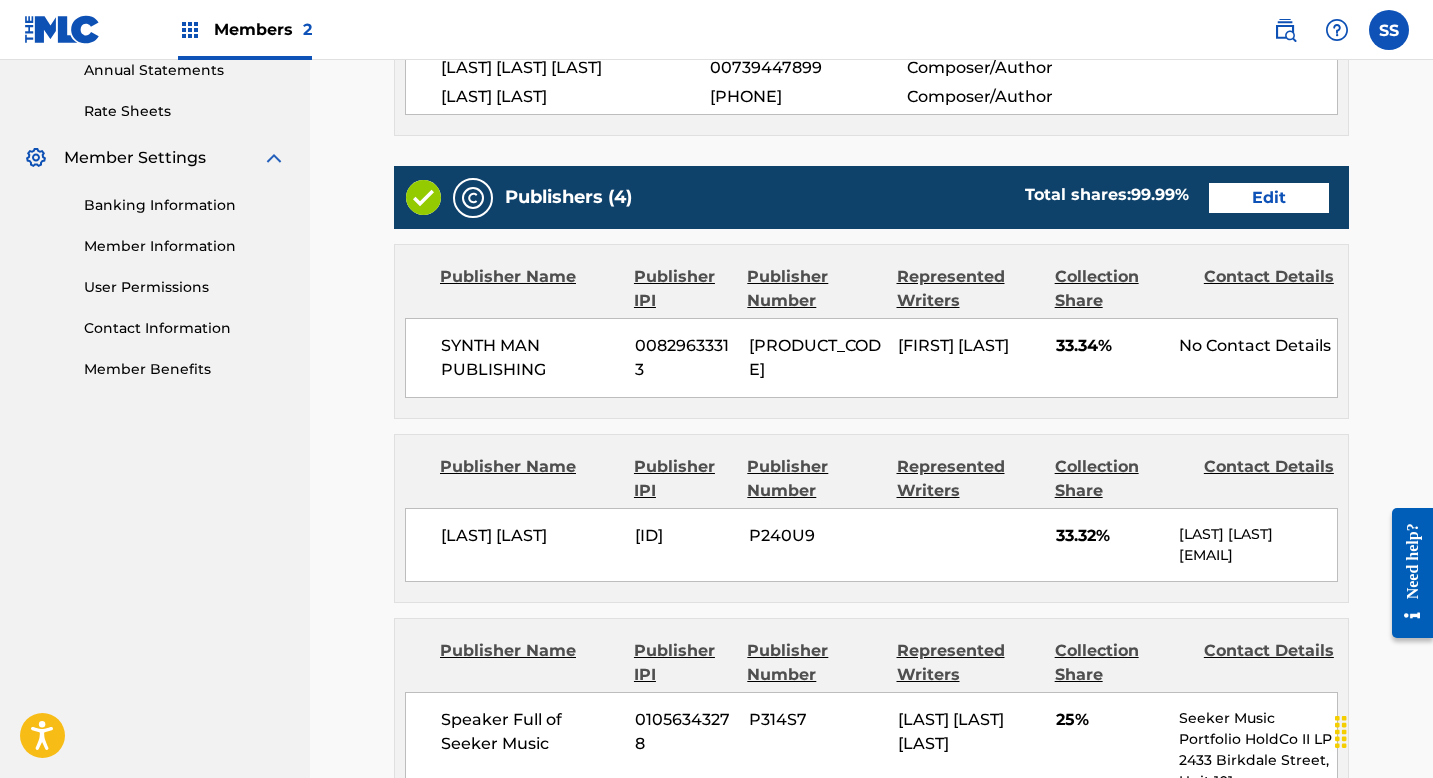 click on "Edit" at bounding box center [1269, 198] 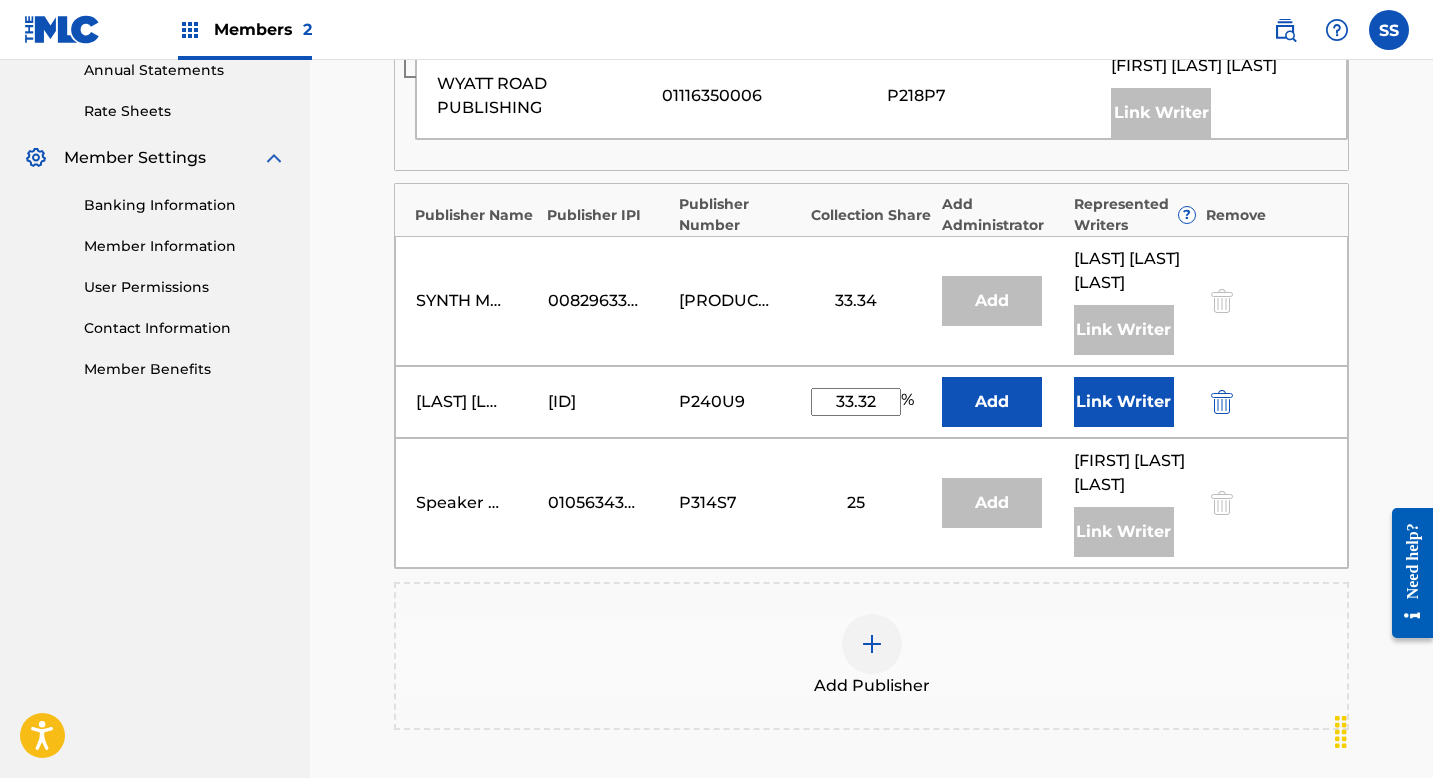 scroll, scrollTop: 0, scrollLeft: 0, axis: both 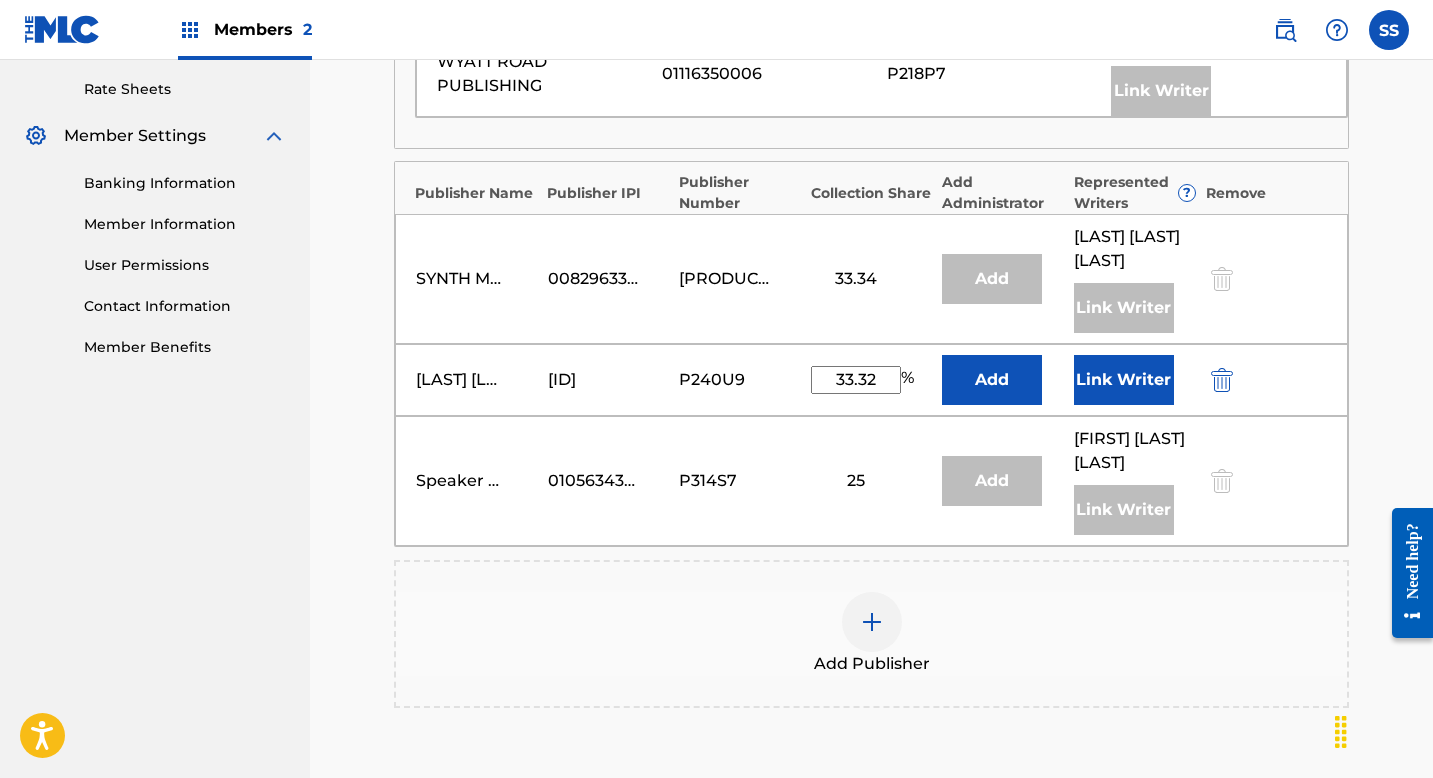 click on "33.32" at bounding box center (856, 380) 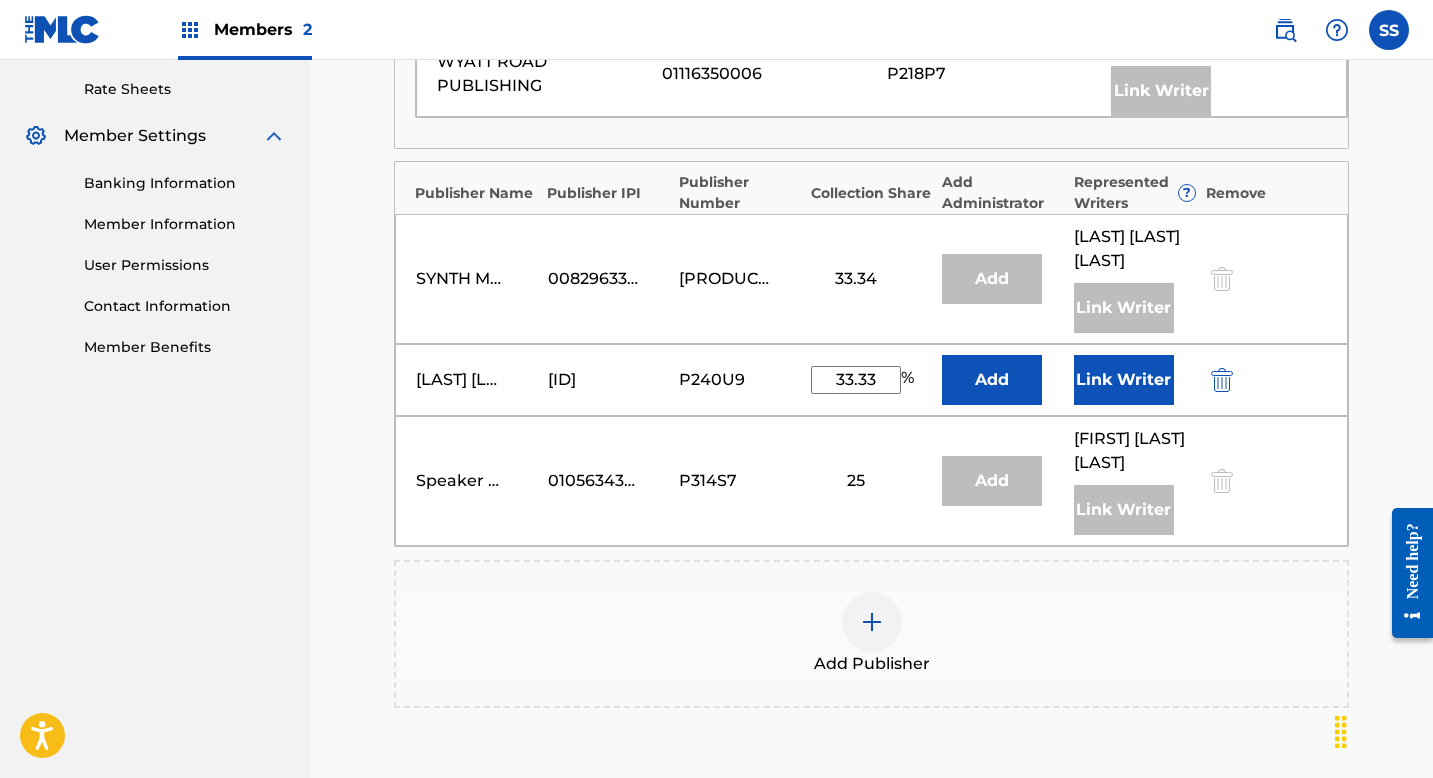 type on "33.33" 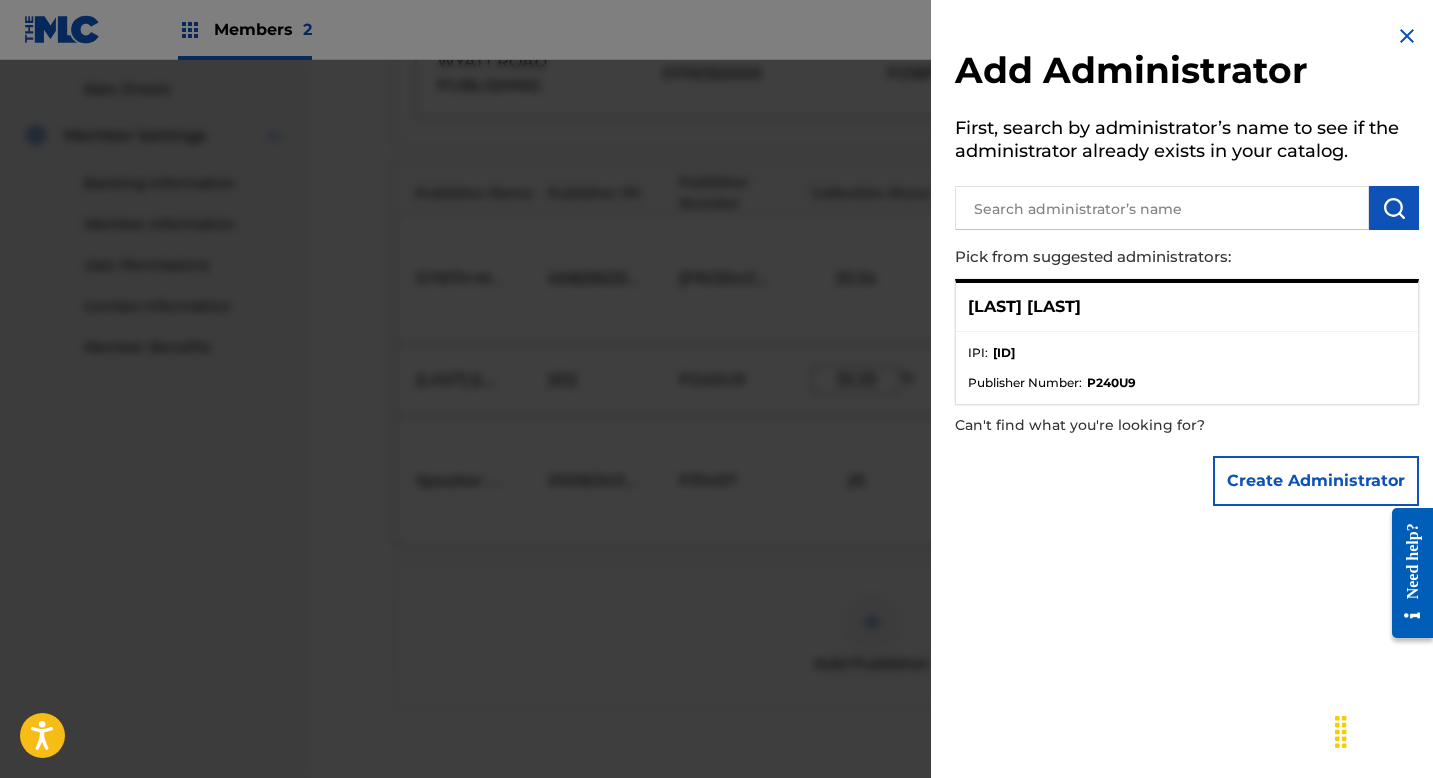 click at bounding box center [1407, 36] 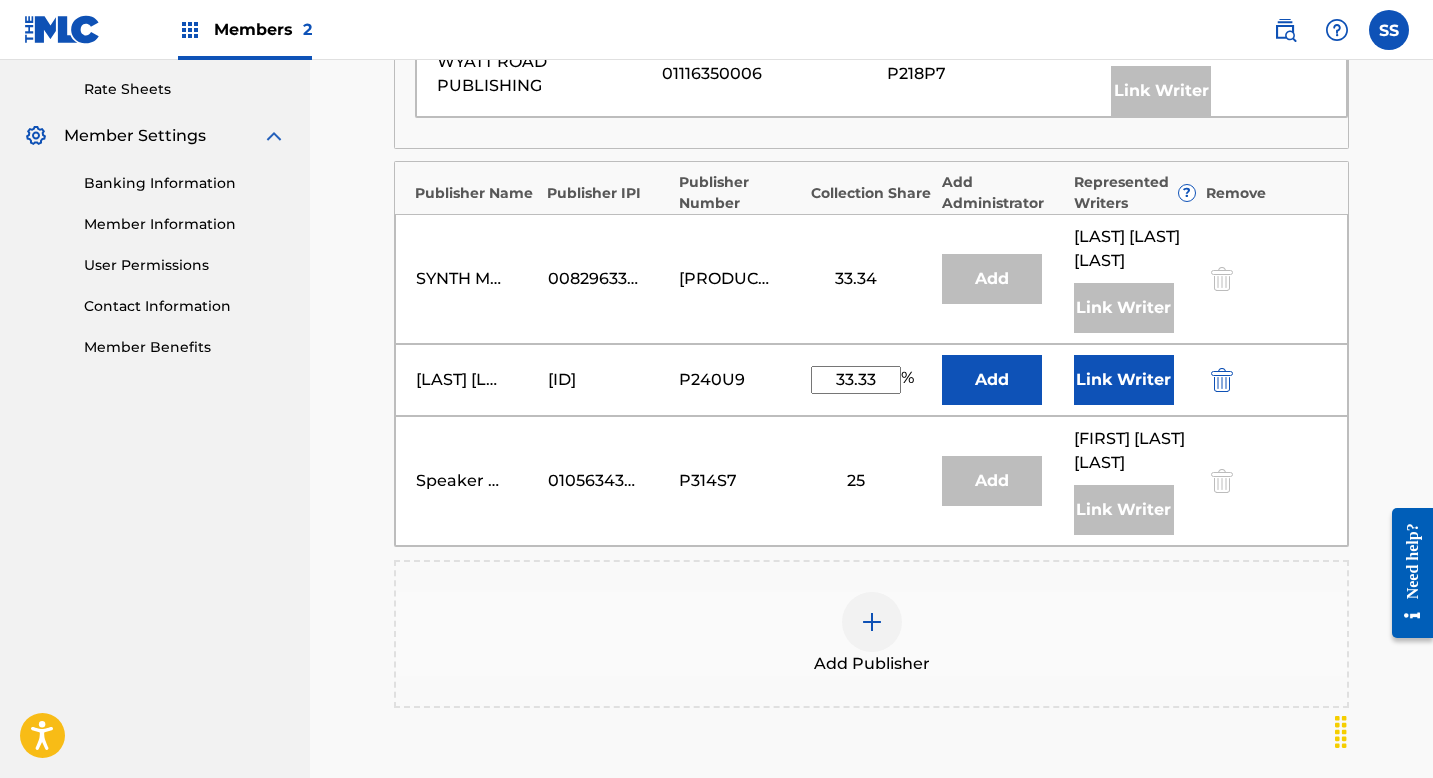 scroll, scrollTop: 1091, scrollLeft: 0, axis: vertical 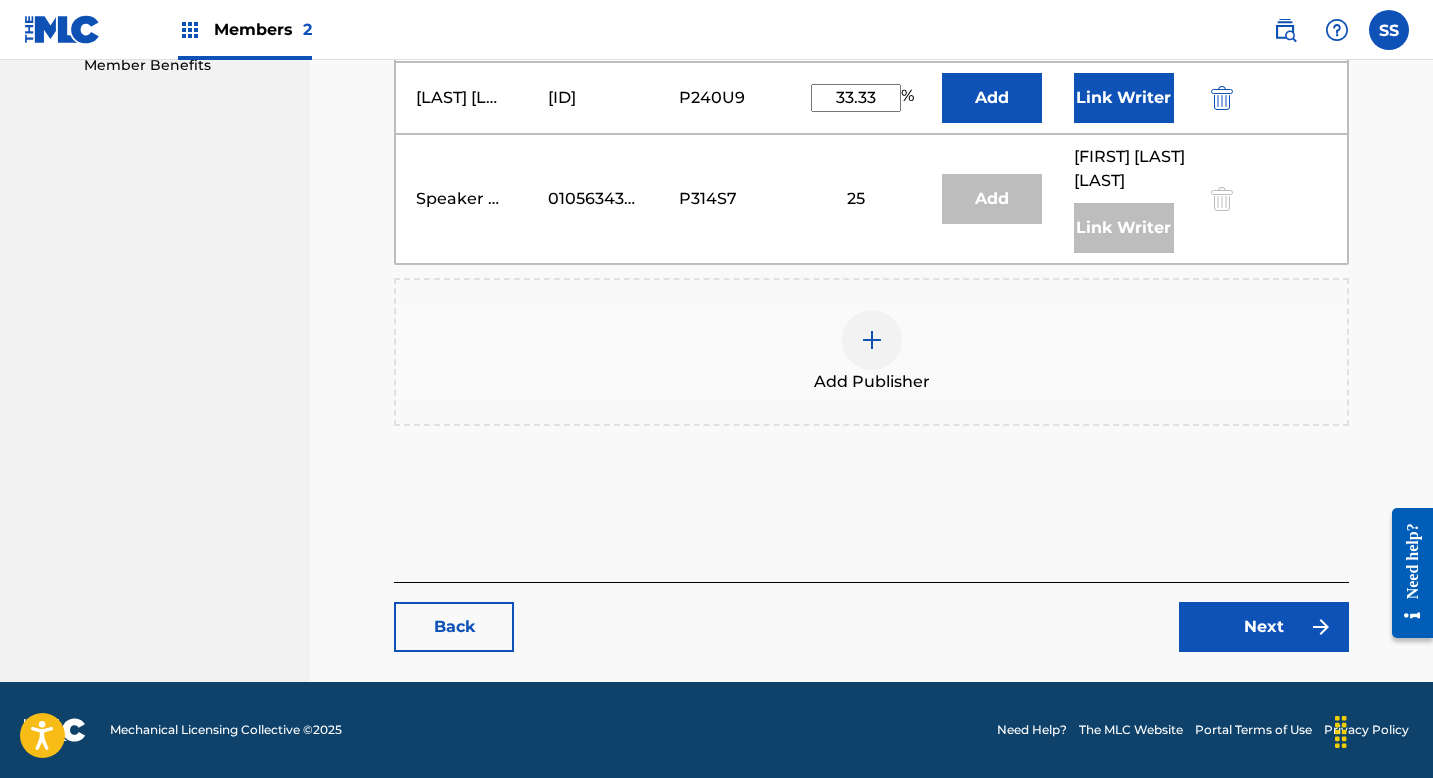 click on "Next" at bounding box center [1264, 627] 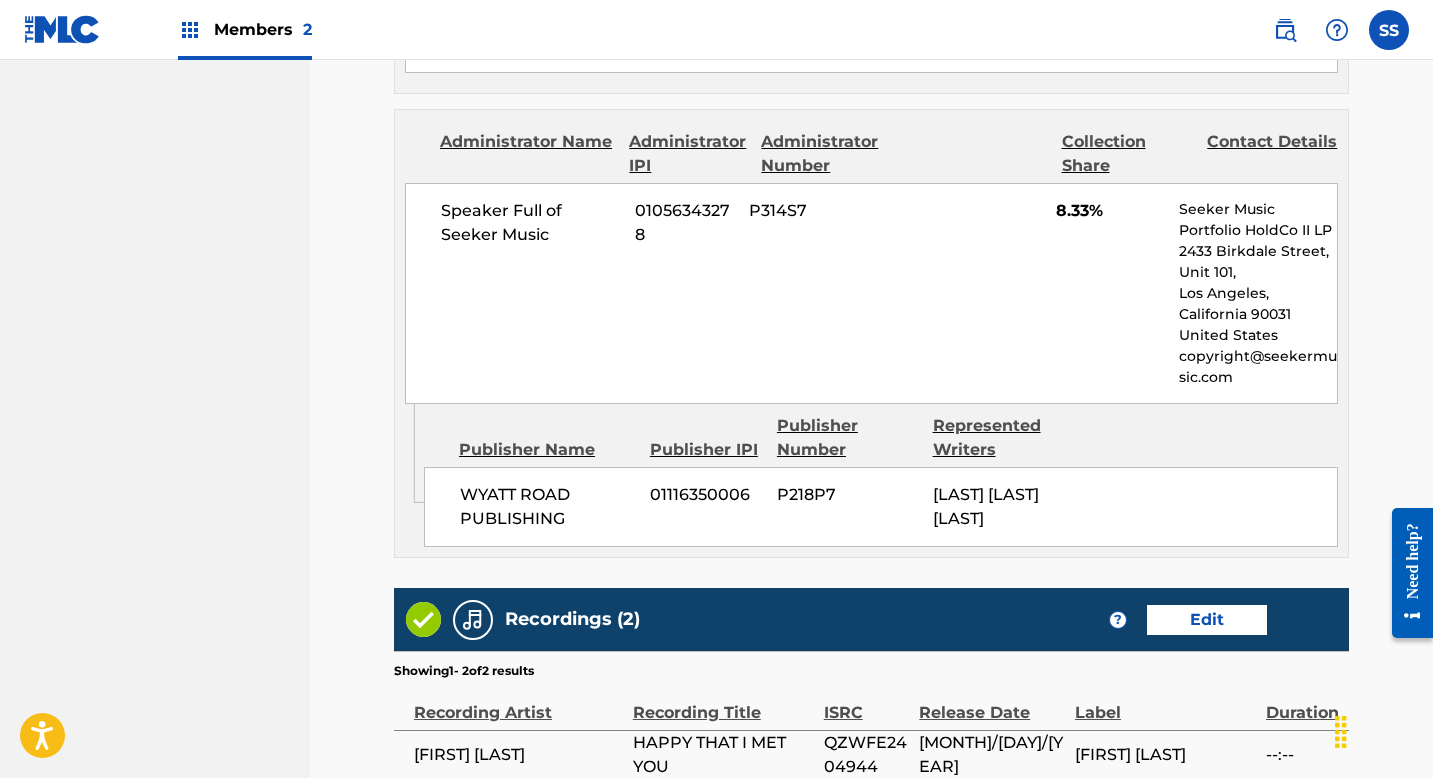 scroll, scrollTop: 1897, scrollLeft: 0, axis: vertical 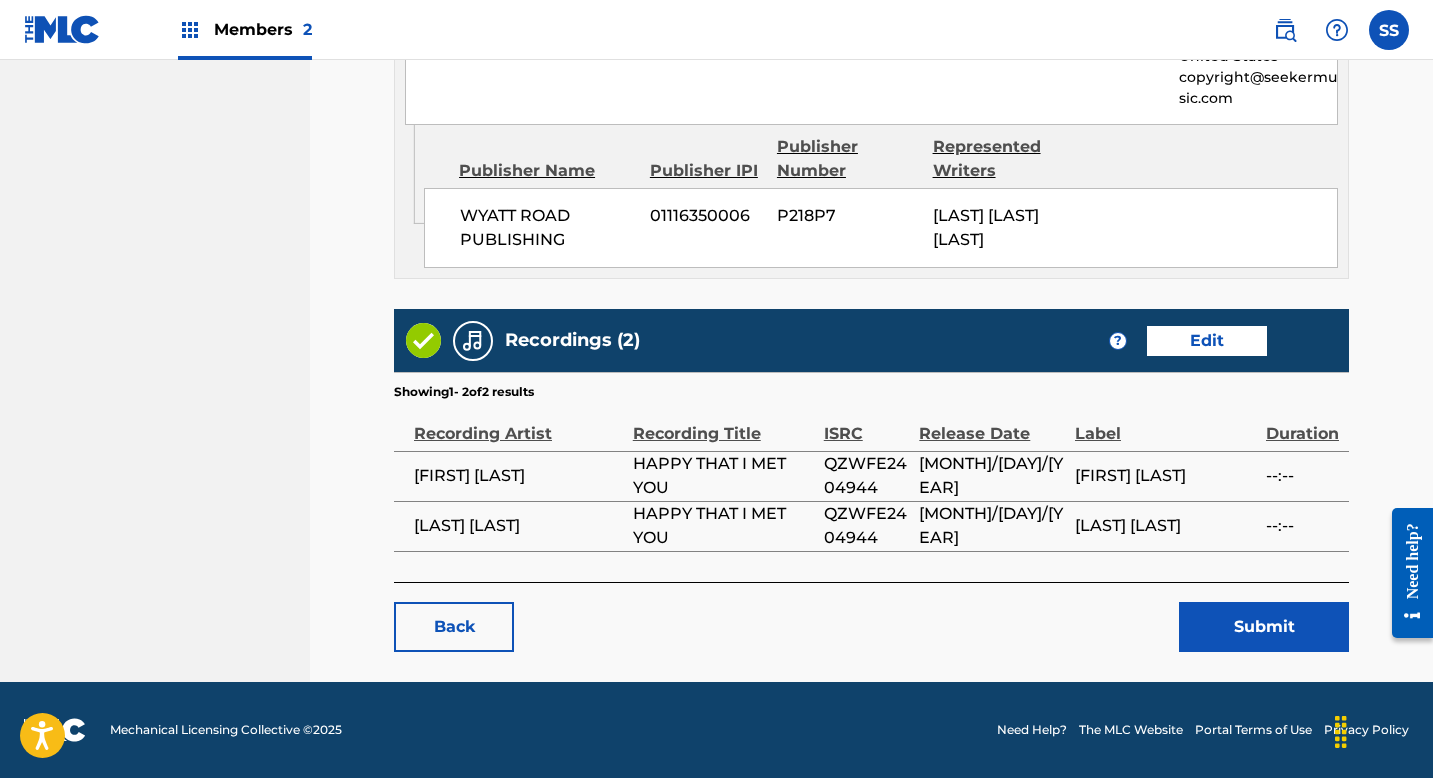 click on "Submit" at bounding box center (1264, 627) 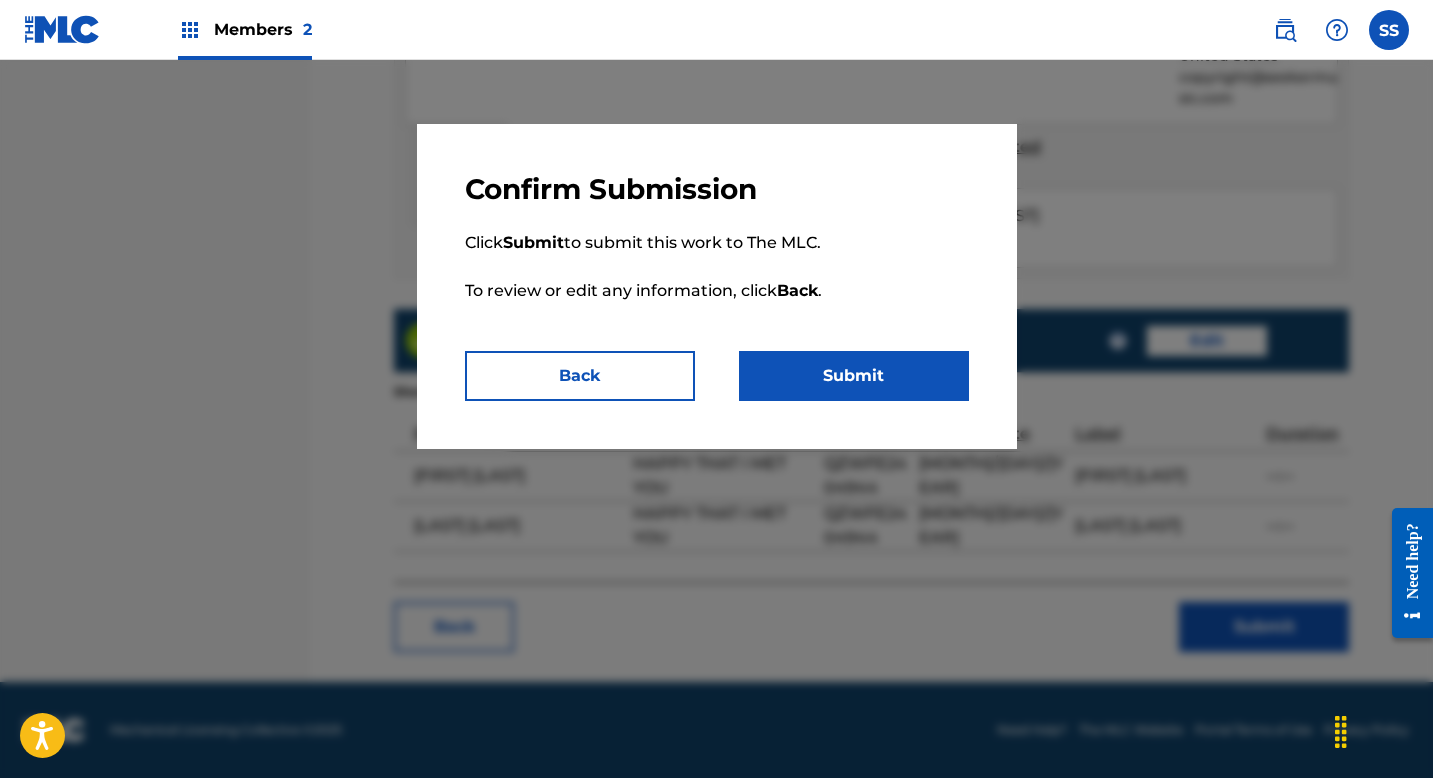 click on "Submit" at bounding box center [854, 376] 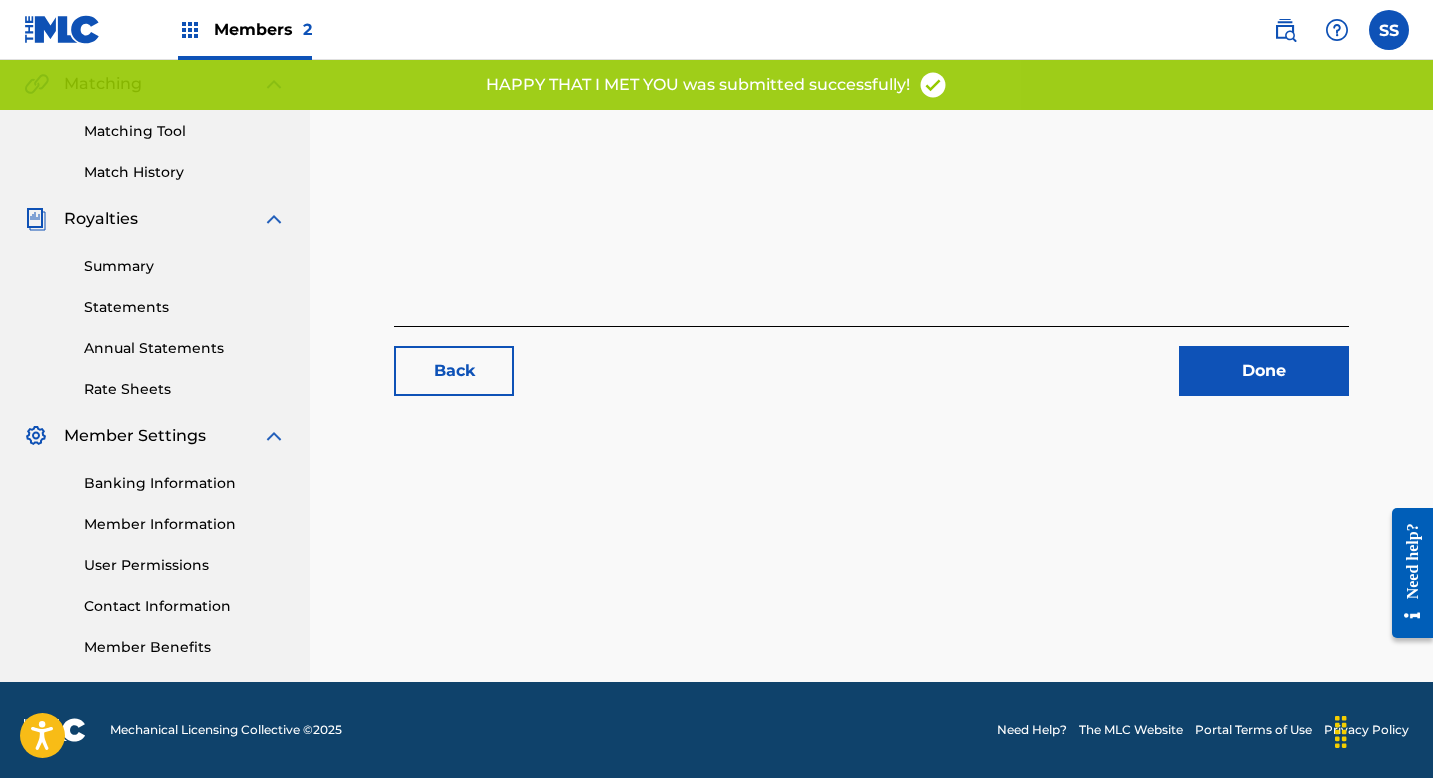 scroll, scrollTop: 0, scrollLeft: 0, axis: both 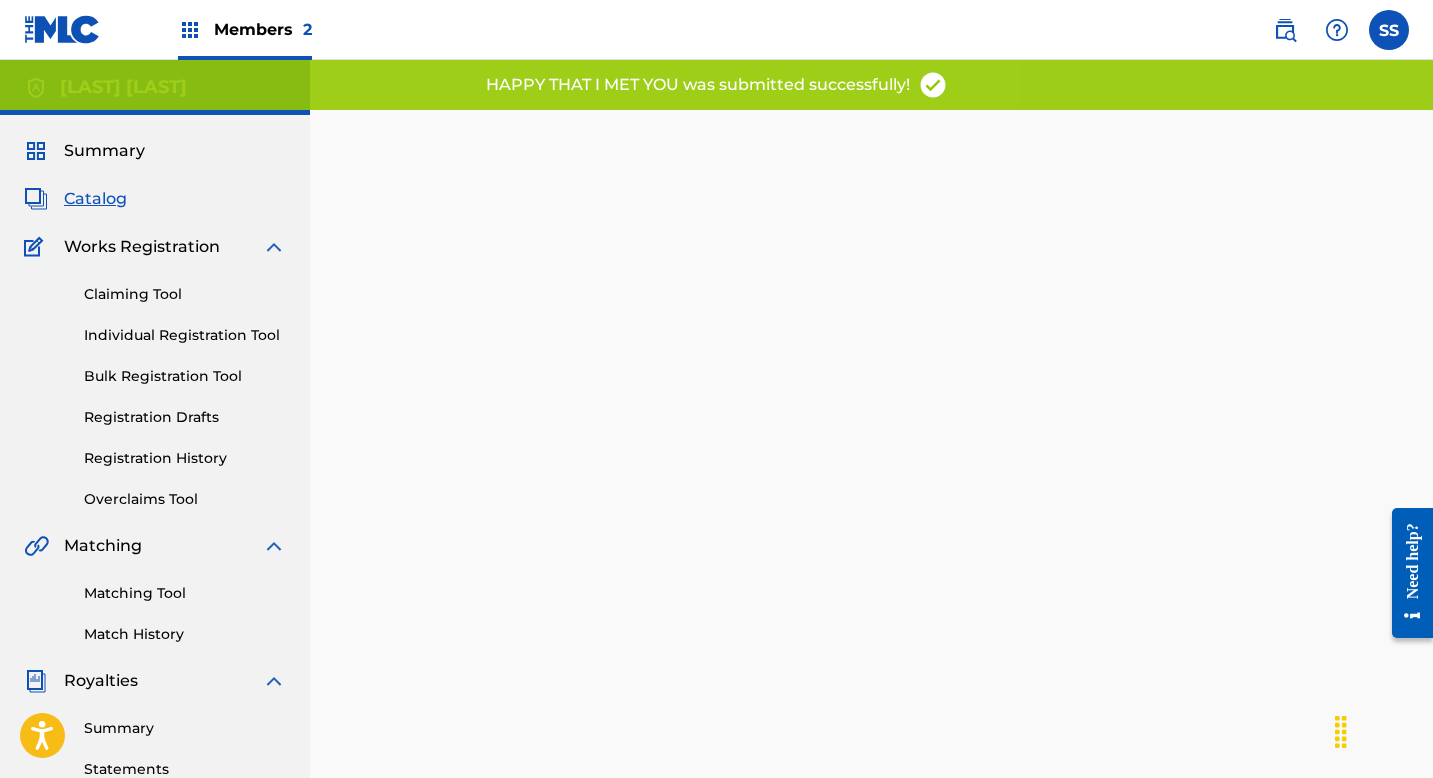 click on "Catalog" at bounding box center [95, 199] 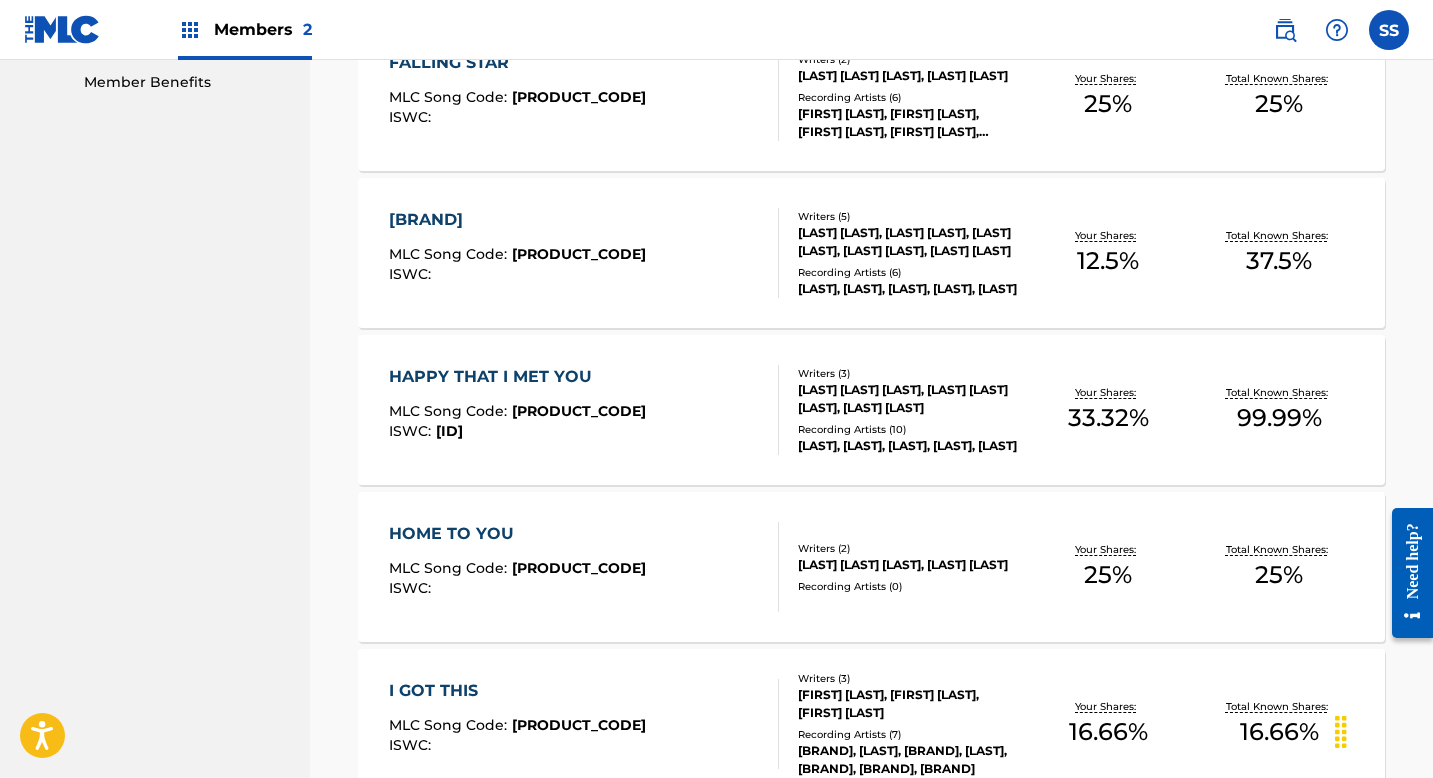 scroll, scrollTop: 1144, scrollLeft: 0, axis: vertical 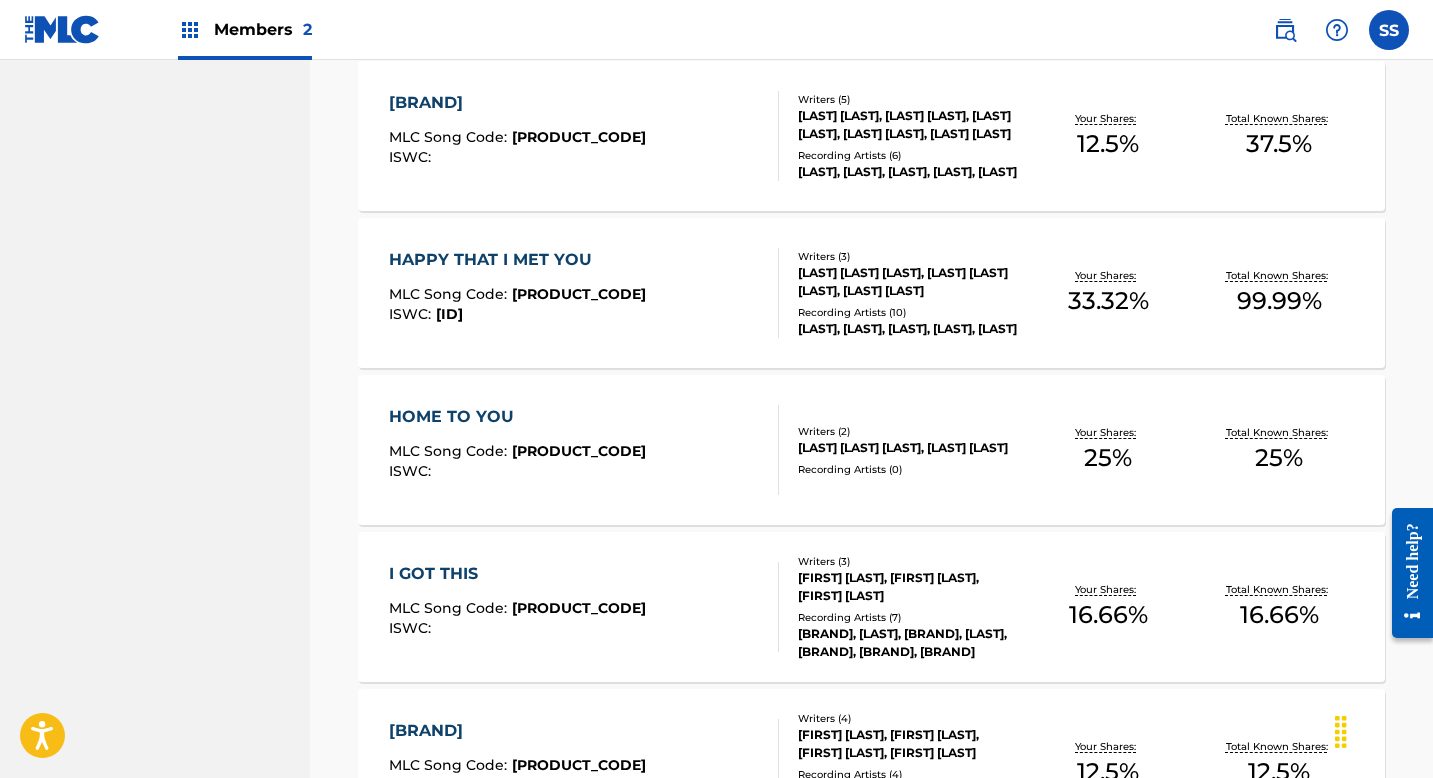 click on "HOME TO YOU MLC Song Code : HB984L ISWC :" at bounding box center [584, 450] 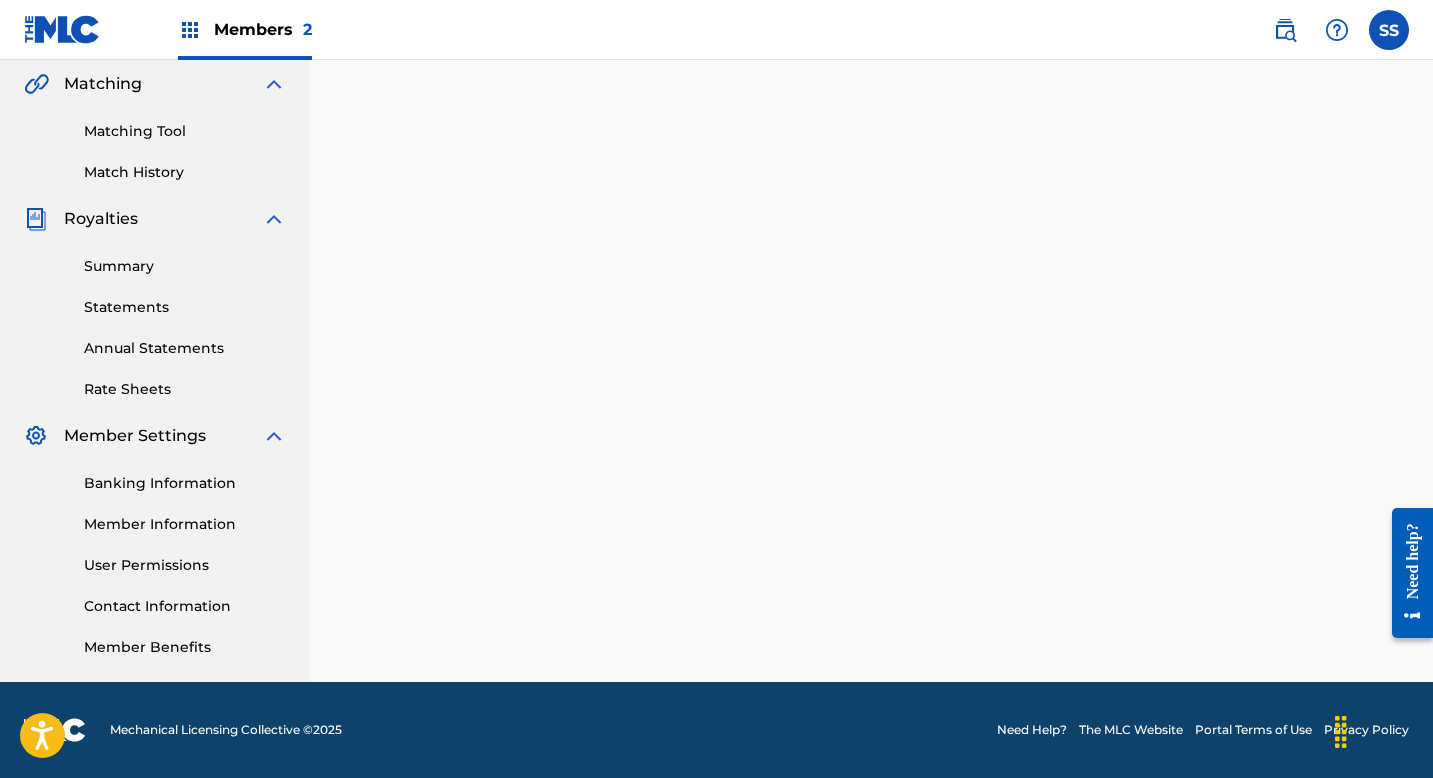 scroll, scrollTop: 0, scrollLeft: 0, axis: both 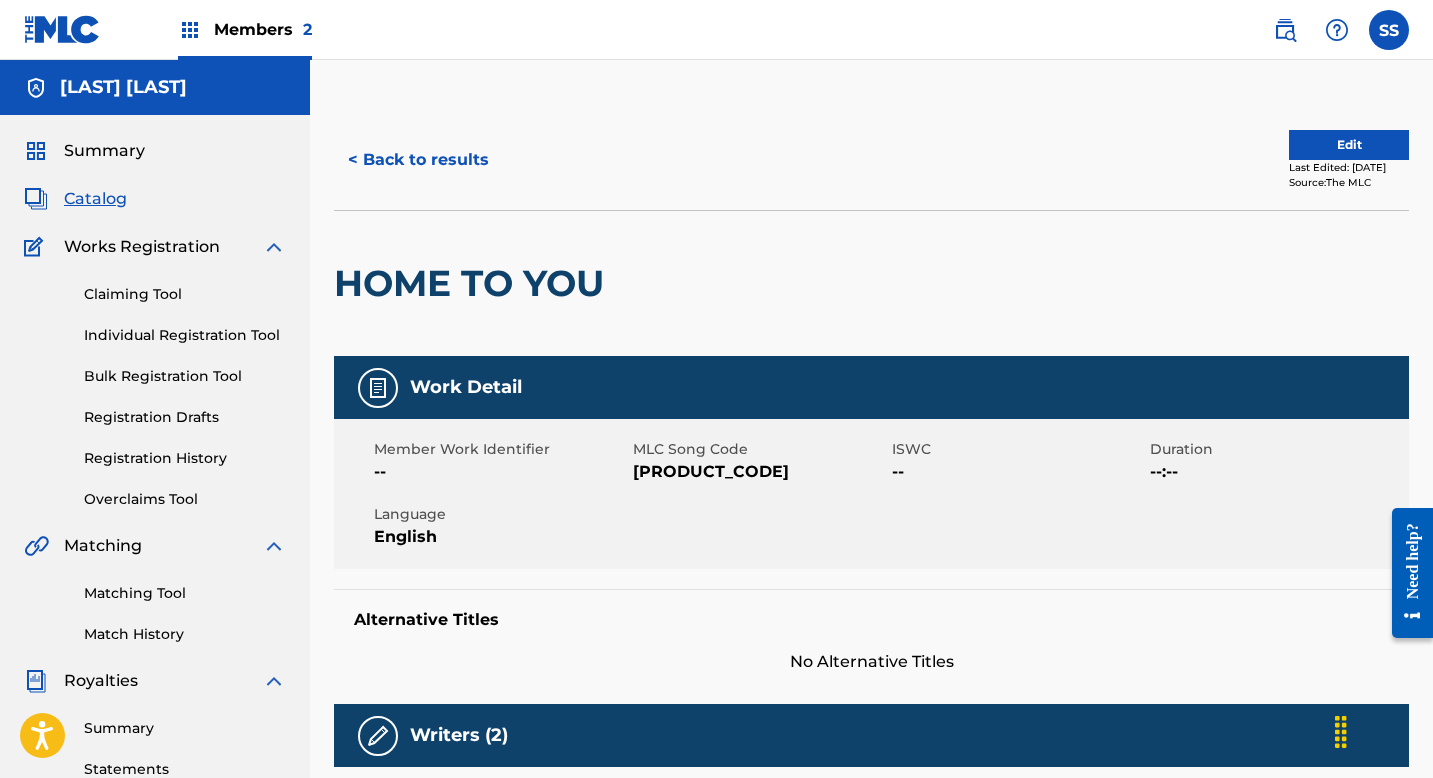 click on "Edit" at bounding box center [1349, 145] 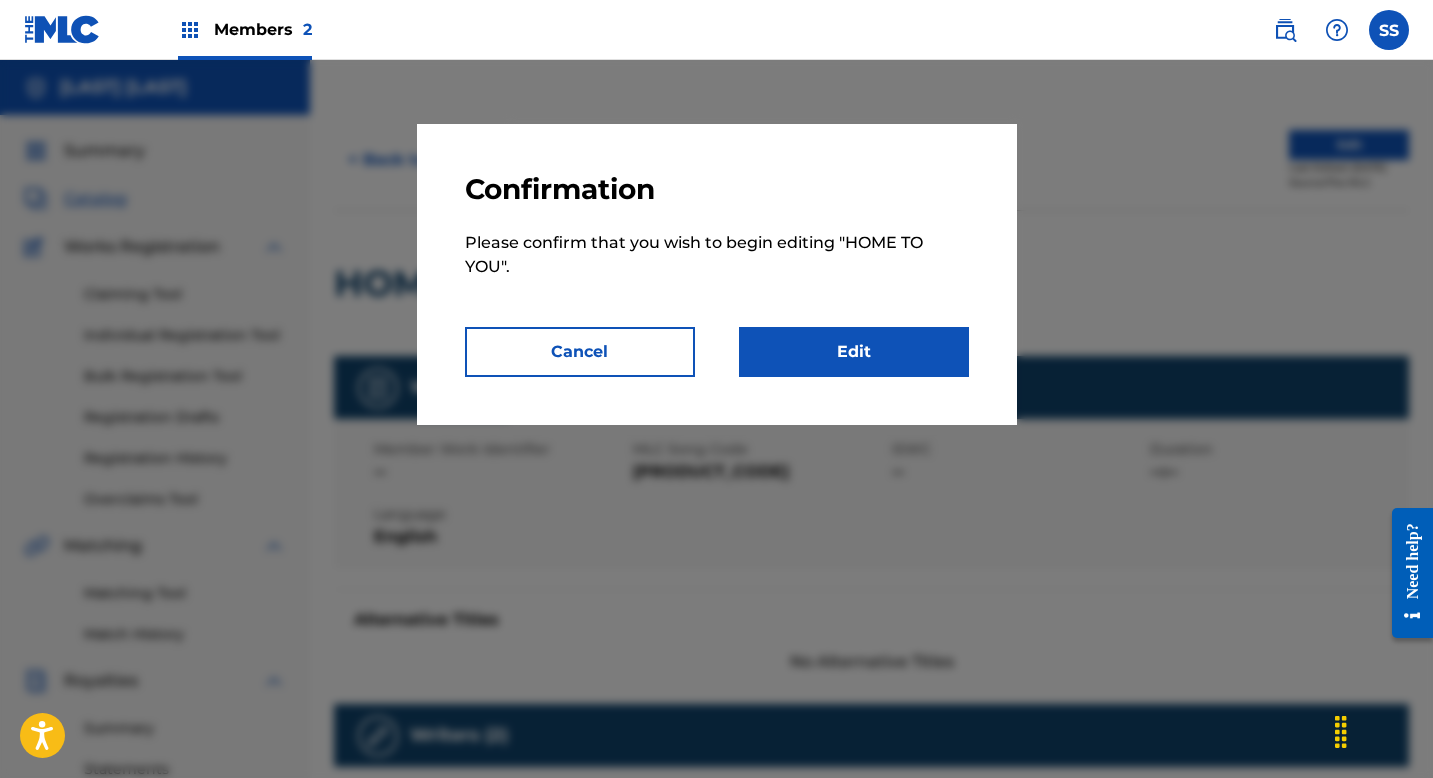 click on "Edit" at bounding box center (854, 352) 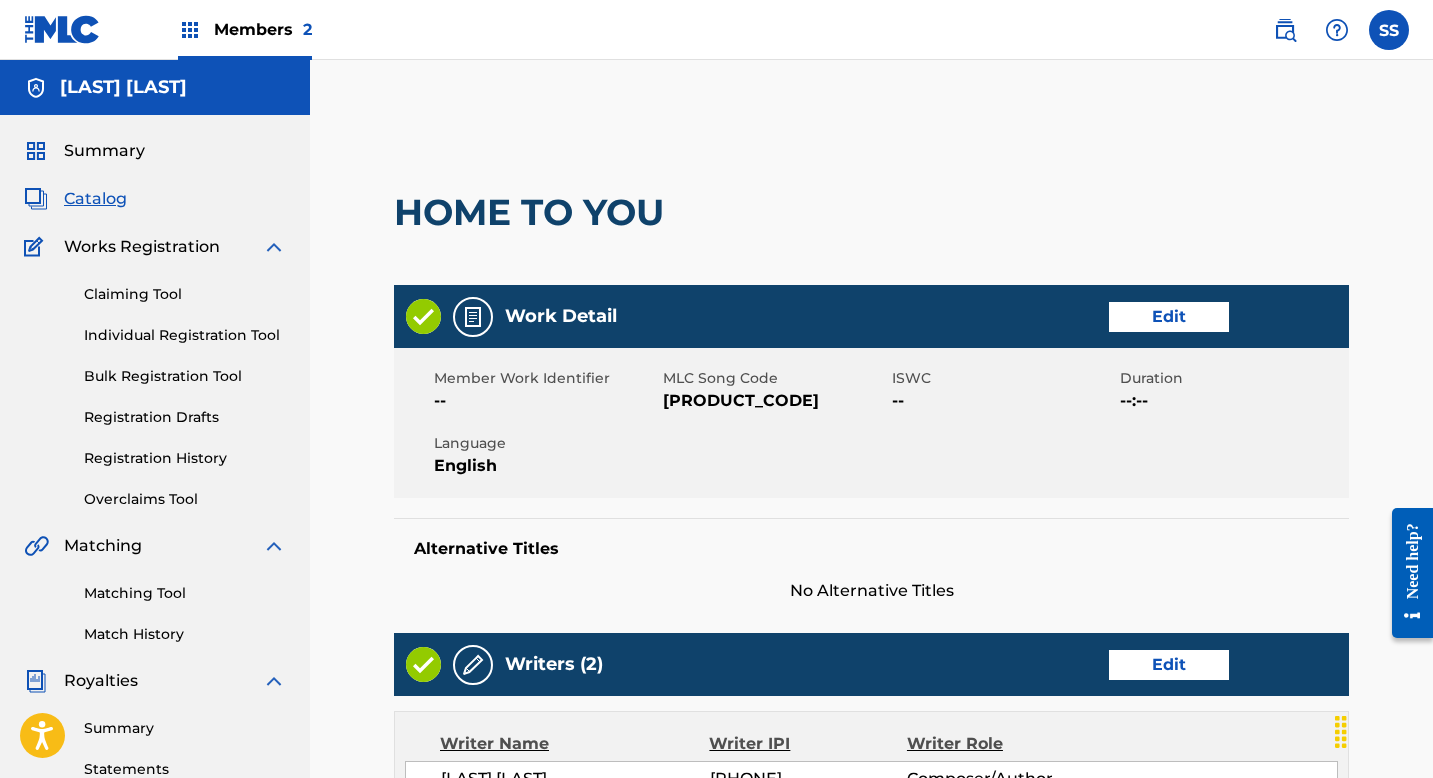 scroll, scrollTop: 409, scrollLeft: 0, axis: vertical 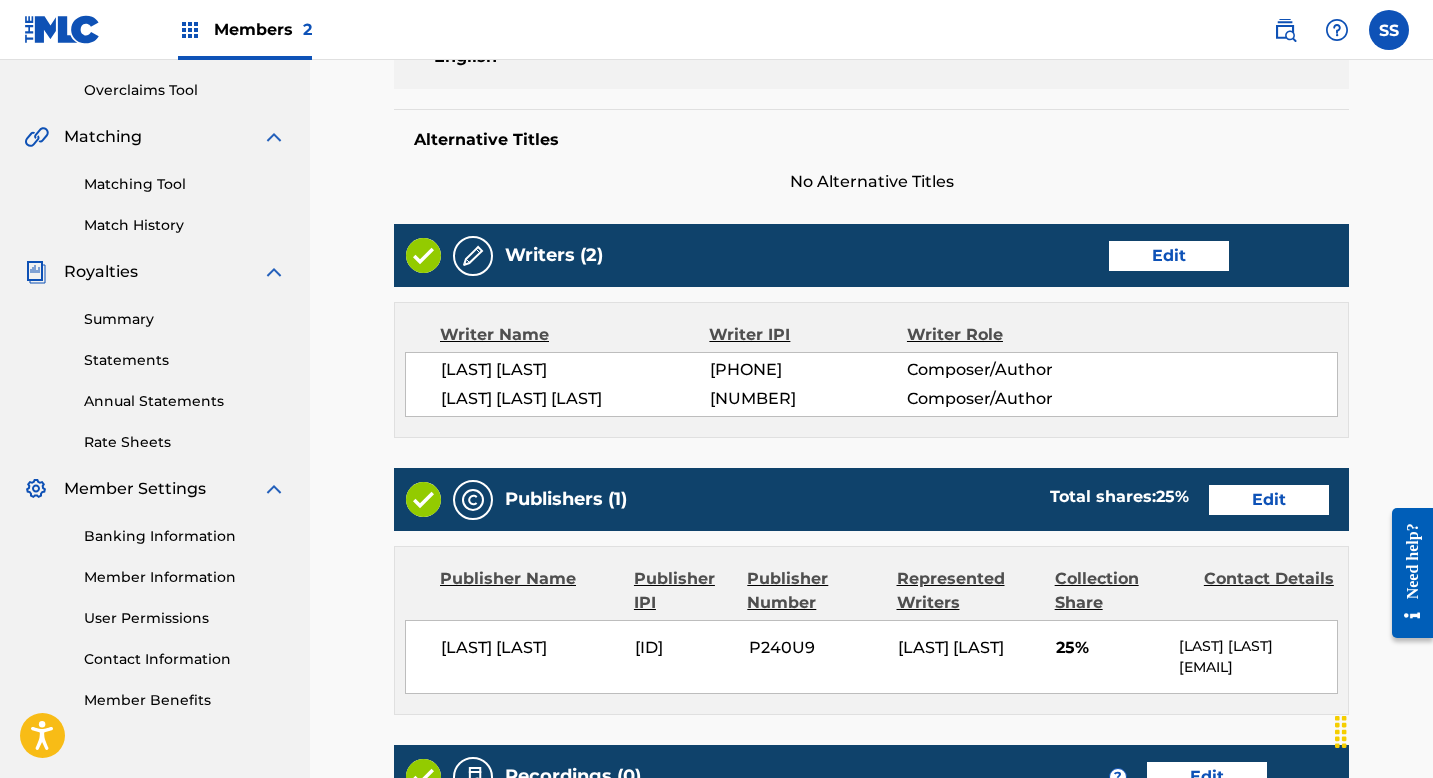 click on "Edit" at bounding box center [1269, 500] 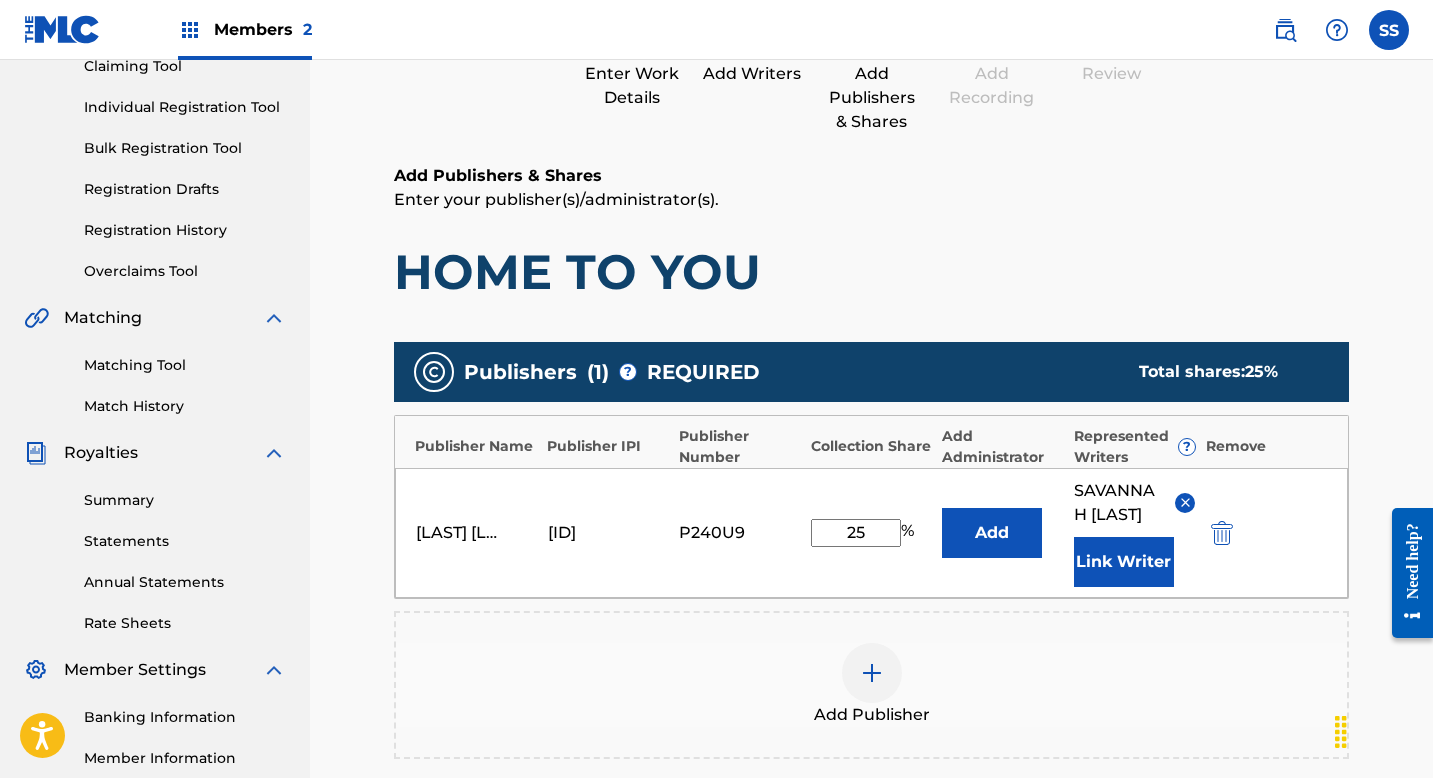 scroll, scrollTop: 337, scrollLeft: 0, axis: vertical 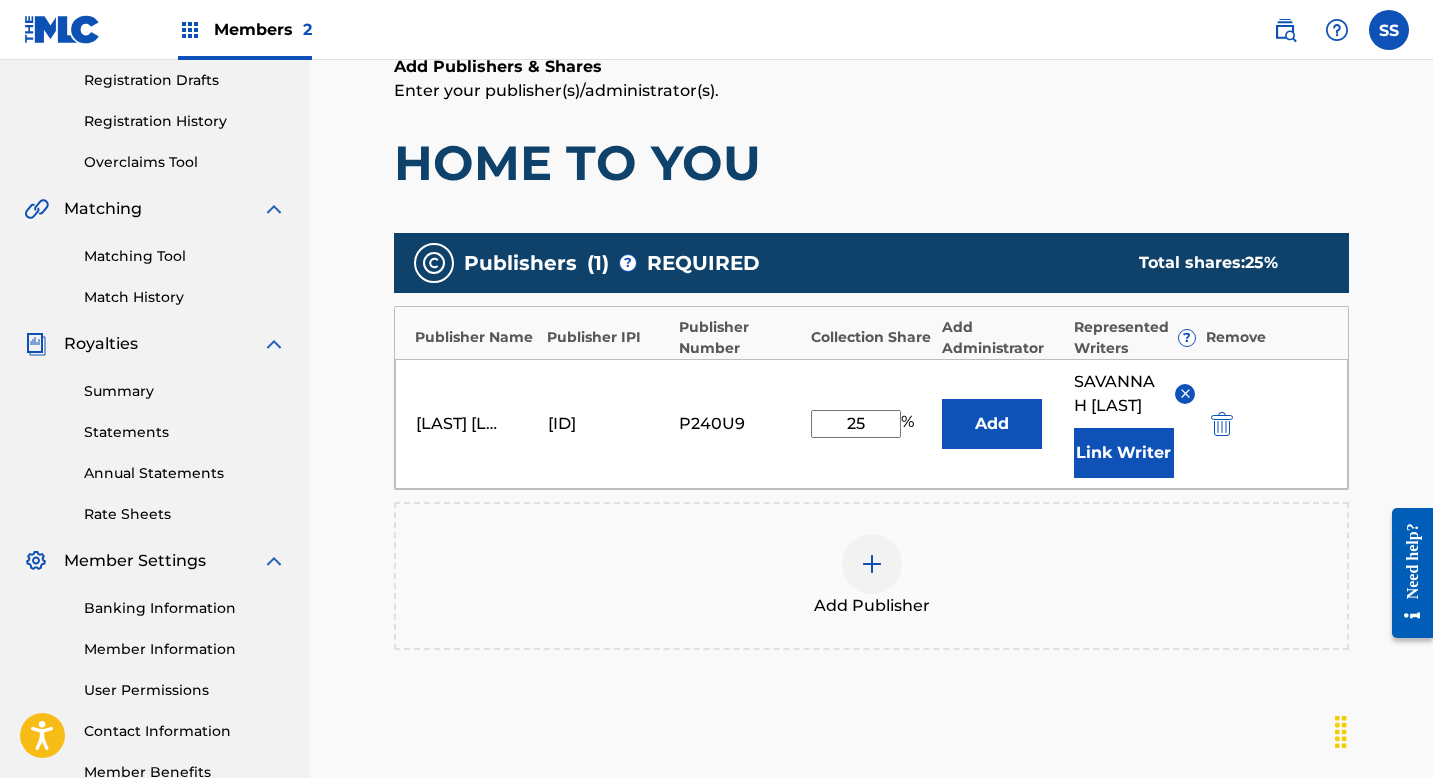 drag, startPoint x: 873, startPoint y: 435, endPoint x: 821, endPoint y: 435, distance: 52 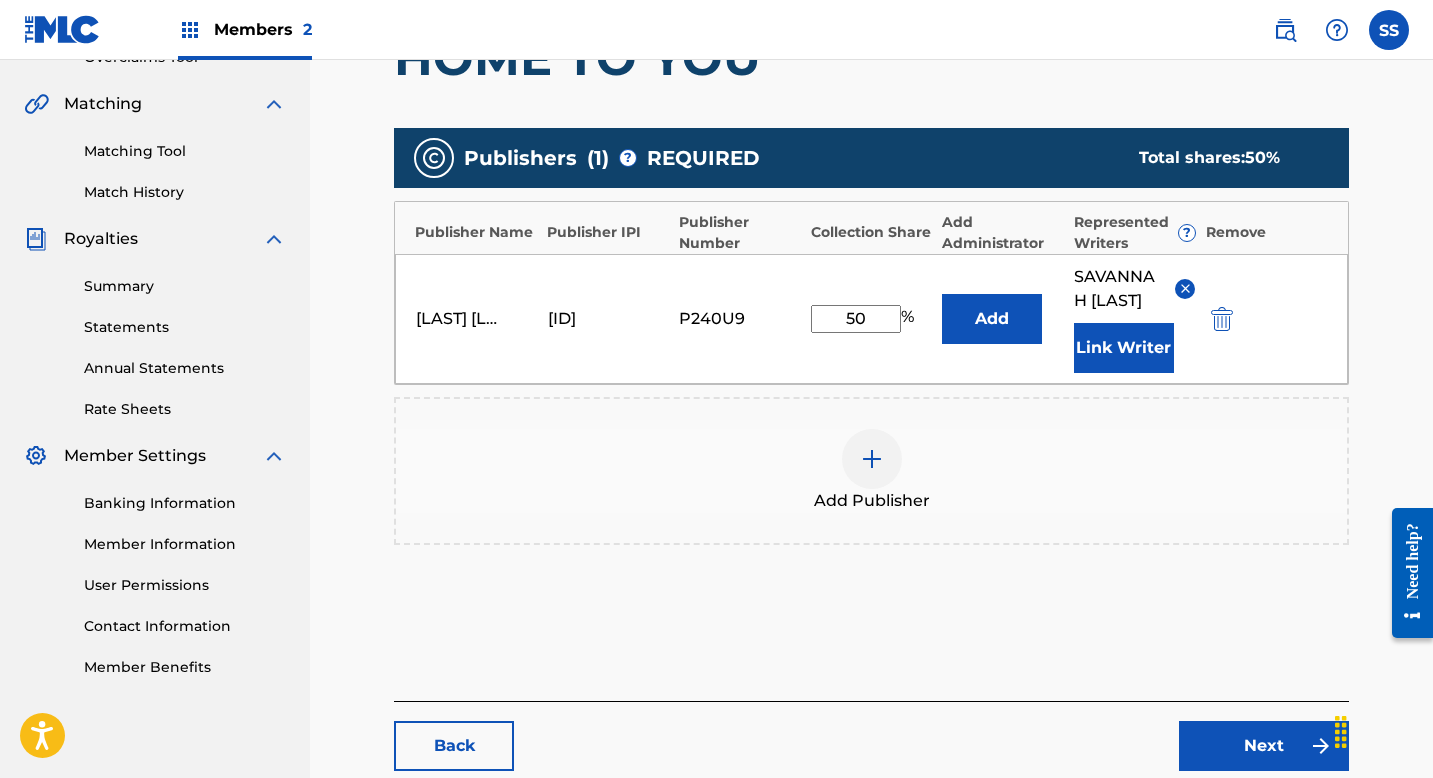 scroll, scrollTop: 536, scrollLeft: 0, axis: vertical 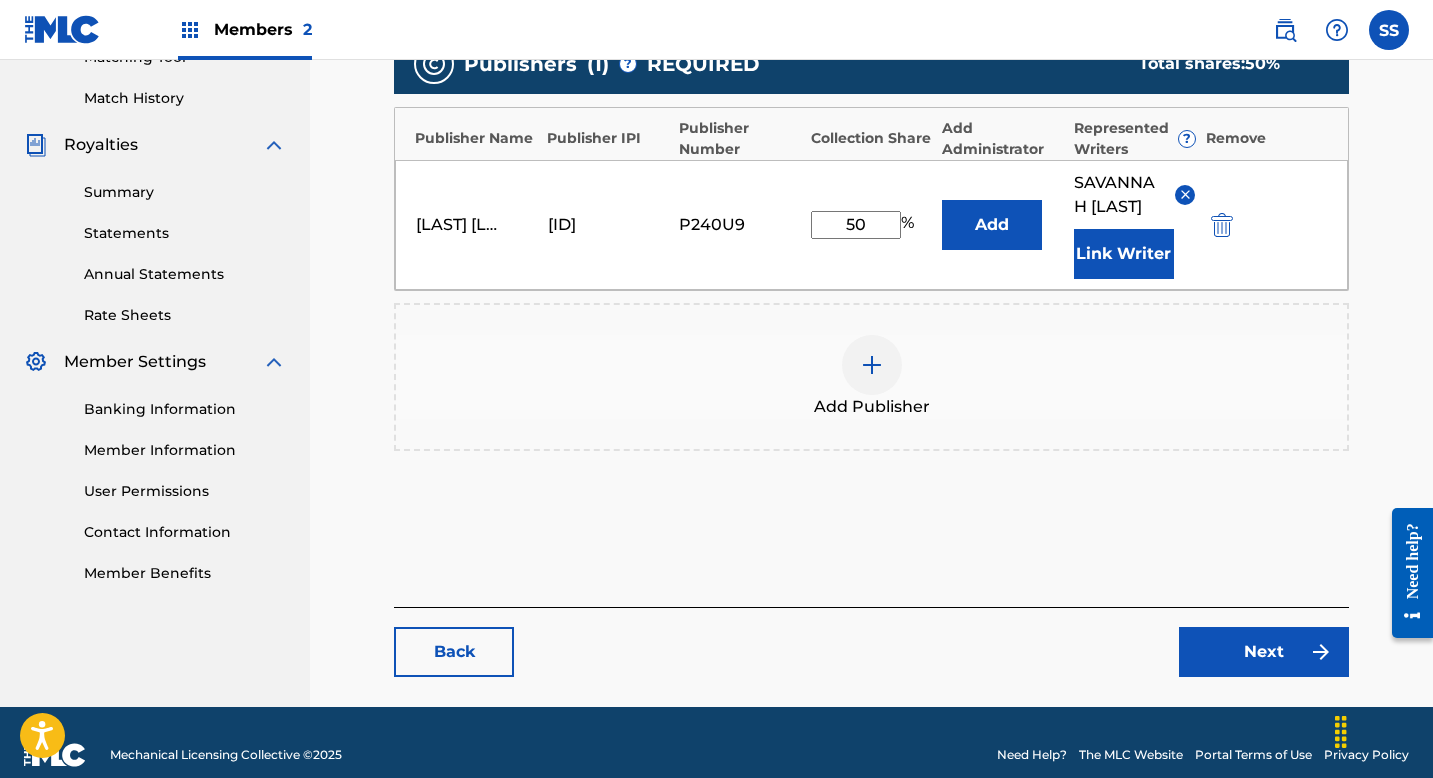 type on "50" 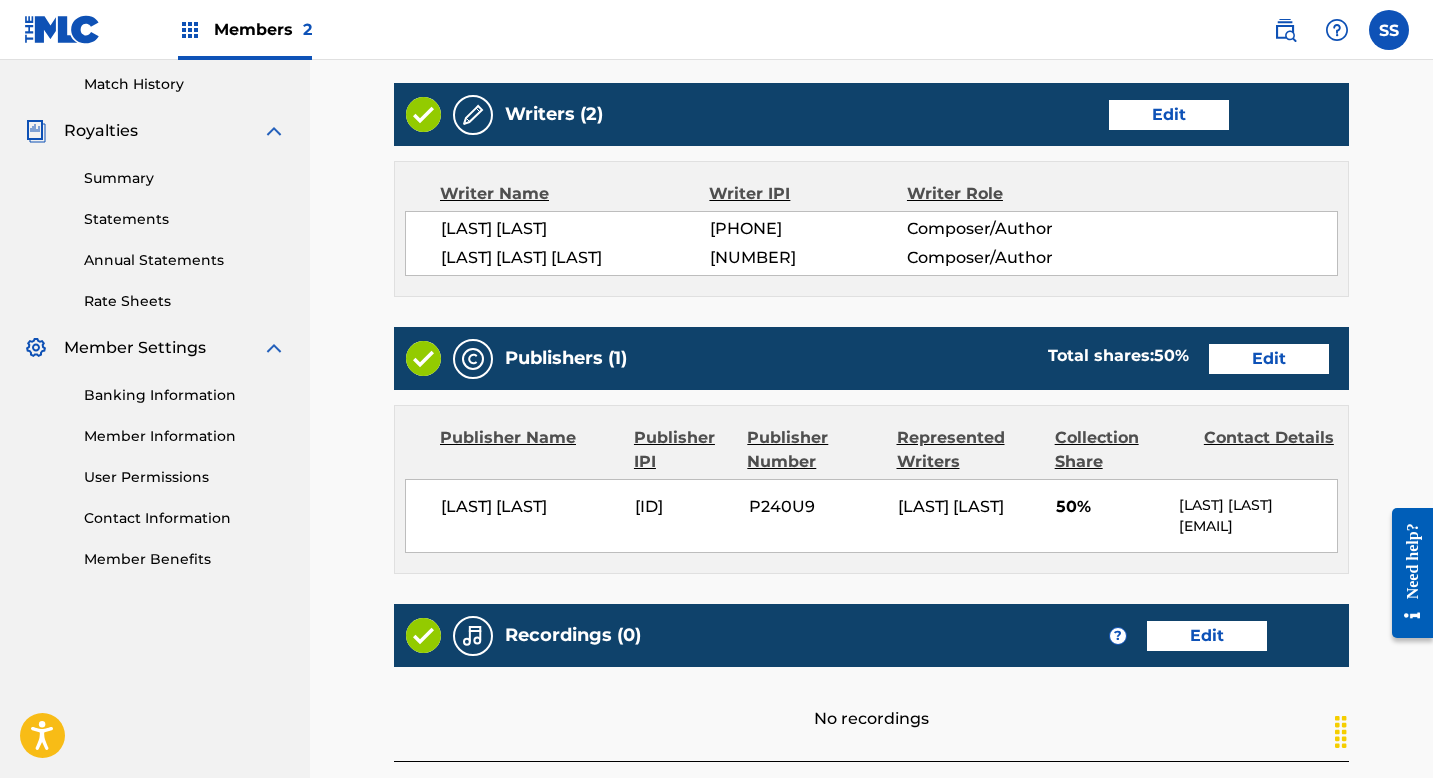 scroll, scrollTop: 748, scrollLeft: 0, axis: vertical 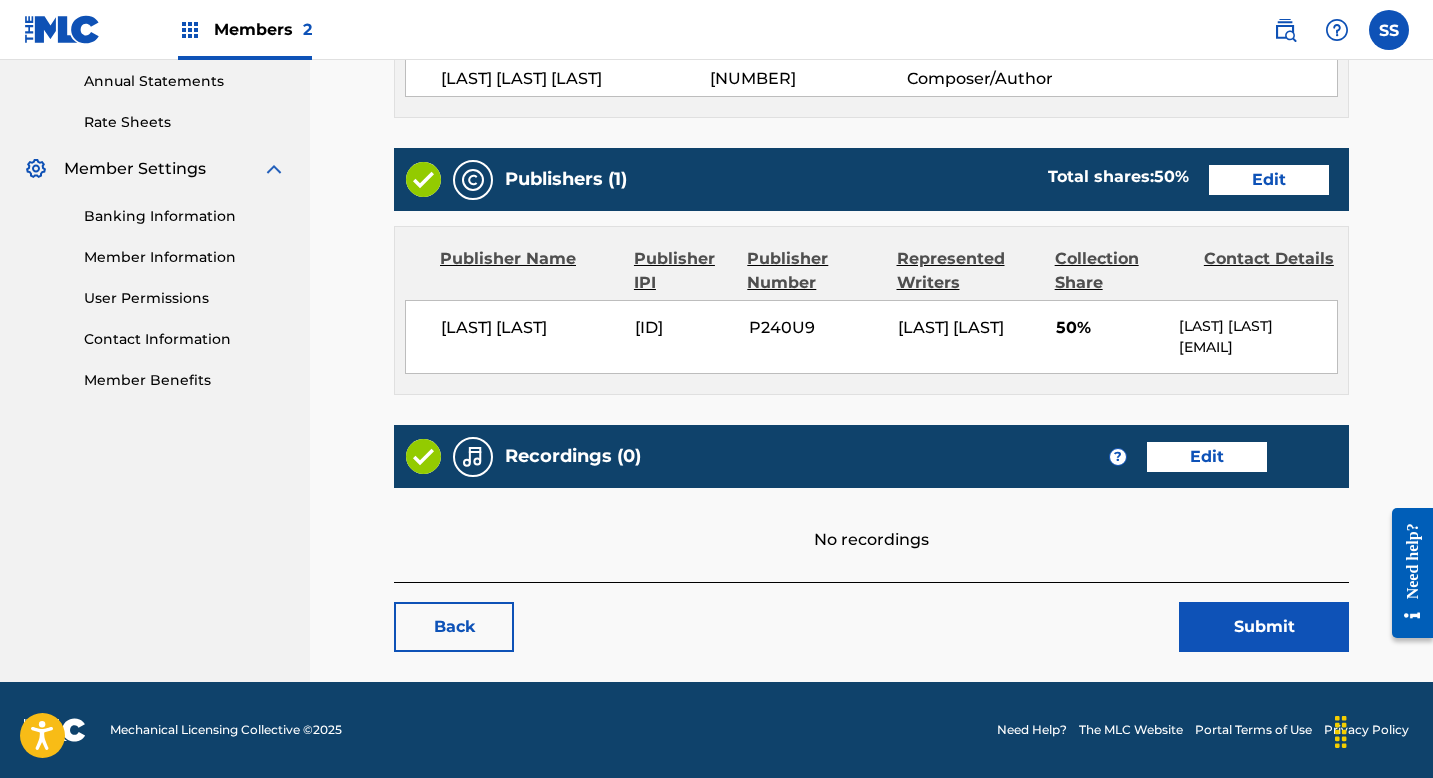 click on "Submit" at bounding box center [1264, 627] 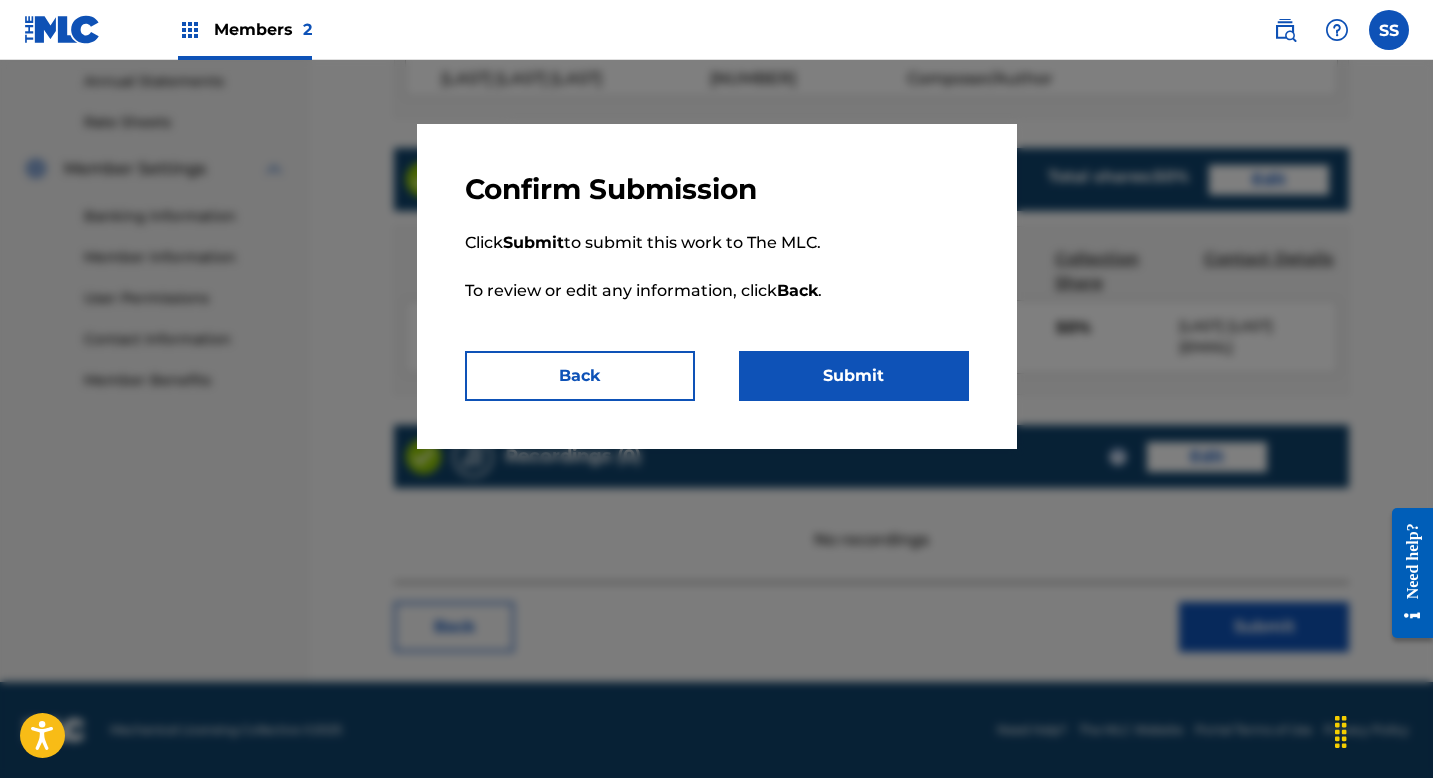 click on "Submit" at bounding box center (854, 376) 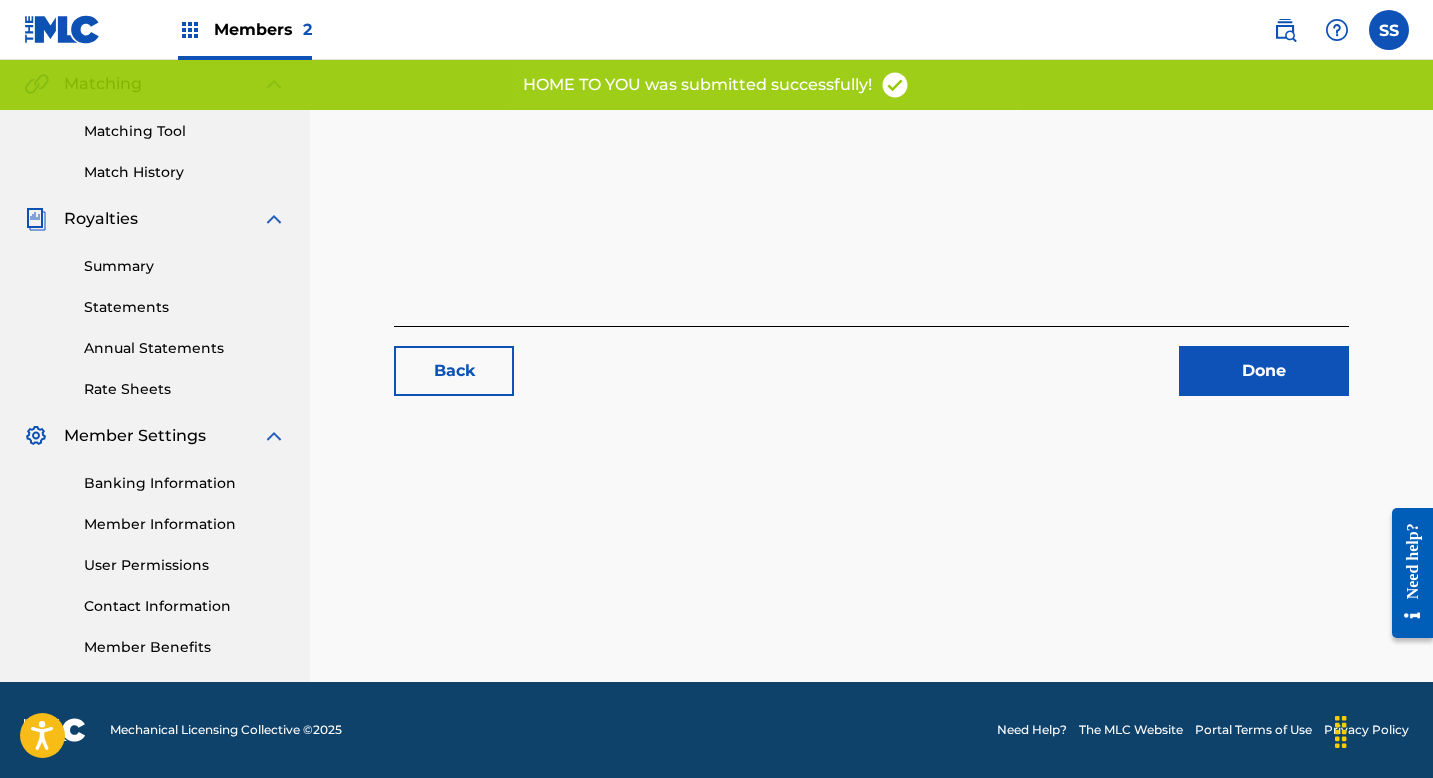 scroll, scrollTop: 0, scrollLeft: 0, axis: both 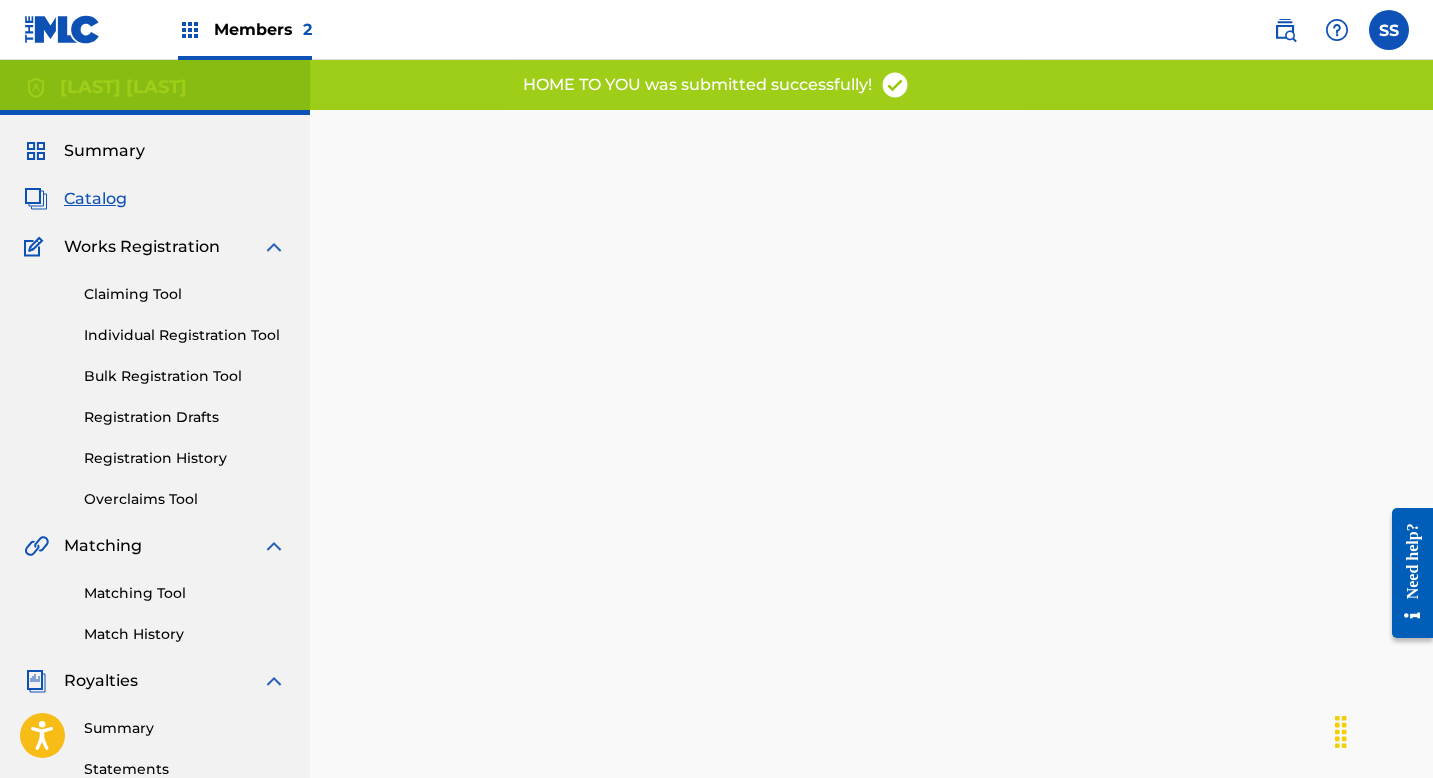 click on "Catalog" at bounding box center (95, 199) 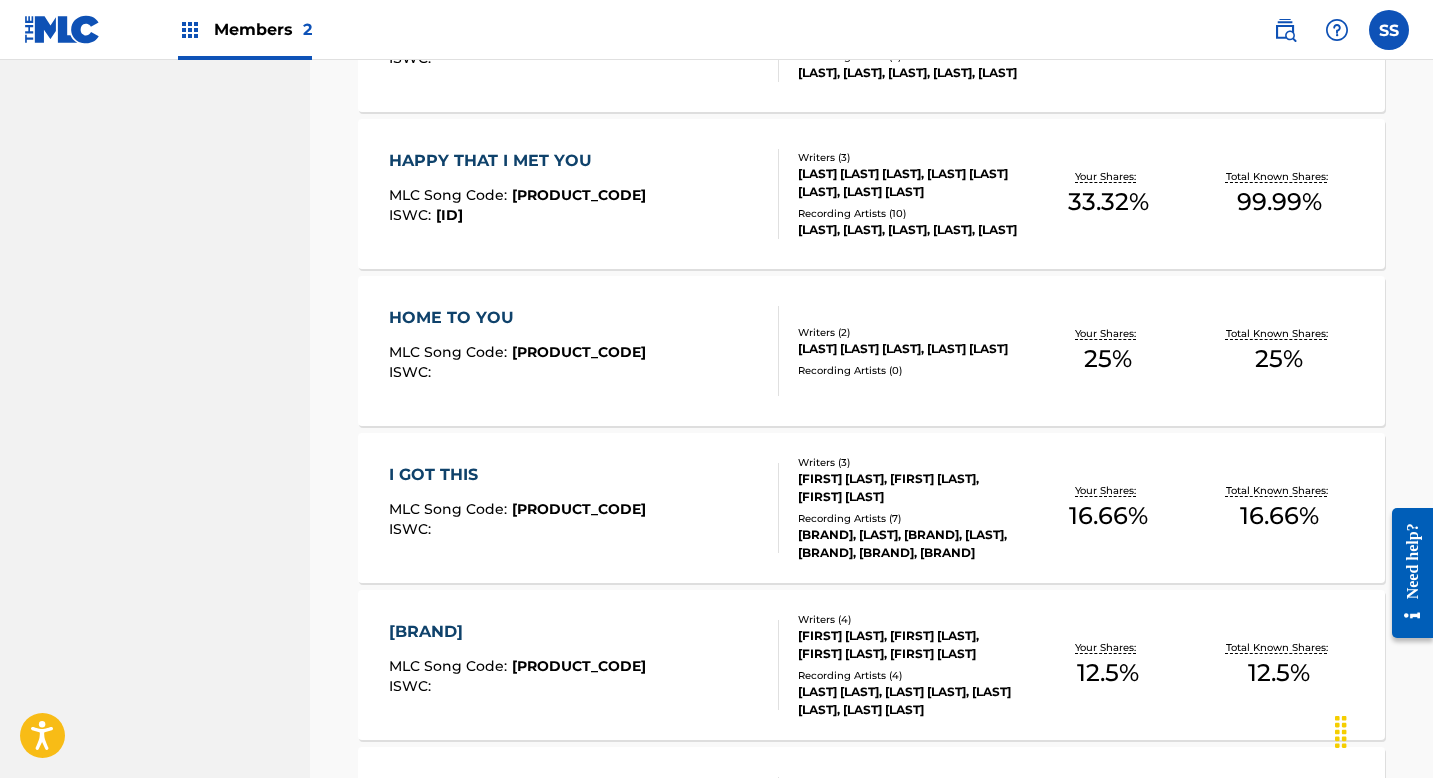 scroll, scrollTop: 1255, scrollLeft: 0, axis: vertical 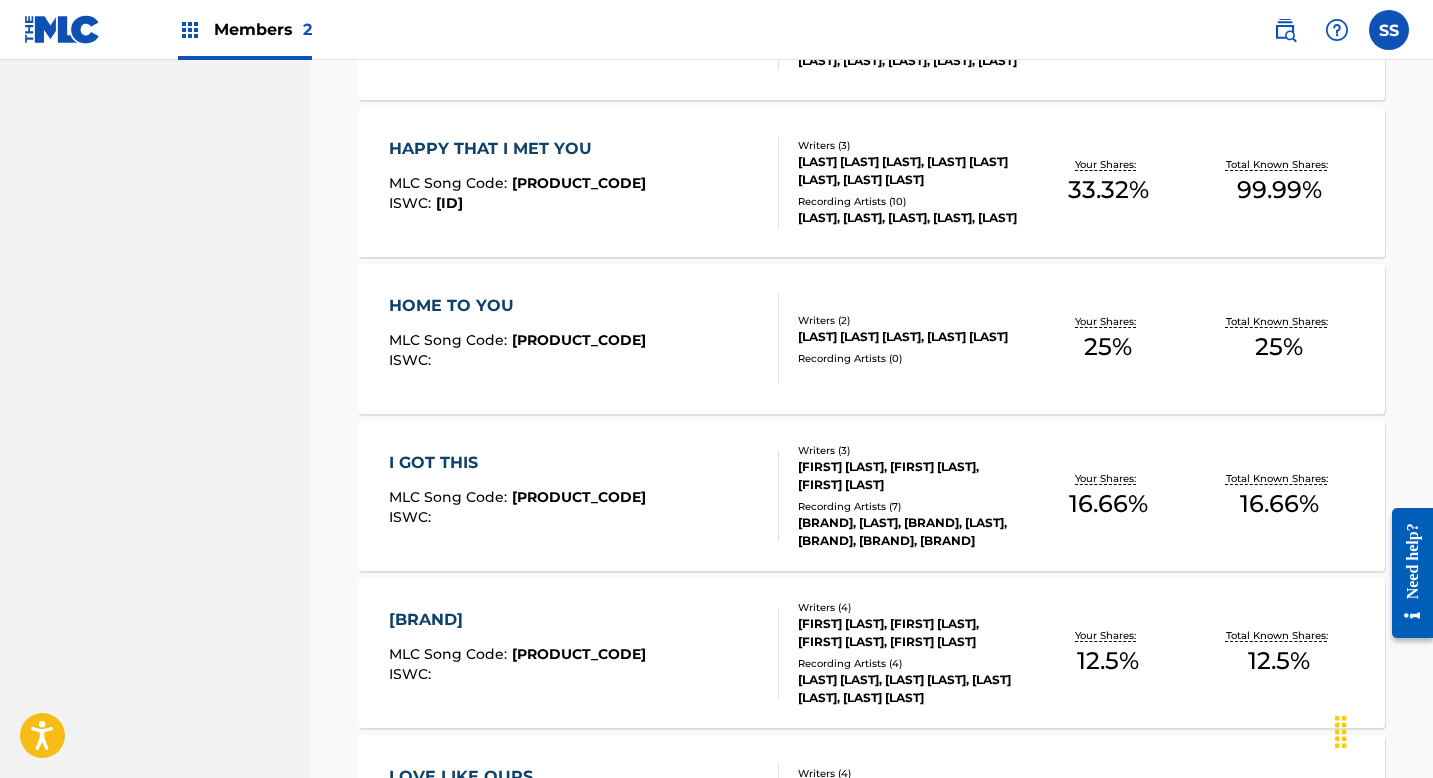 click on "16.66 %" at bounding box center (1108, 504) 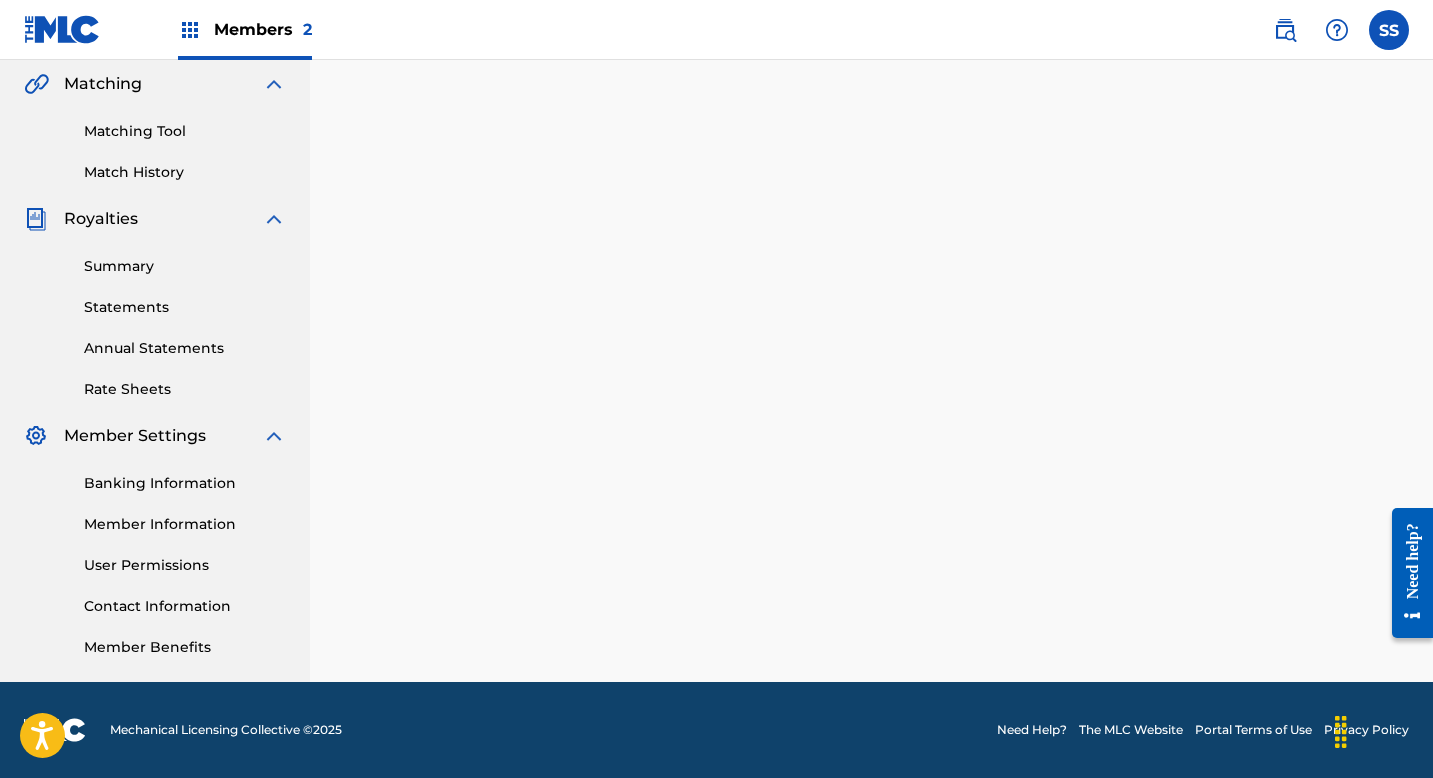 scroll, scrollTop: 0, scrollLeft: 0, axis: both 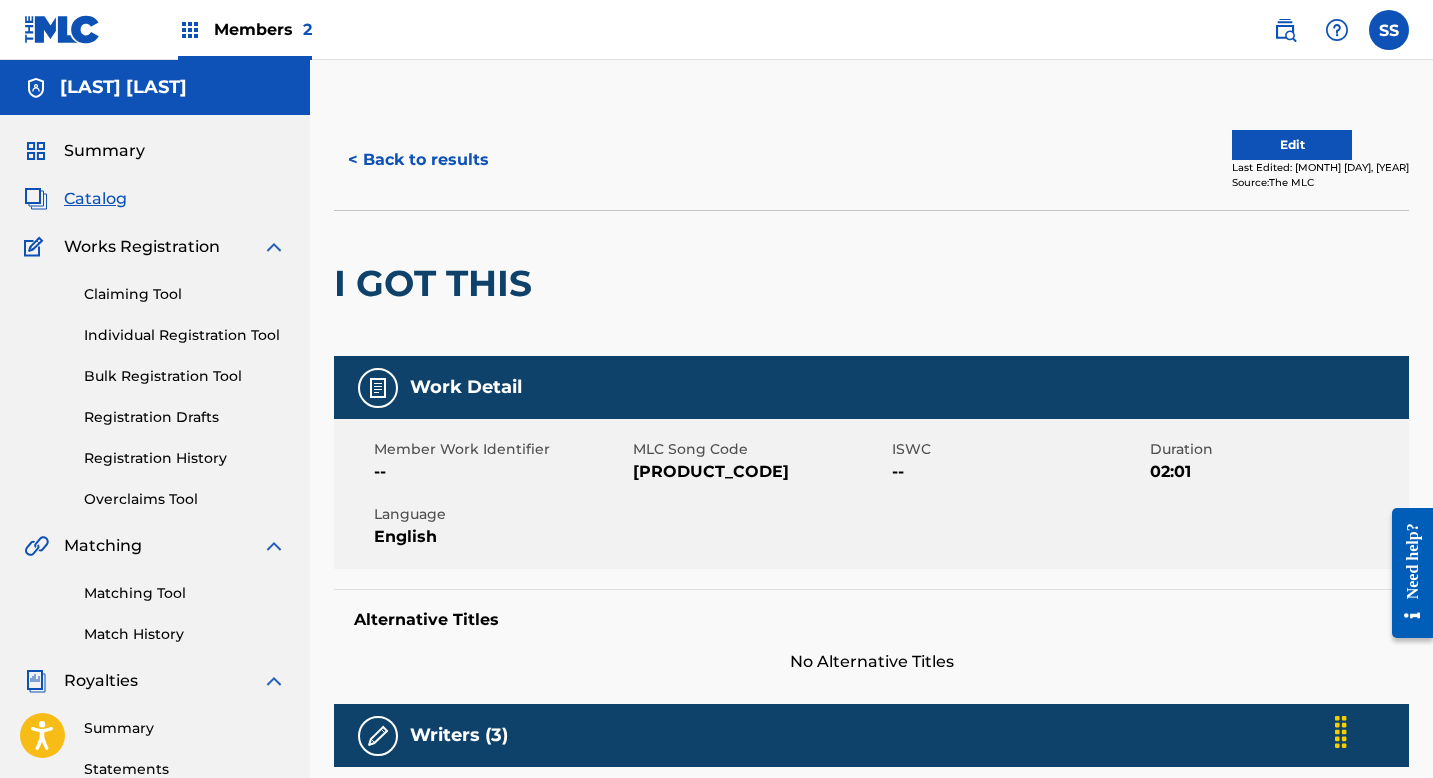 click on "Edit" at bounding box center [1292, 145] 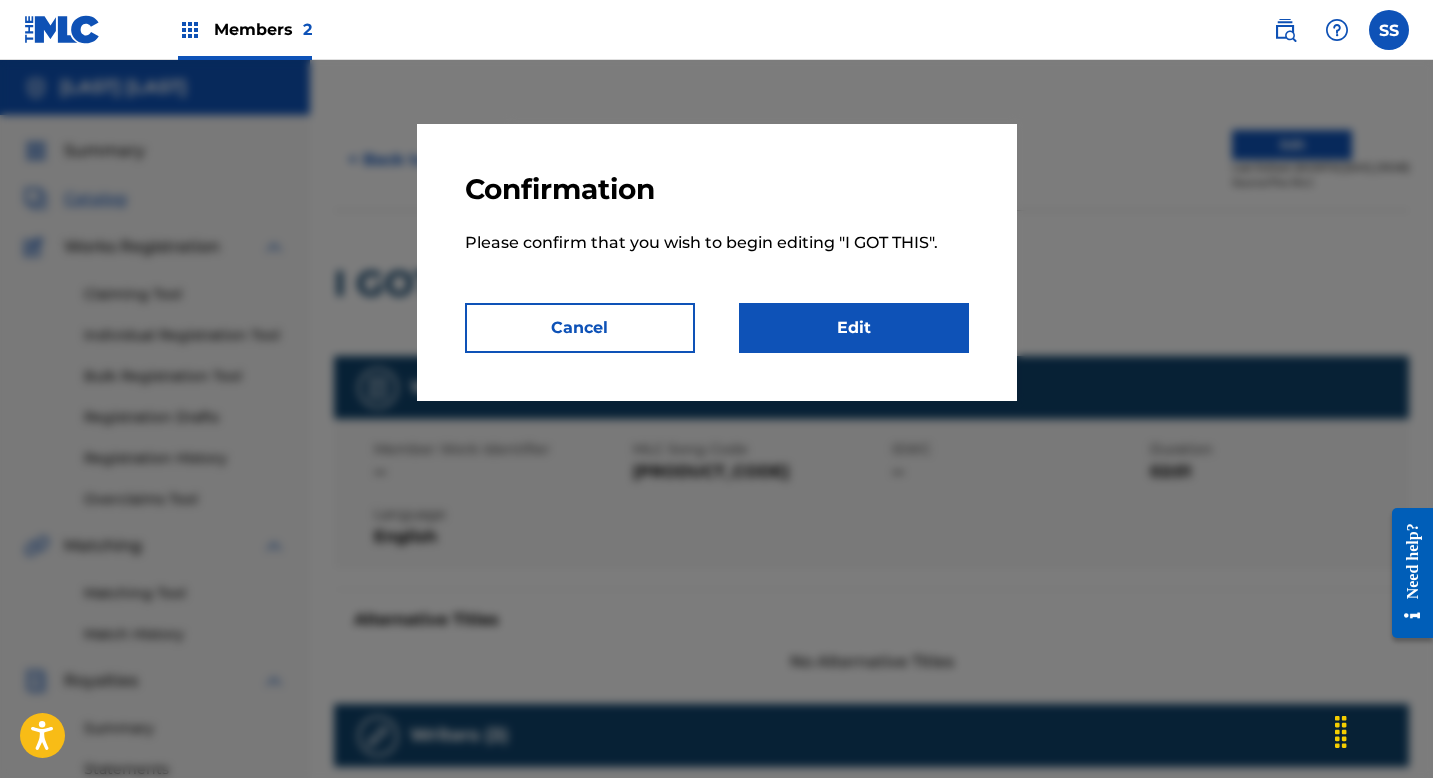 click on "Edit" at bounding box center (854, 328) 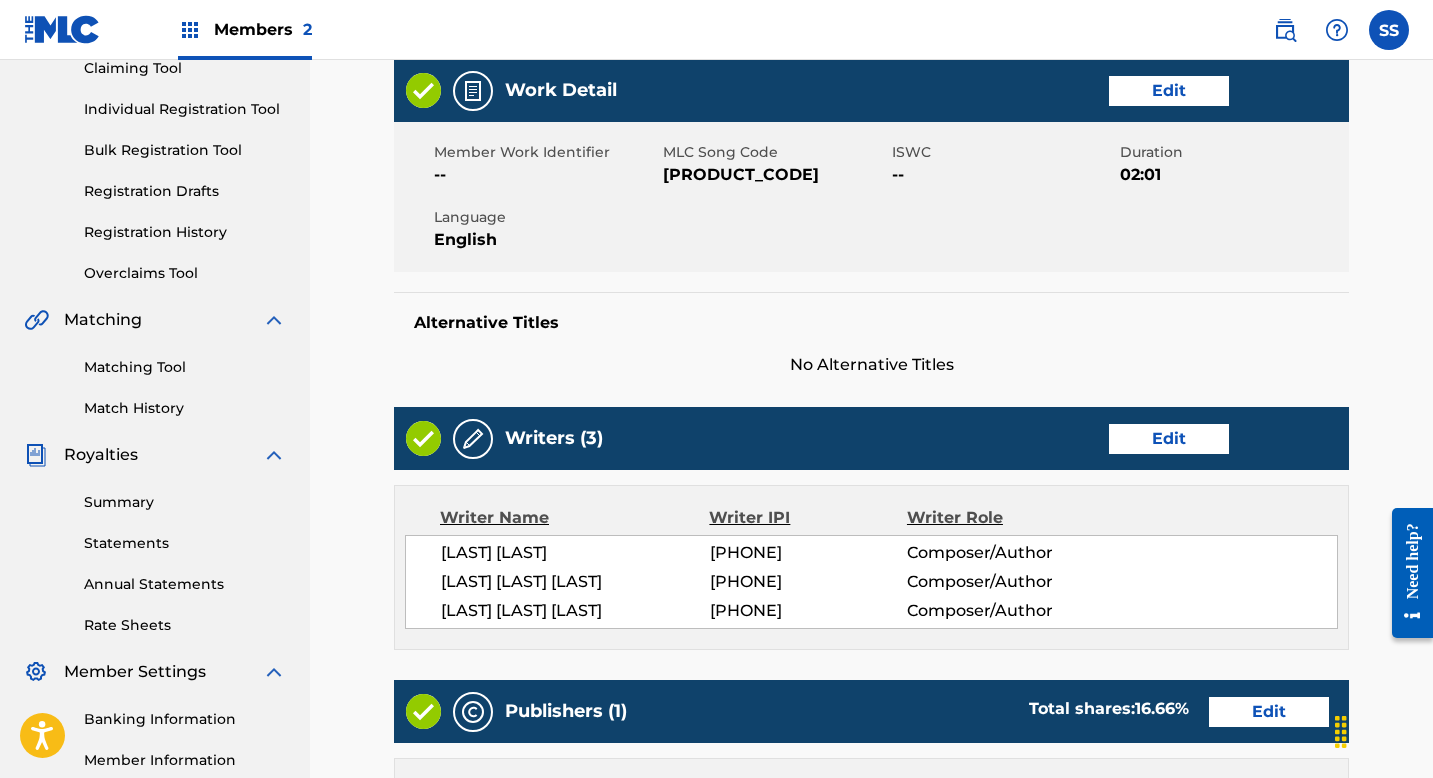 scroll, scrollTop: 380, scrollLeft: 0, axis: vertical 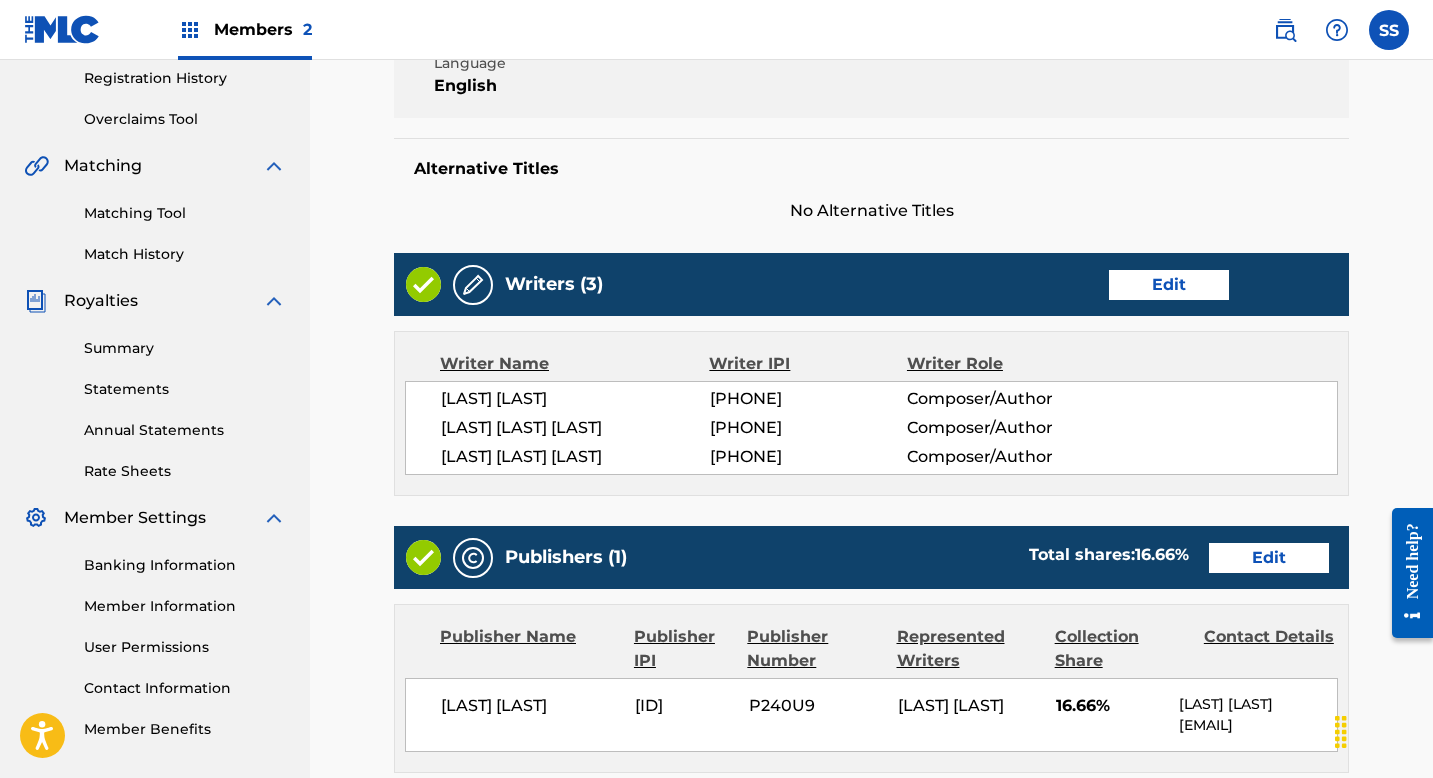 click on "Edit" at bounding box center [1269, 558] 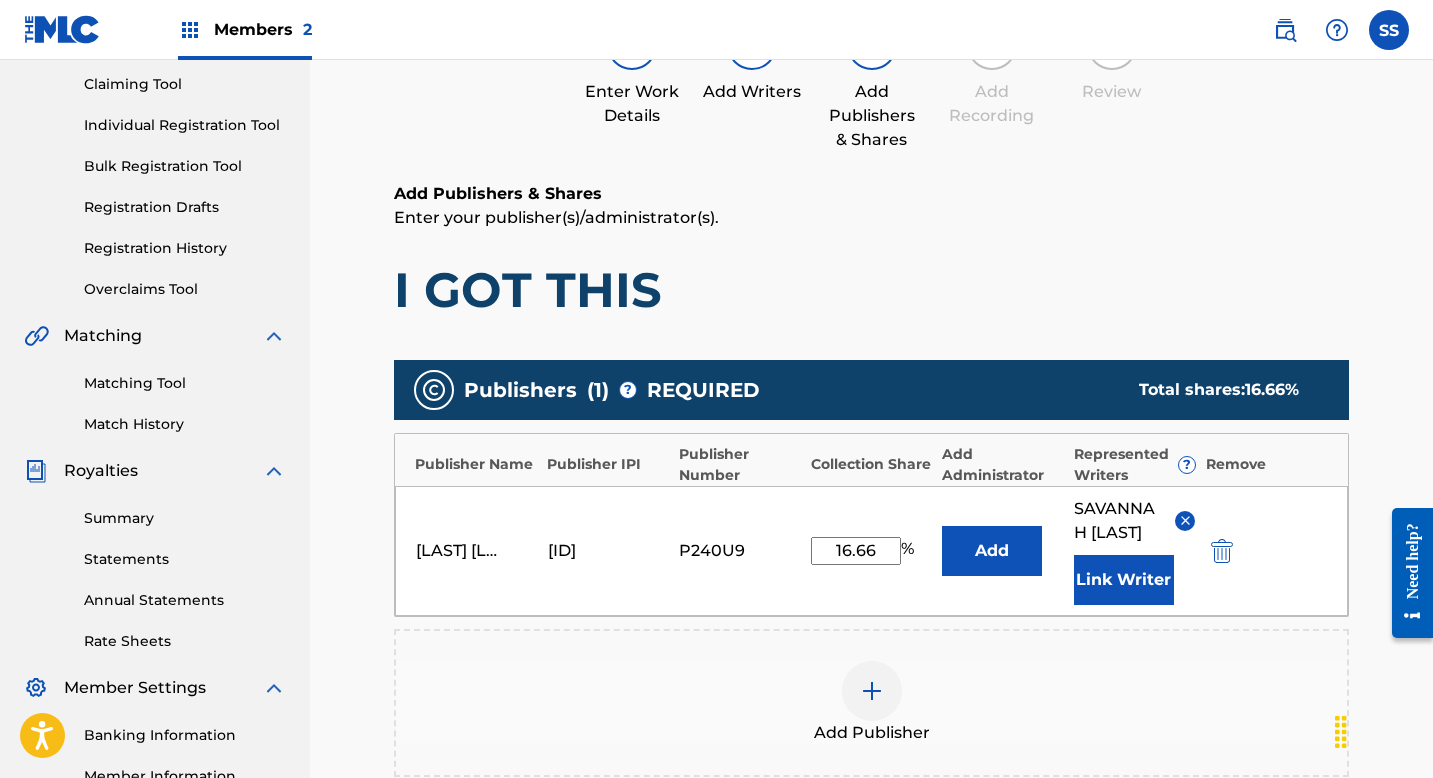 scroll, scrollTop: 413, scrollLeft: 0, axis: vertical 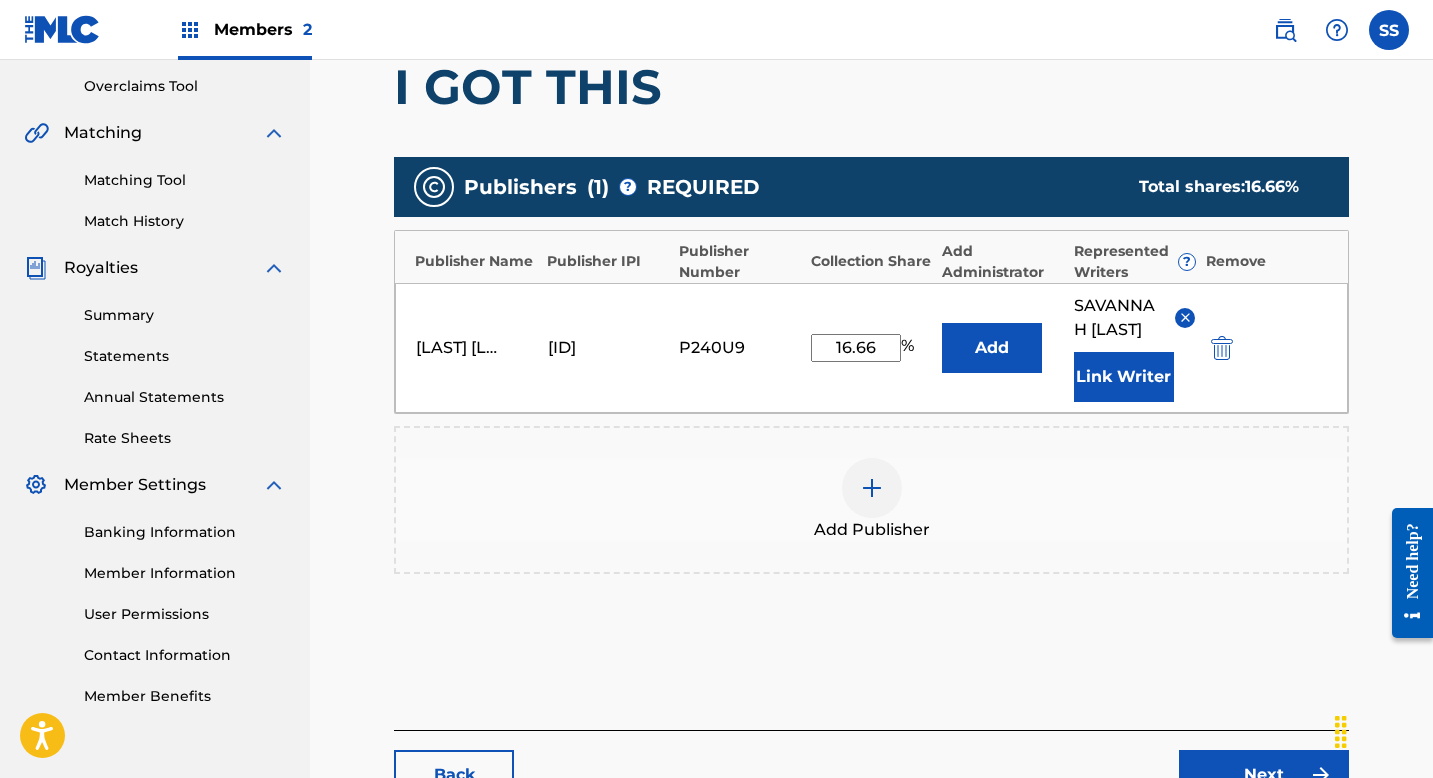 drag, startPoint x: 886, startPoint y: 360, endPoint x: 803, endPoint y: 360, distance: 83 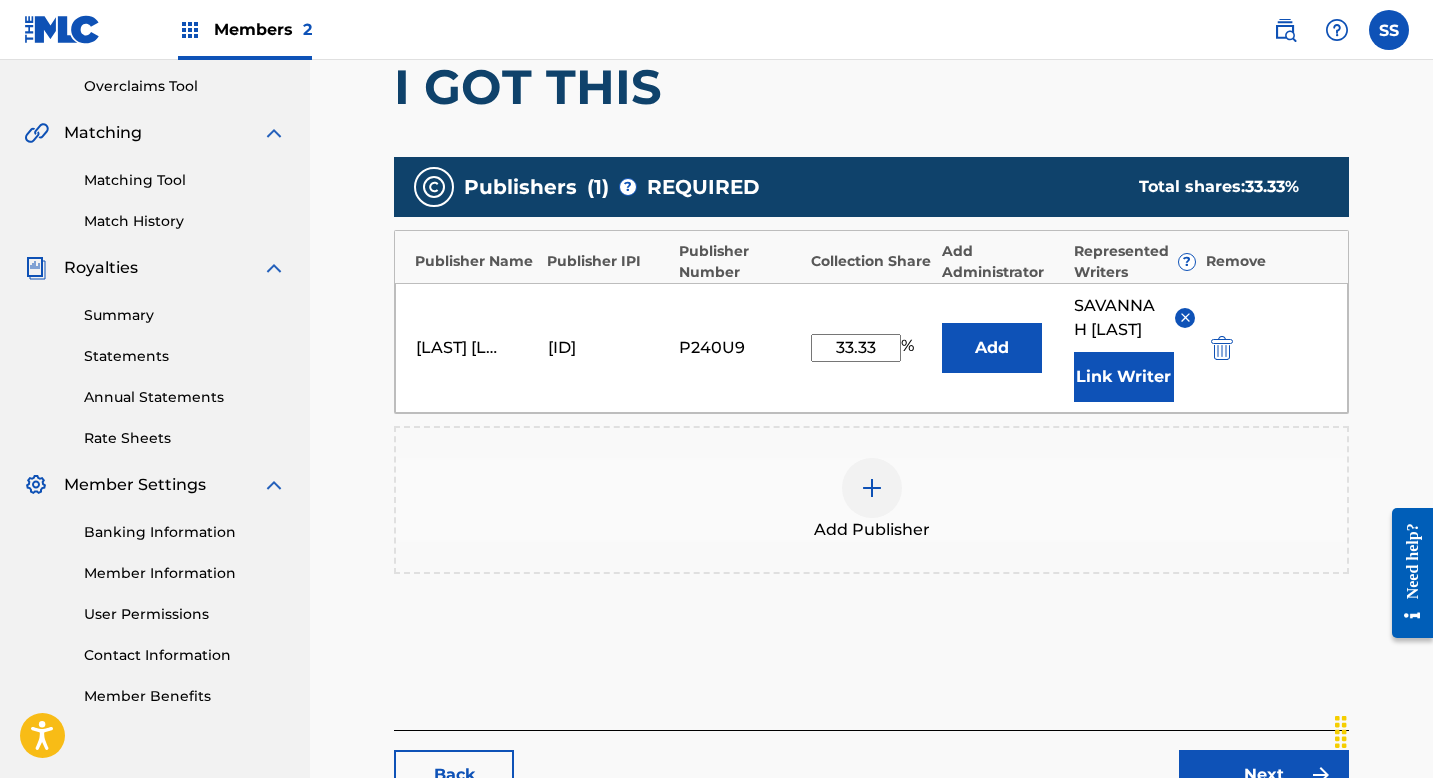 scroll, scrollTop: 585, scrollLeft: 0, axis: vertical 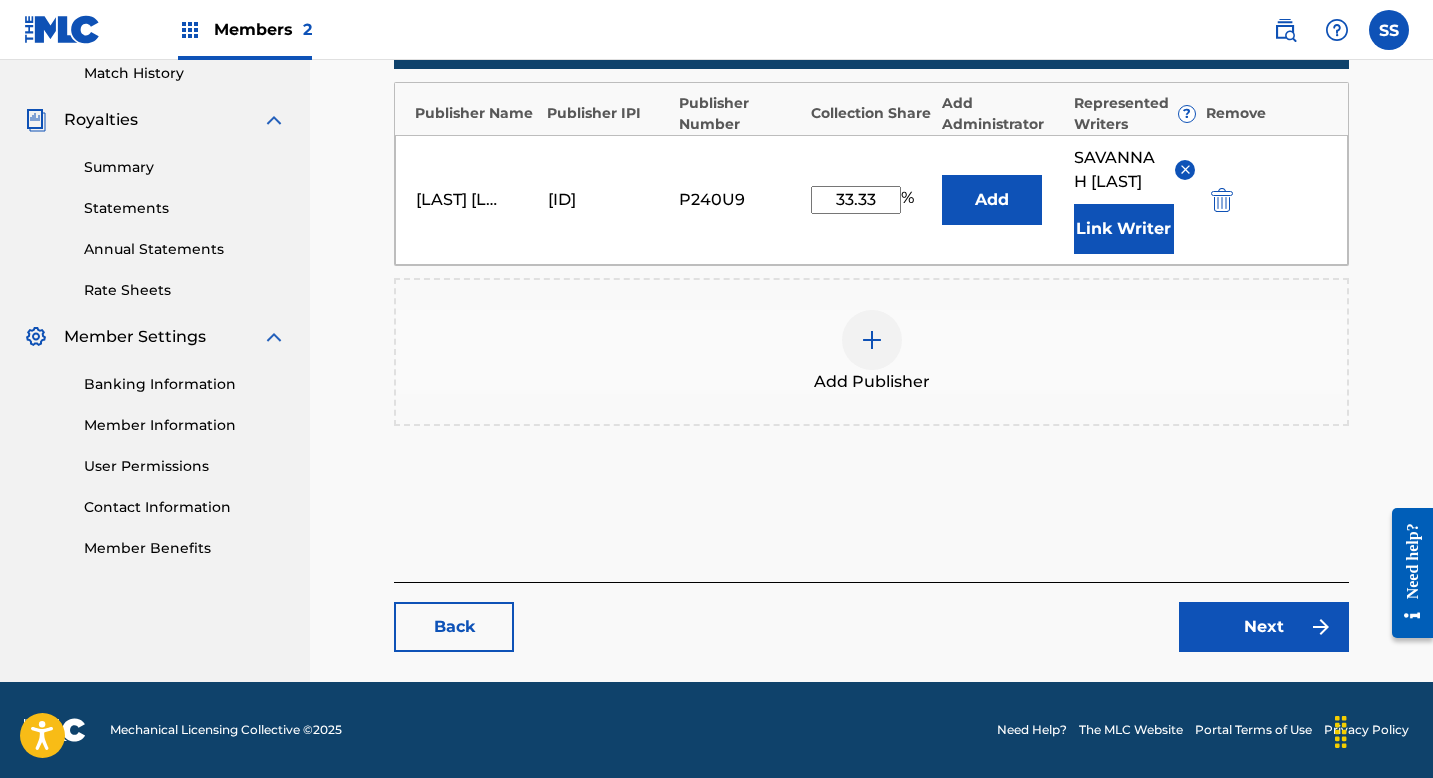 type on "33.33" 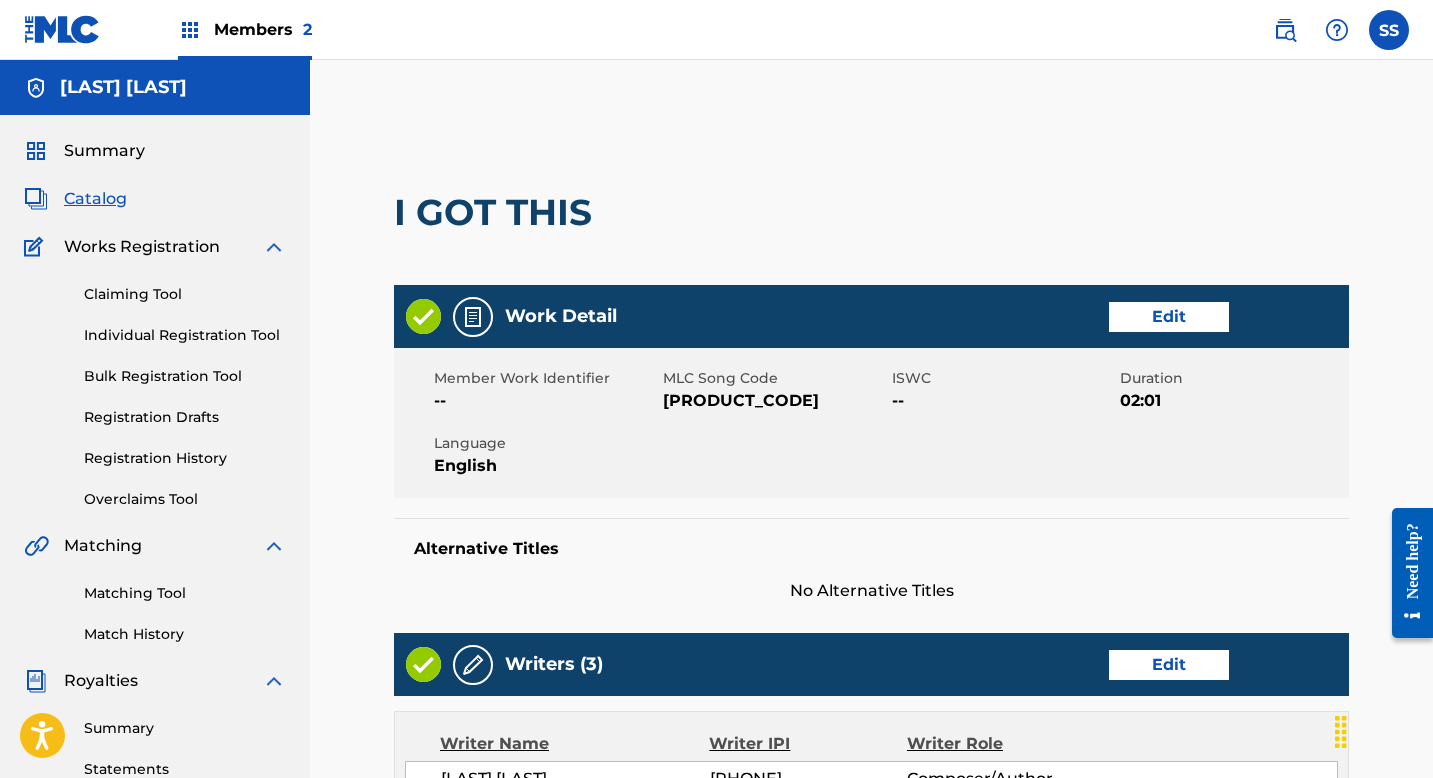 scroll, scrollTop: 842, scrollLeft: 0, axis: vertical 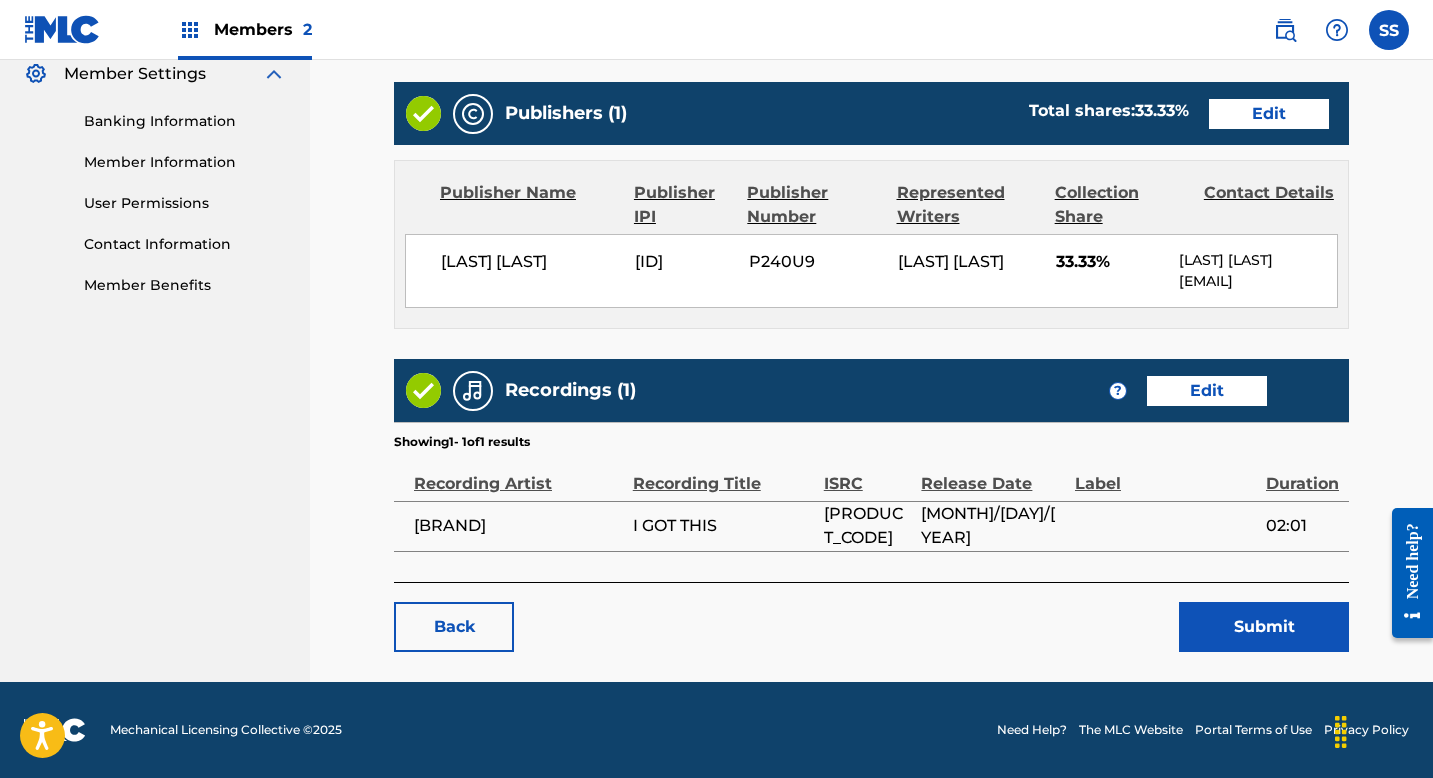 click on "Submit" at bounding box center [1264, 627] 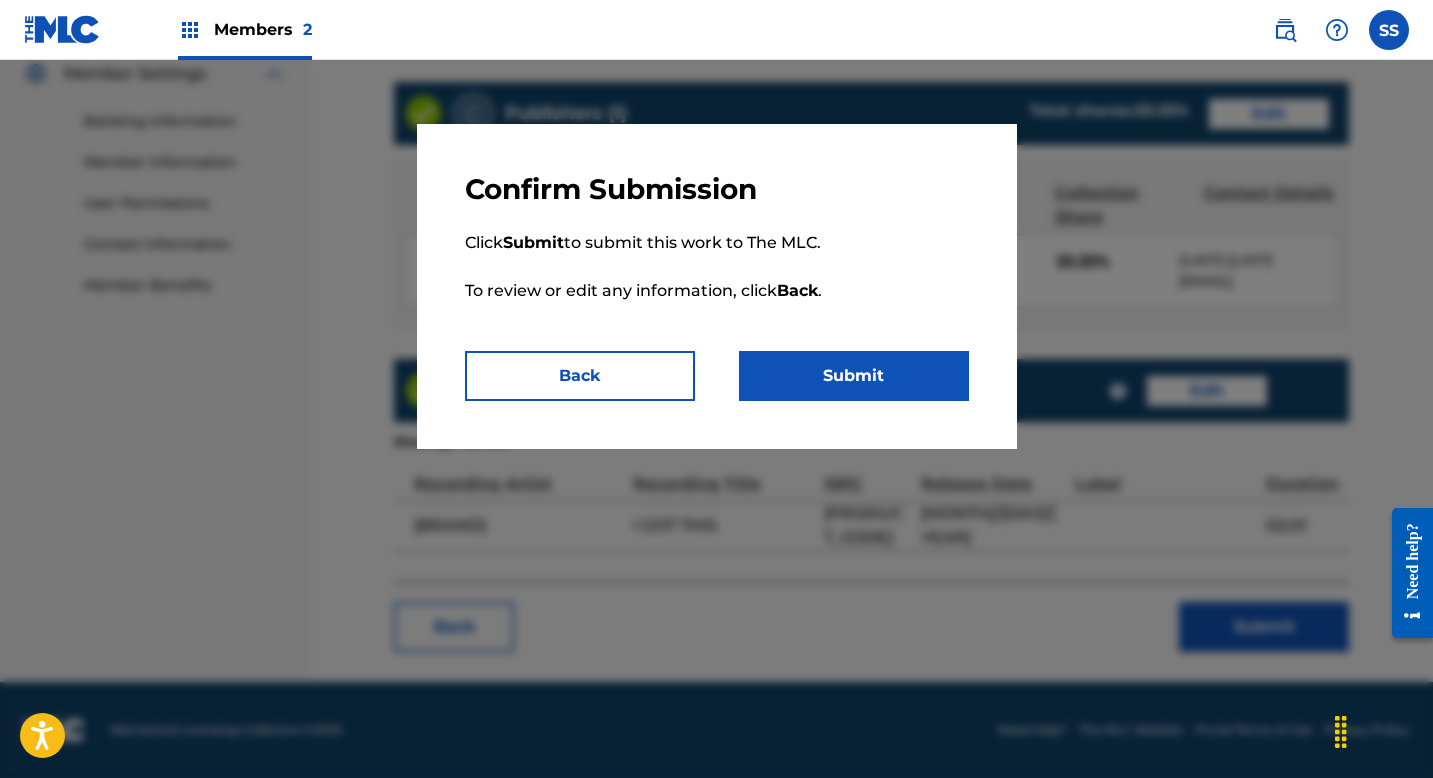 click on "Submit" at bounding box center (854, 376) 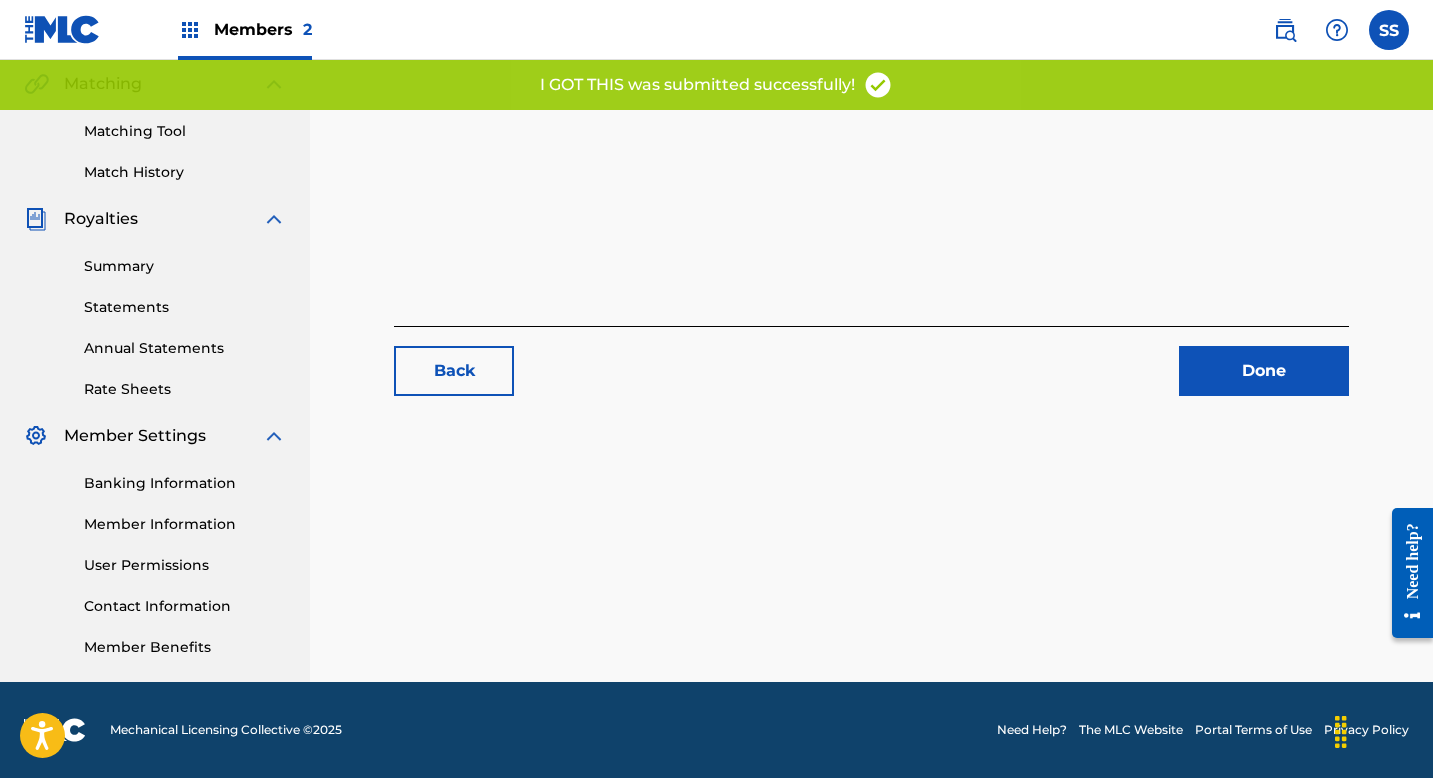 scroll, scrollTop: 0, scrollLeft: 0, axis: both 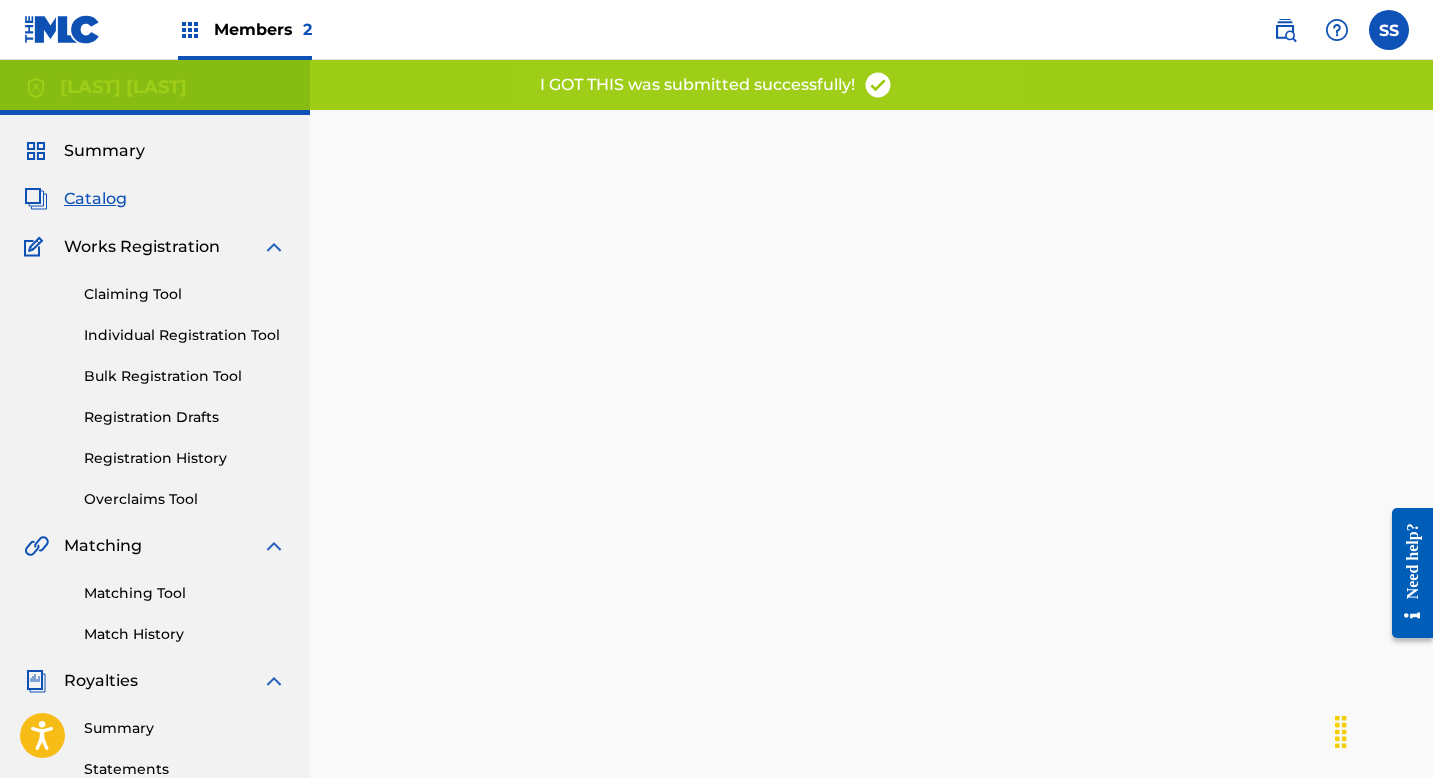 click on "Catalog" at bounding box center [95, 199] 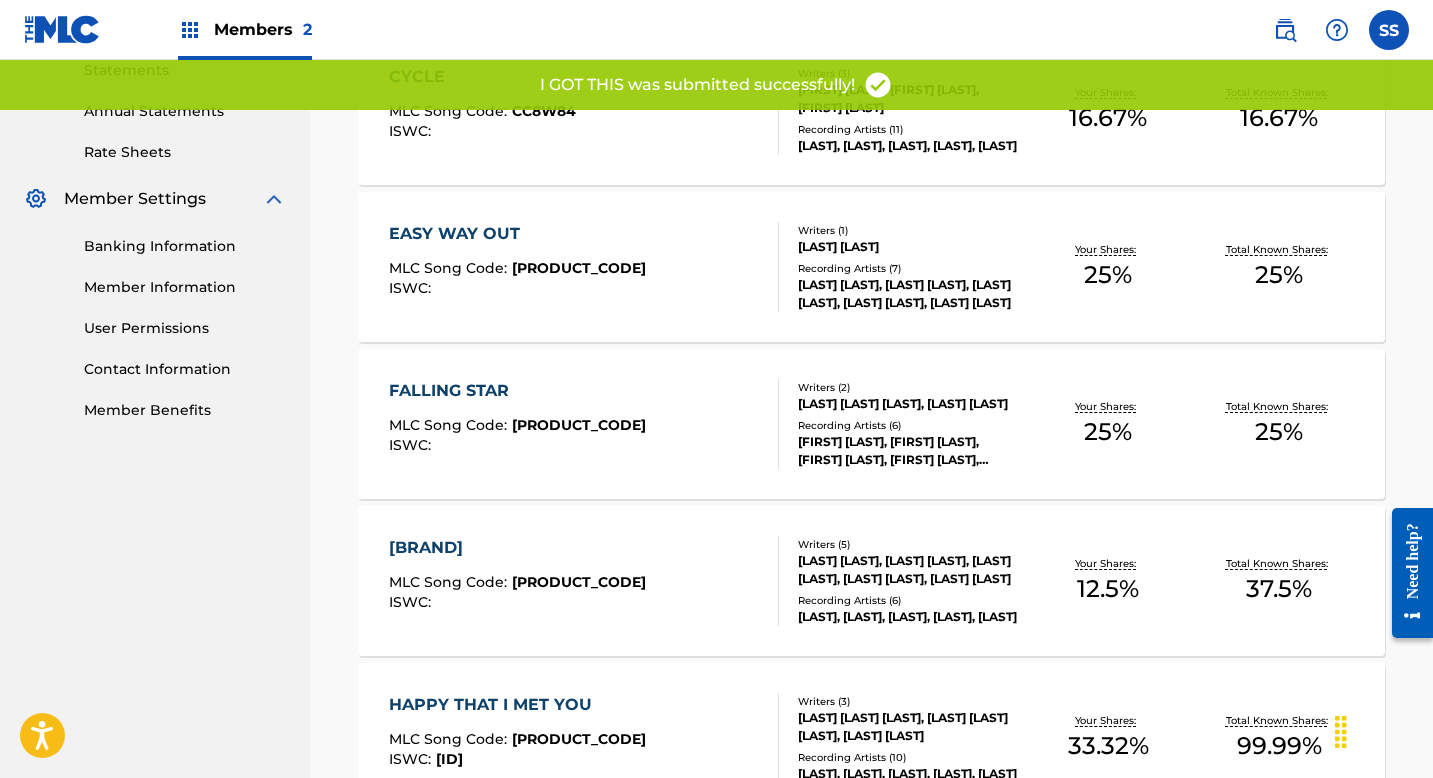 scroll, scrollTop: 1561, scrollLeft: 0, axis: vertical 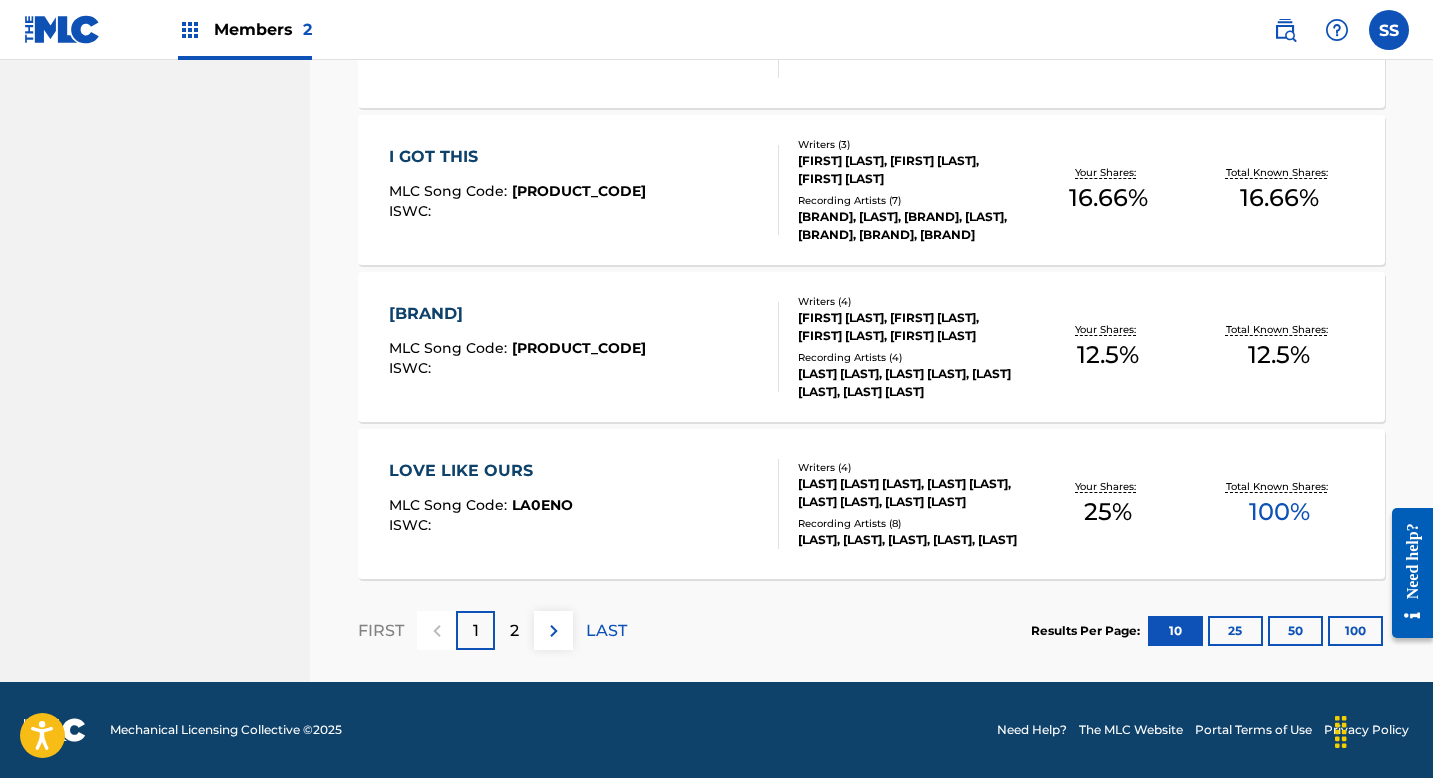 click on "[LAST], [LAST], [LAST], [LAST], [LAST]" at bounding box center [910, 540] 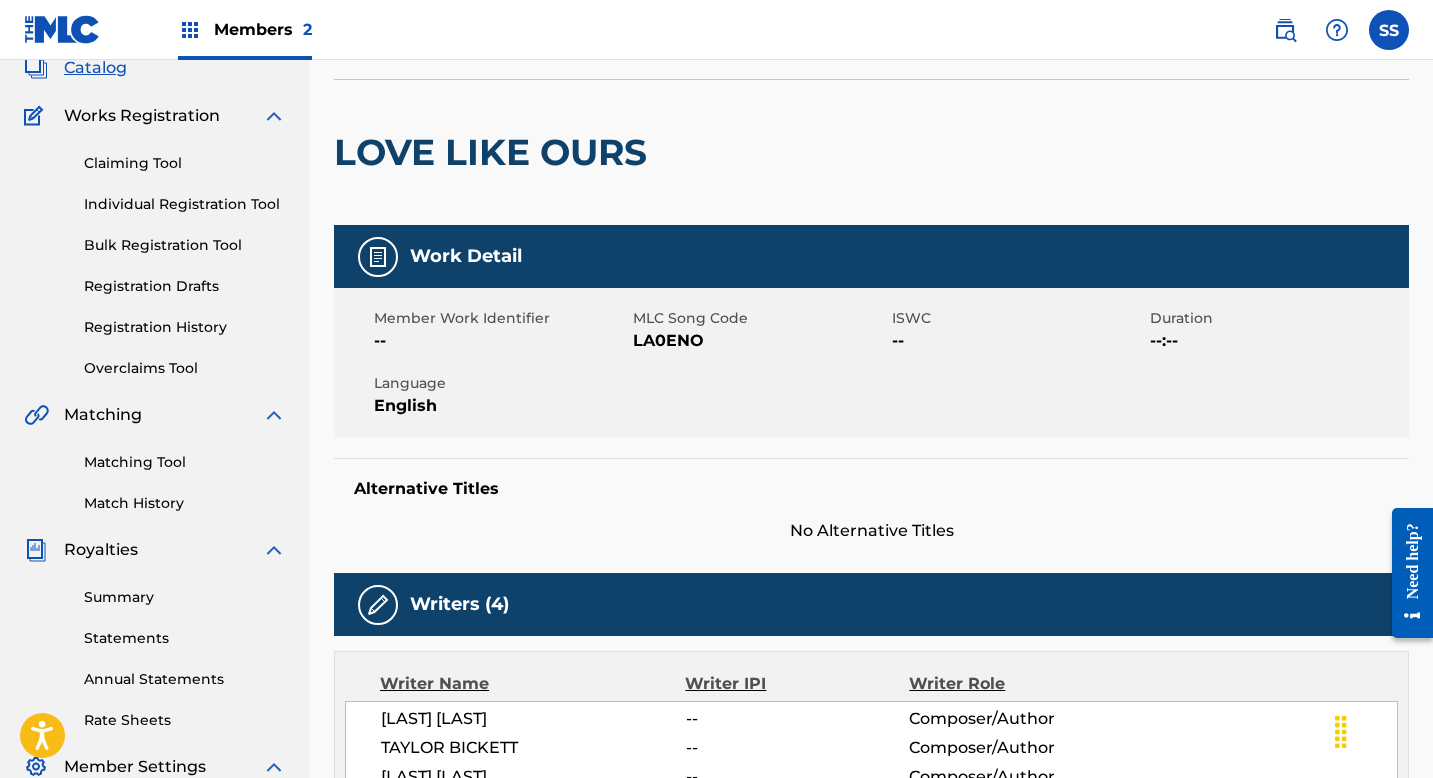 scroll, scrollTop: 0, scrollLeft: 0, axis: both 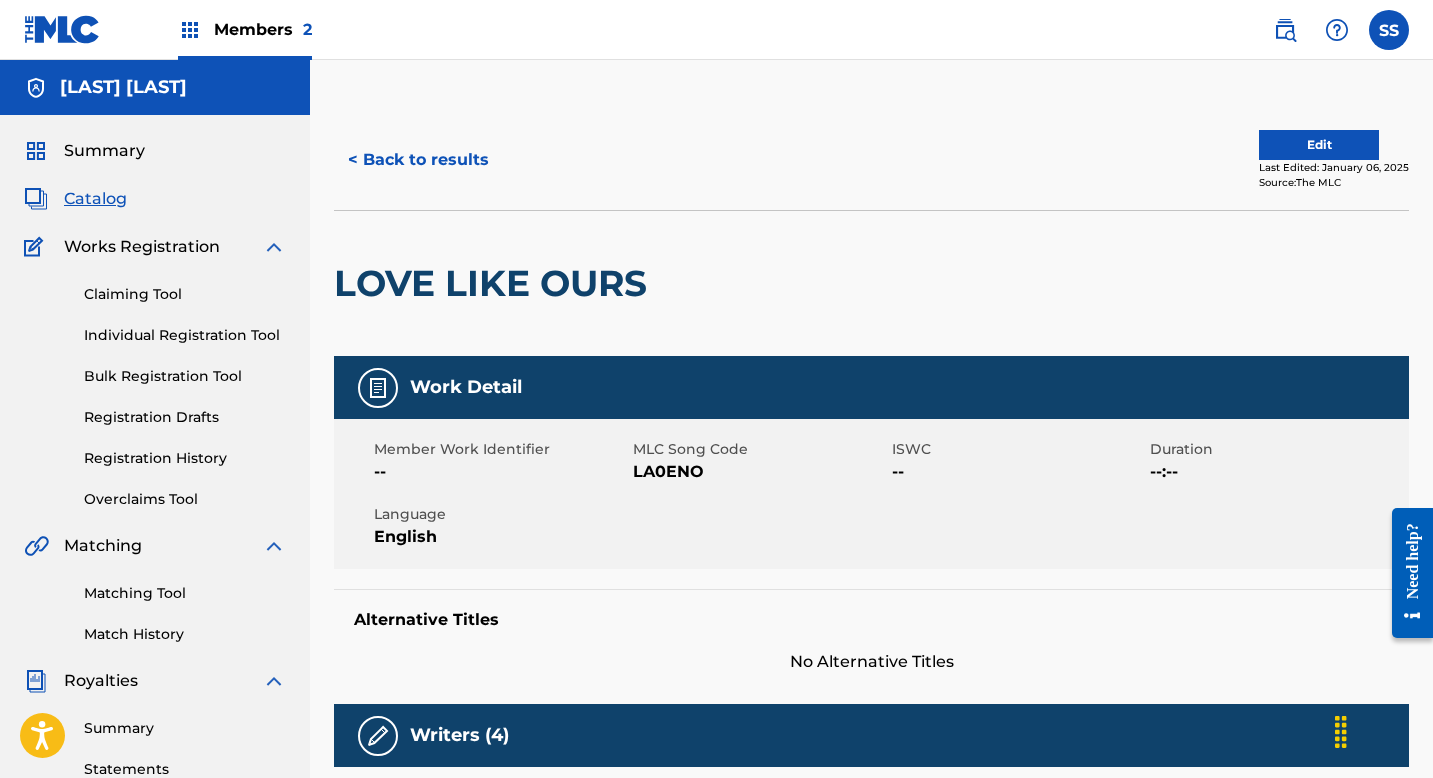 click on "< Back to results" at bounding box center [418, 160] 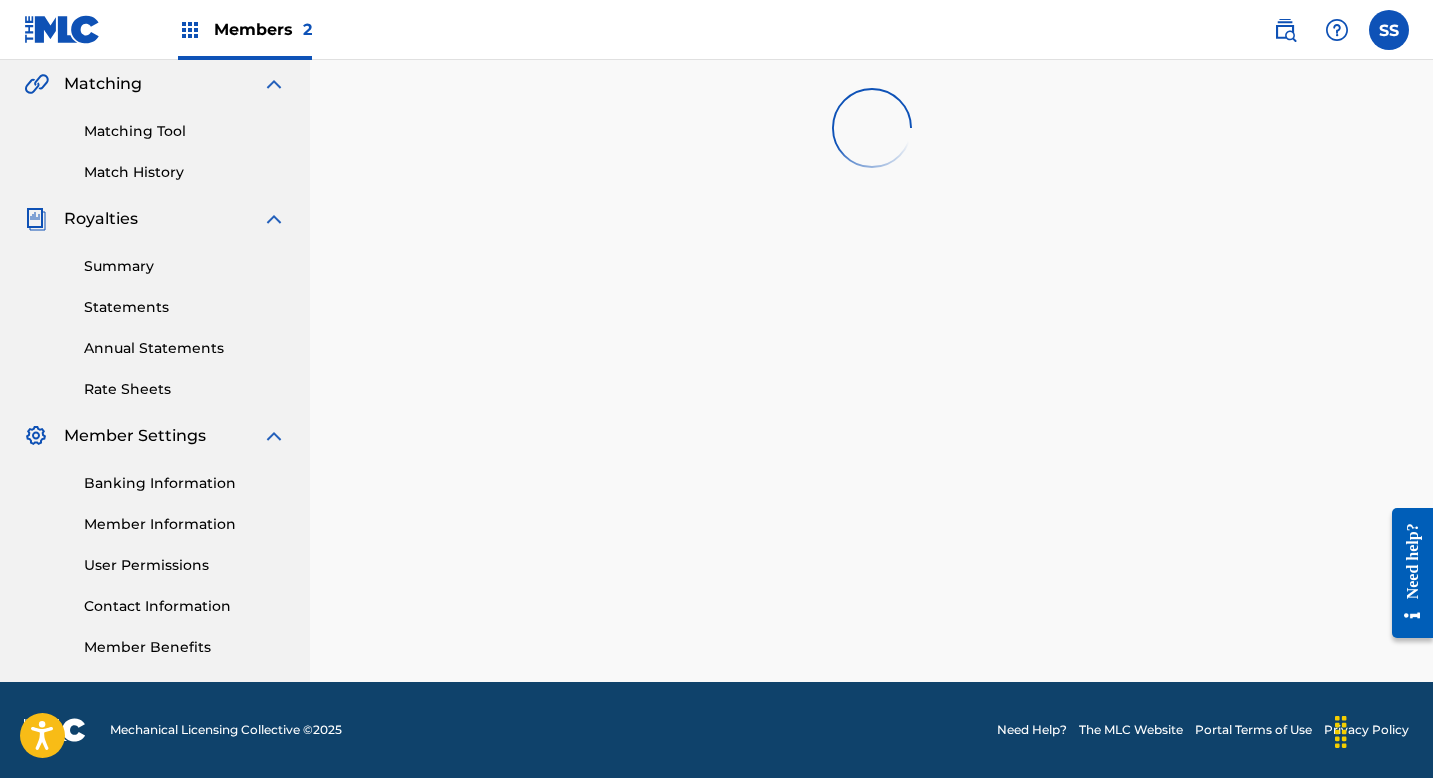 scroll, scrollTop: 1509, scrollLeft: 0, axis: vertical 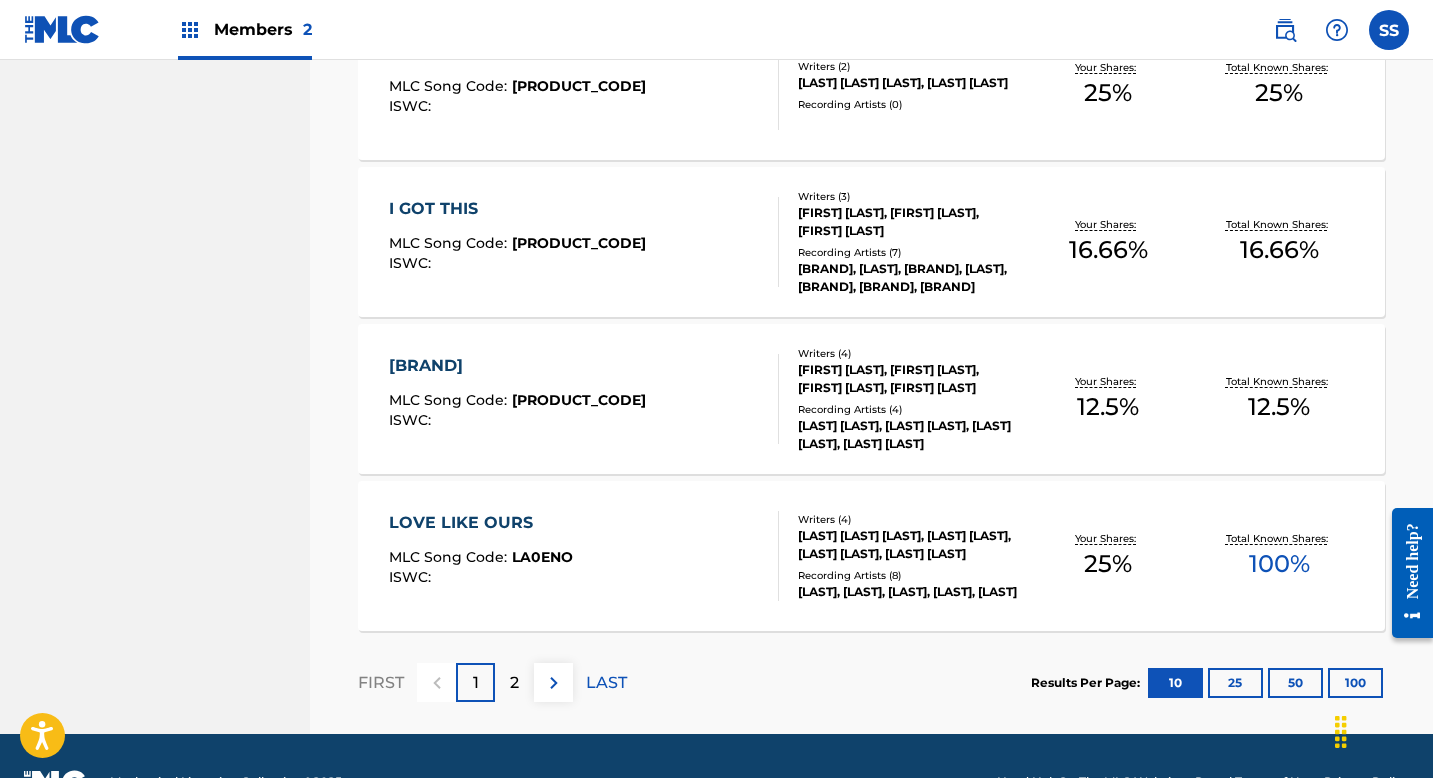 click on "2" at bounding box center (514, 682) 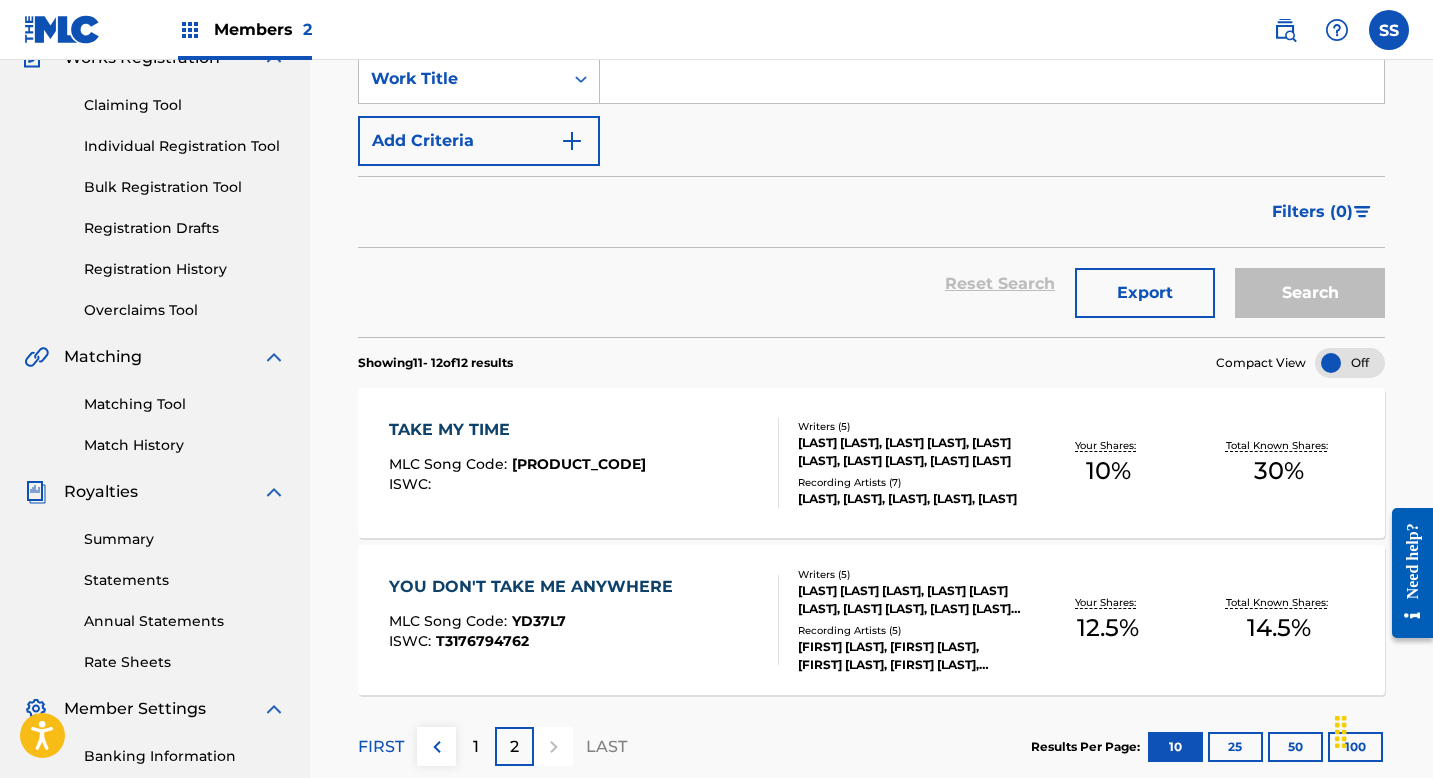 scroll, scrollTop: 289, scrollLeft: 0, axis: vertical 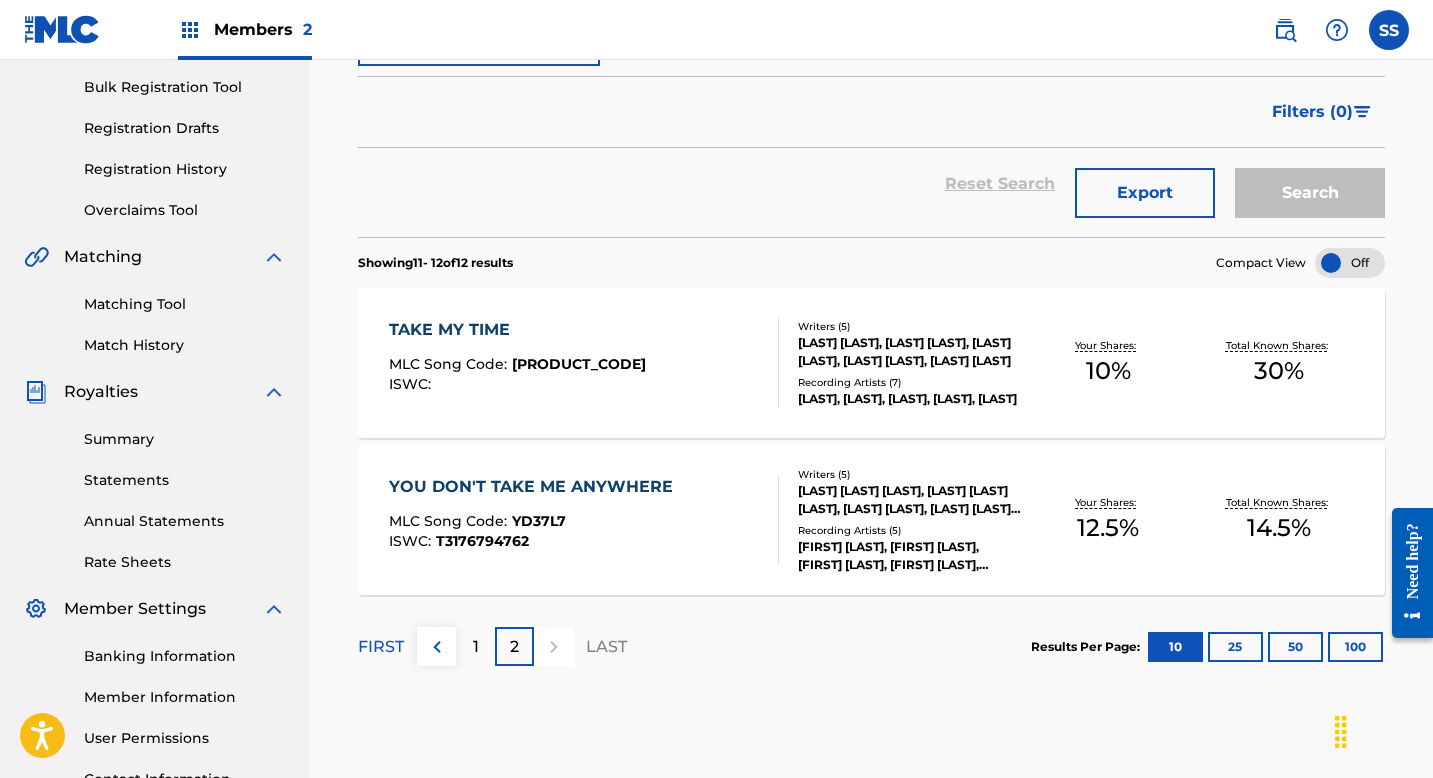 click on "TAKE MY TIME MLC Song Code : TA9C4M ISWC : Writers ( 5 ) [LAST] [LAST], [LAST] [LAST], [LAST] [LAST], [LAST] [LAST], [LAST] [LAST] Recording Artists ( 7 ) [LAST], [LAST], [LAST], [LAST], [LAST] Your Shares: 10 % Total Known Shares: 30 %" at bounding box center (871, 363) 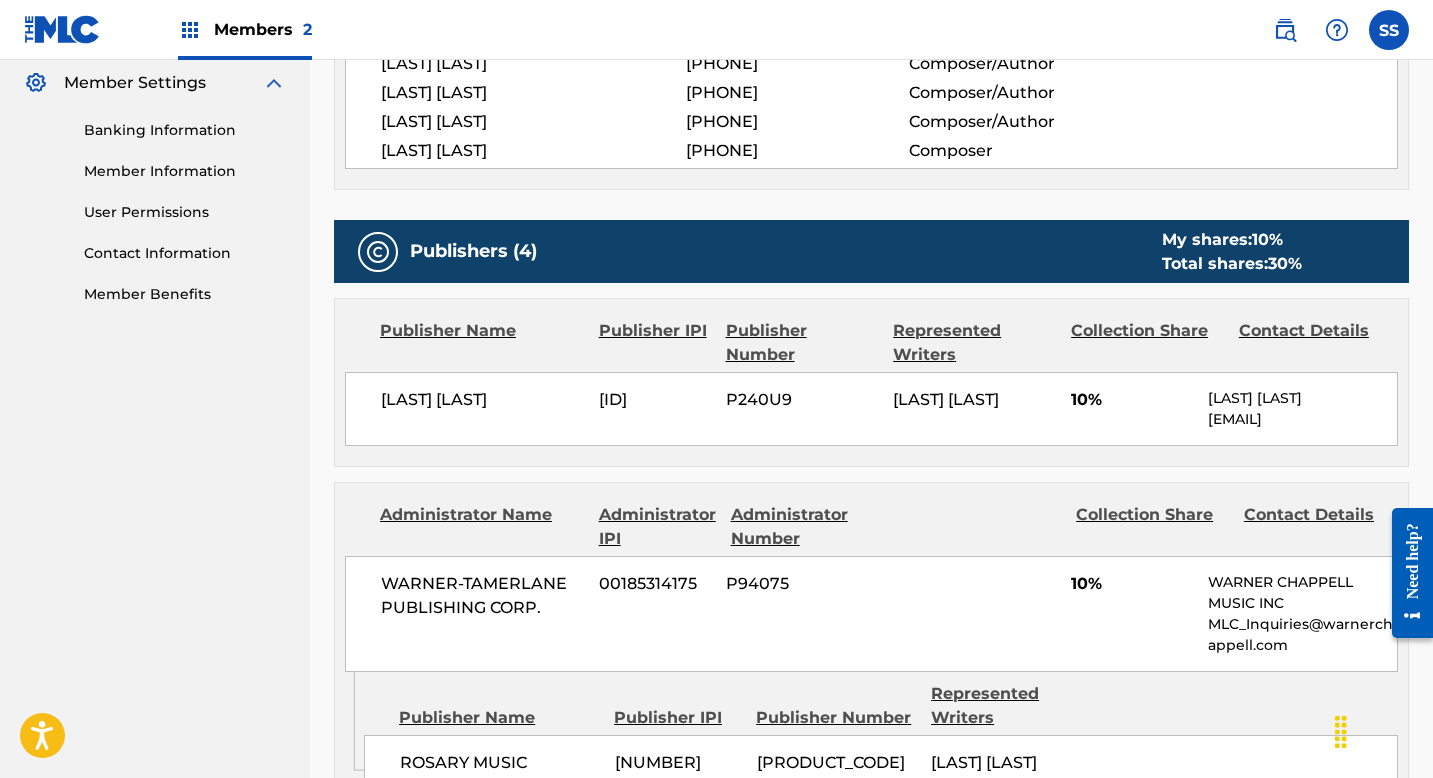 scroll, scrollTop: 1082, scrollLeft: 0, axis: vertical 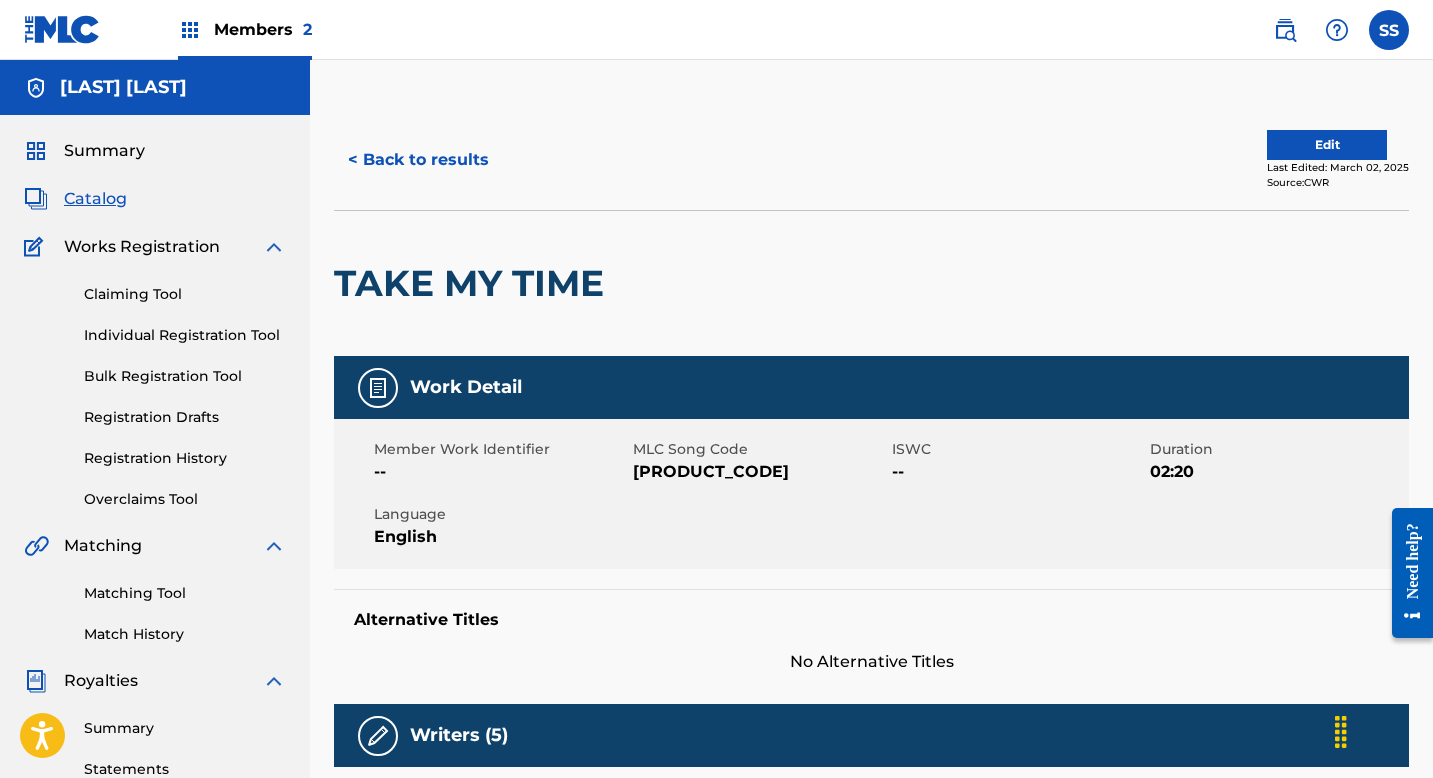 click on "Edit" at bounding box center [1327, 145] 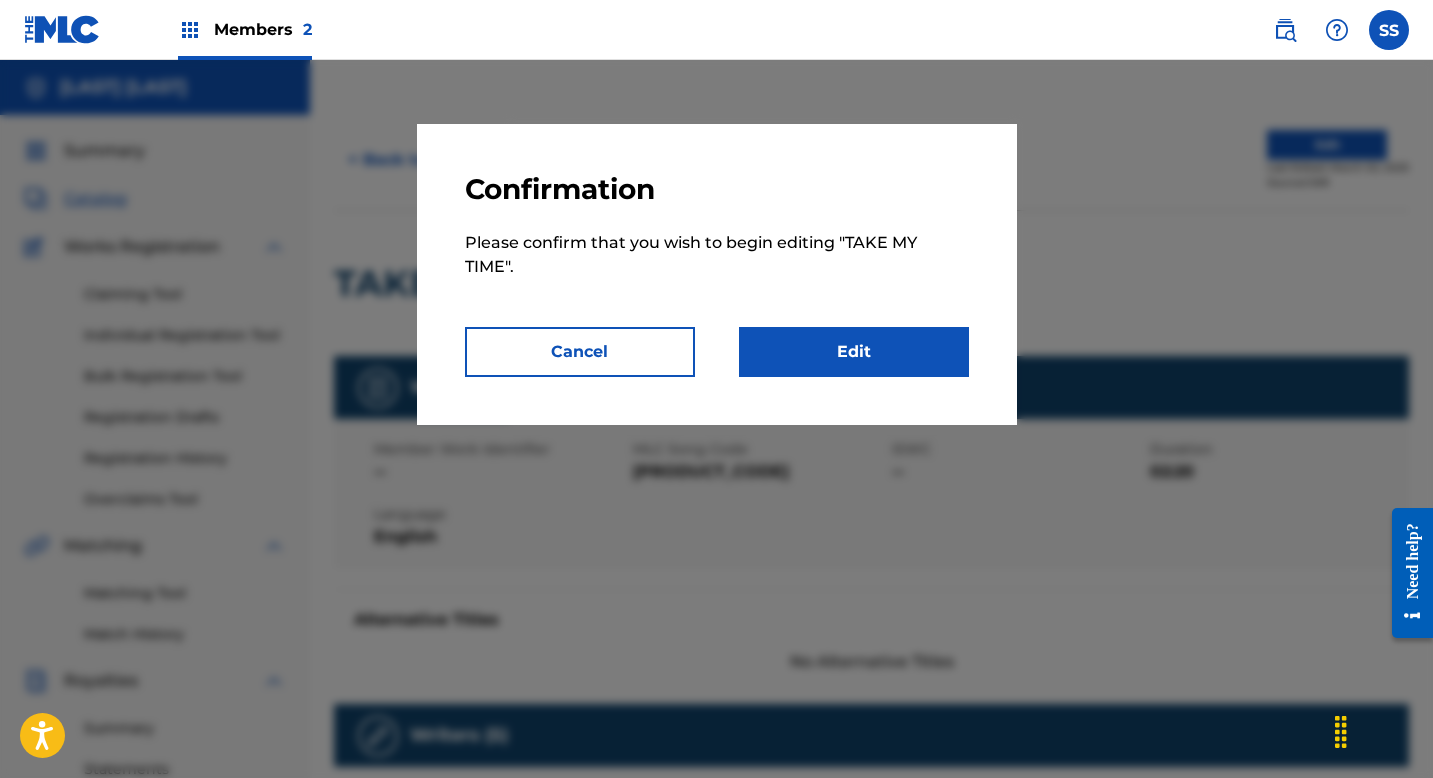 click on "Edit" at bounding box center (854, 352) 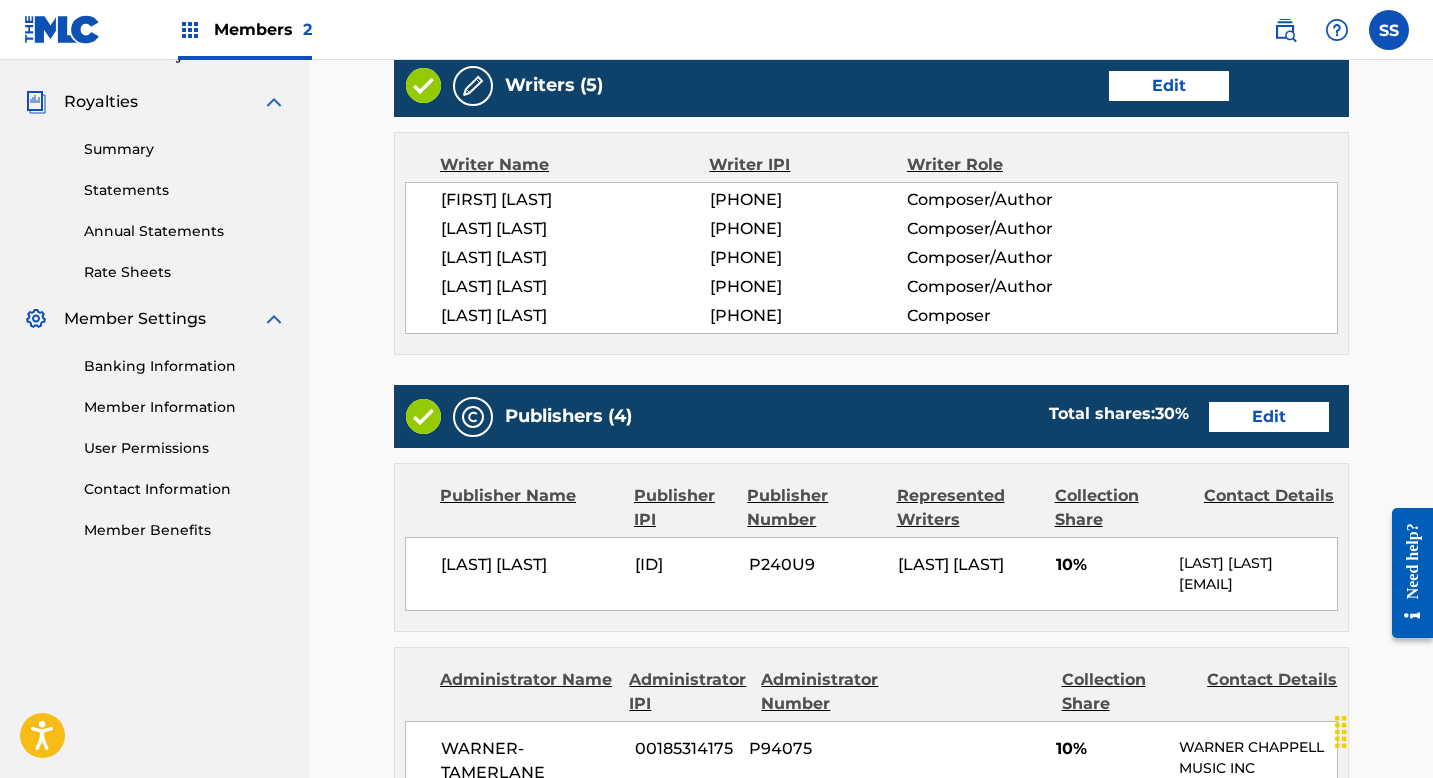 scroll, scrollTop: 598, scrollLeft: 0, axis: vertical 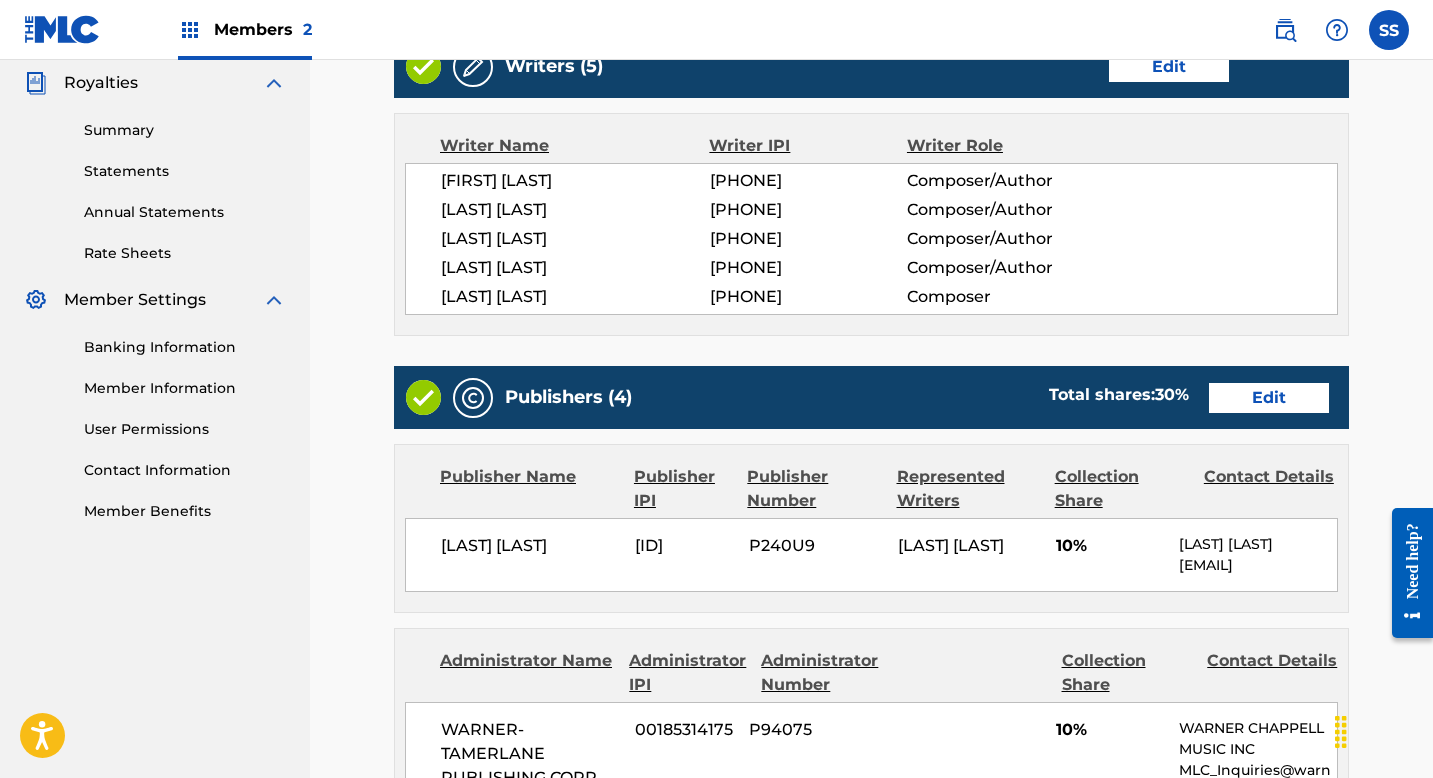 click on "Edit" at bounding box center (1269, 398) 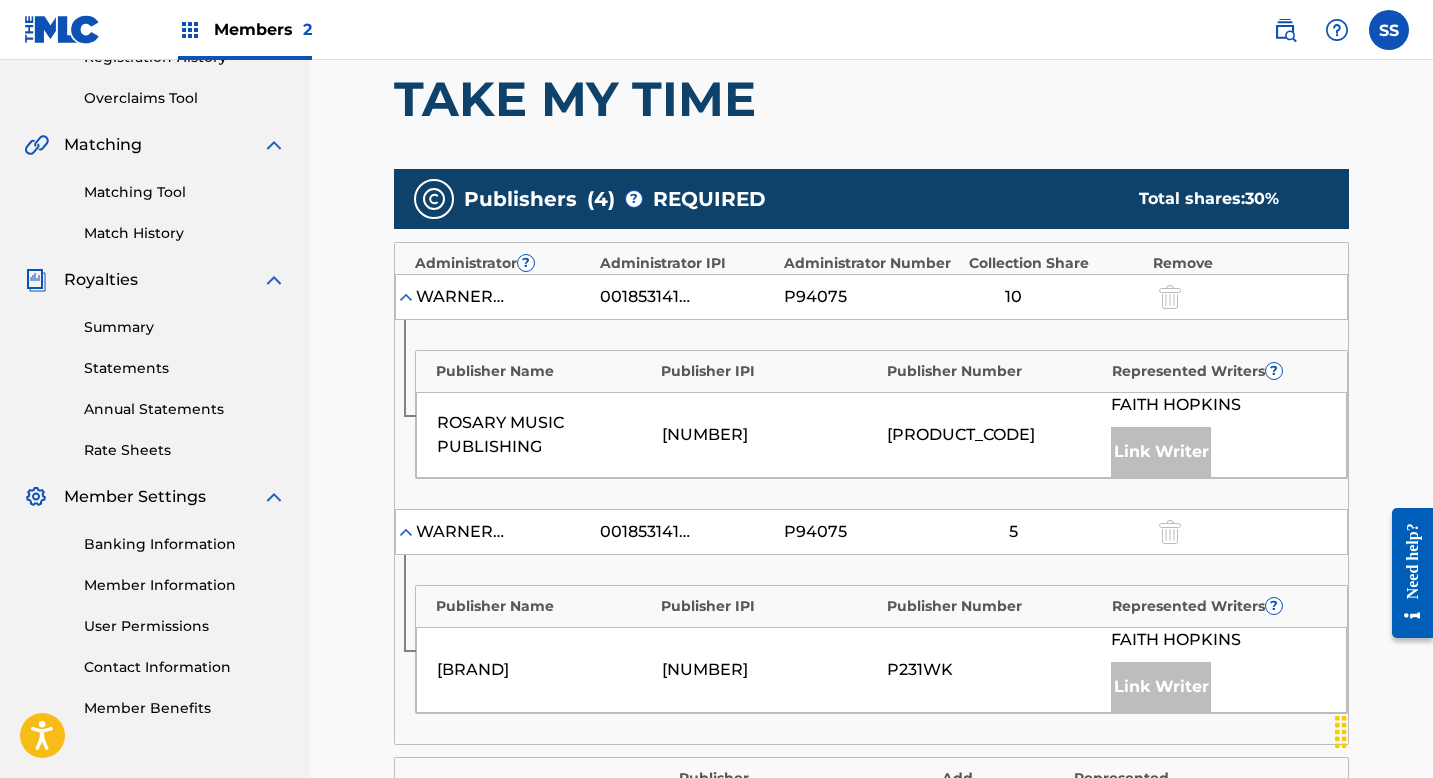 scroll, scrollTop: 944, scrollLeft: 0, axis: vertical 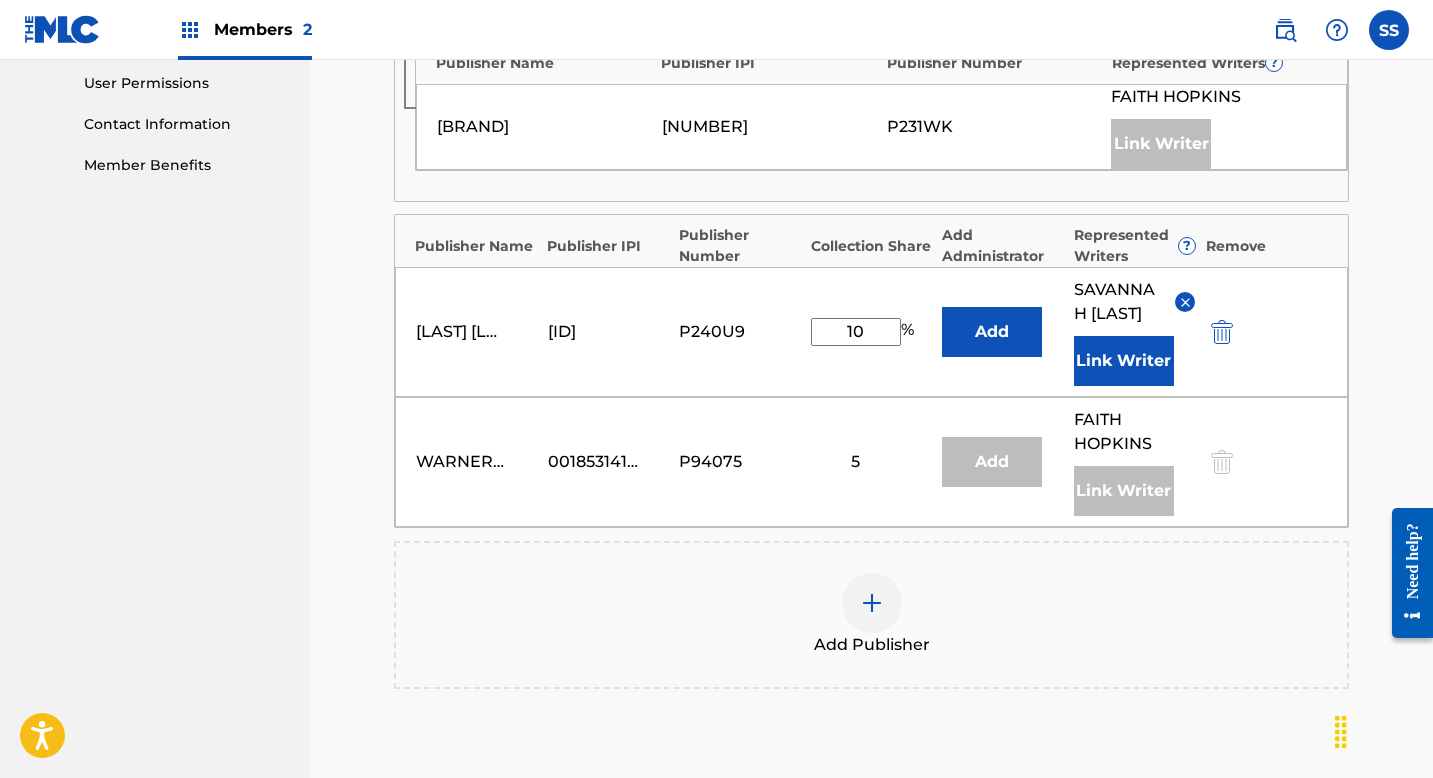 click on "10" at bounding box center (856, 332) 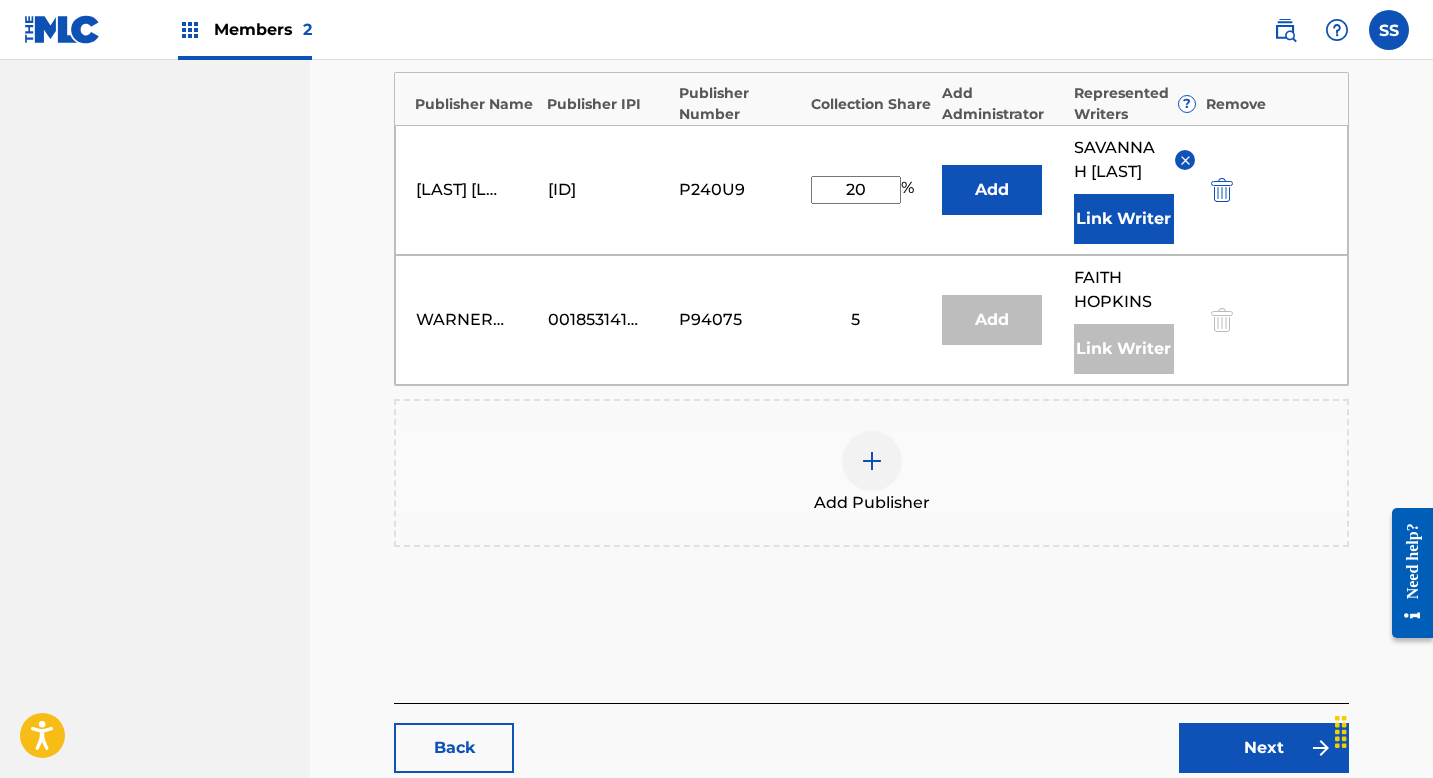 scroll, scrollTop: 1230, scrollLeft: 0, axis: vertical 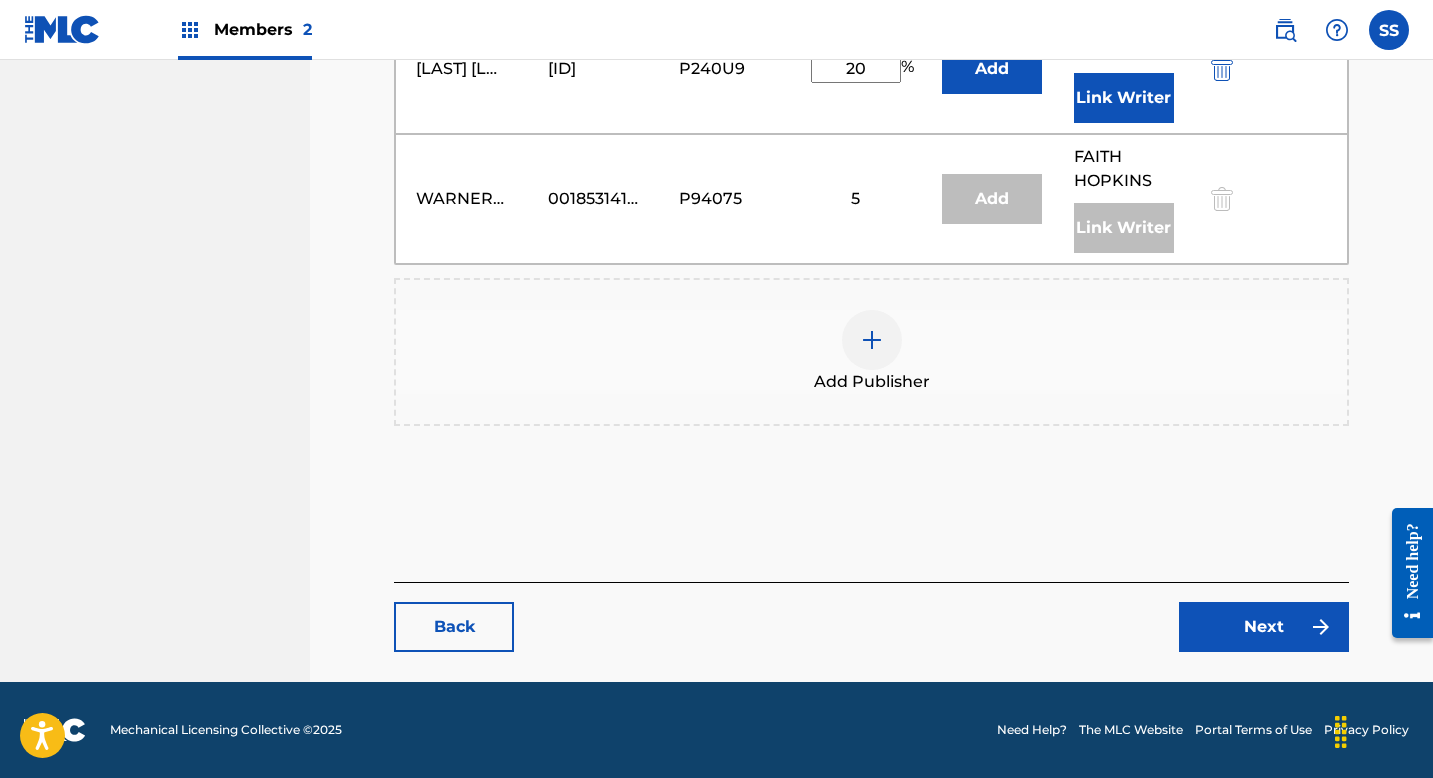 type on "20" 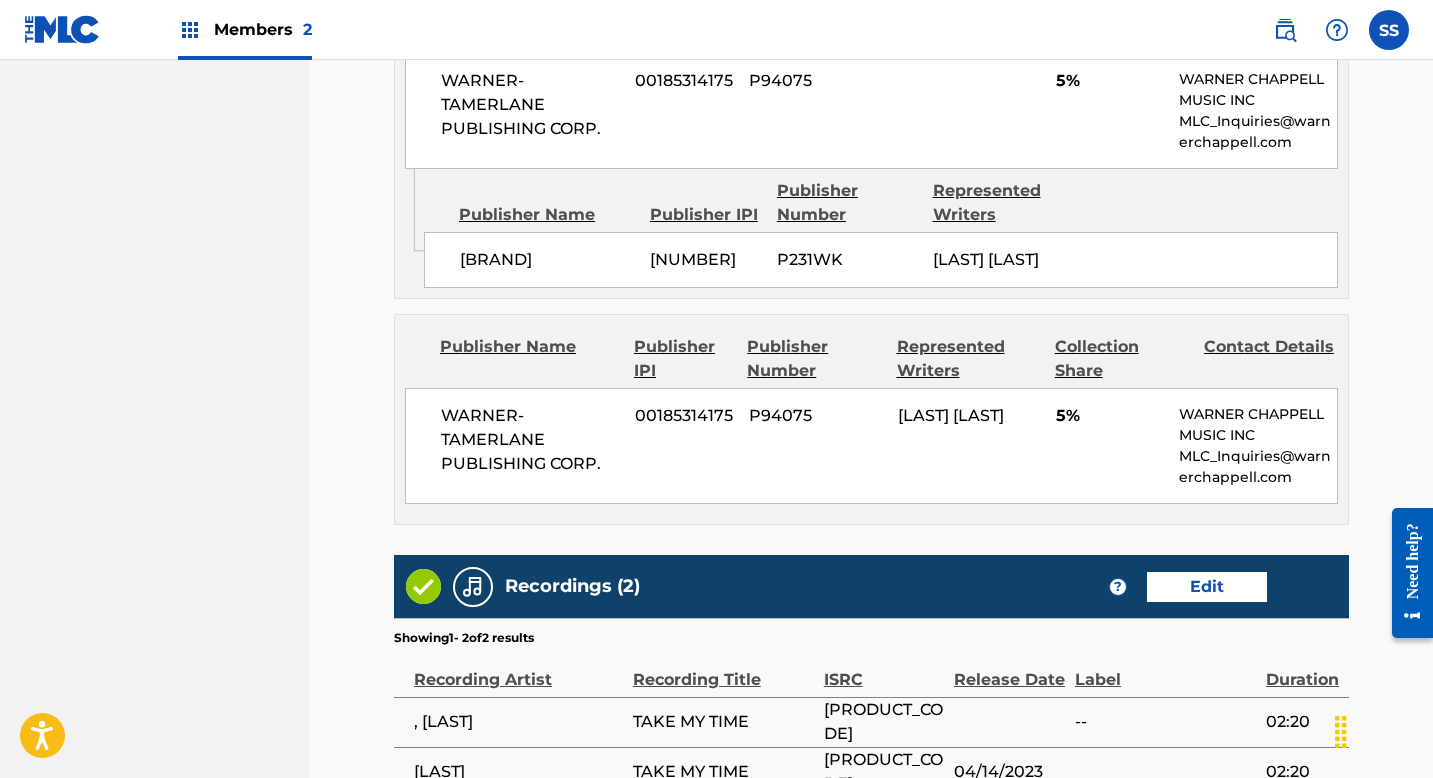 scroll, scrollTop: 1828, scrollLeft: 0, axis: vertical 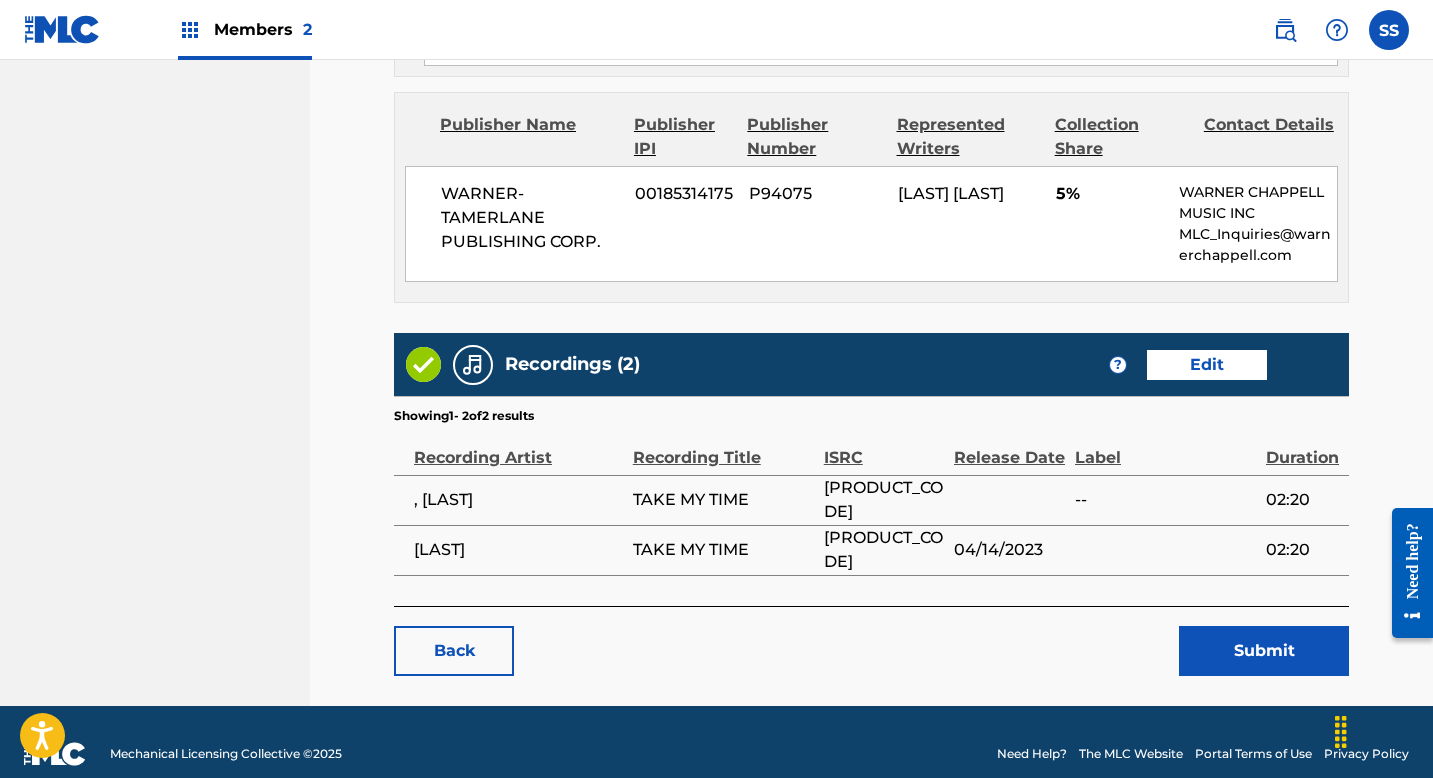 click on "Submit" at bounding box center (1264, 651) 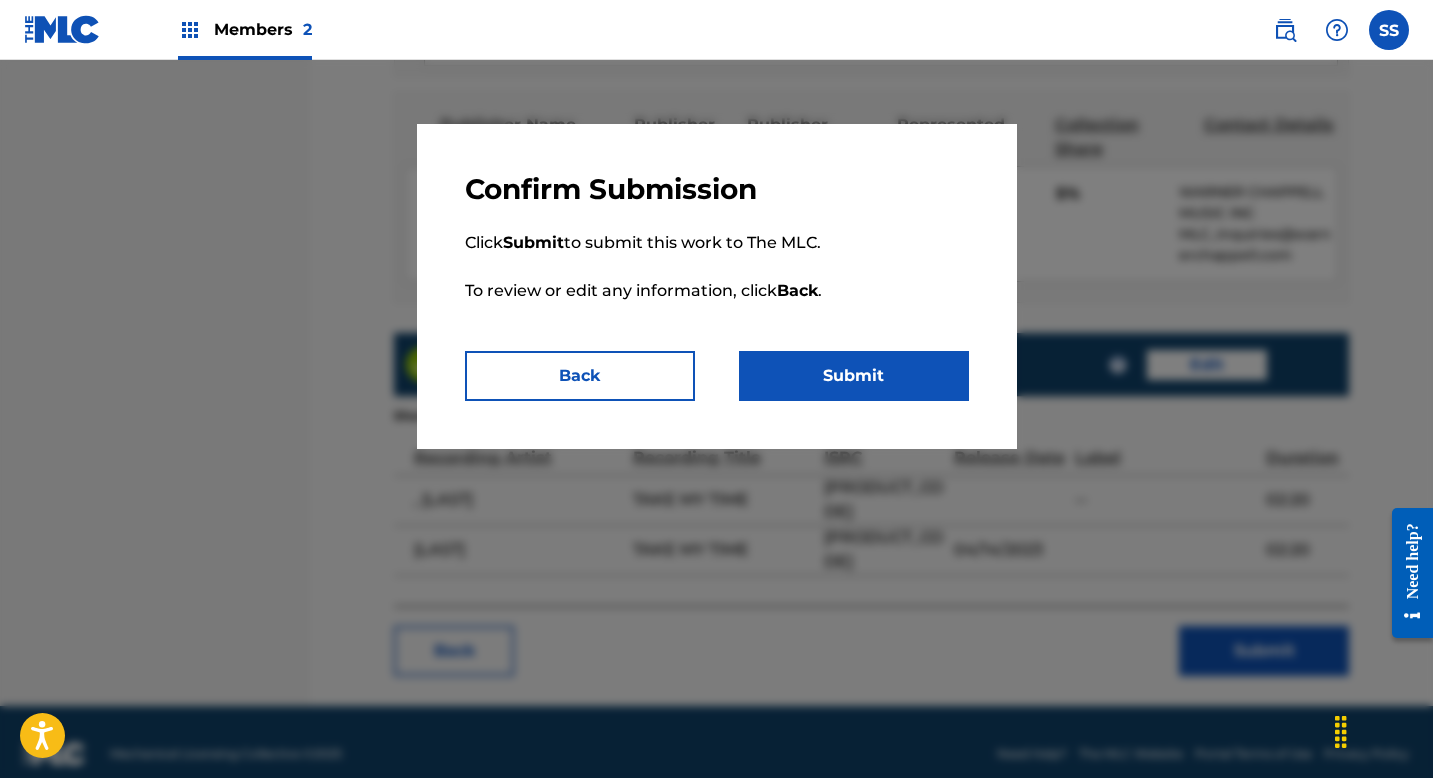 click on "Submit" at bounding box center [854, 376] 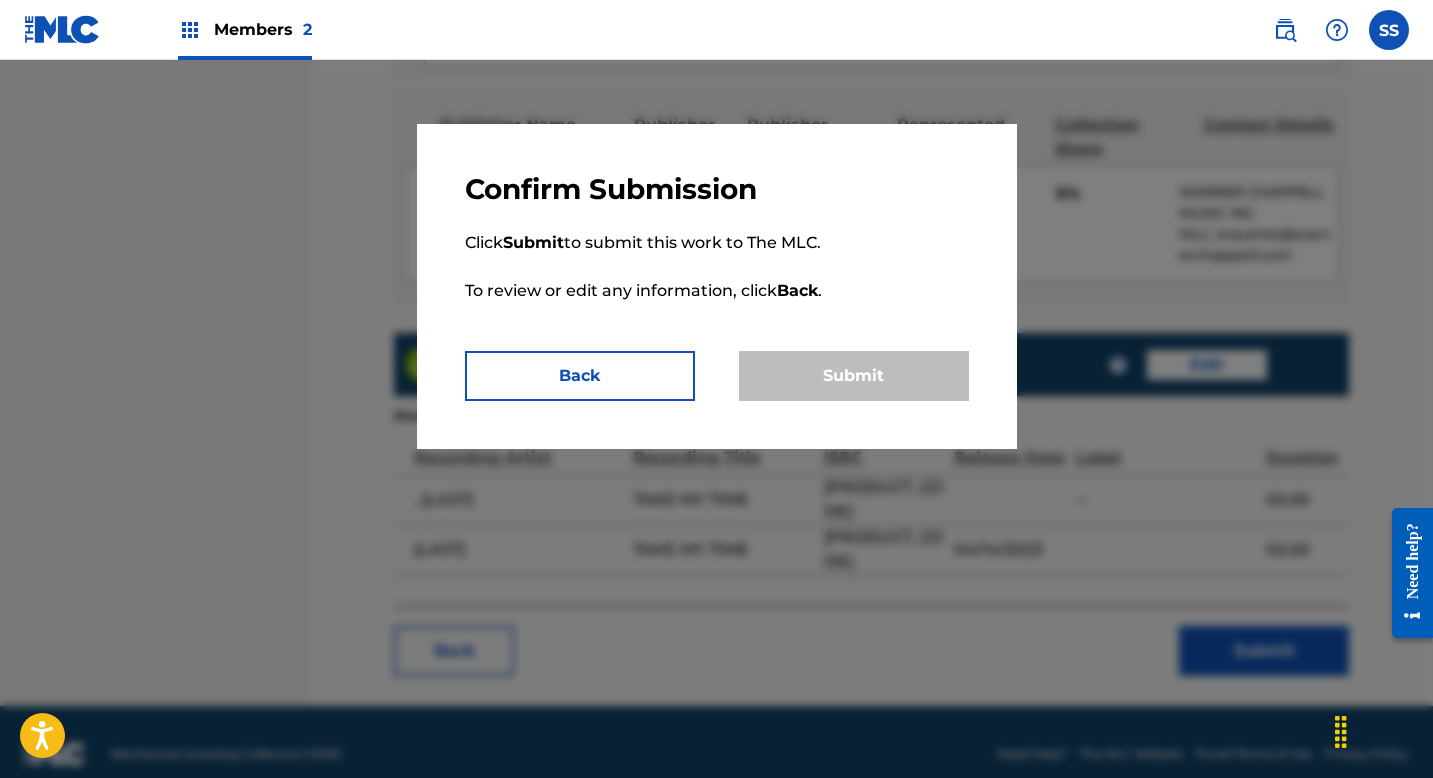 scroll, scrollTop: 0, scrollLeft: 0, axis: both 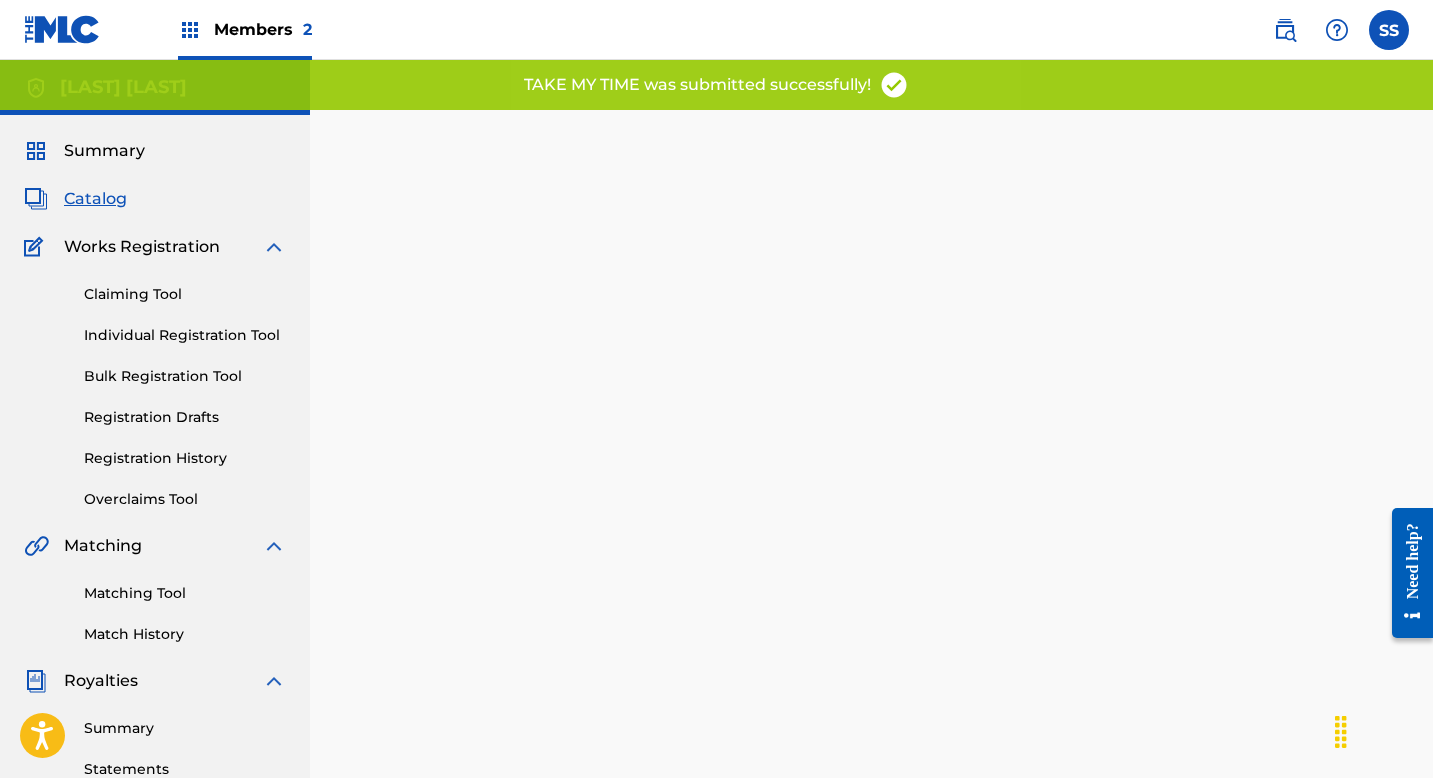 click on "Catalog" at bounding box center (95, 199) 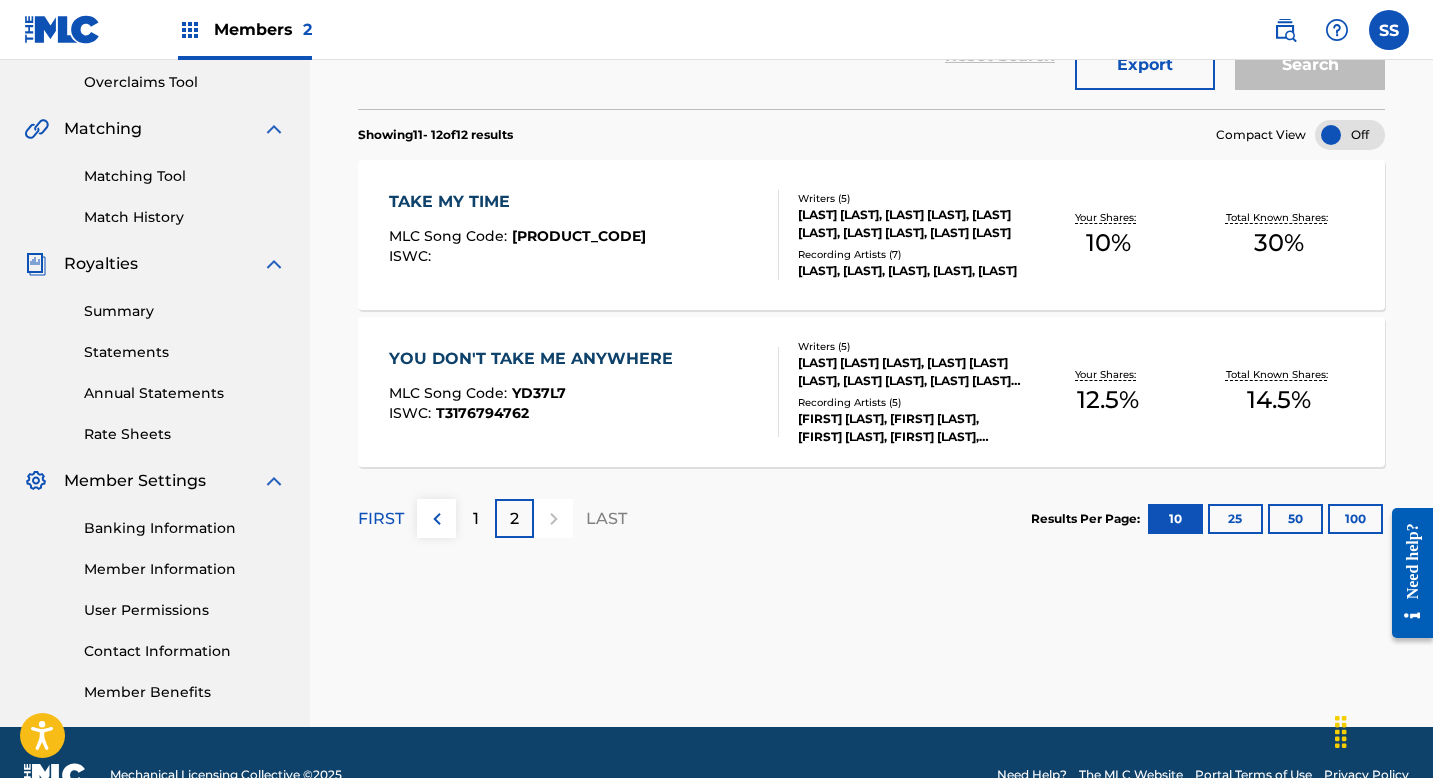 scroll, scrollTop: 416, scrollLeft: 0, axis: vertical 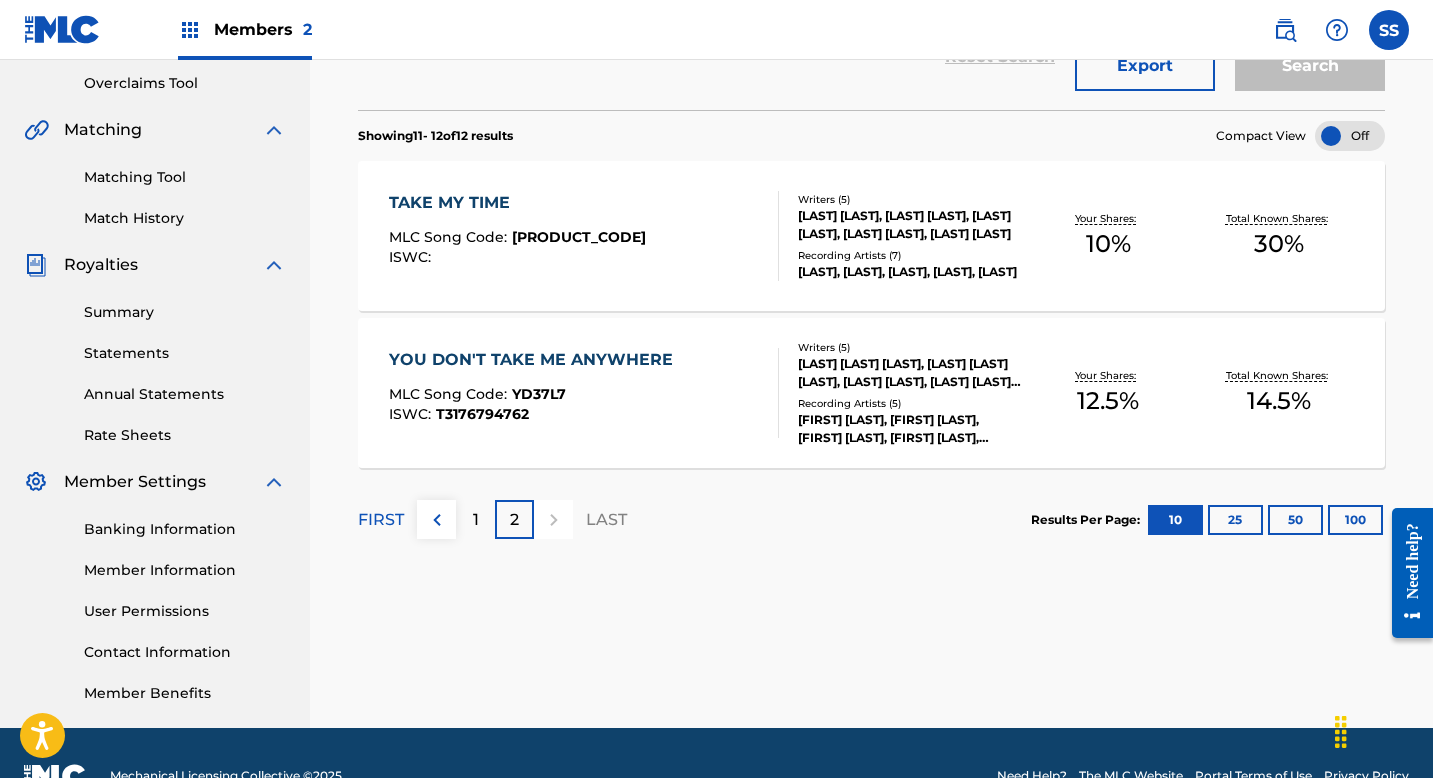 click on "YOU DON'T TAKE ME ANYWHERE MLC Song Code : YD37L7 ISWC : T3176794762" at bounding box center (584, 393) 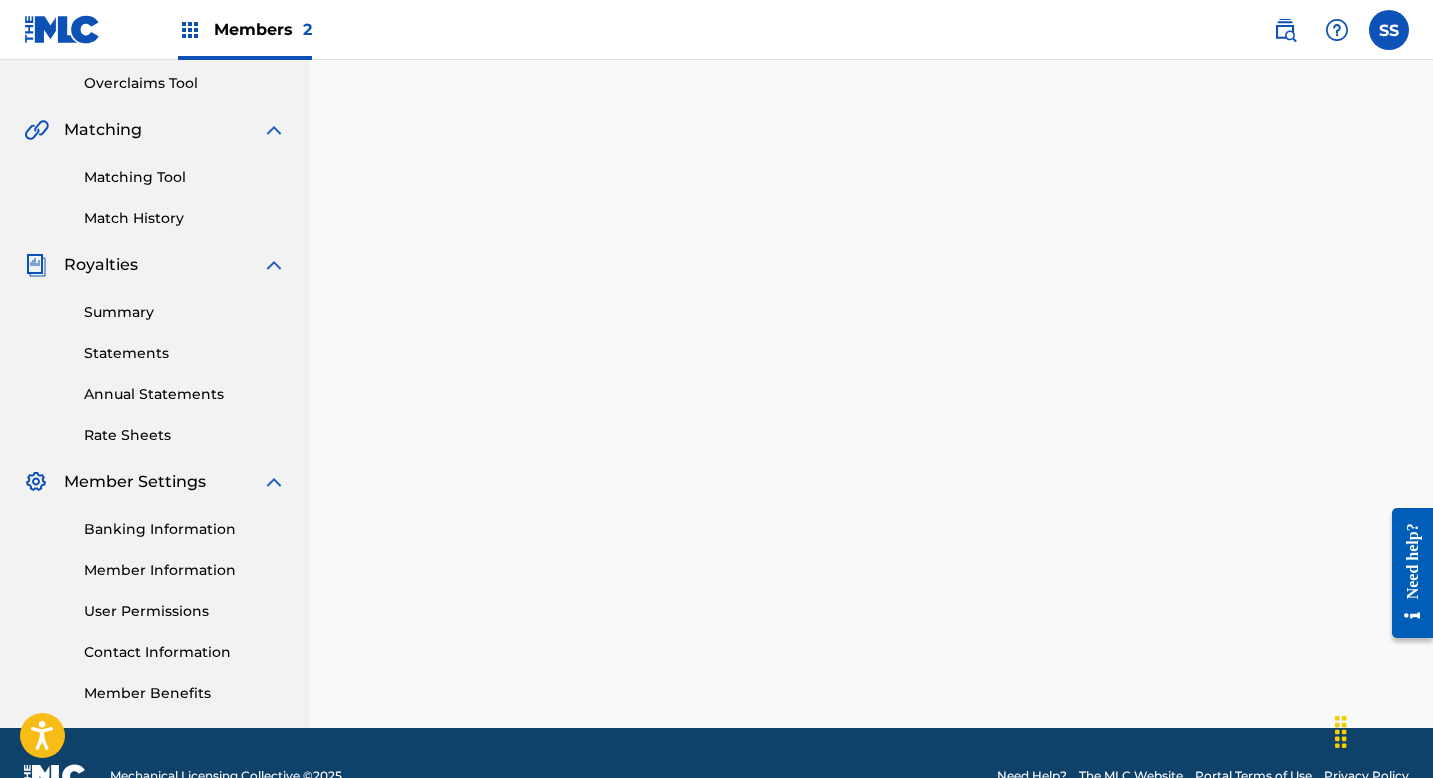 scroll, scrollTop: 0, scrollLeft: 0, axis: both 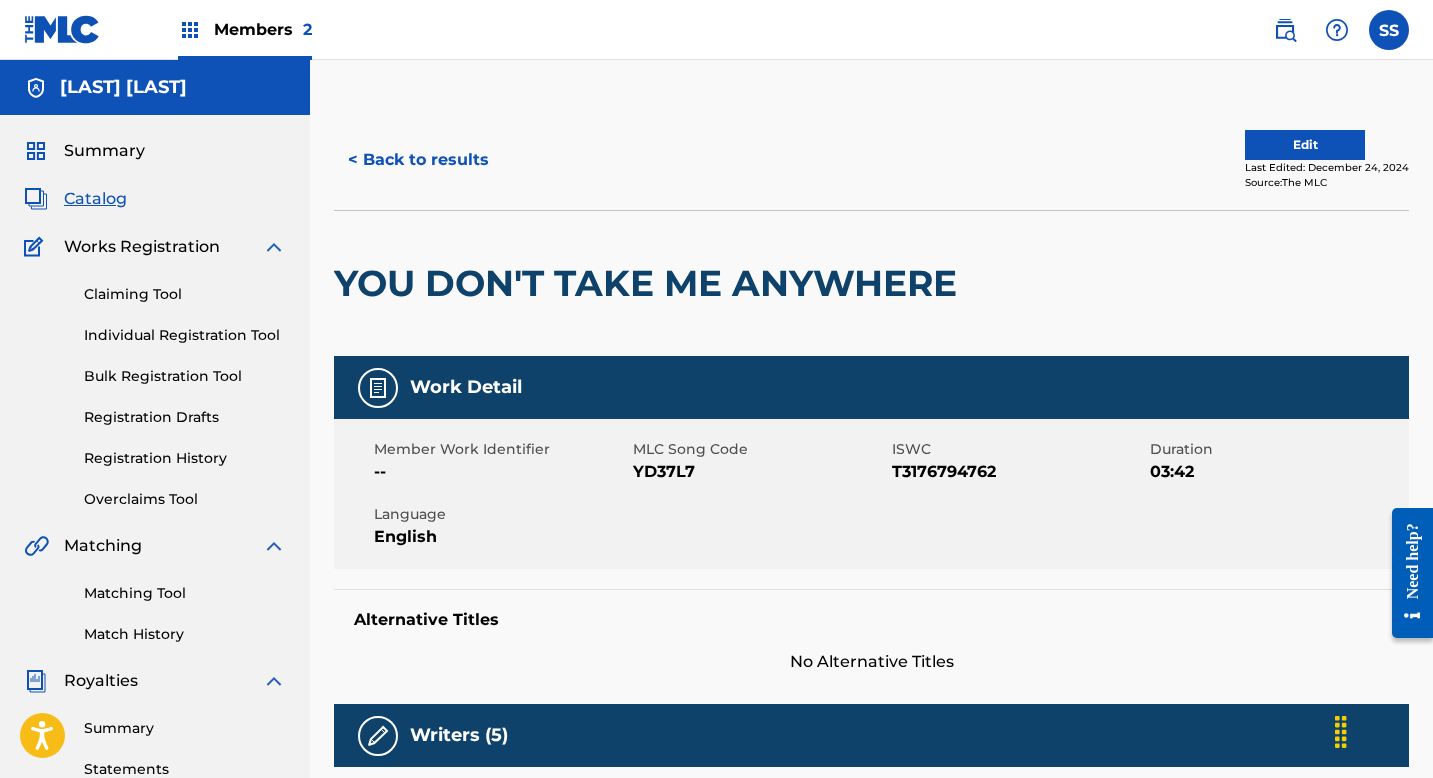 click on "Edit" at bounding box center [1305, 145] 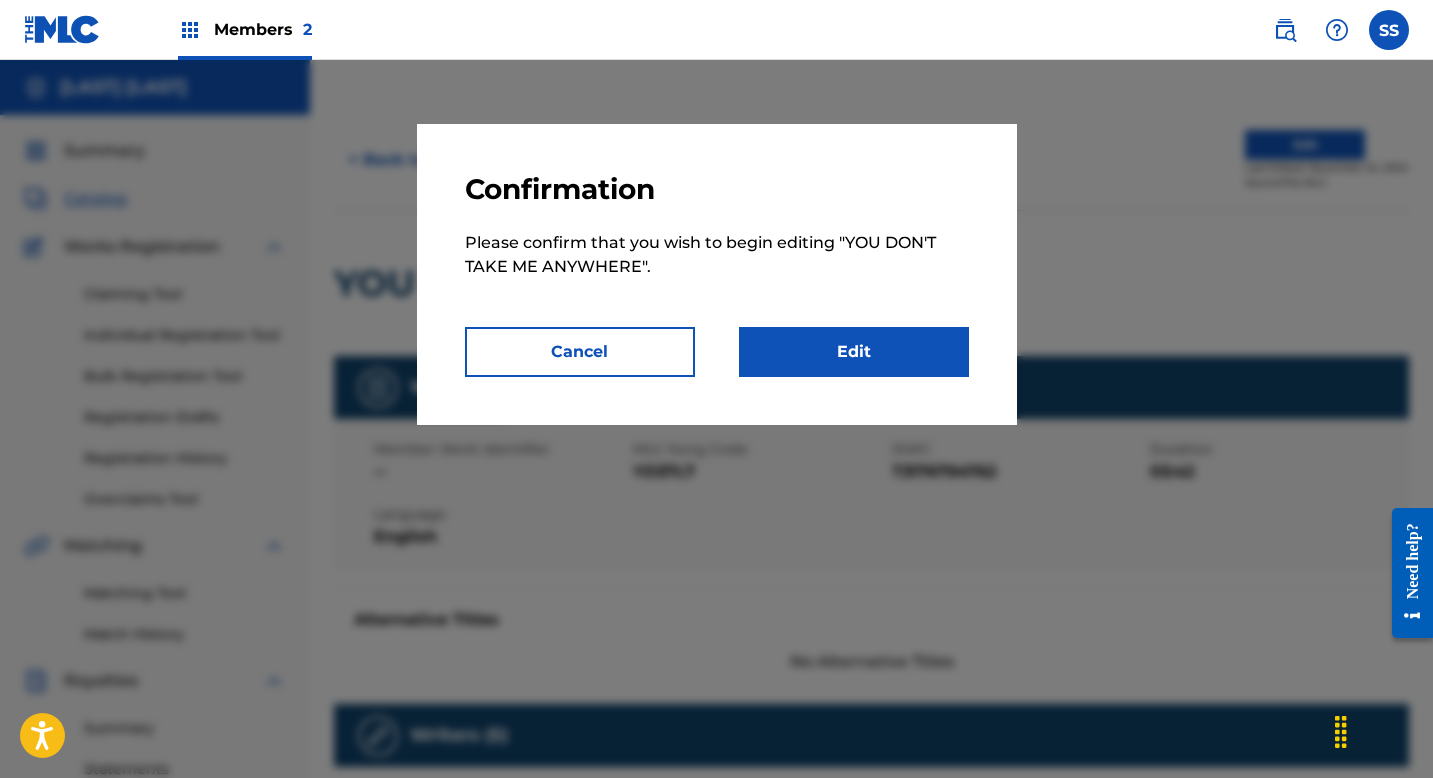 click on "Edit" at bounding box center (854, 352) 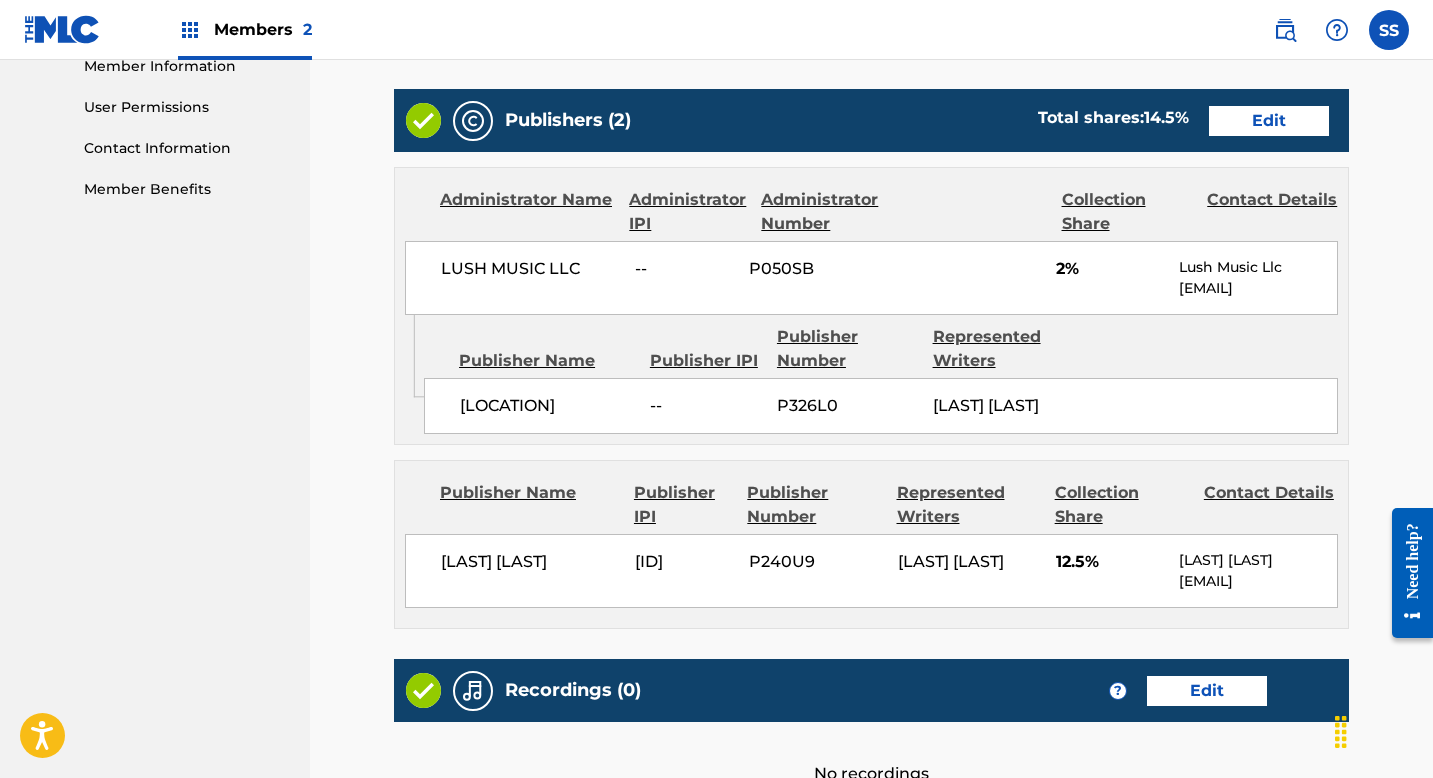 scroll, scrollTop: 954, scrollLeft: 0, axis: vertical 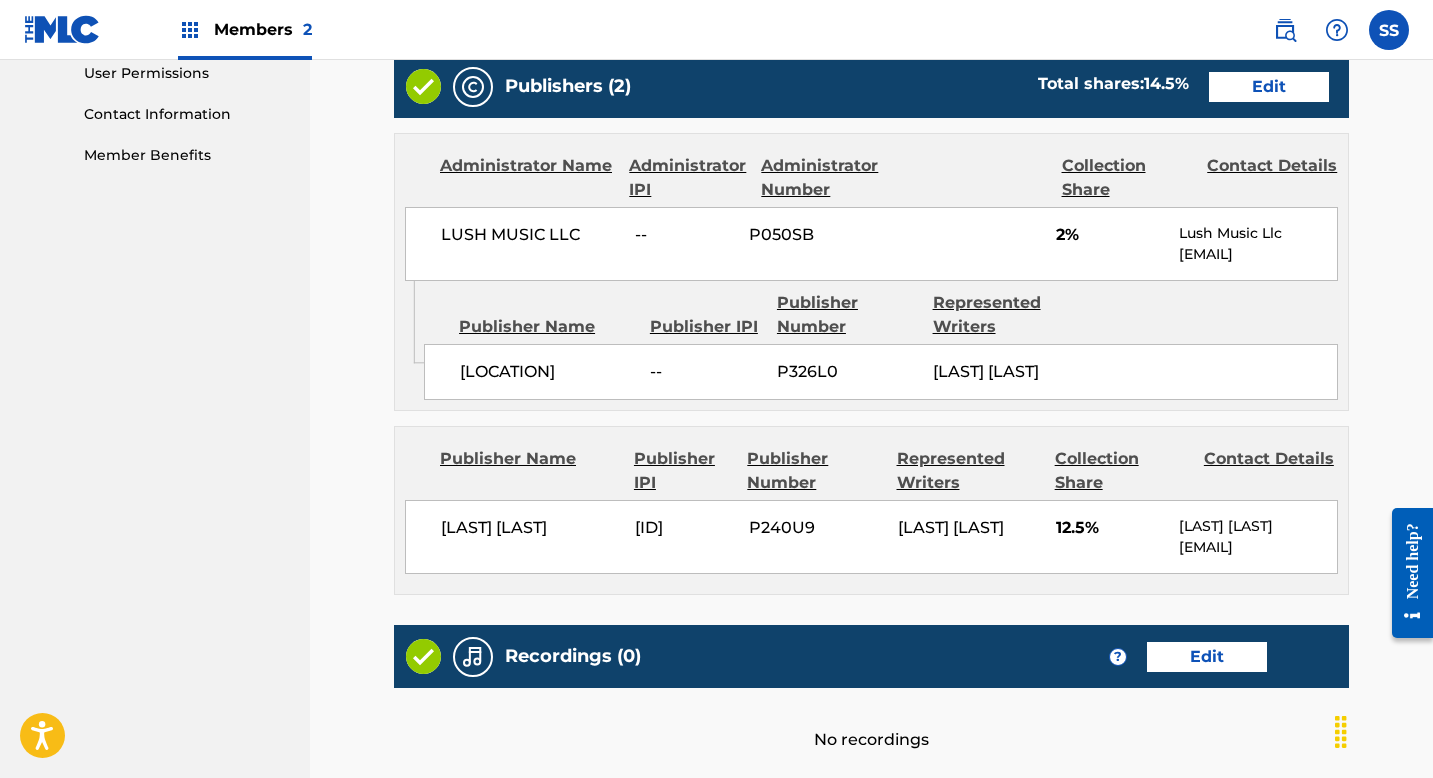 click on "Edit" at bounding box center (1269, 87) 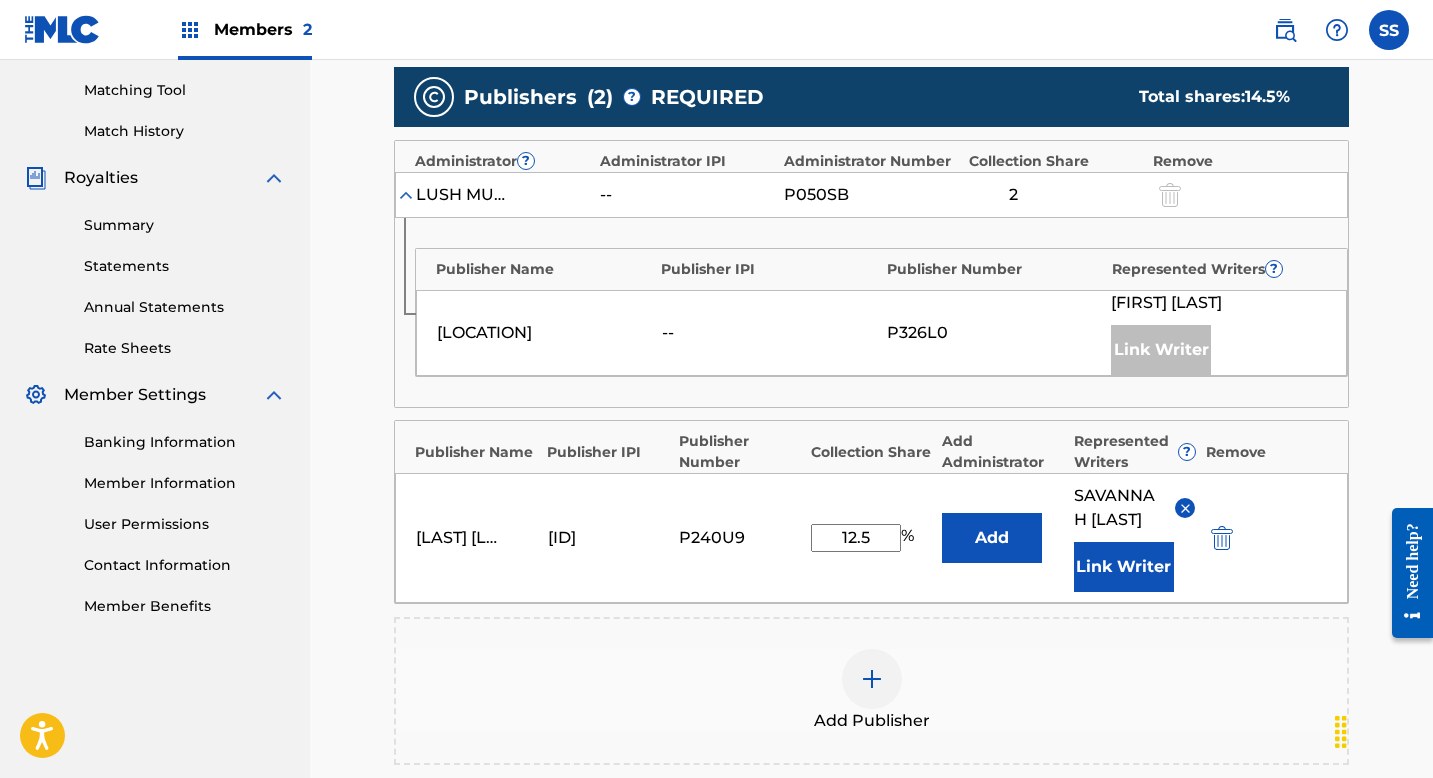 scroll, scrollTop: 649, scrollLeft: 0, axis: vertical 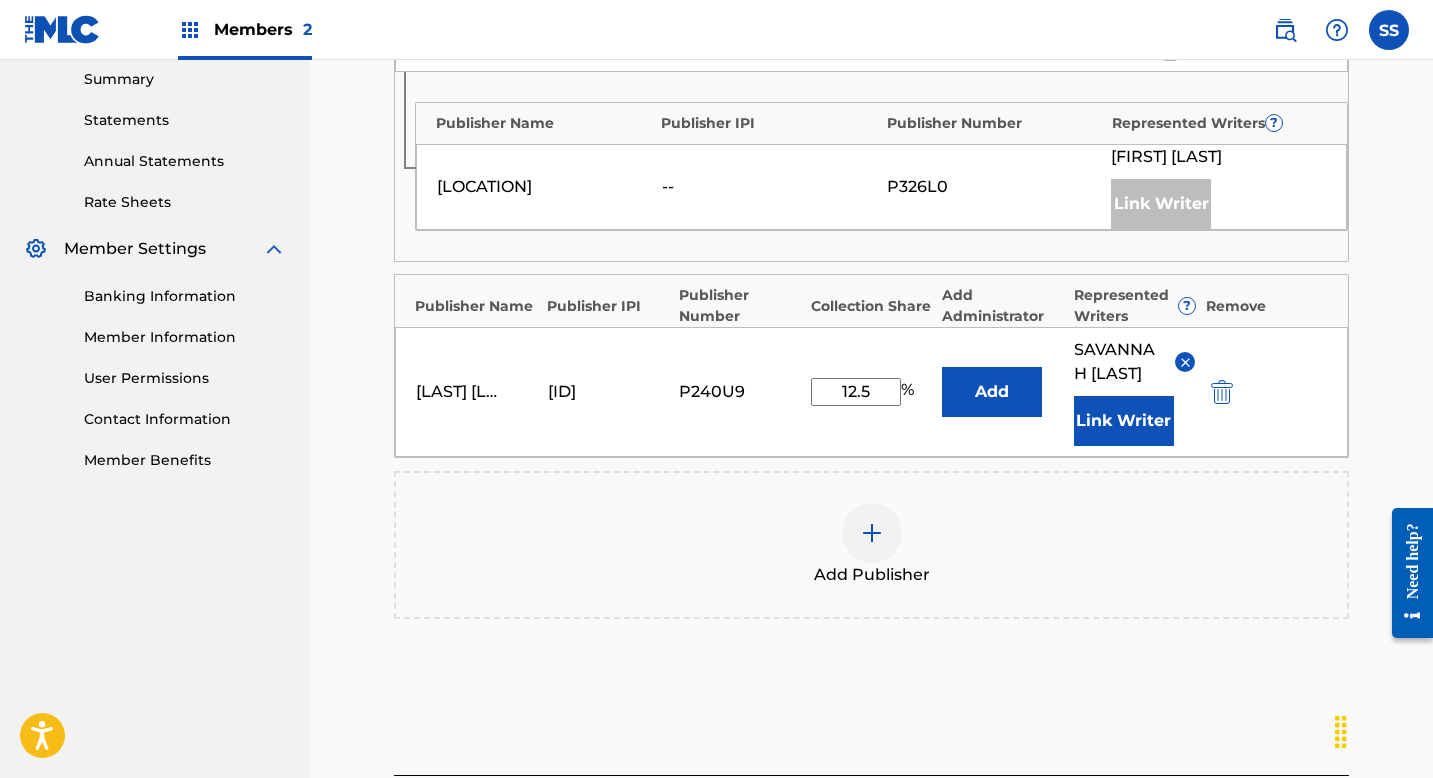 drag, startPoint x: 878, startPoint y: 400, endPoint x: 810, endPoint y: 400, distance: 68 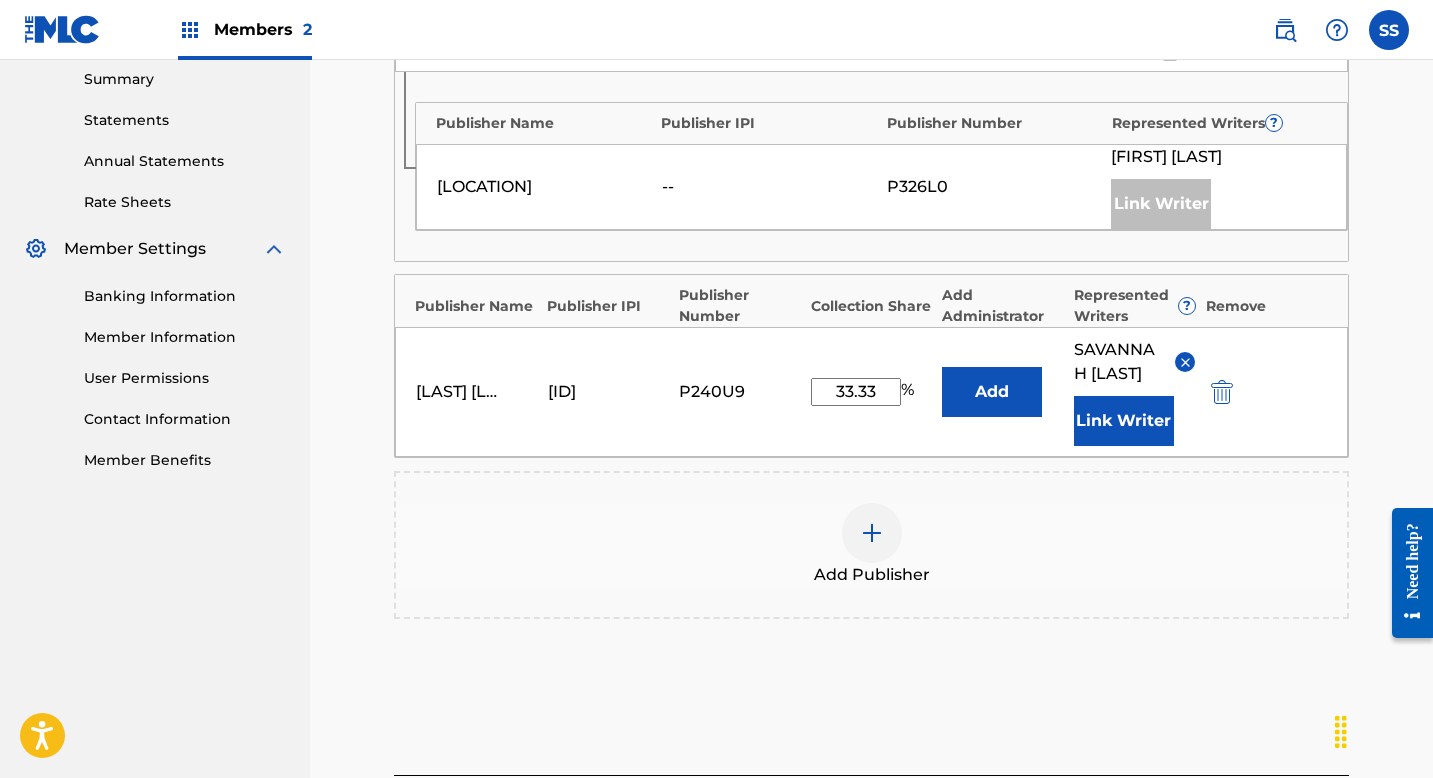 scroll, scrollTop: 865, scrollLeft: 0, axis: vertical 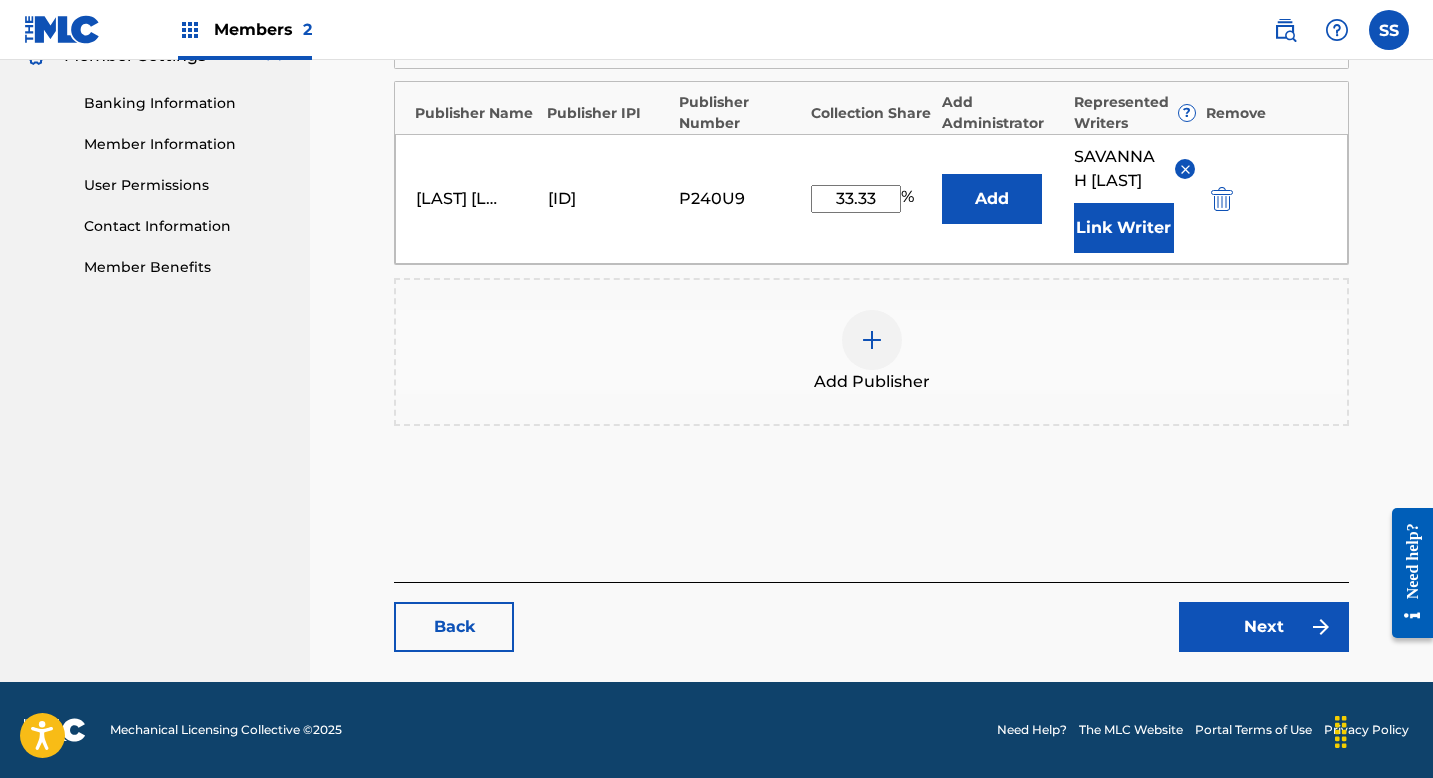 type on "33.33" 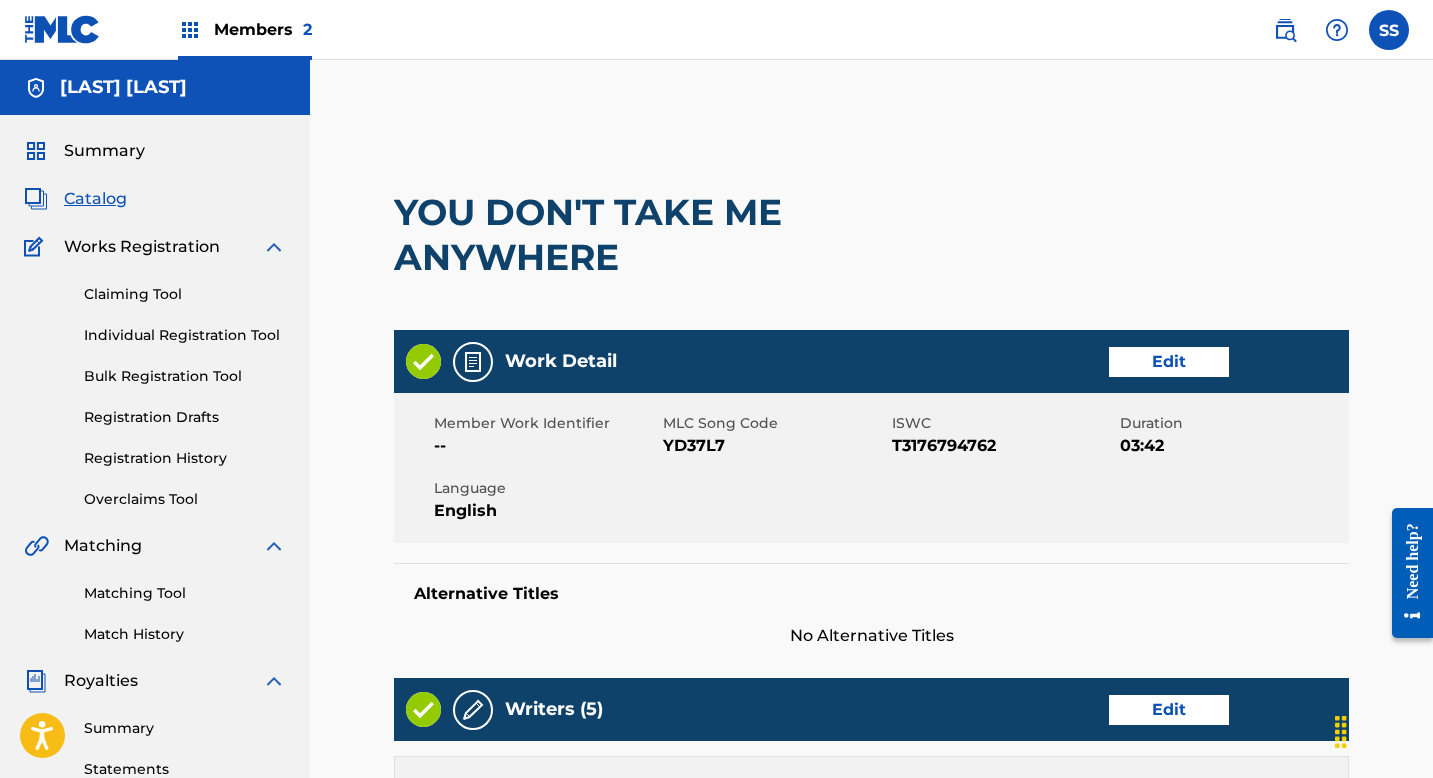 scroll, scrollTop: 1257, scrollLeft: 0, axis: vertical 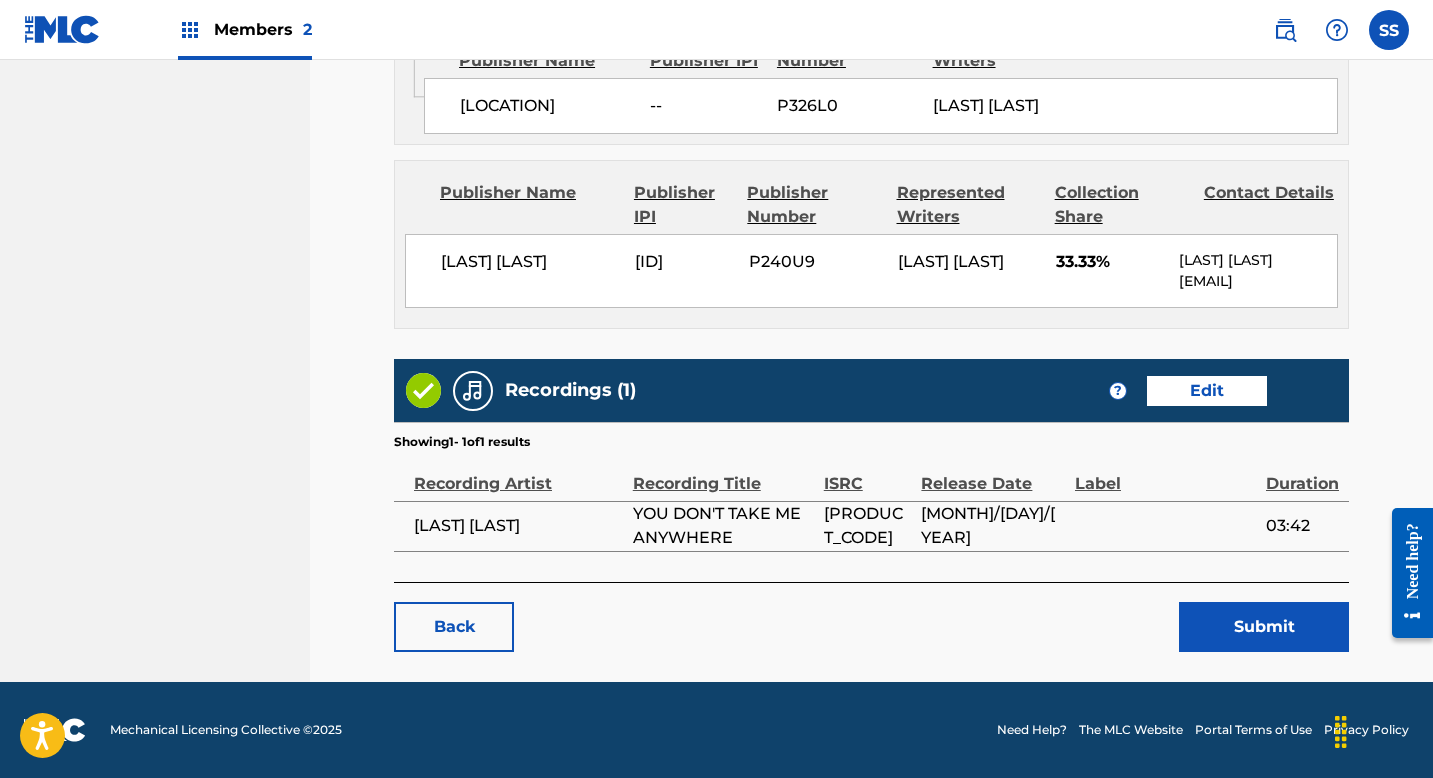 click on "Submit" at bounding box center (1264, 627) 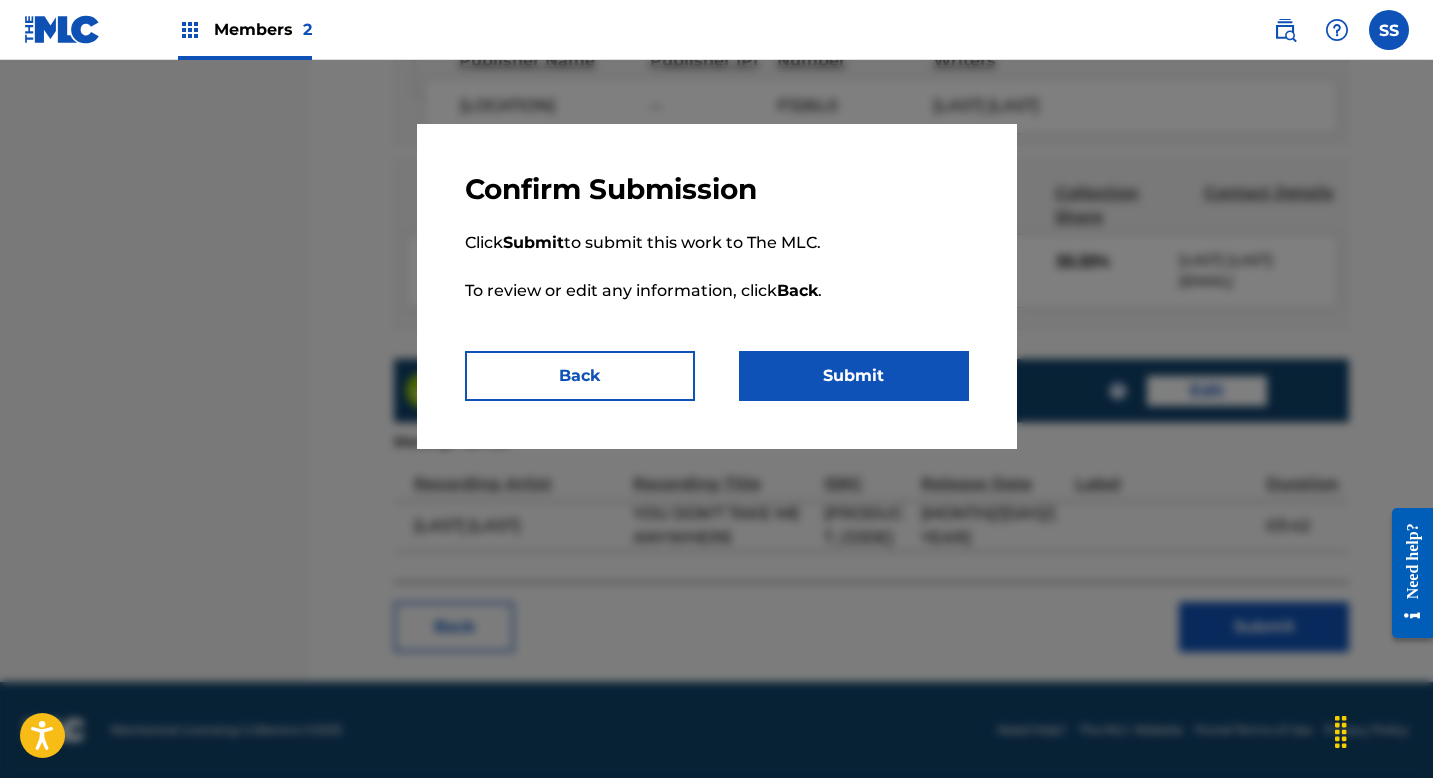 click on "Submit" at bounding box center [854, 376] 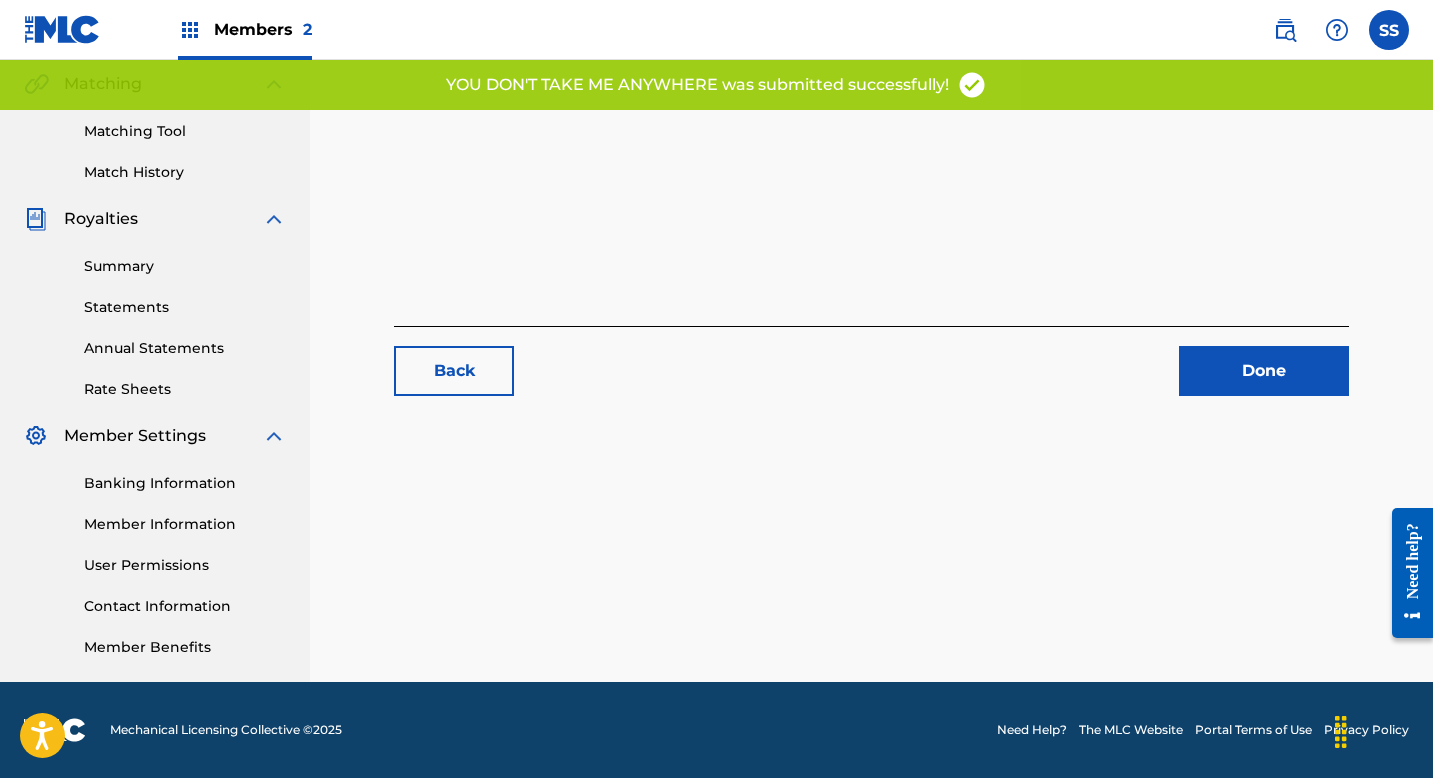 scroll, scrollTop: 0, scrollLeft: 0, axis: both 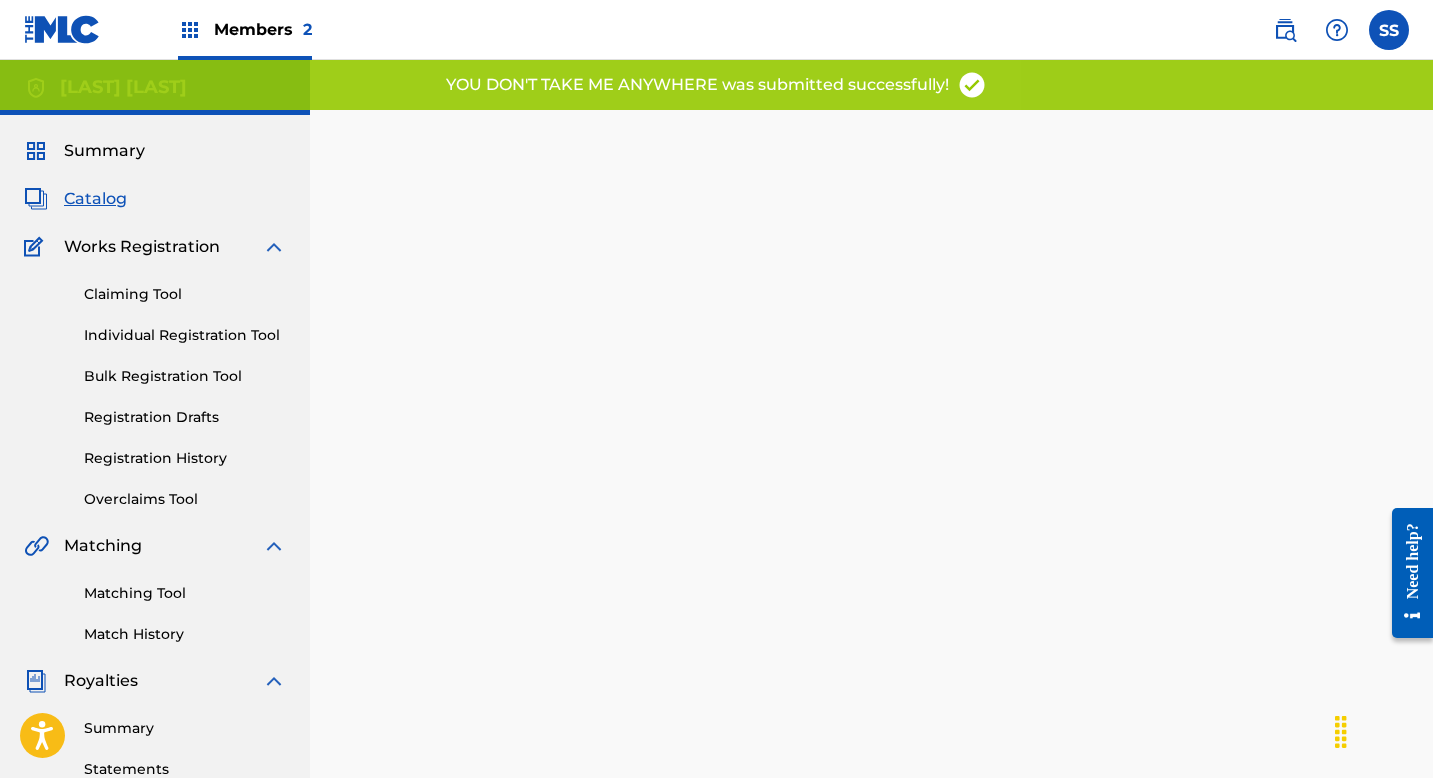 click on "Summary Catalog Works Registration Claiming Tool Individual Registration Tool Bulk Registration Tool Registration Drafts Registration History Overclaims Tool Matching Matching Tool Match History Royalties Summary Statements Annual Statements Rate Sheets Member Settings Banking Information Member Information User Permissions Contact Information Member Benefits" at bounding box center [155, 629] 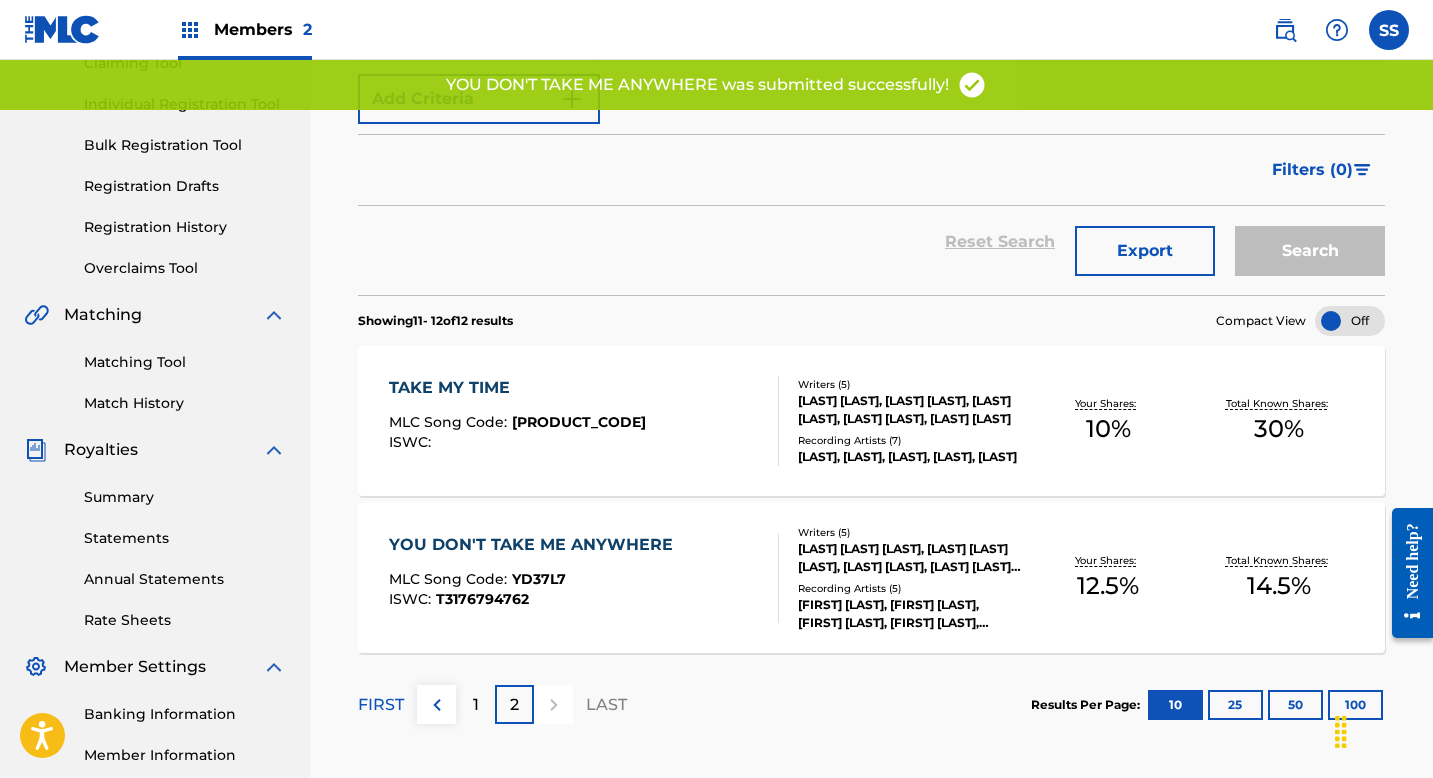 scroll, scrollTop: 233, scrollLeft: 0, axis: vertical 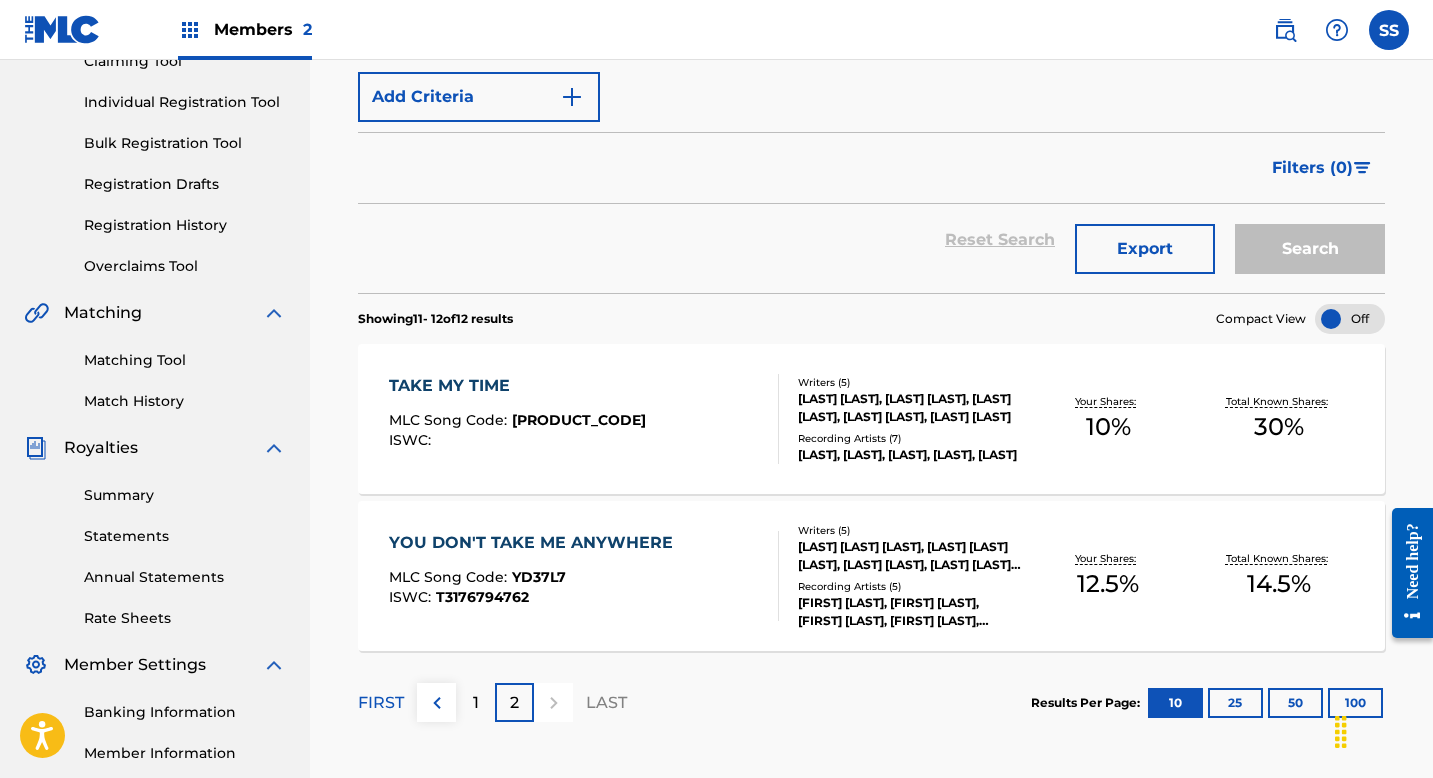 click on "1" at bounding box center (476, 703) 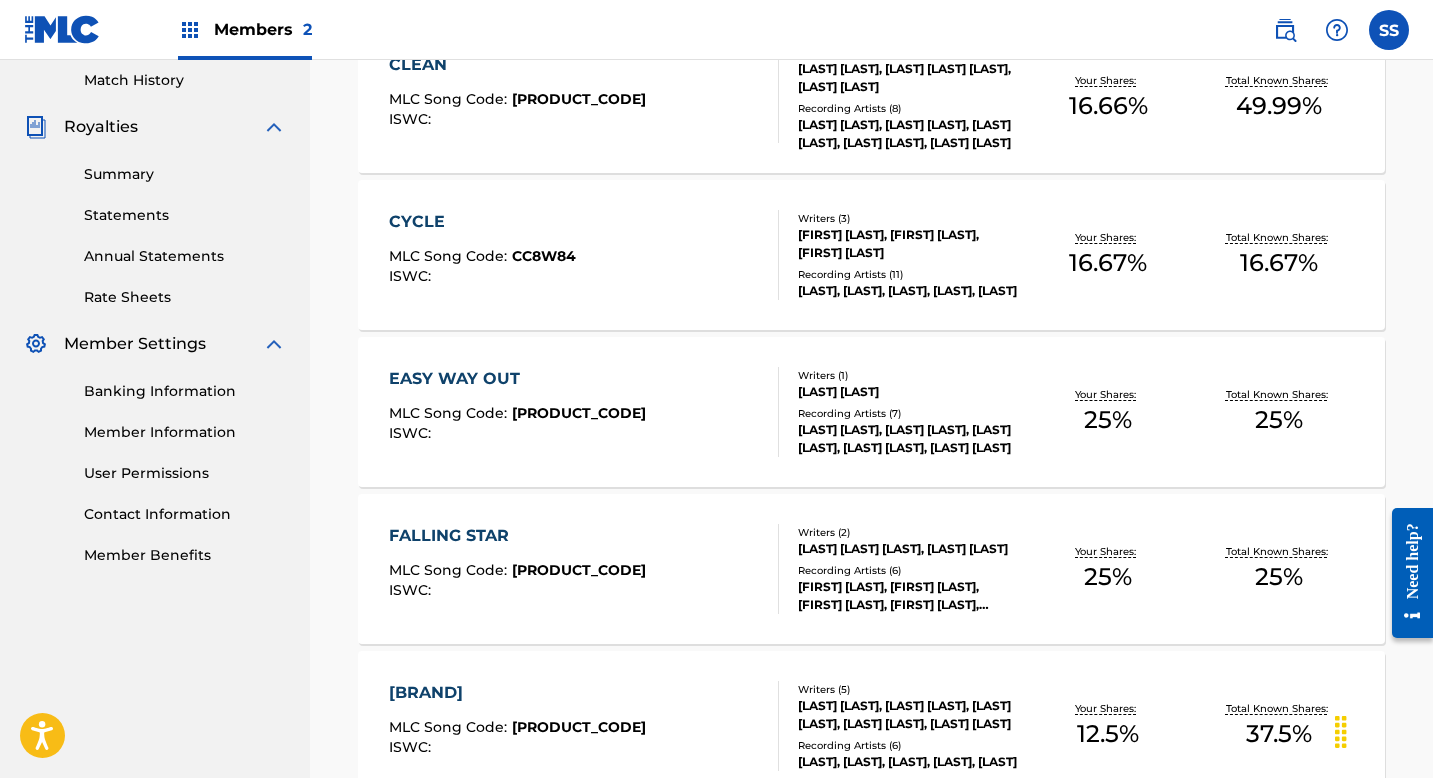 scroll, scrollTop: 416, scrollLeft: 0, axis: vertical 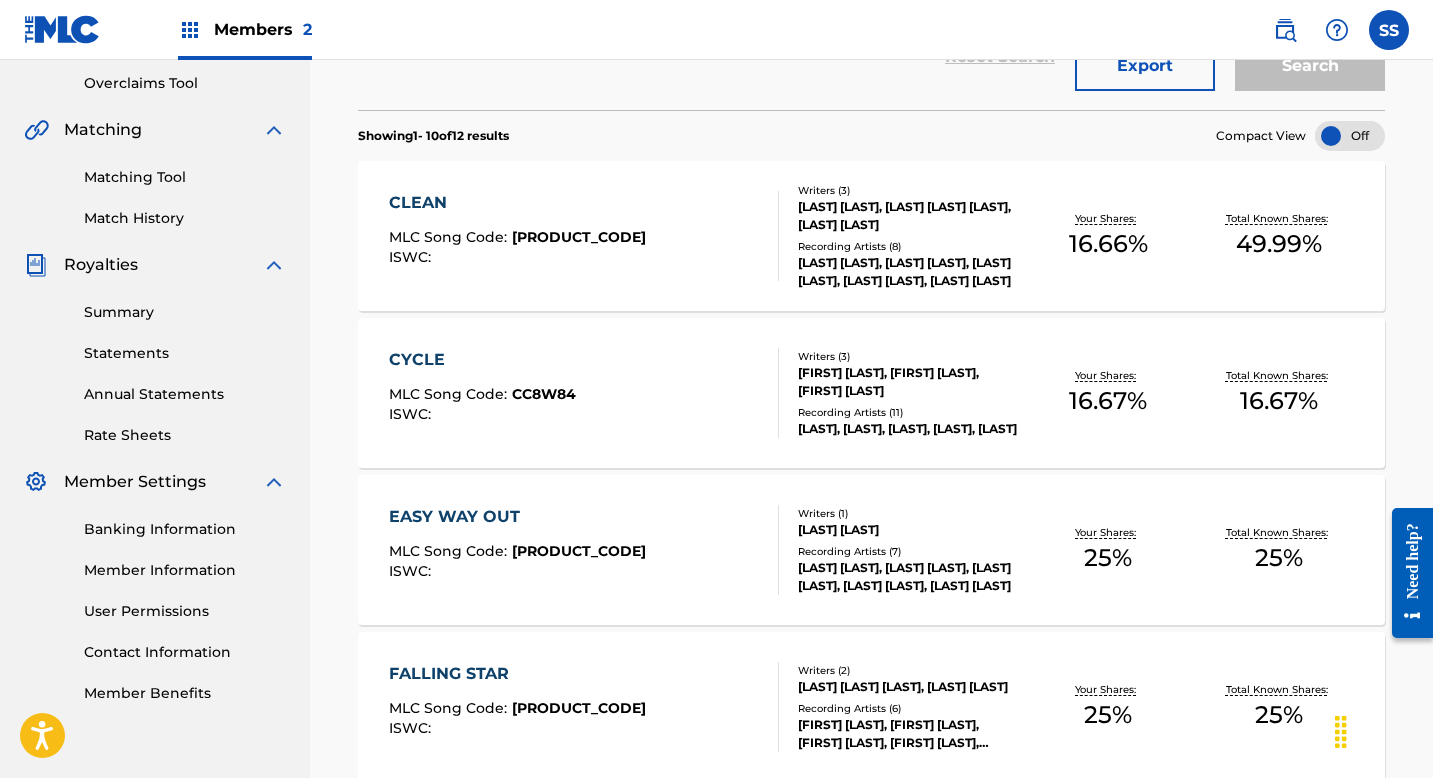 click on "CYCLE MLC Song Code : CC8W84 ISWC : Writers ( 3 ) [FIRST] [LAST], [FIRST] [LAST], [FIRST] [LAST] Recording Artists ( 11 ) [FIRST] [LAST], [FIRST] [LAST], [FIRST] [LAST], [FIRST] [LAST], [FIRST] [LAST] Your Shares: 16.67 % Total Known Shares: 16.67 %" at bounding box center (871, 393) 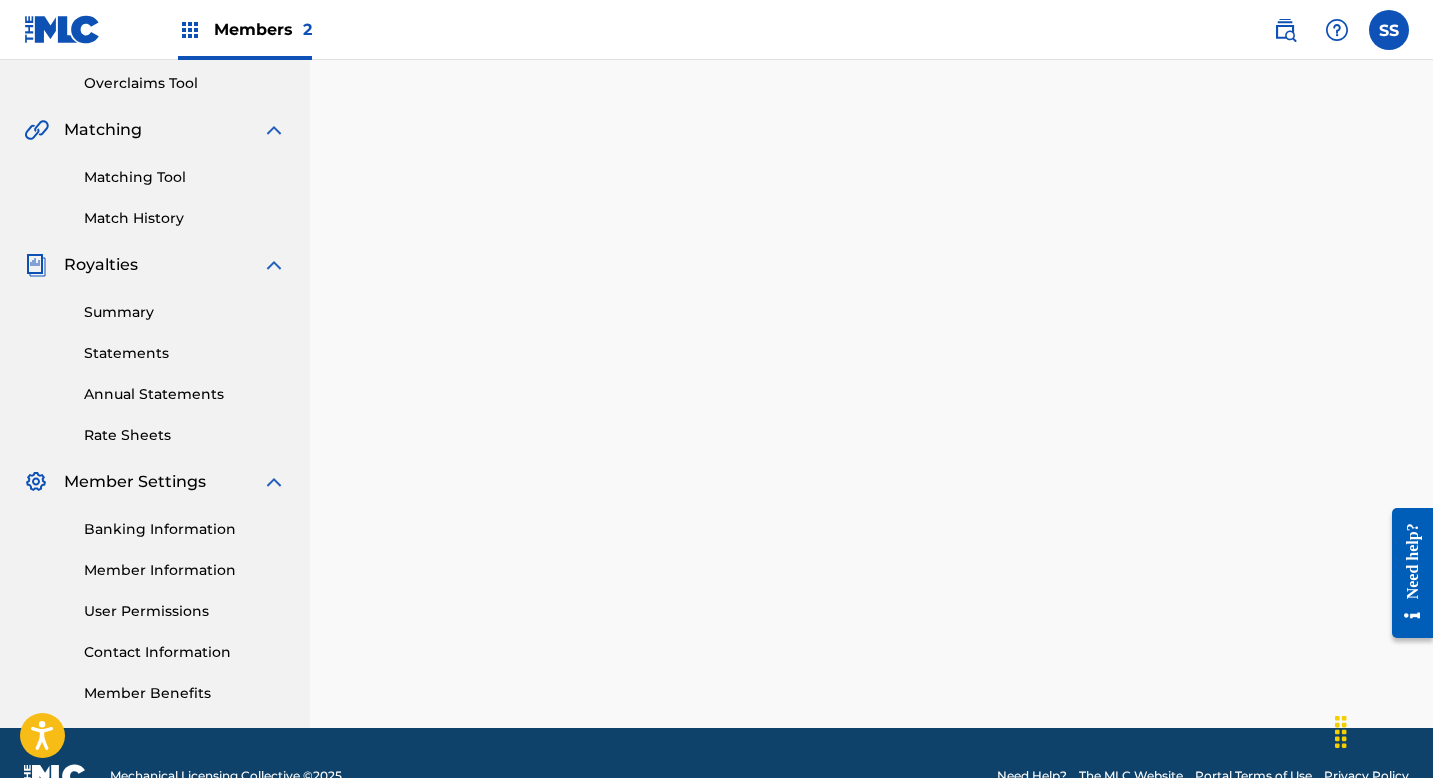scroll, scrollTop: 0, scrollLeft: 0, axis: both 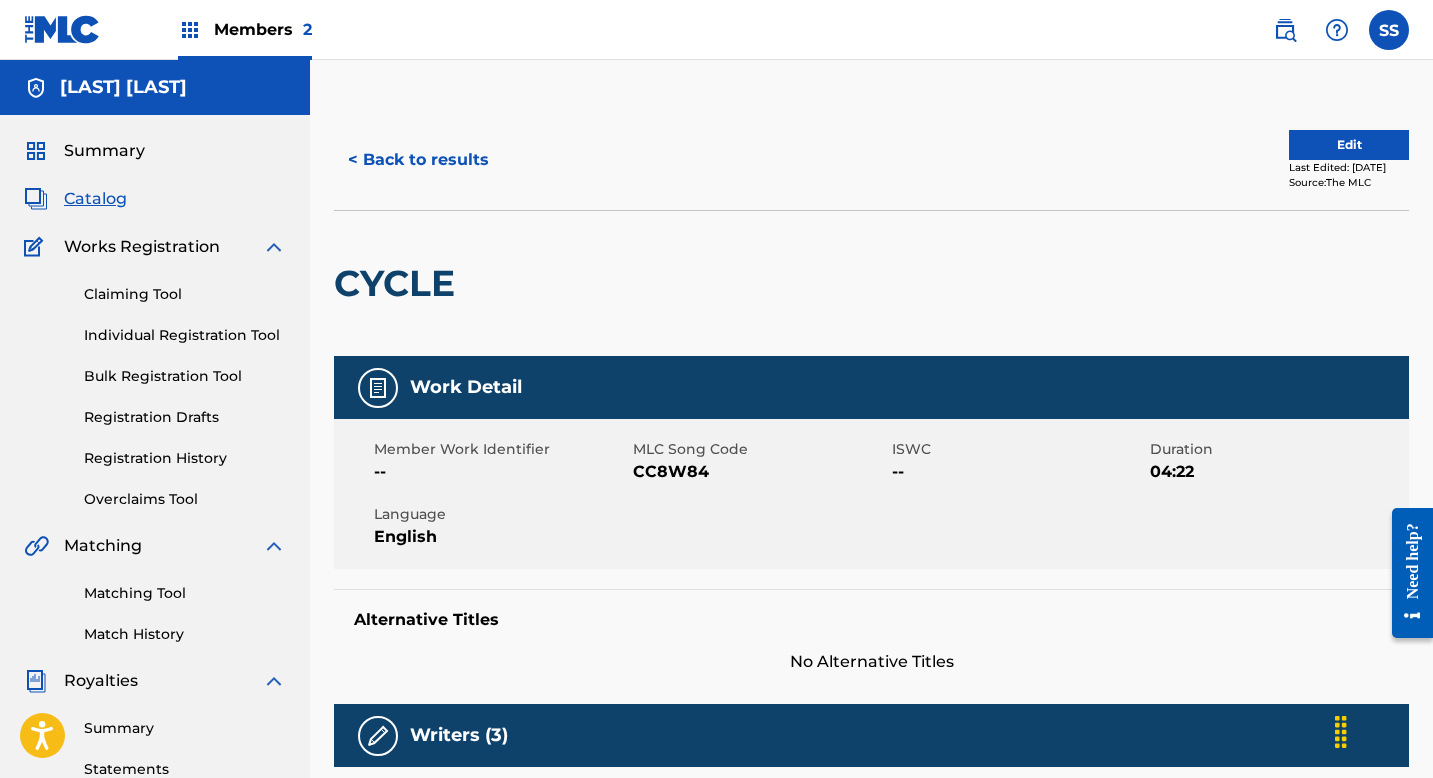 click on "Edit" at bounding box center (1349, 145) 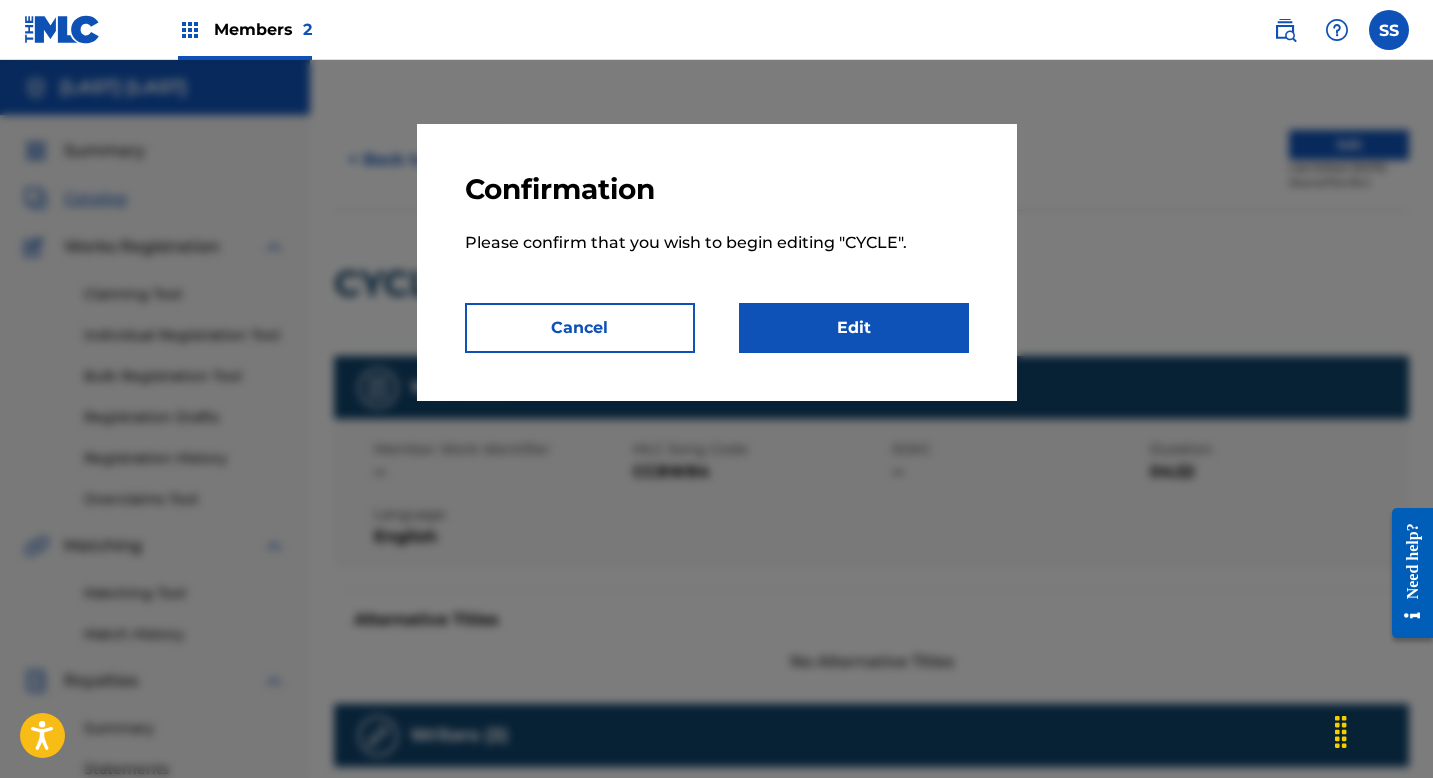 click on "Edit" at bounding box center [854, 328] 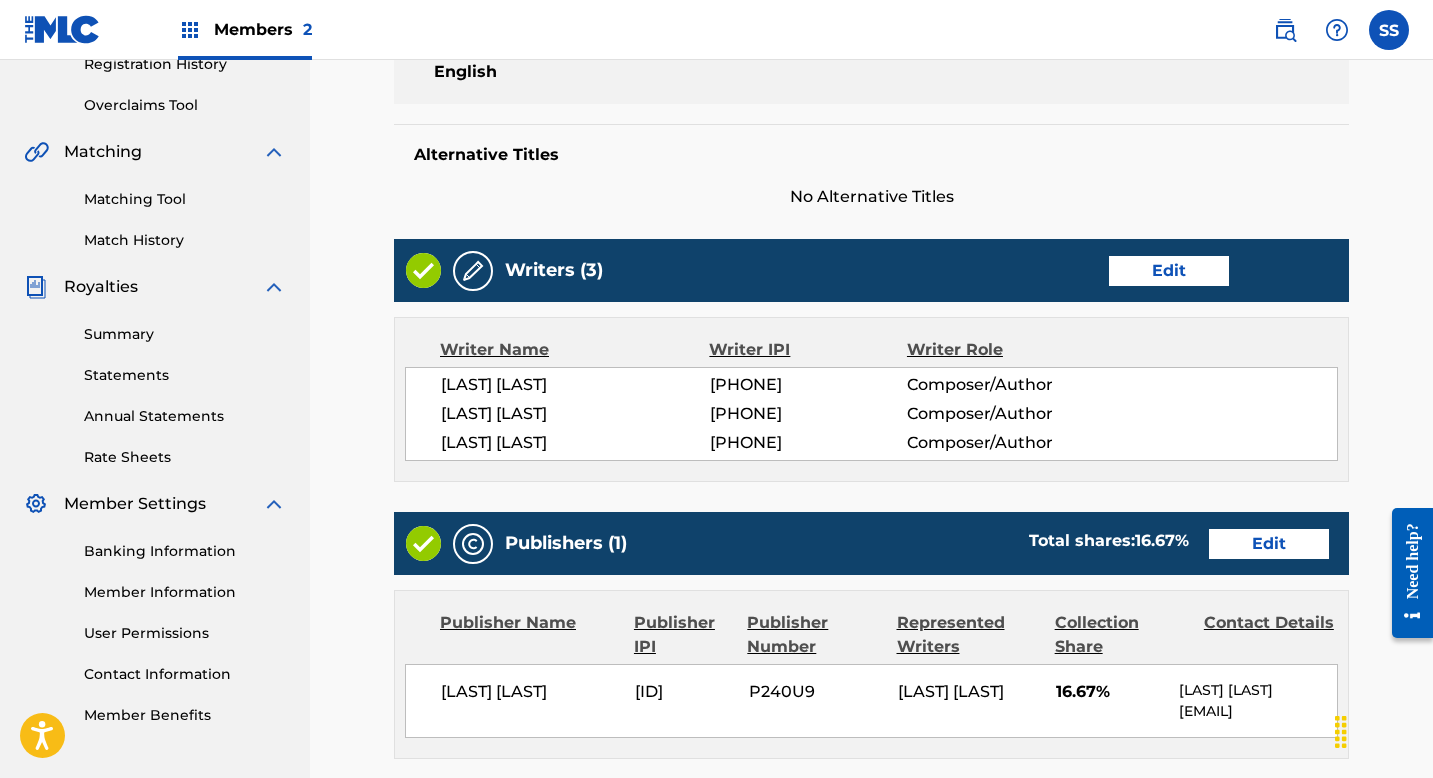 scroll, scrollTop: 598, scrollLeft: 0, axis: vertical 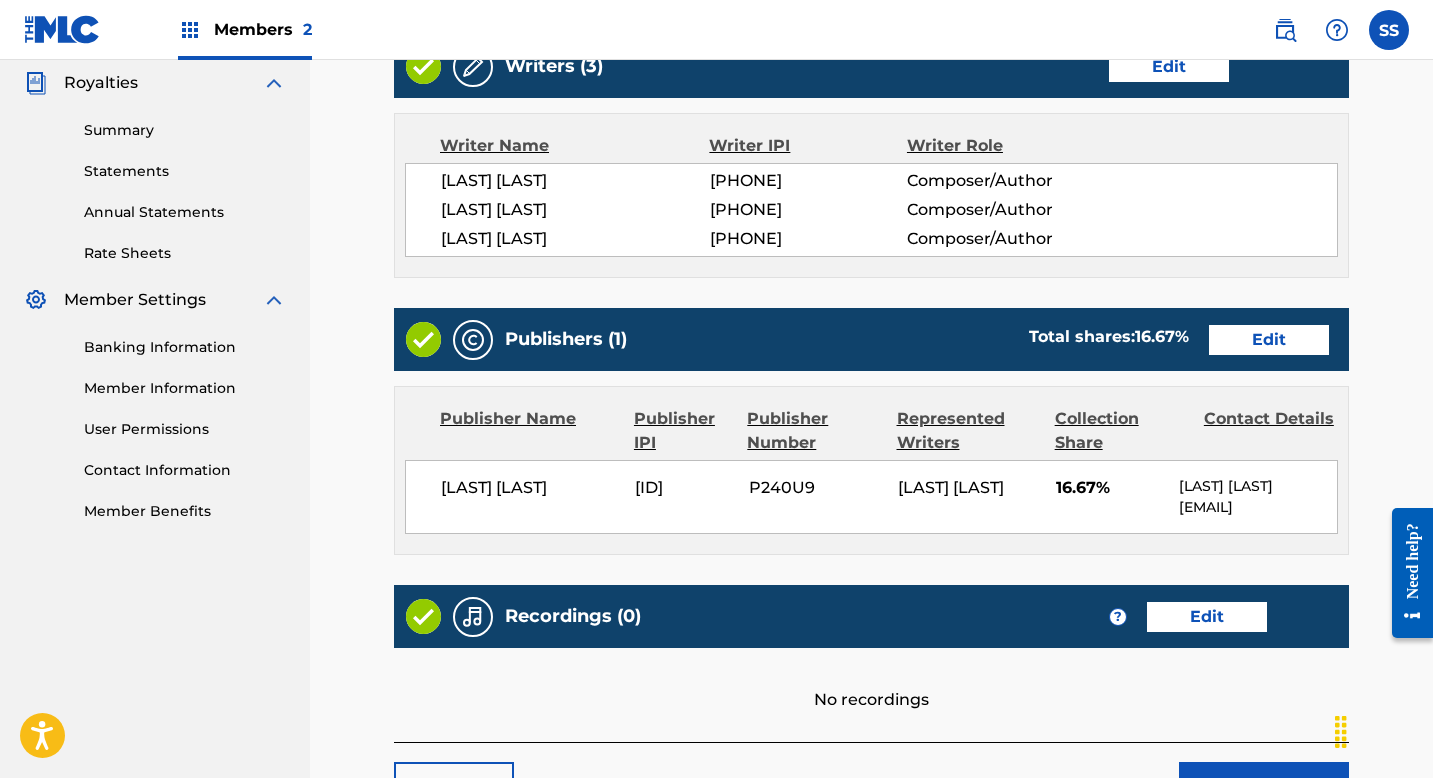 click on "Edit" at bounding box center (1269, 340) 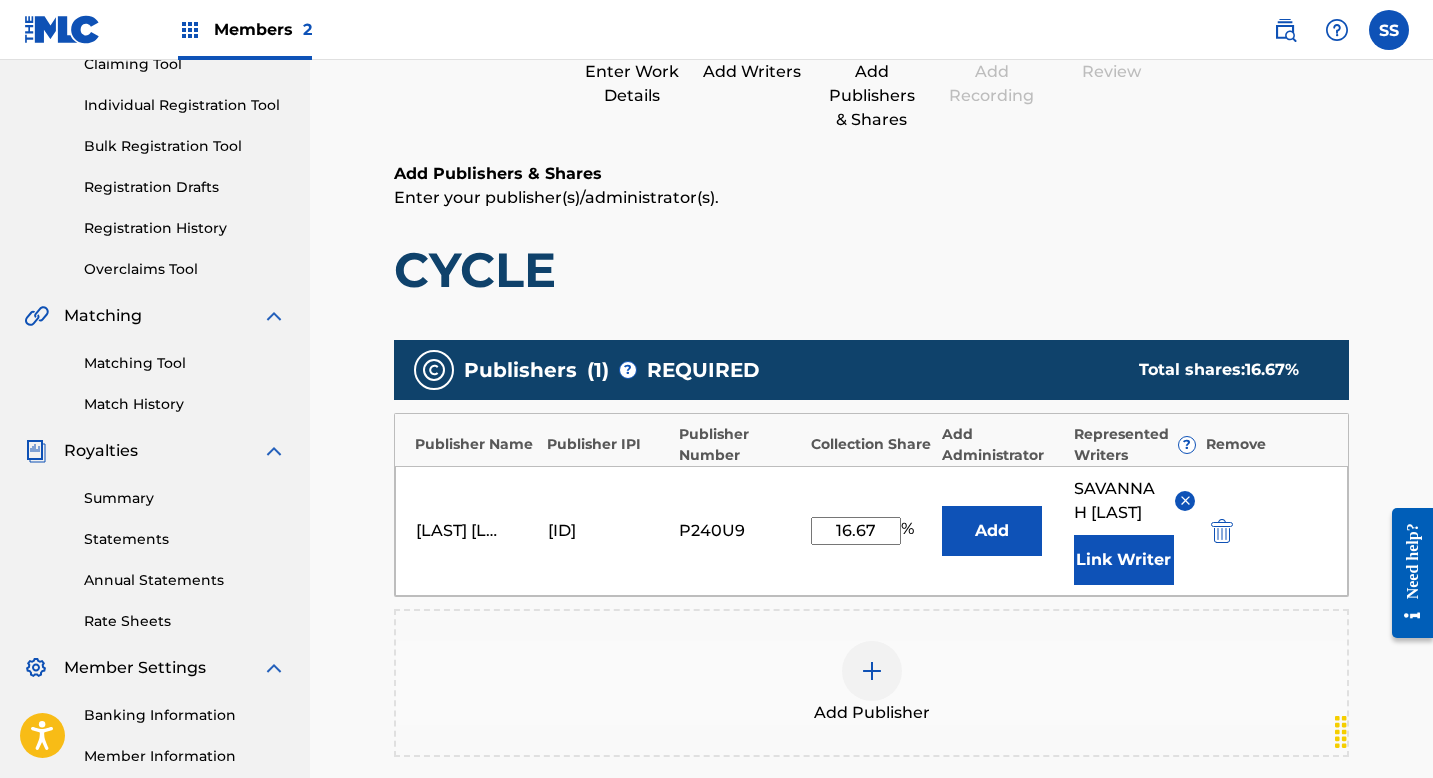scroll, scrollTop: 476, scrollLeft: 0, axis: vertical 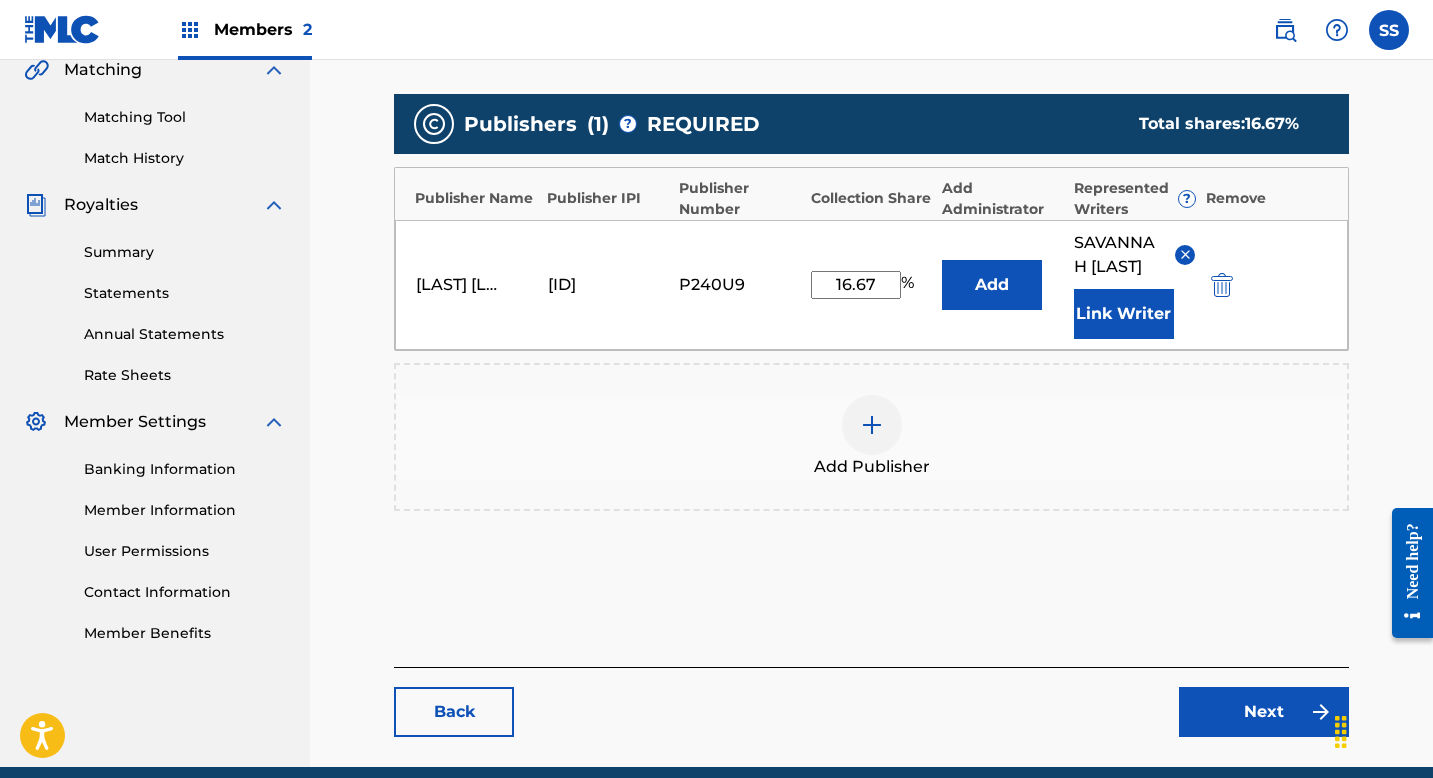 drag, startPoint x: 881, startPoint y: 298, endPoint x: 783, endPoint y: 298, distance: 98 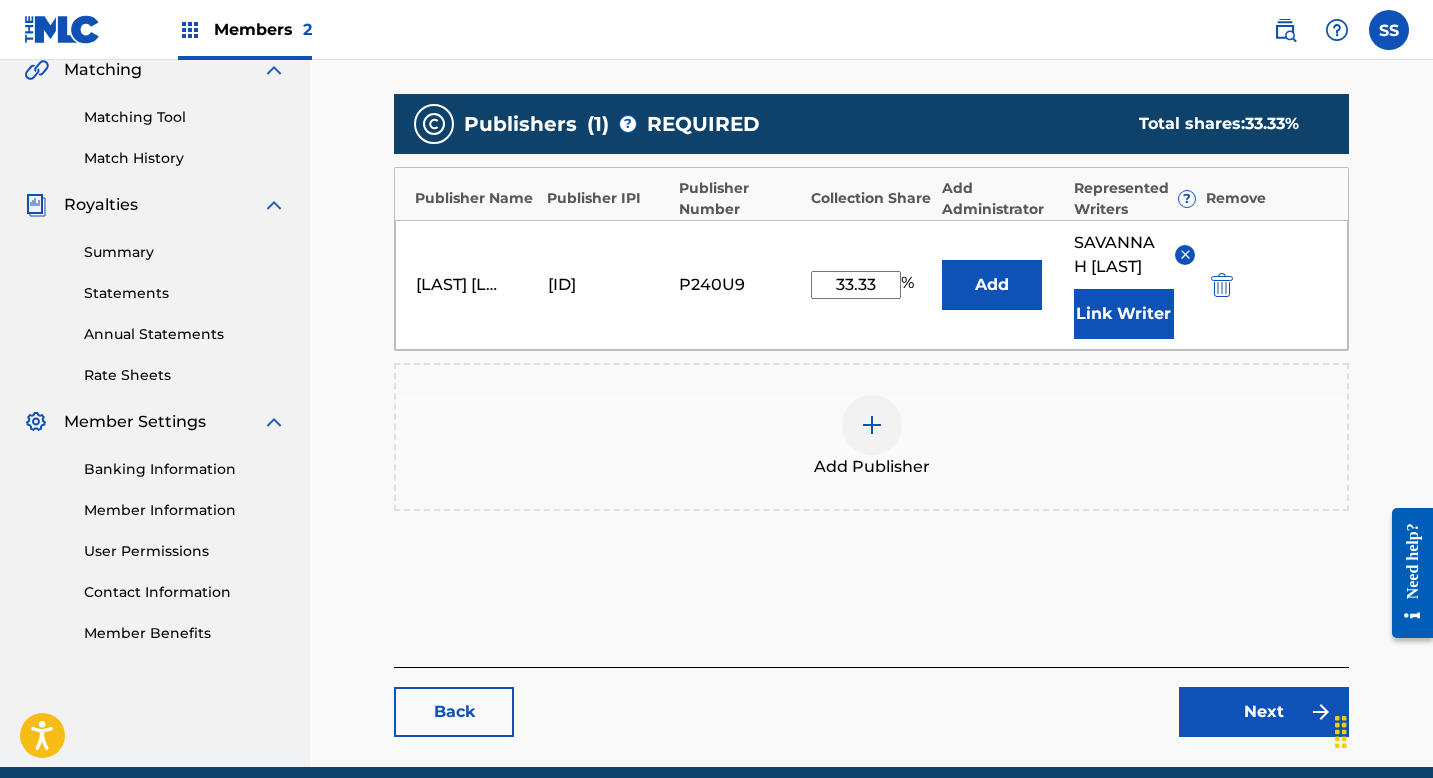type on "33.33" 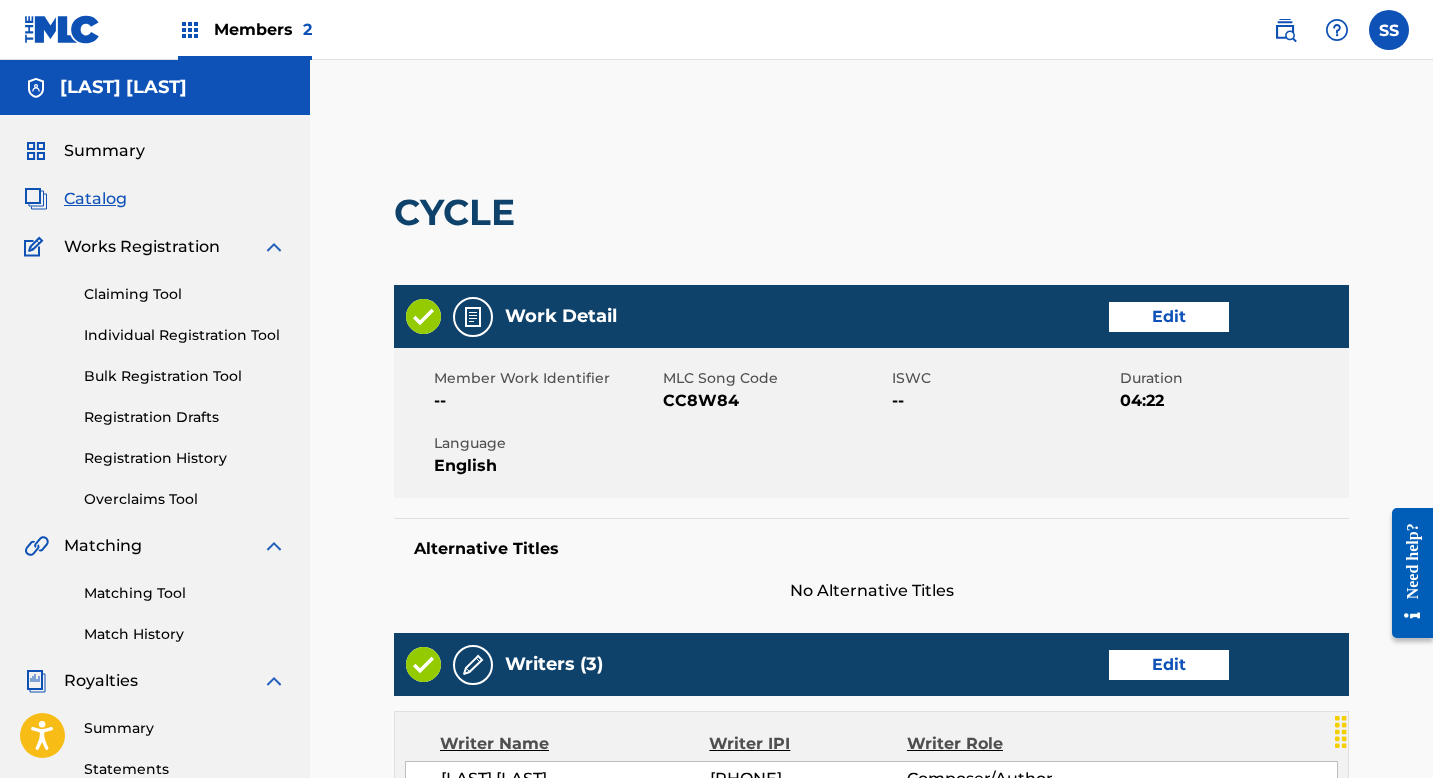 scroll, scrollTop: 892, scrollLeft: 0, axis: vertical 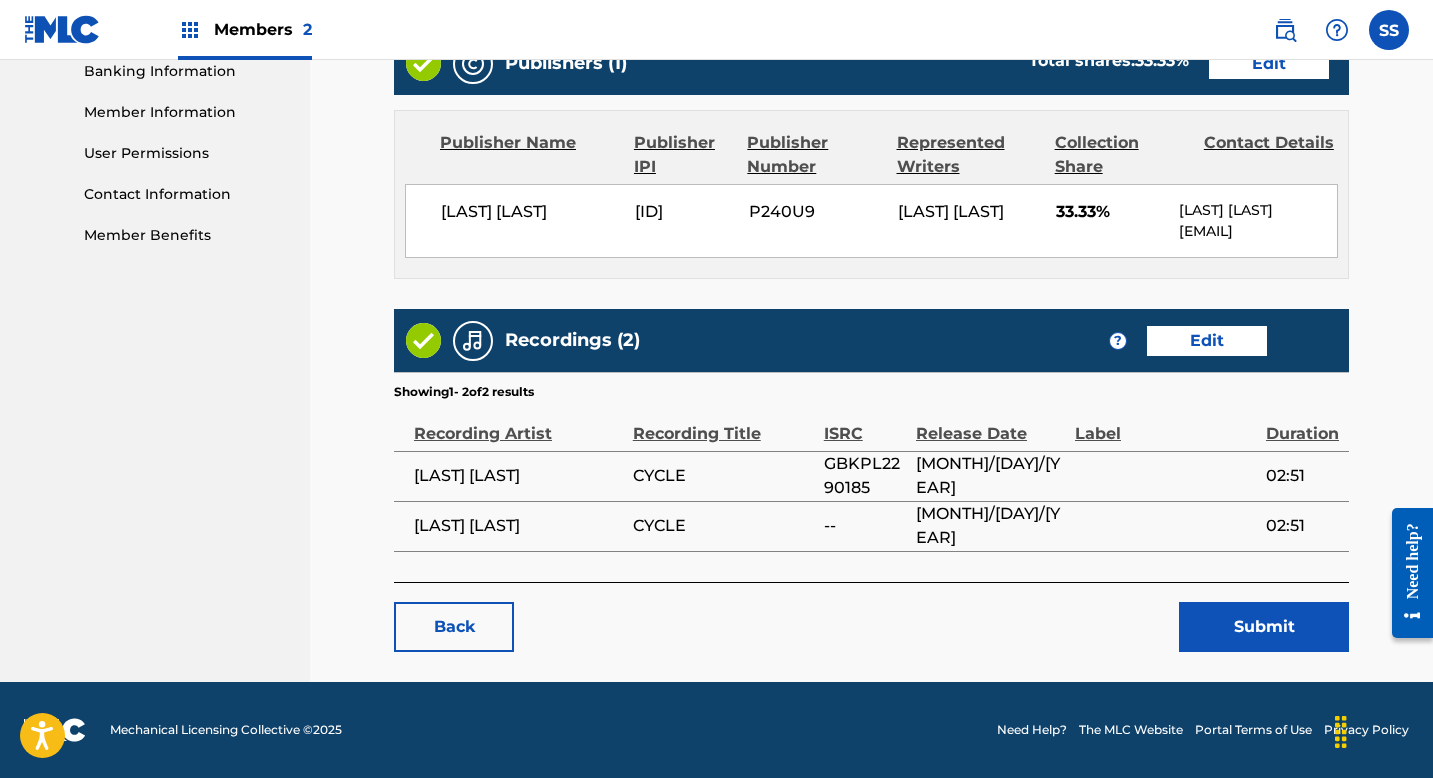 click on "Submit" at bounding box center [1264, 627] 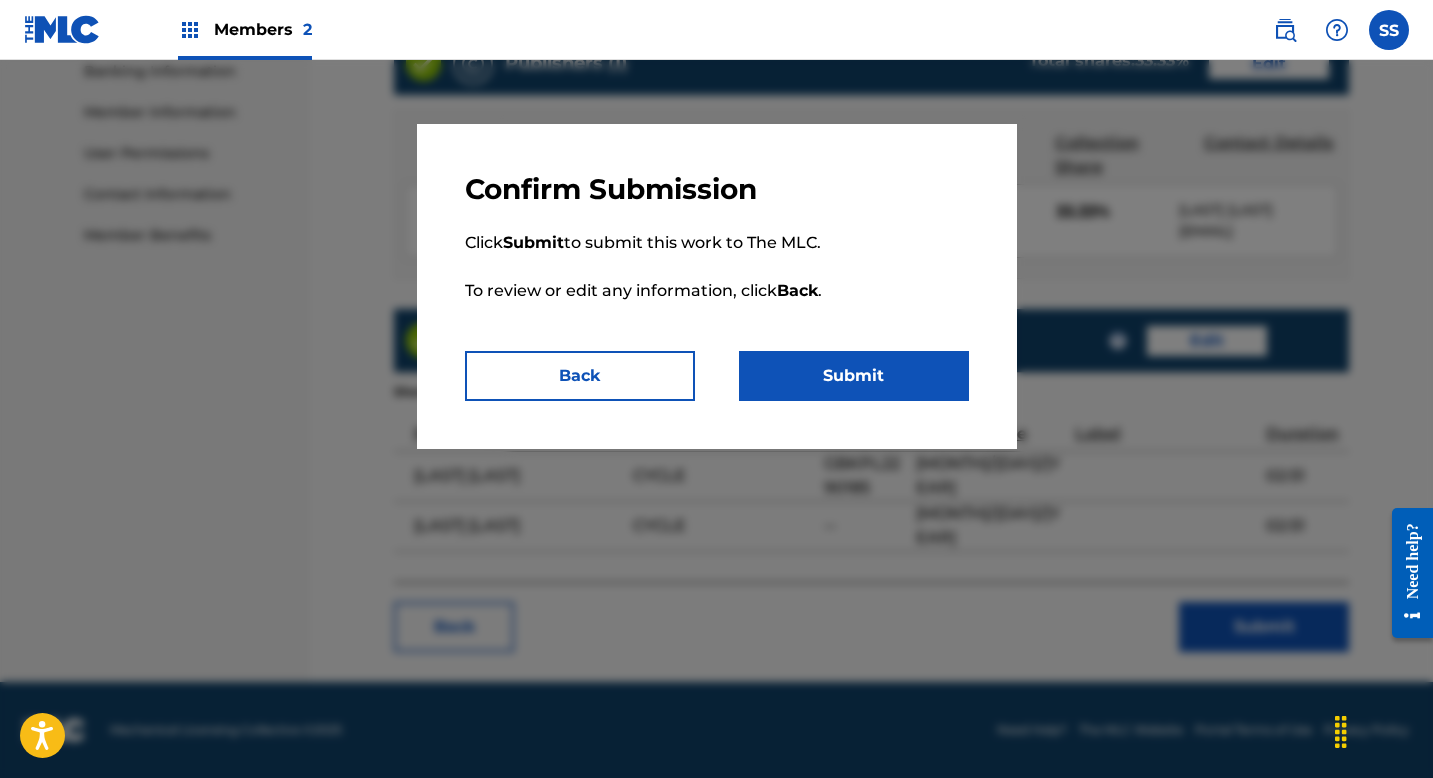 click on "Submit" at bounding box center [854, 376] 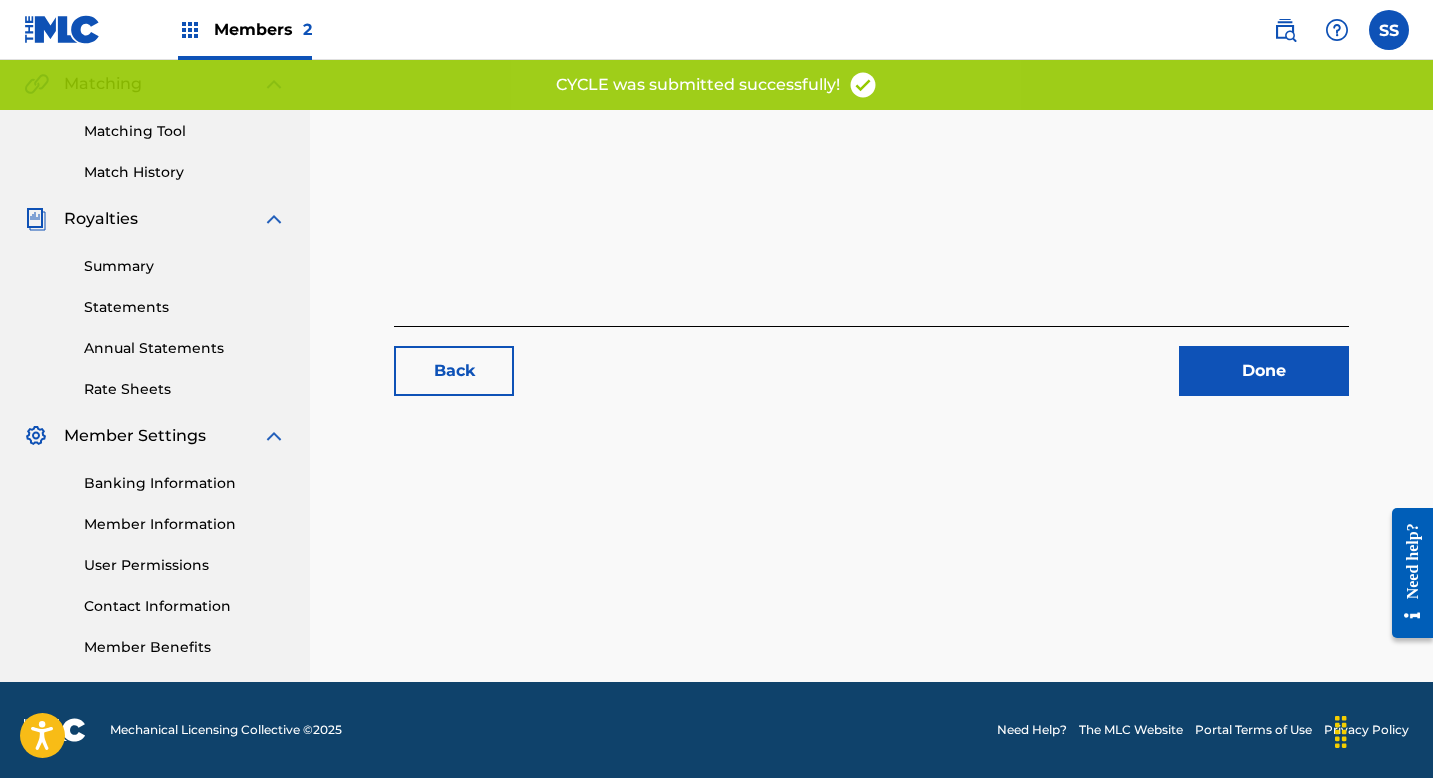 scroll, scrollTop: 0, scrollLeft: 0, axis: both 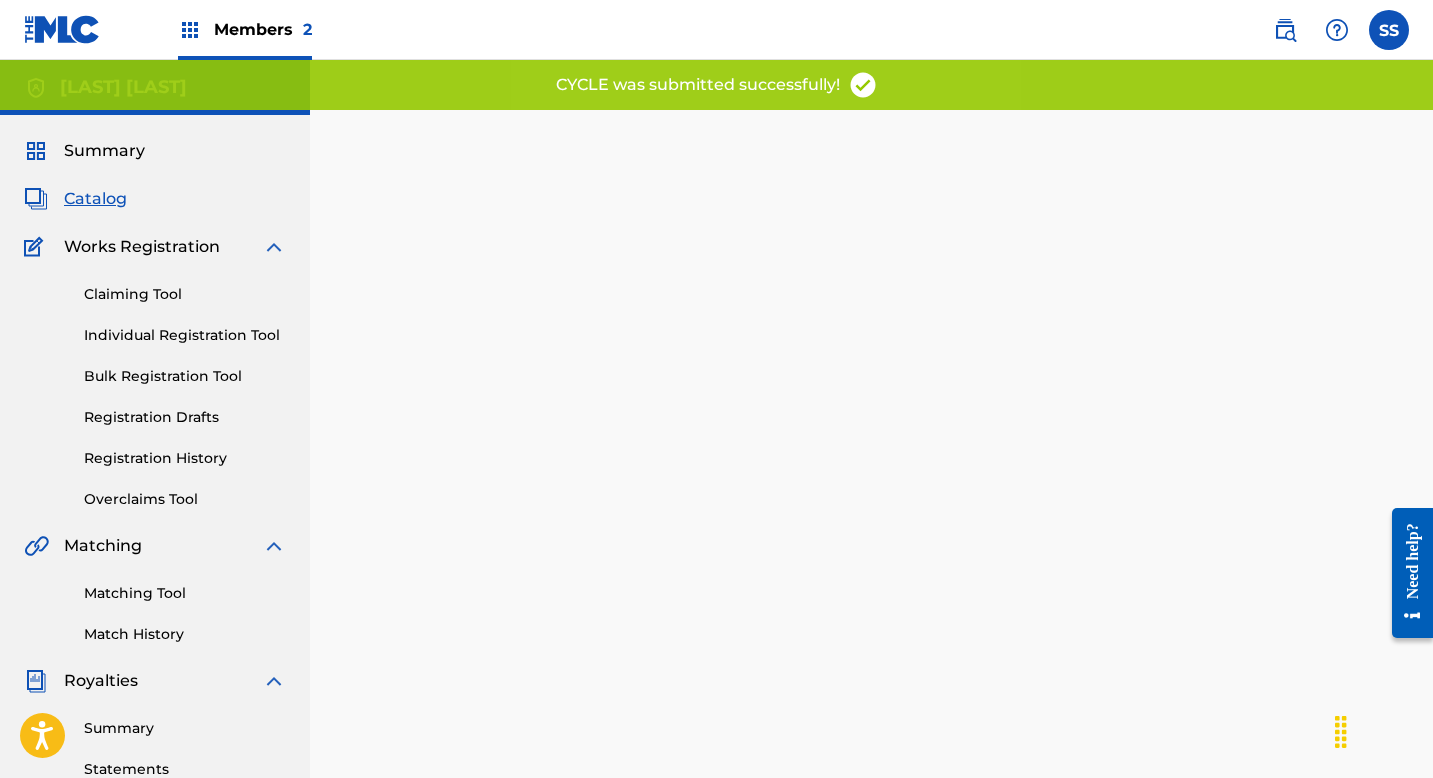 click on "Catalog" at bounding box center [95, 199] 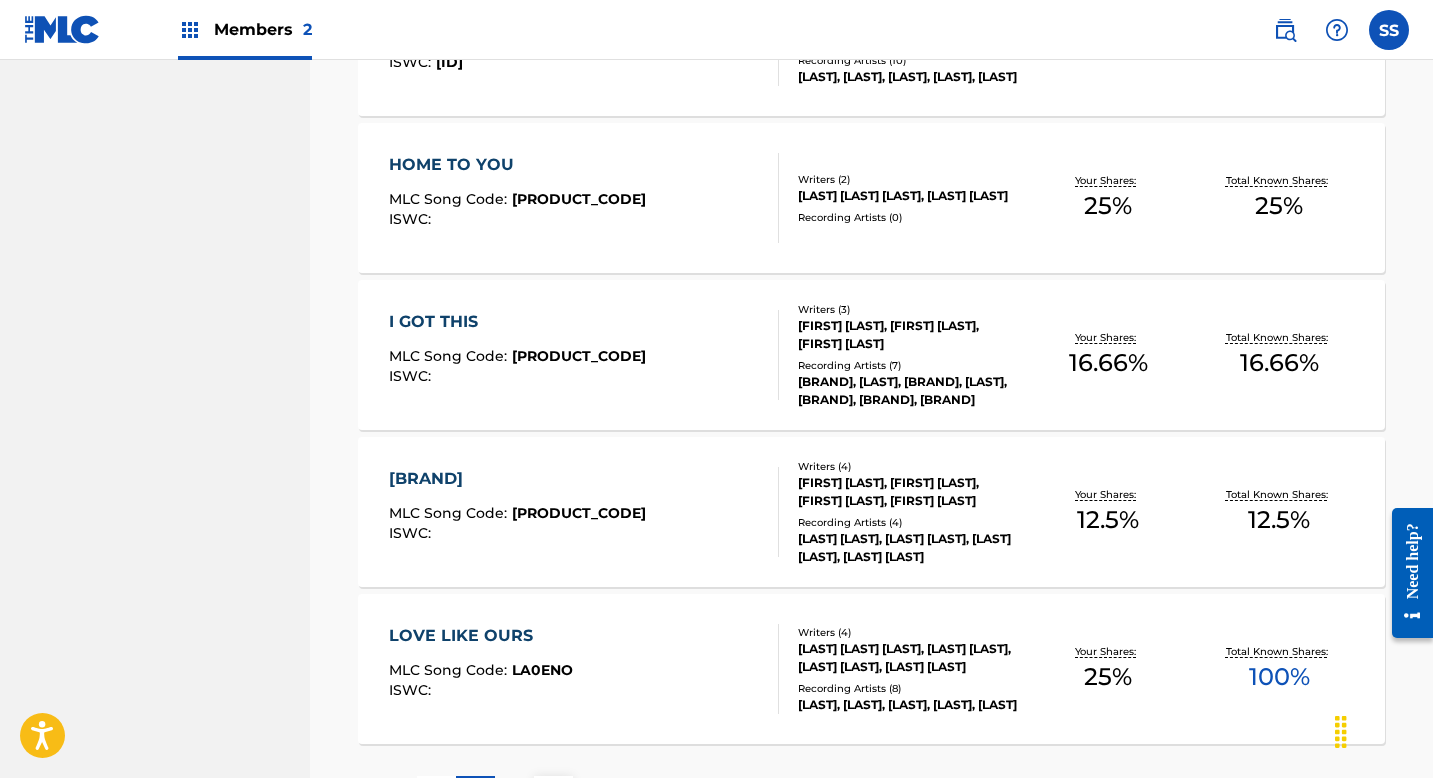 scroll, scrollTop: 1490, scrollLeft: 0, axis: vertical 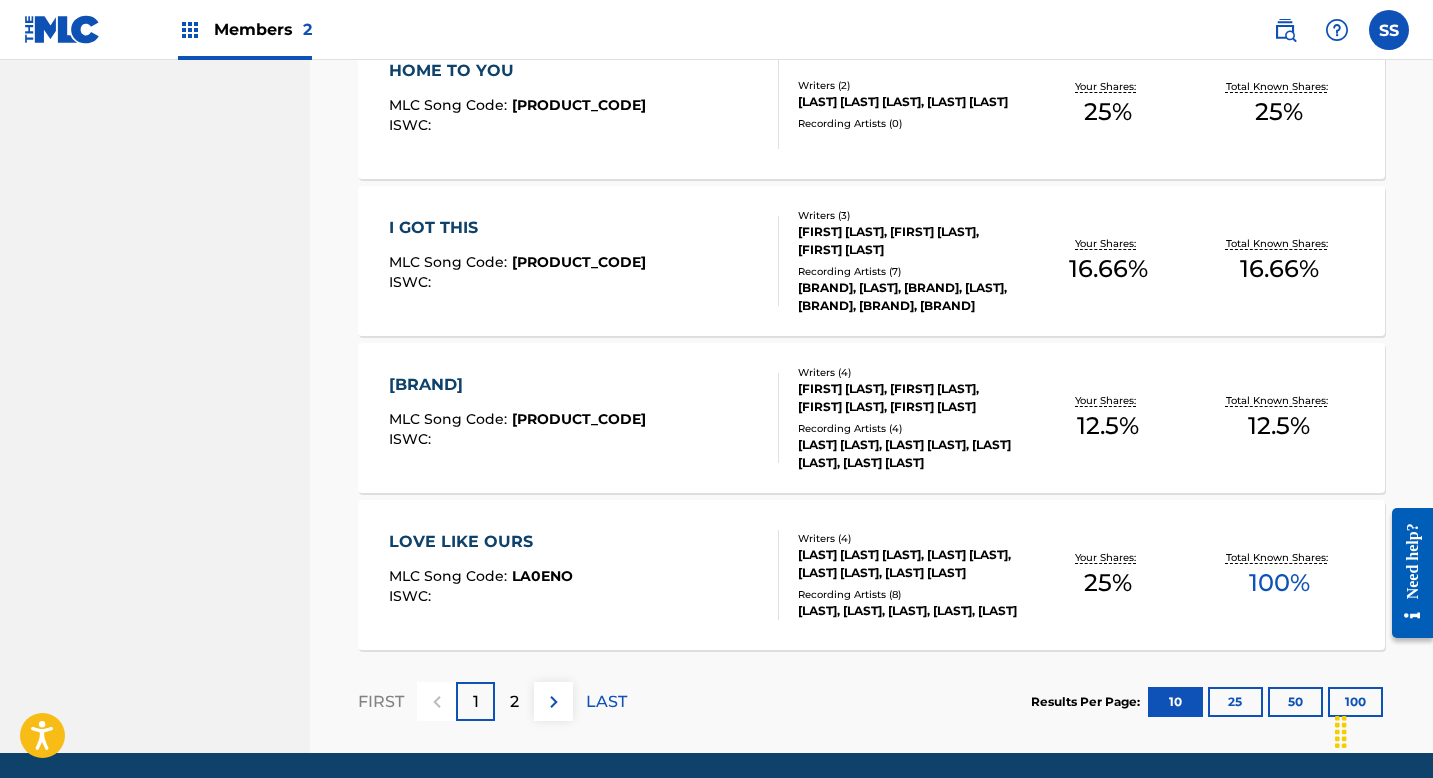 click on "LOVEBITES MLC Song Code : LE5O0W ISWC :" at bounding box center (584, 418) 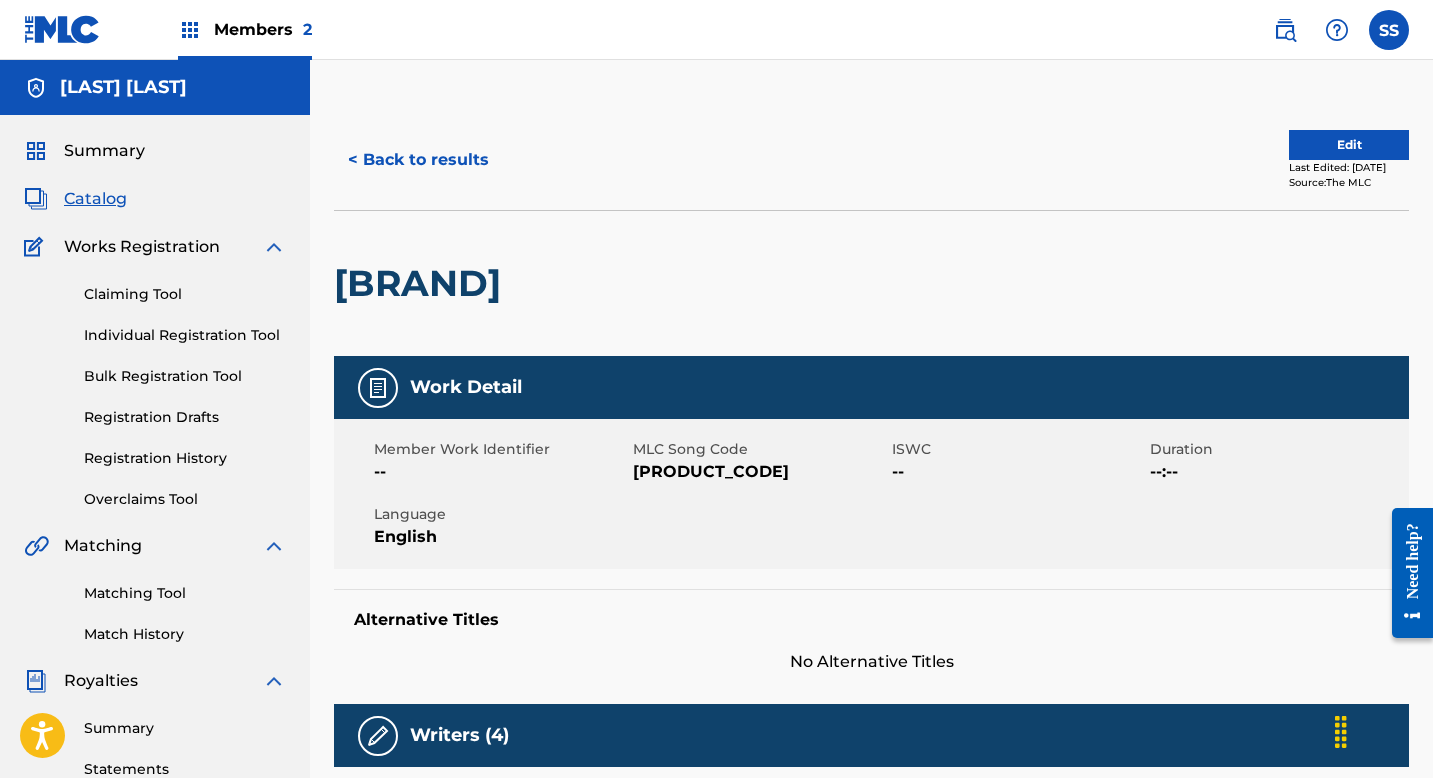 click on "Edit" at bounding box center [1349, 145] 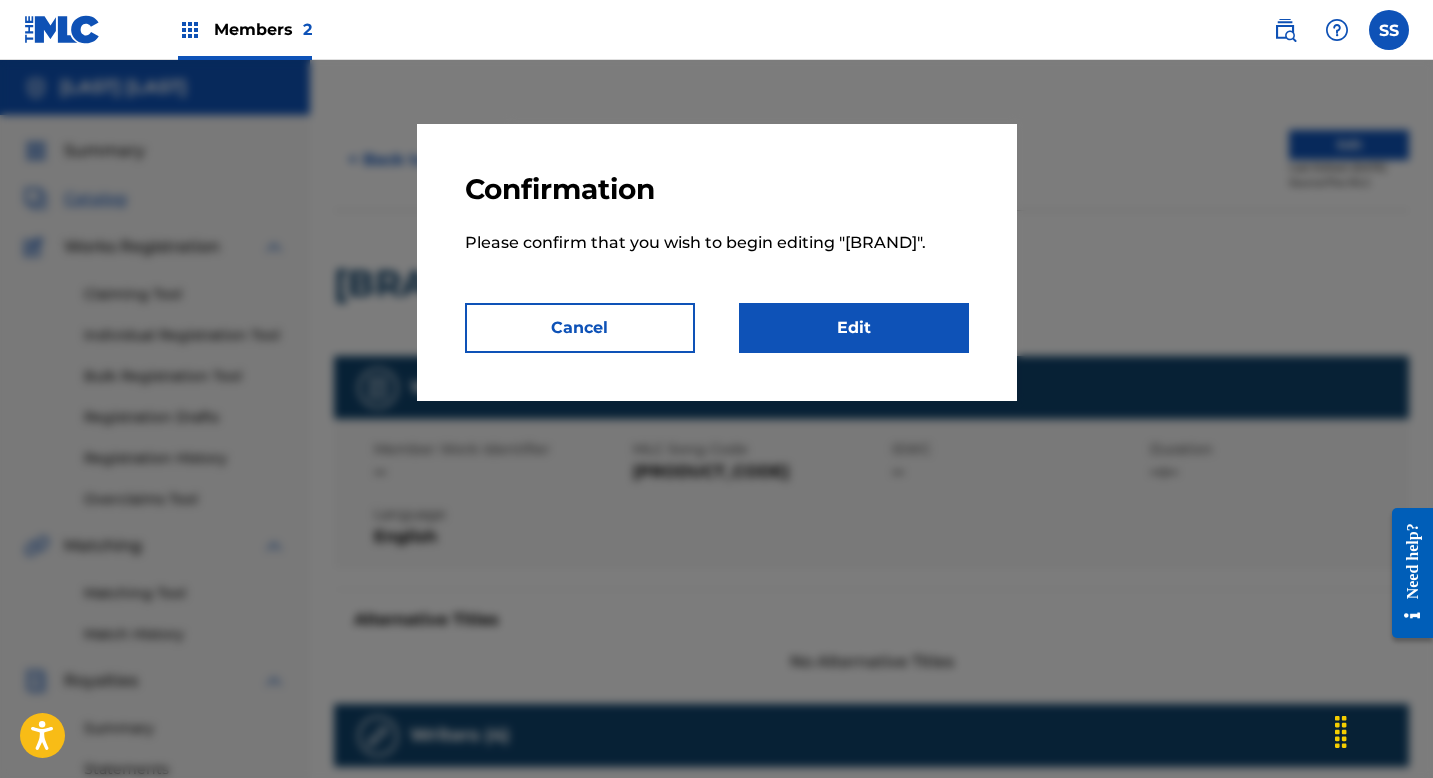 click on "Edit" at bounding box center (854, 328) 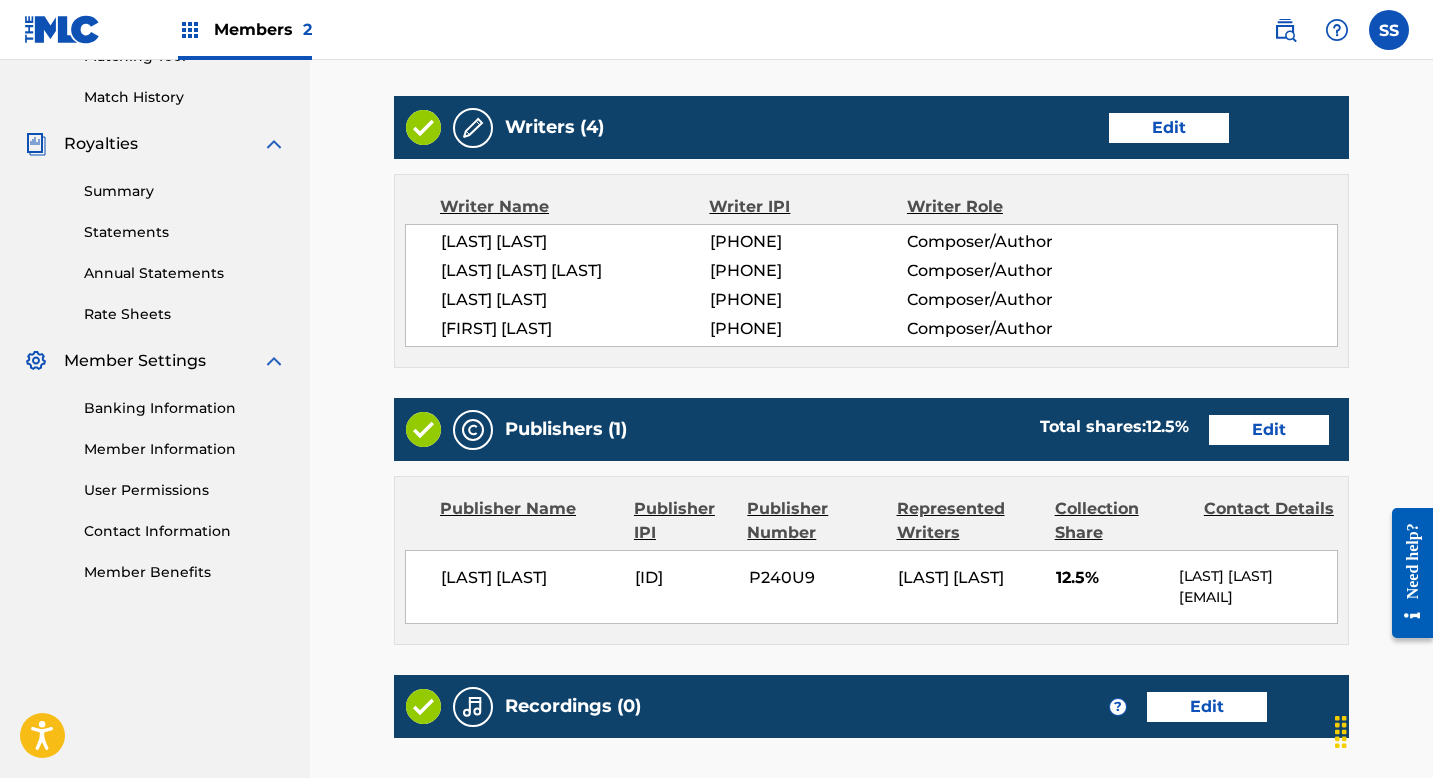 scroll, scrollTop: 593, scrollLeft: 0, axis: vertical 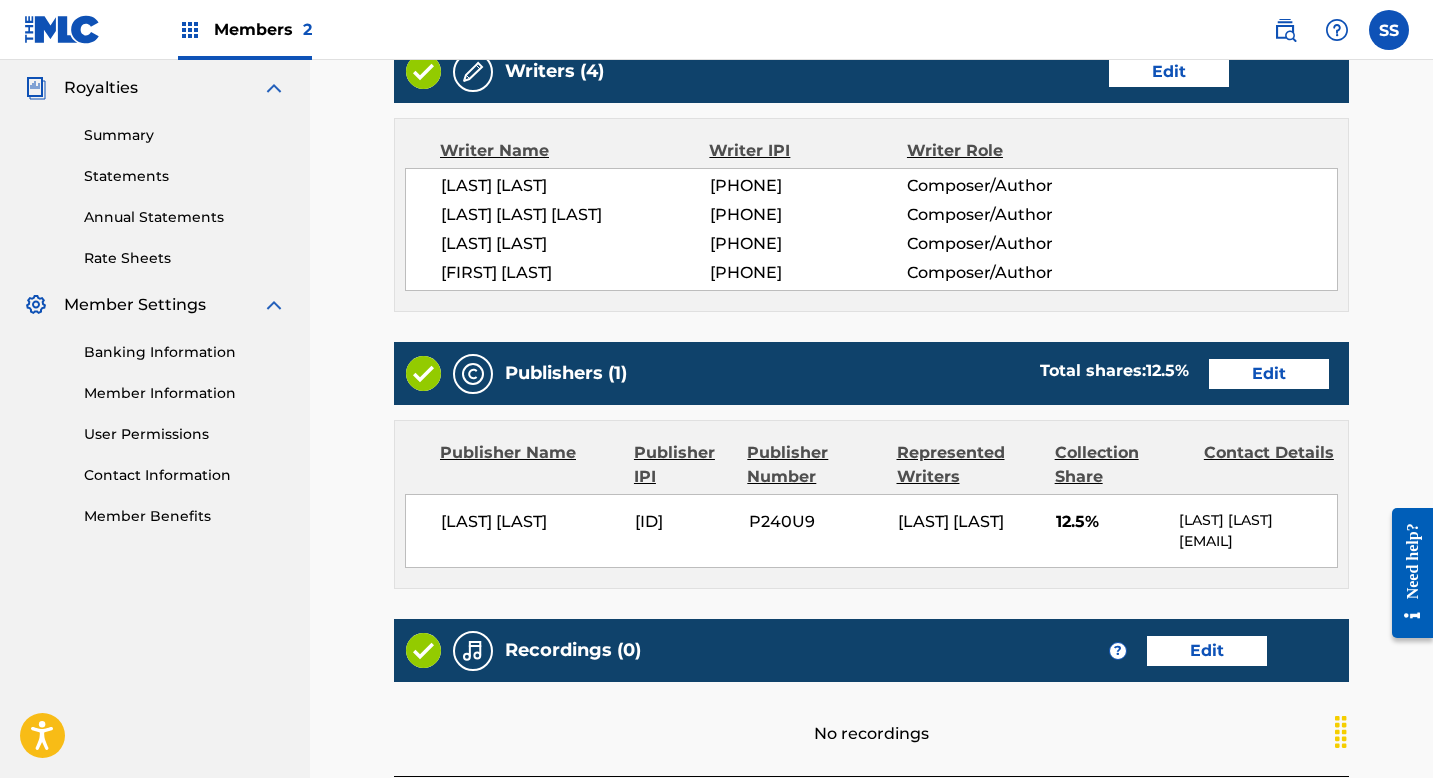 click on "Edit" at bounding box center (1269, 374) 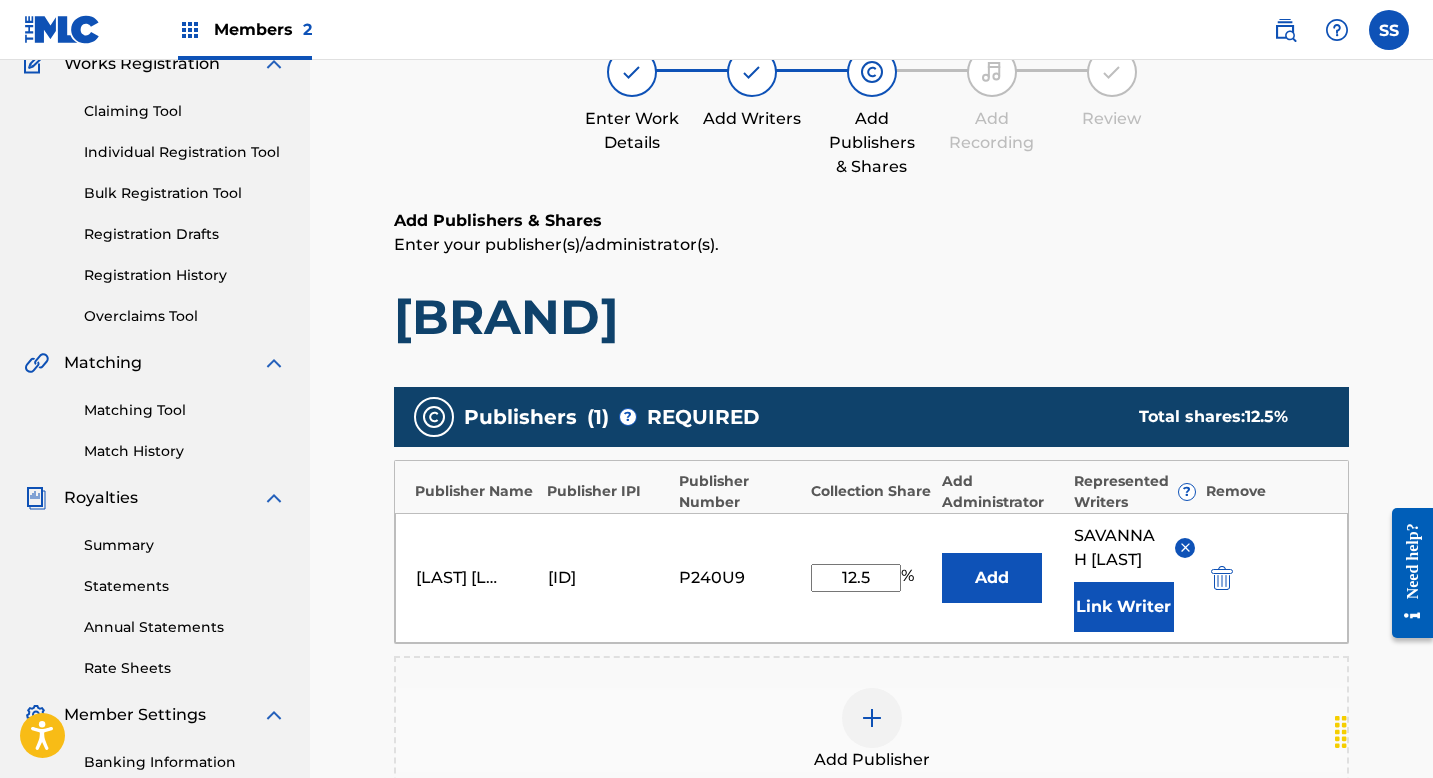scroll, scrollTop: 398, scrollLeft: 0, axis: vertical 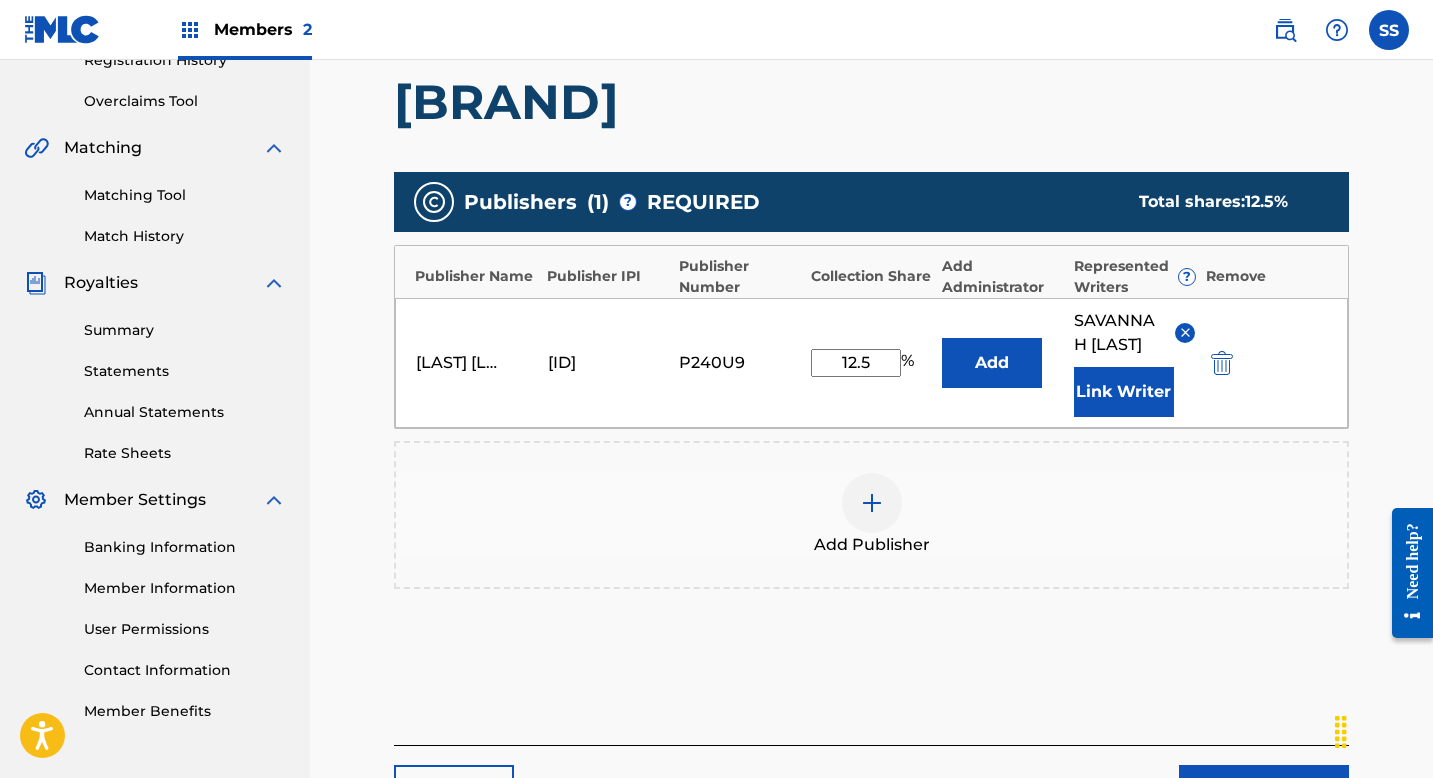 drag, startPoint x: 884, startPoint y: 368, endPoint x: 798, endPoint y: 366, distance: 86.023254 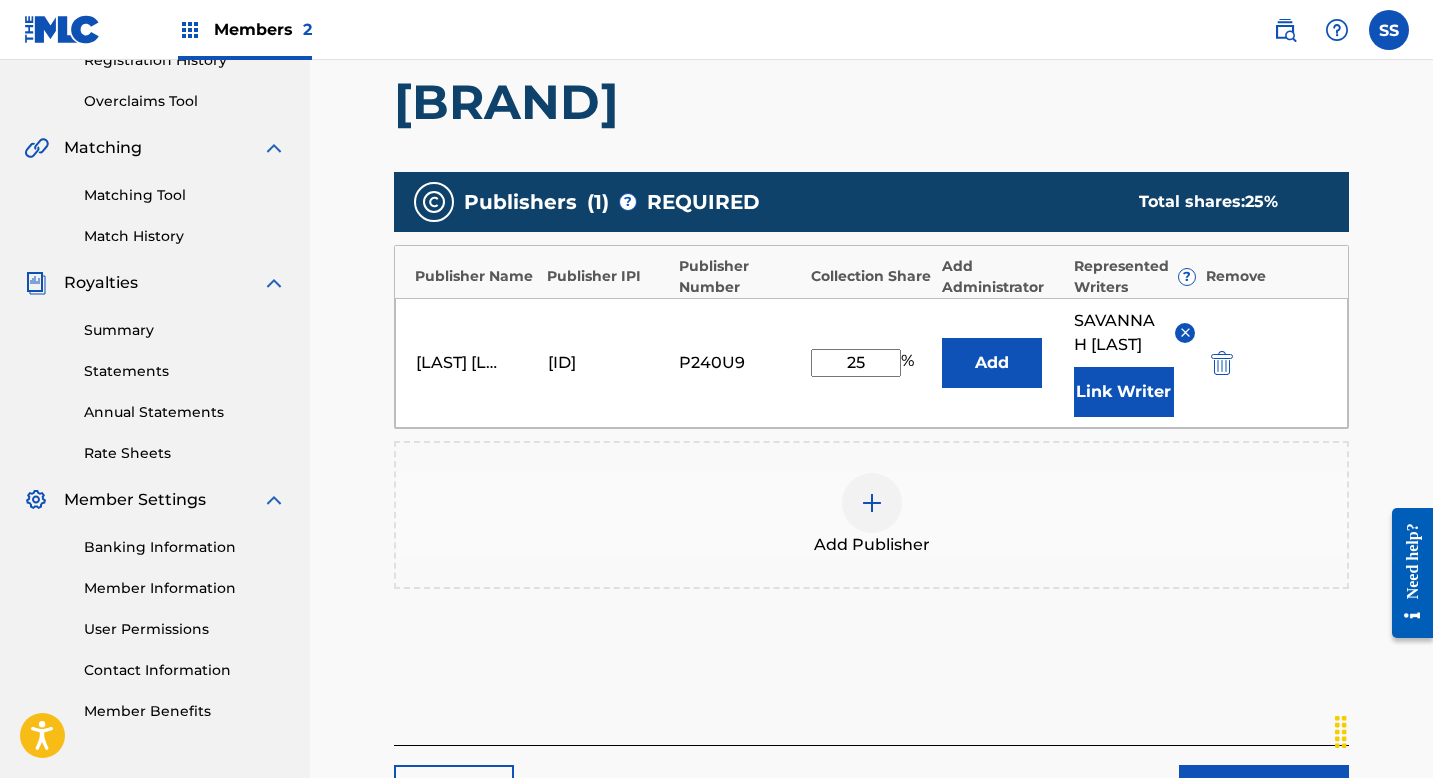 scroll, scrollTop: 525, scrollLeft: 0, axis: vertical 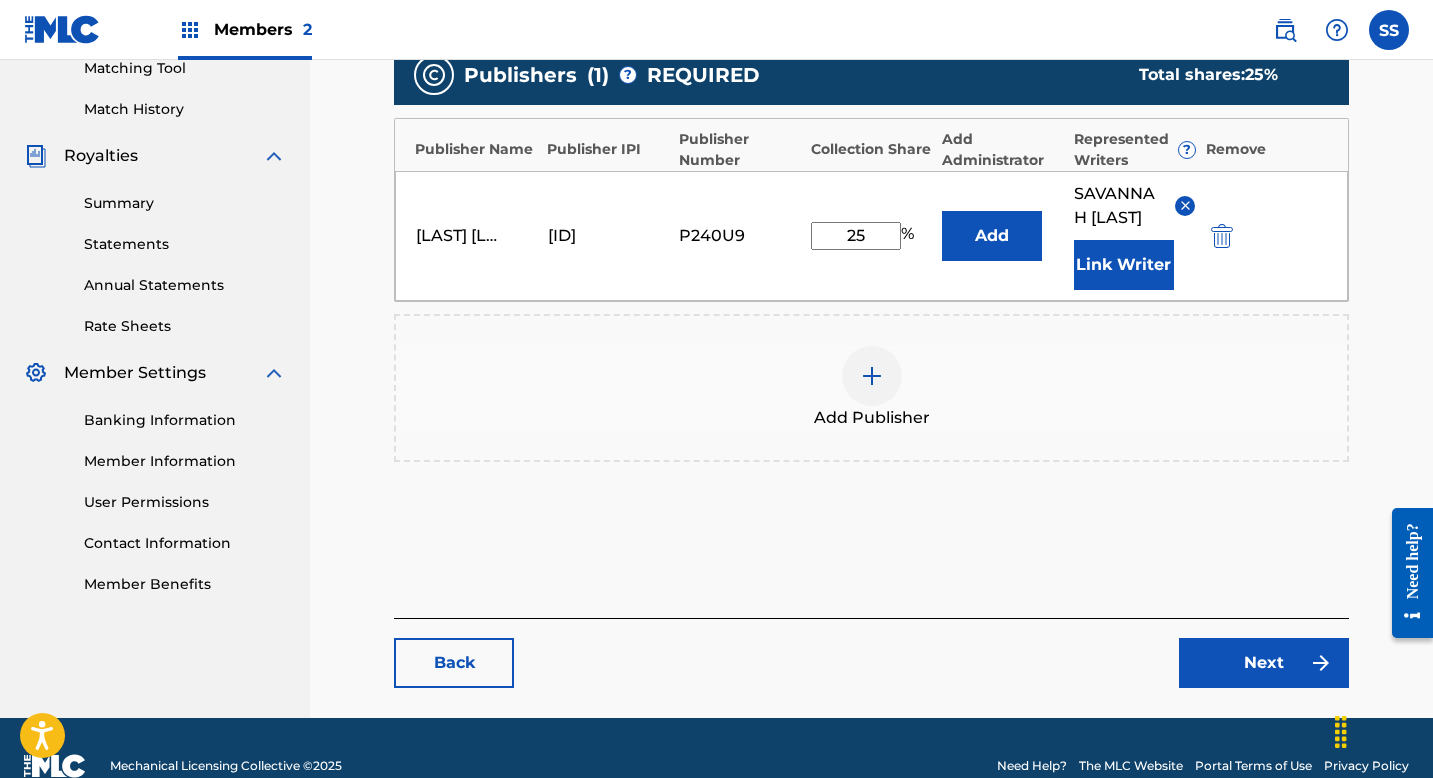 type on "25" 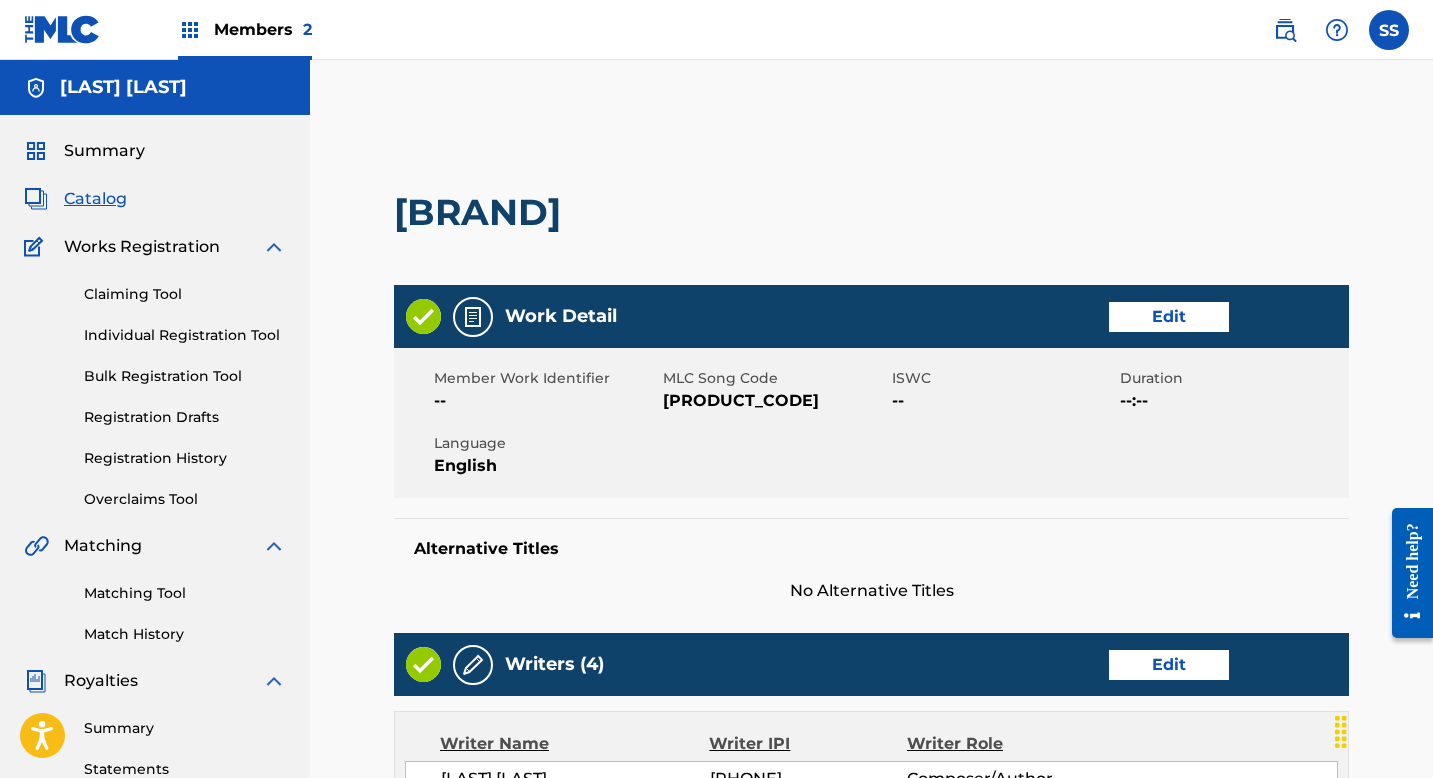 scroll, scrollTop: 806, scrollLeft: 0, axis: vertical 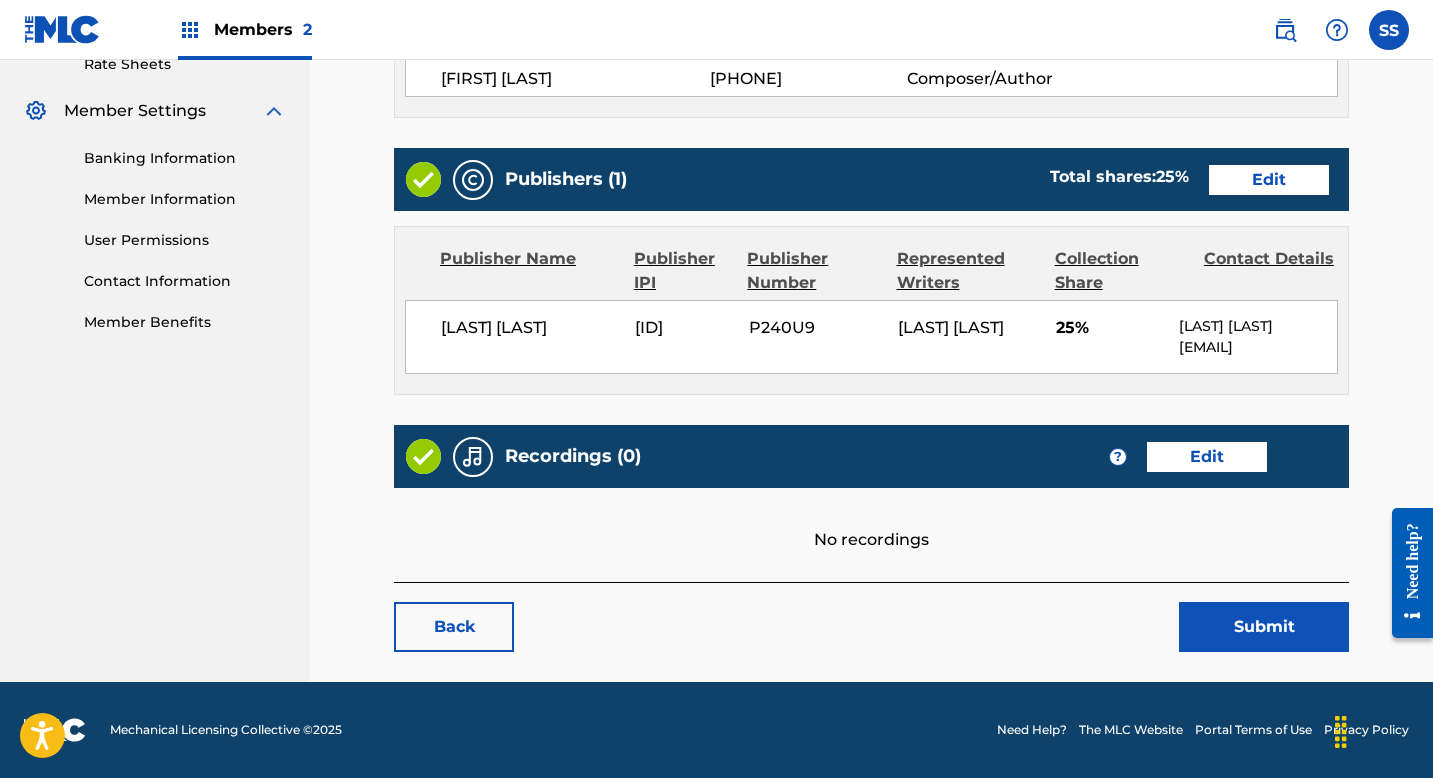 click on "Submit" at bounding box center (1264, 627) 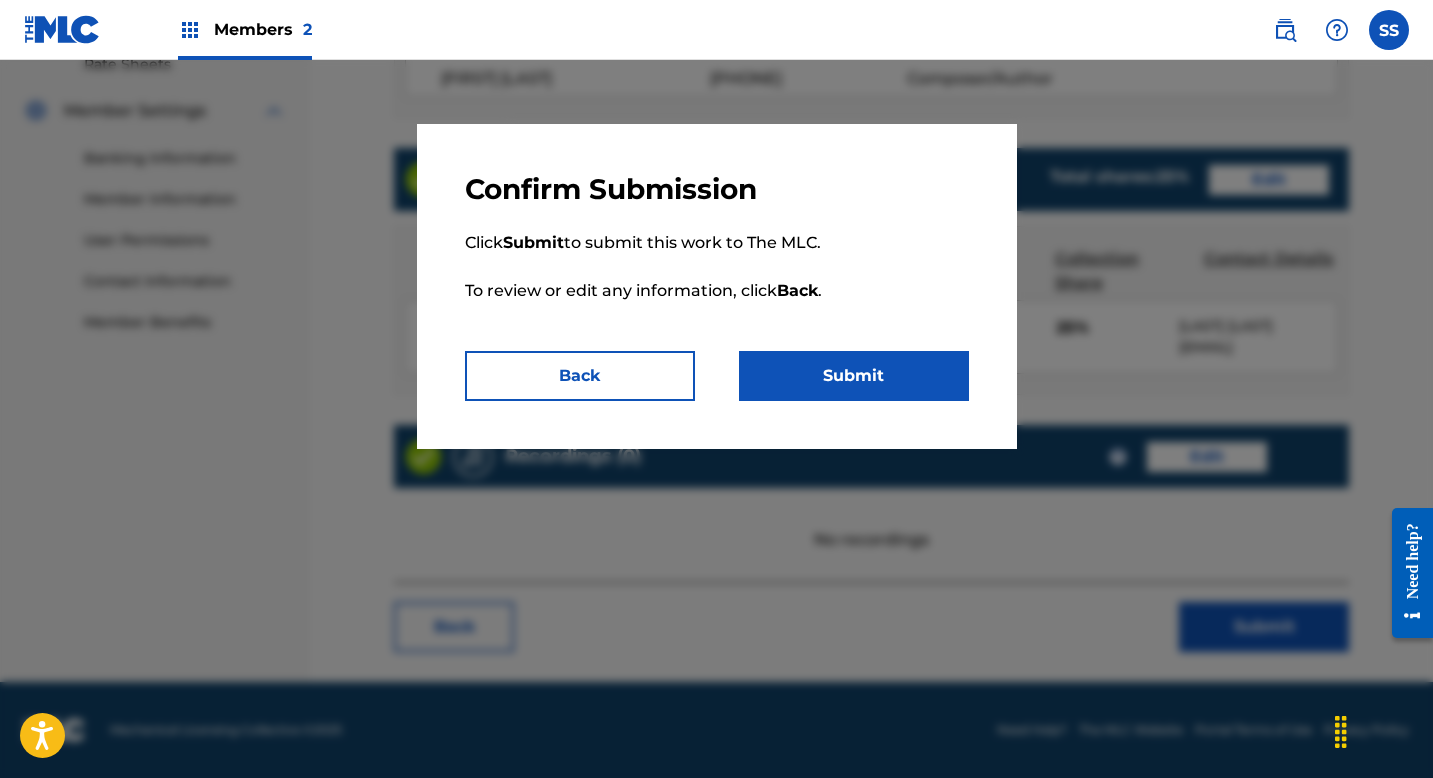 click on "Submit" at bounding box center (854, 376) 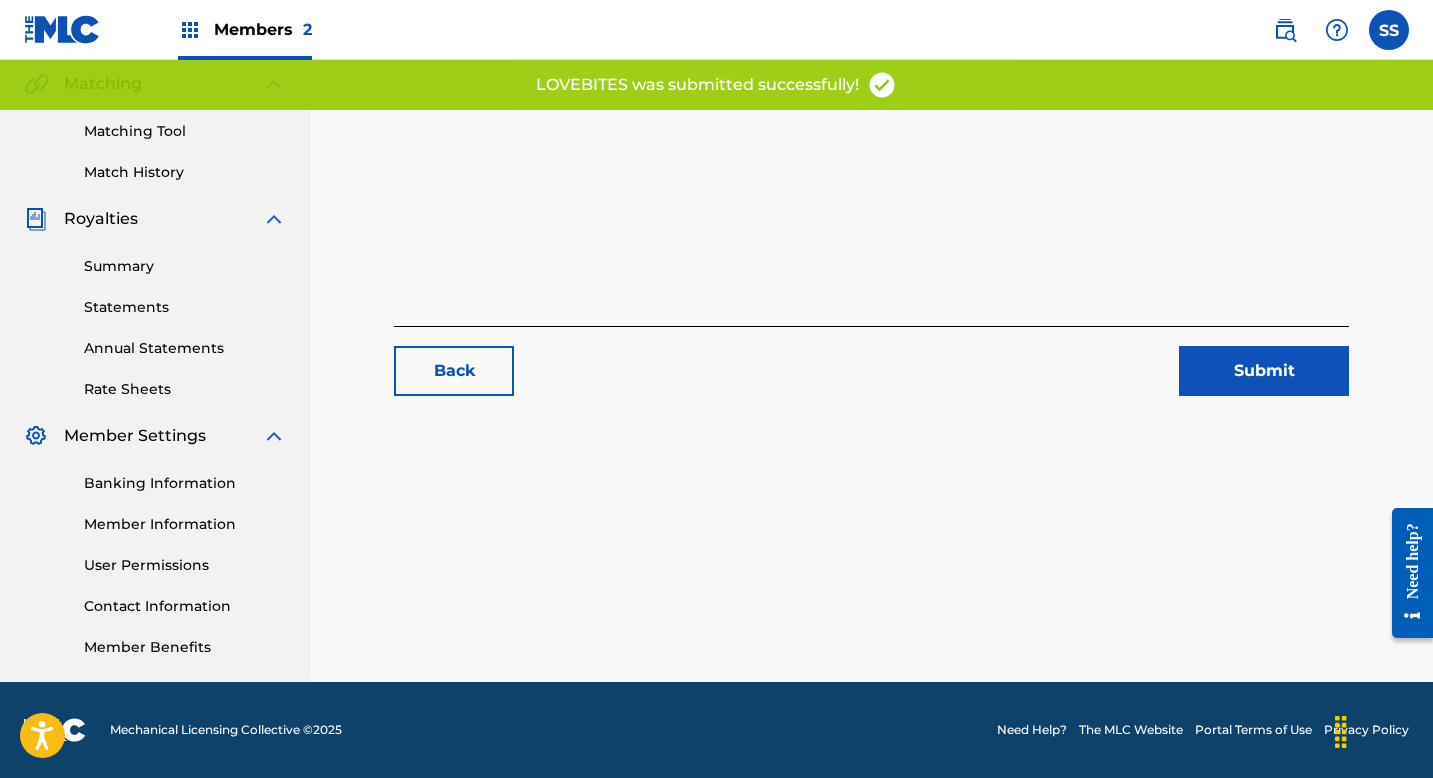scroll, scrollTop: 0, scrollLeft: 0, axis: both 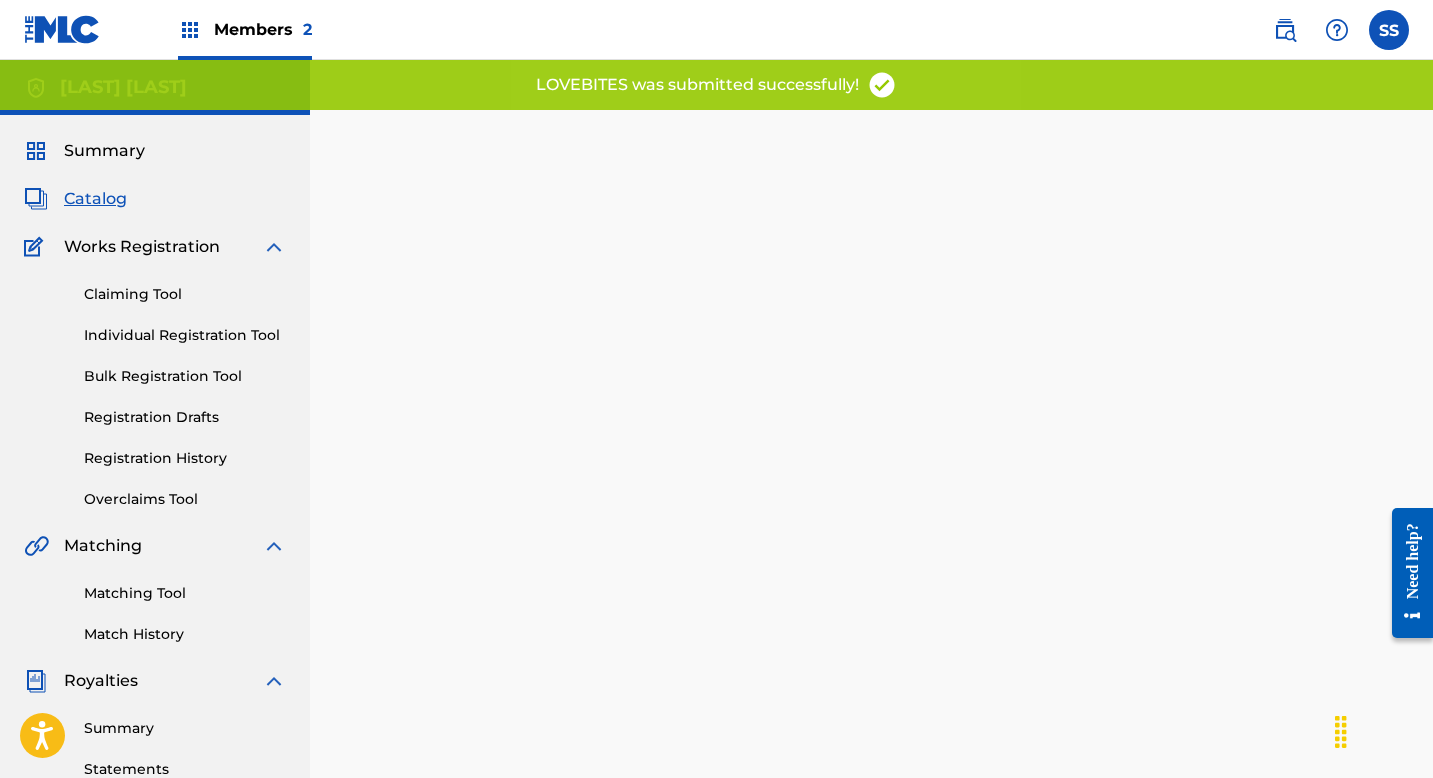 click on "Catalog" at bounding box center [95, 199] 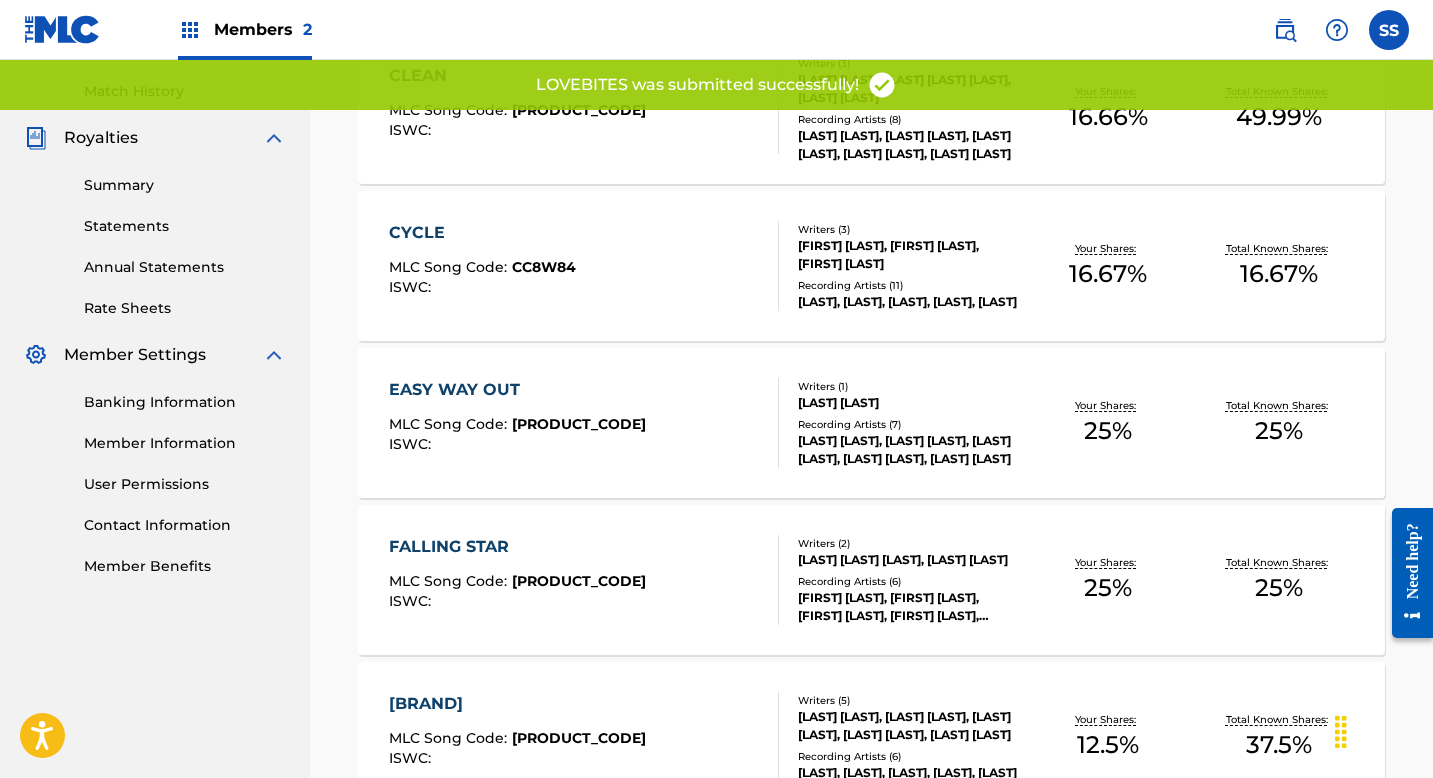 scroll, scrollTop: 0, scrollLeft: 0, axis: both 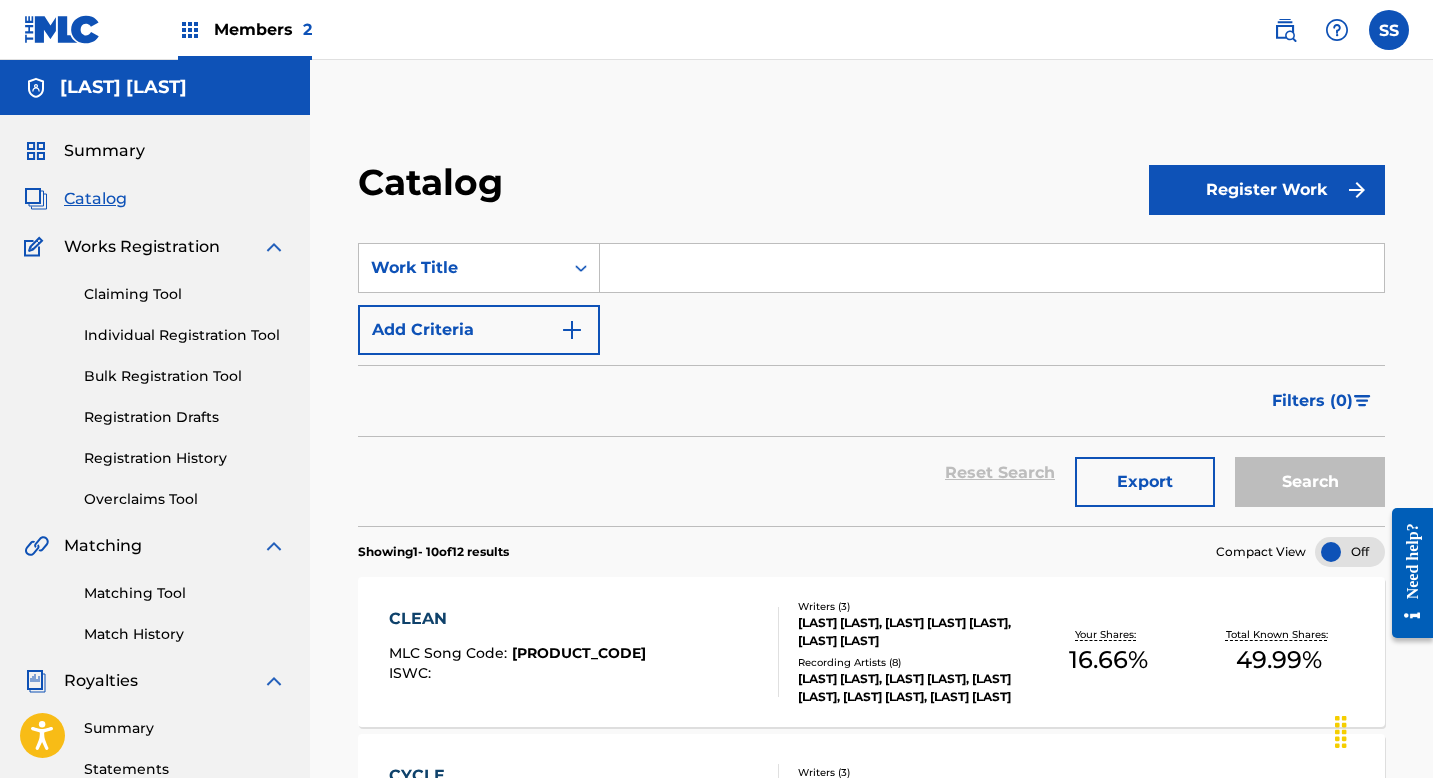 click on "Summary" at bounding box center [104, 151] 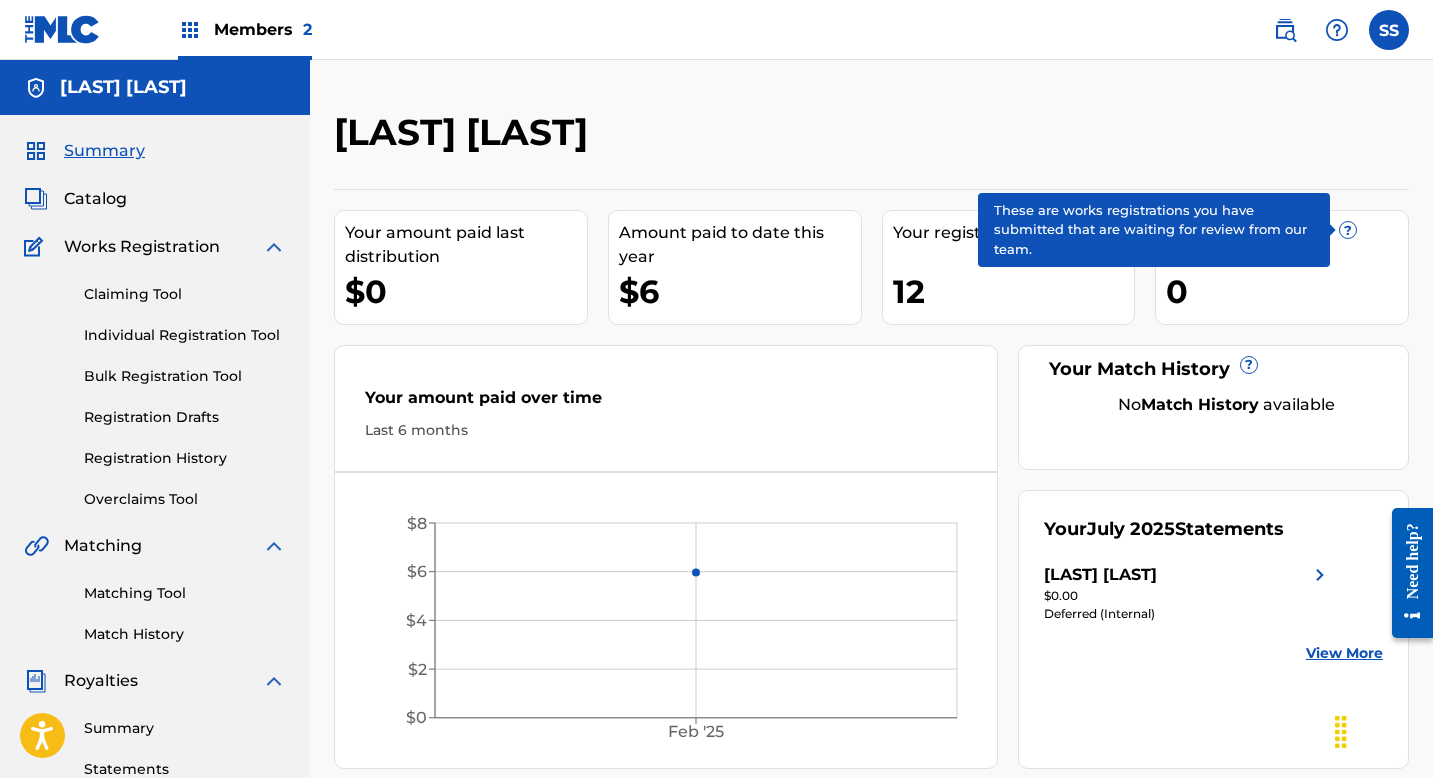 click on "?" at bounding box center [1348, 230] 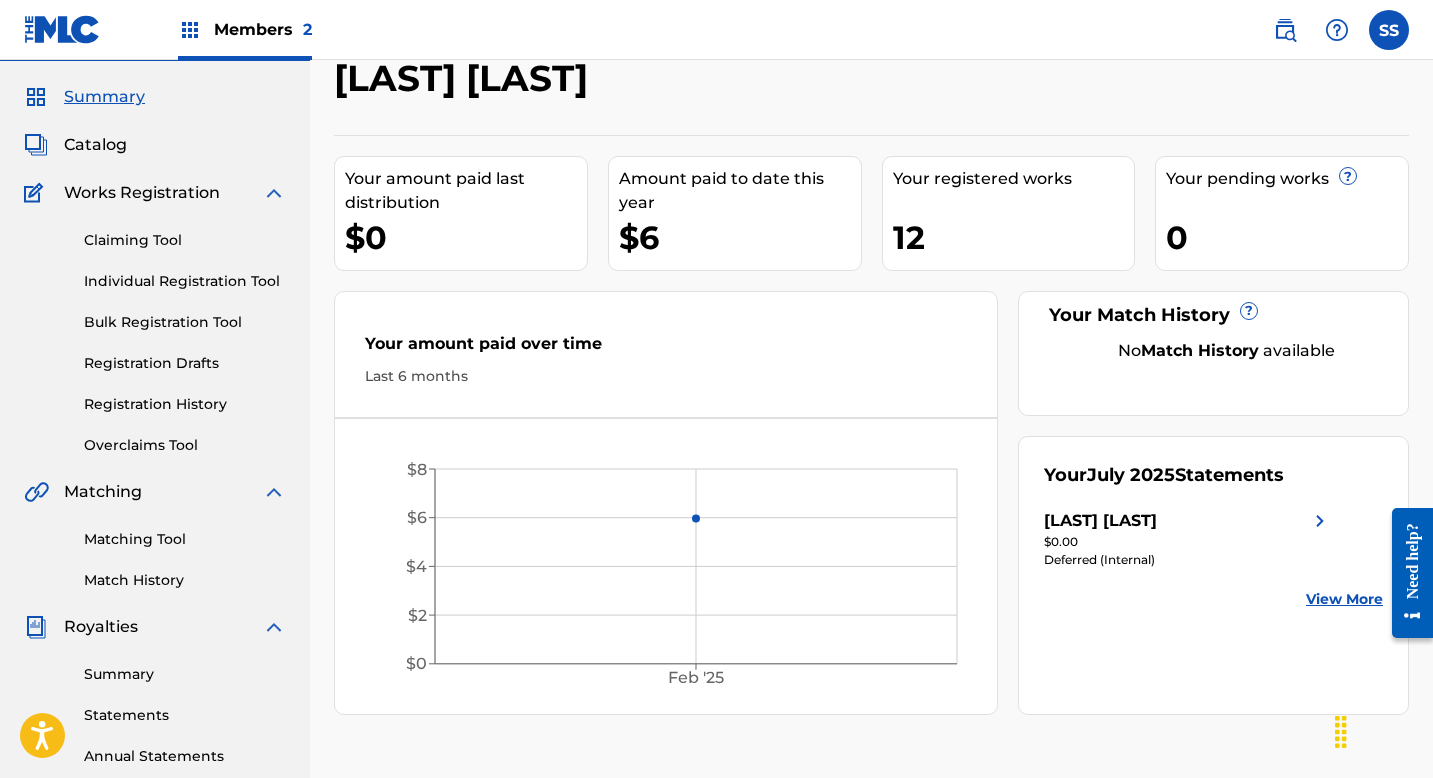 scroll, scrollTop: 0, scrollLeft: 0, axis: both 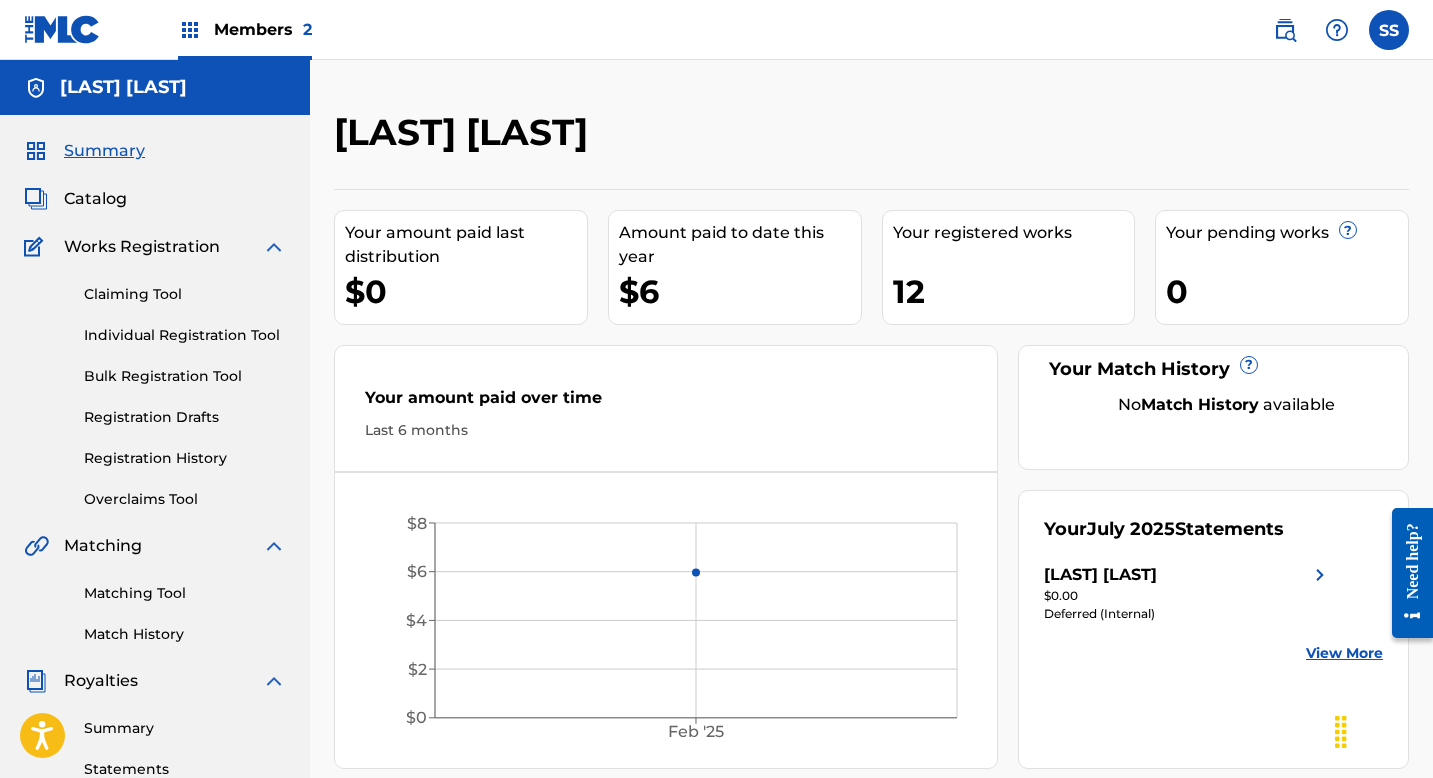 click on "Catalog" at bounding box center [95, 199] 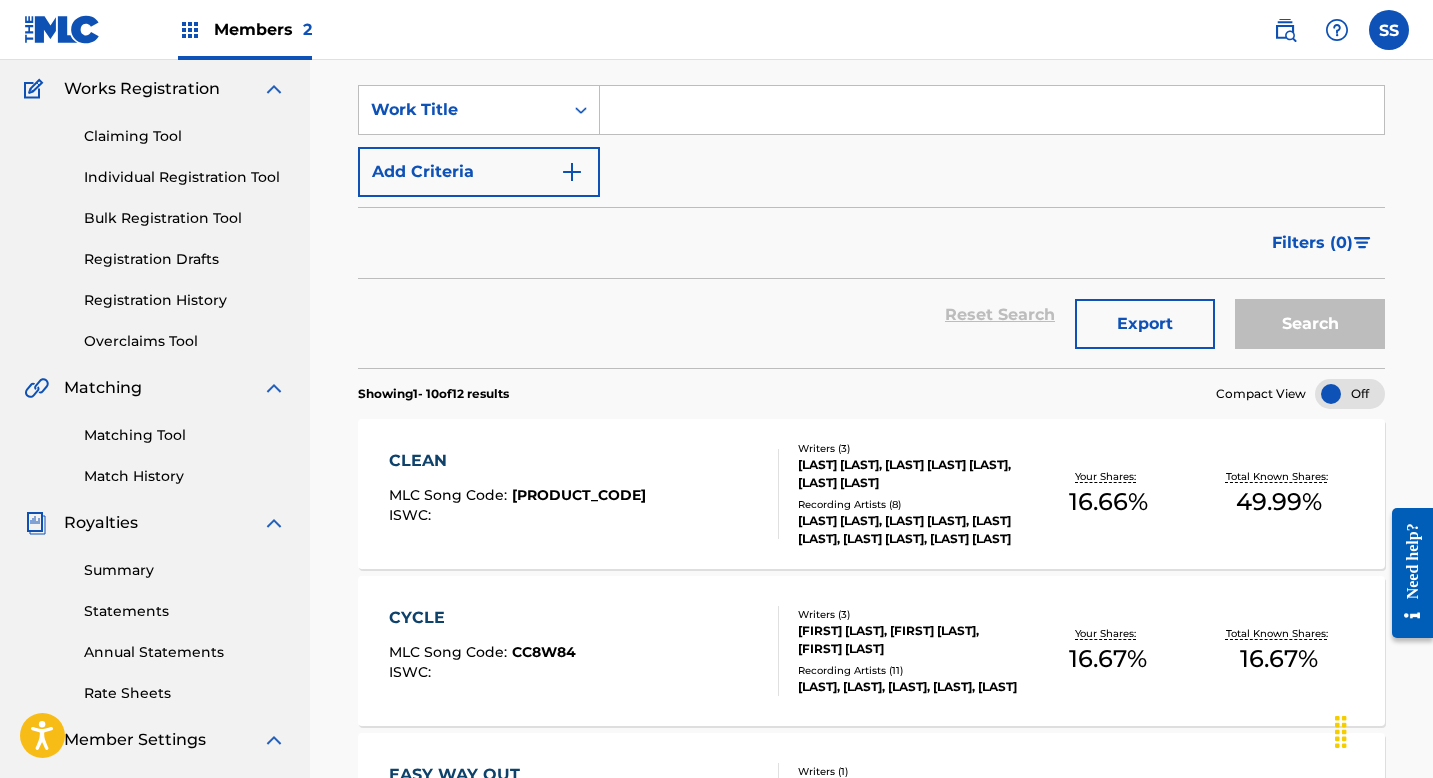 scroll, scrollTop: 323, scrollLeft: 0, axis: vertical 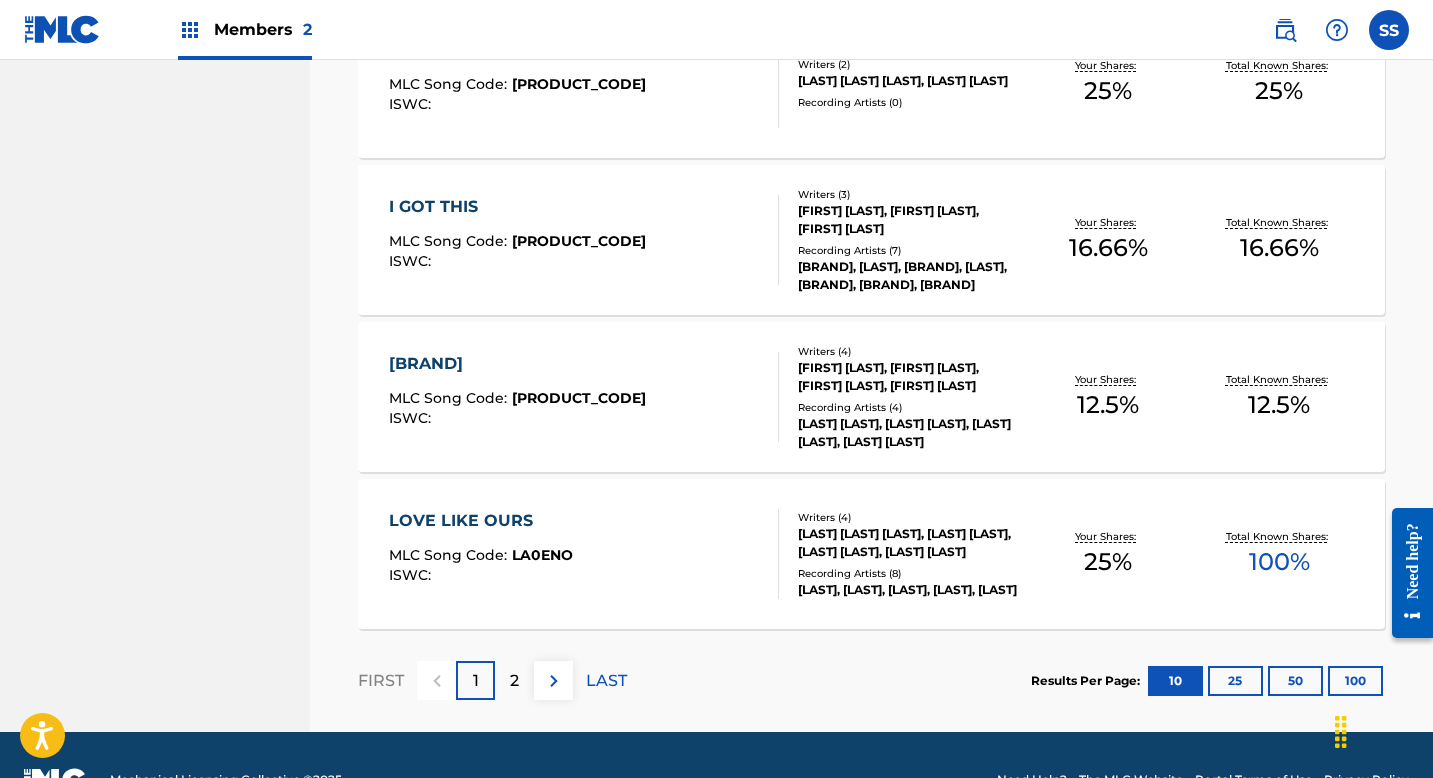 click on "2" at bounding box center (514, 681) 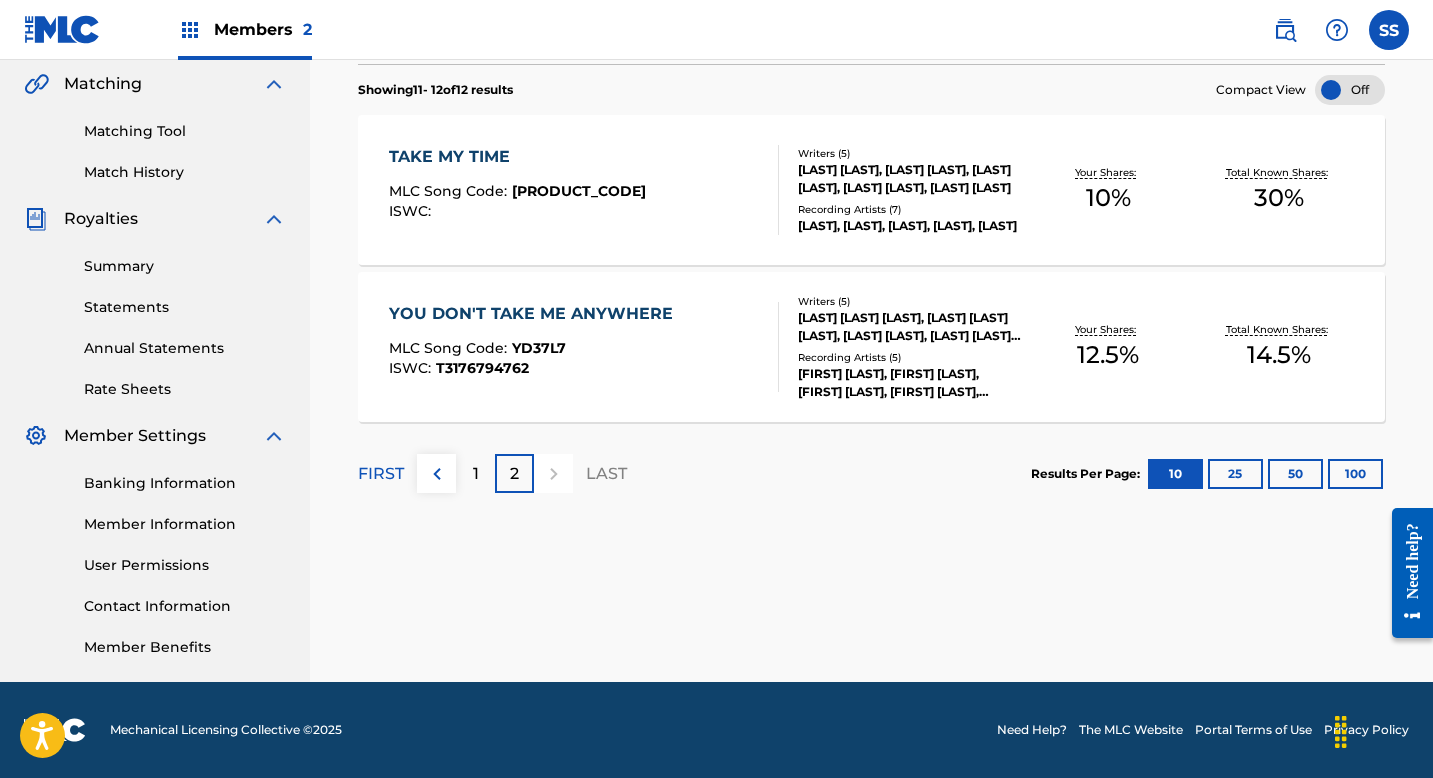 click on "1" at bounding box center [475, 473] 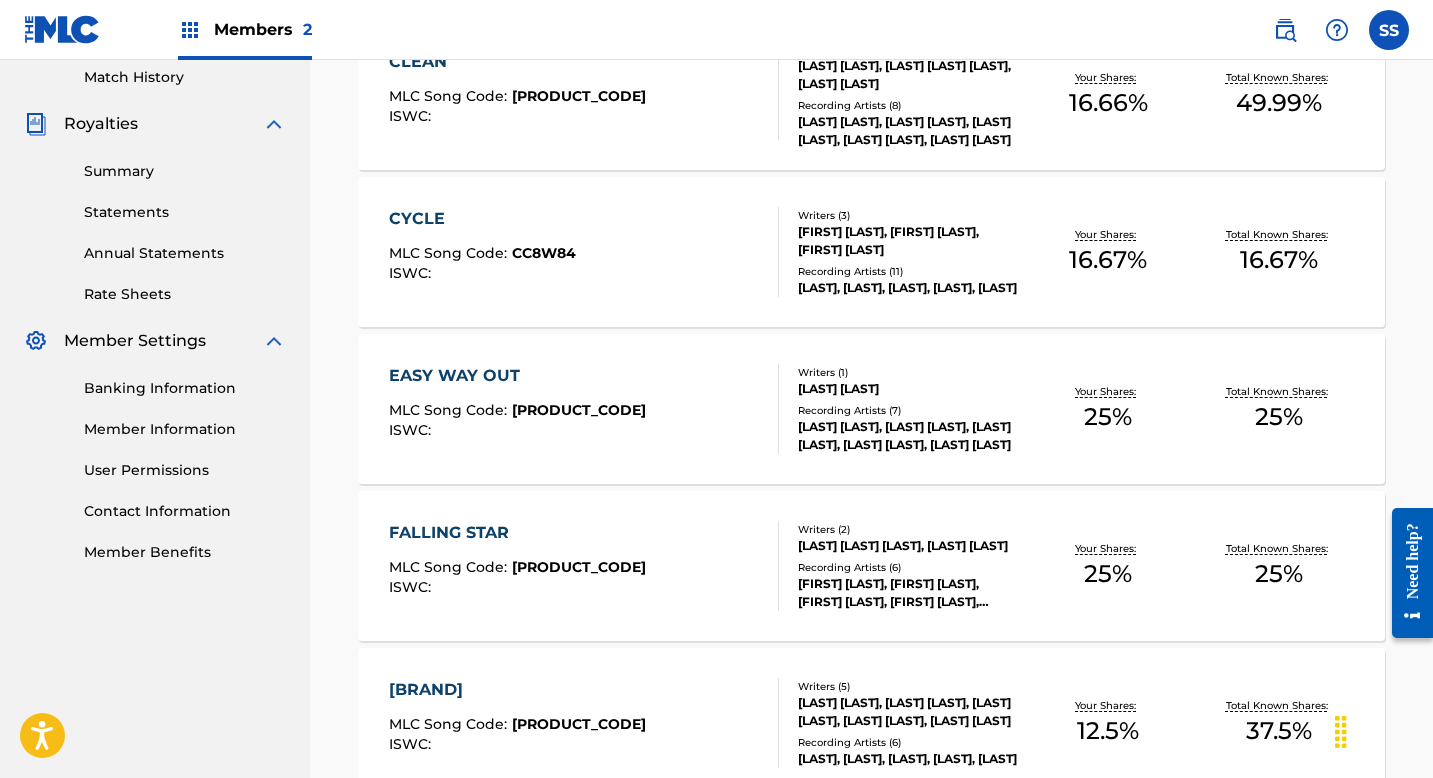 scroll, scrollTop: 0, scrollLeft: 0, axis: both 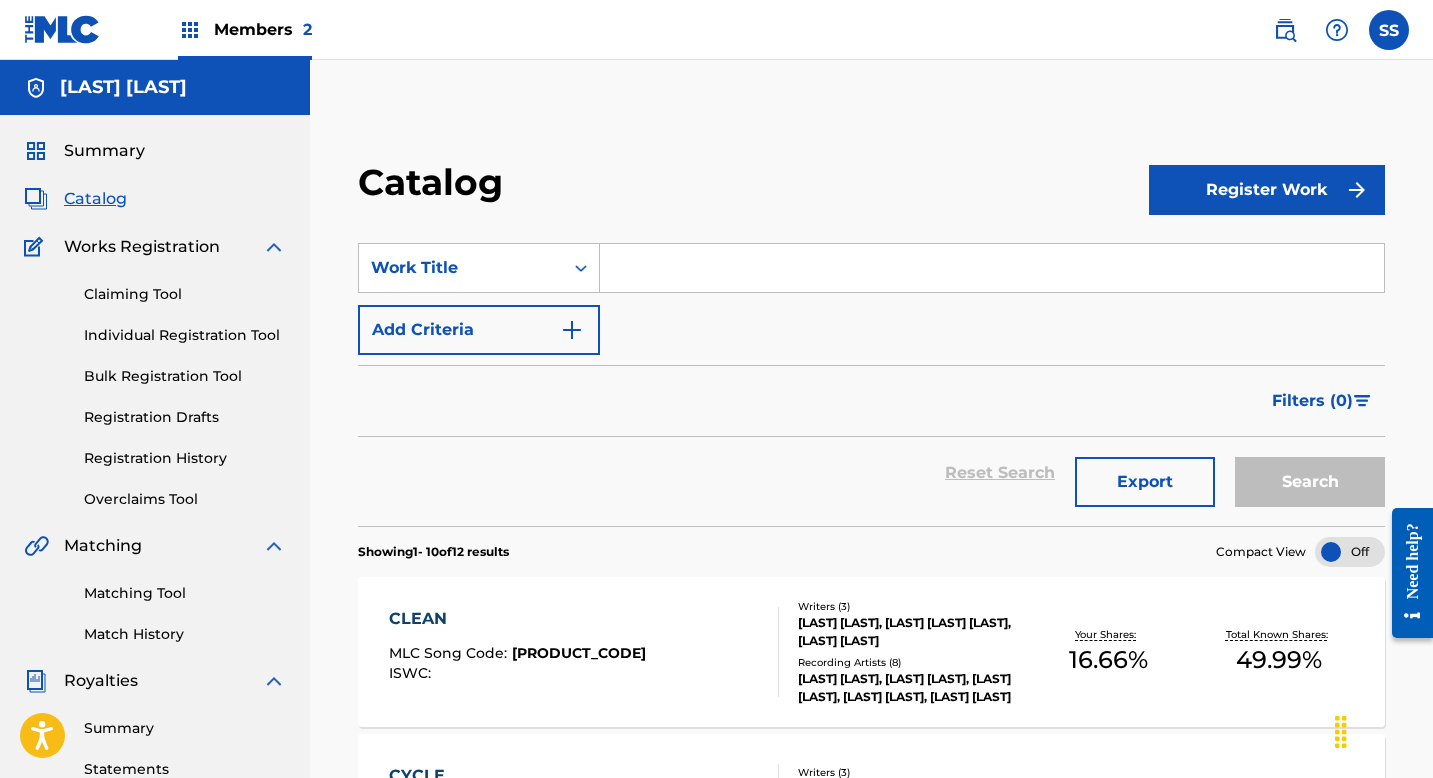 click on "Claiming Tool" at bounding box center (185, 294) 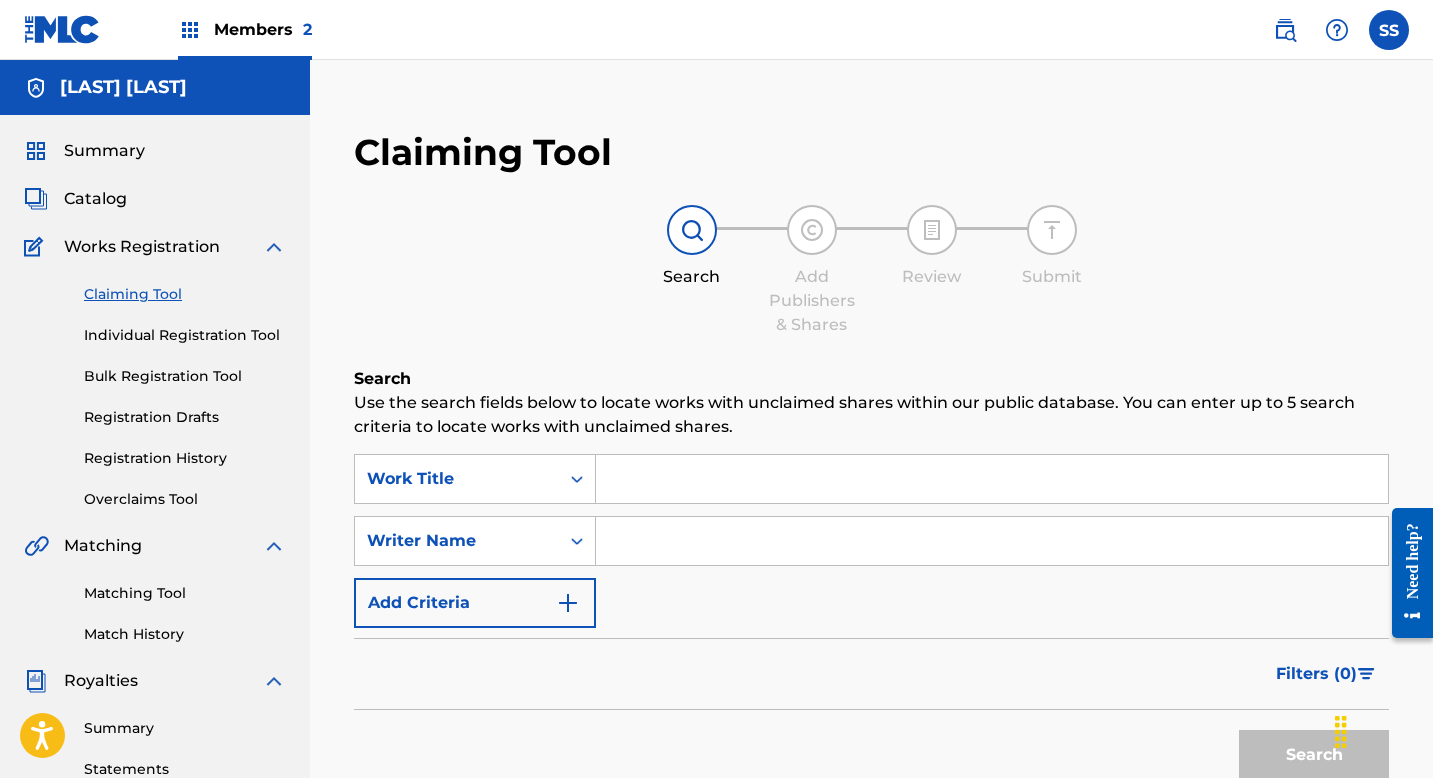 click on "Catalog" at bounding box center [95, 199] 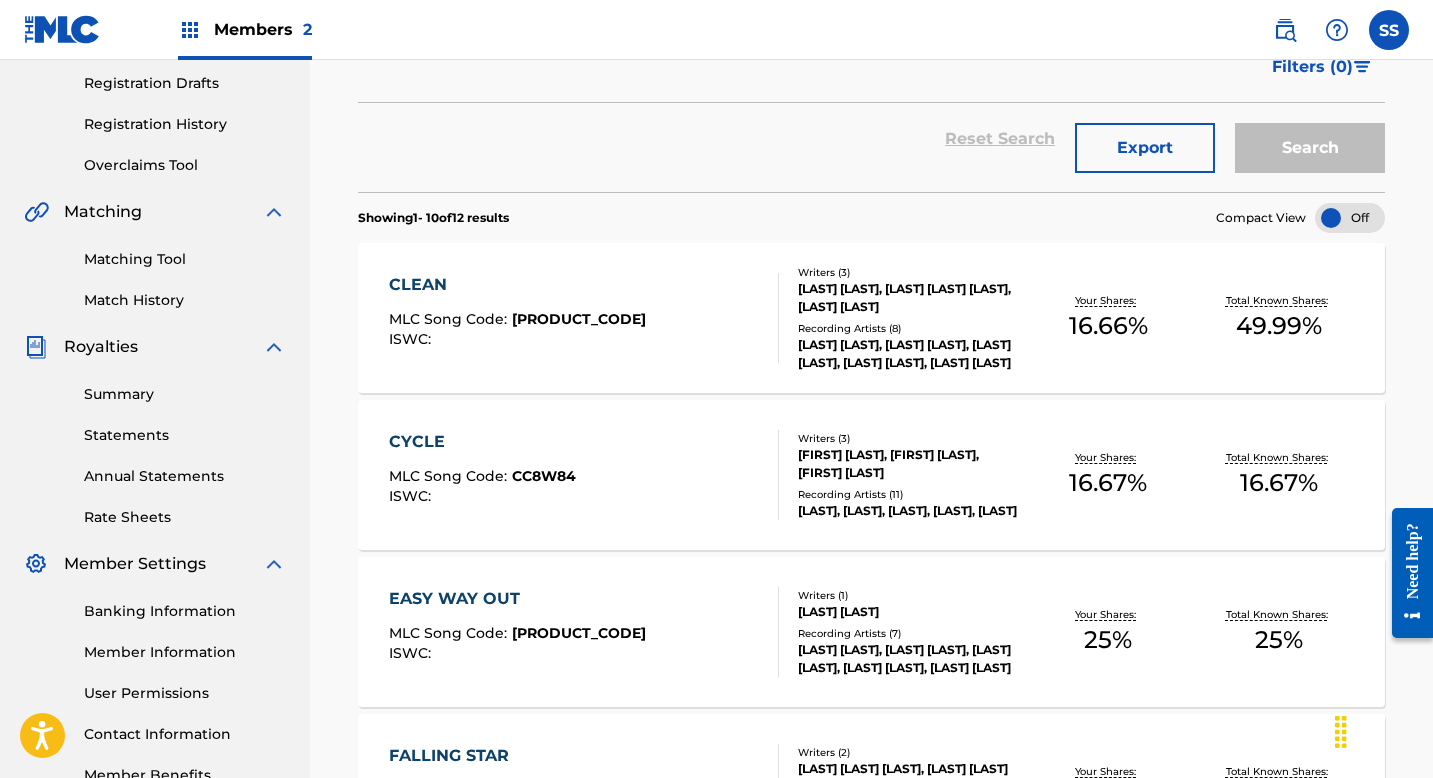 scroll, scrollTop: 0, scrollLeft: 0, axis: both 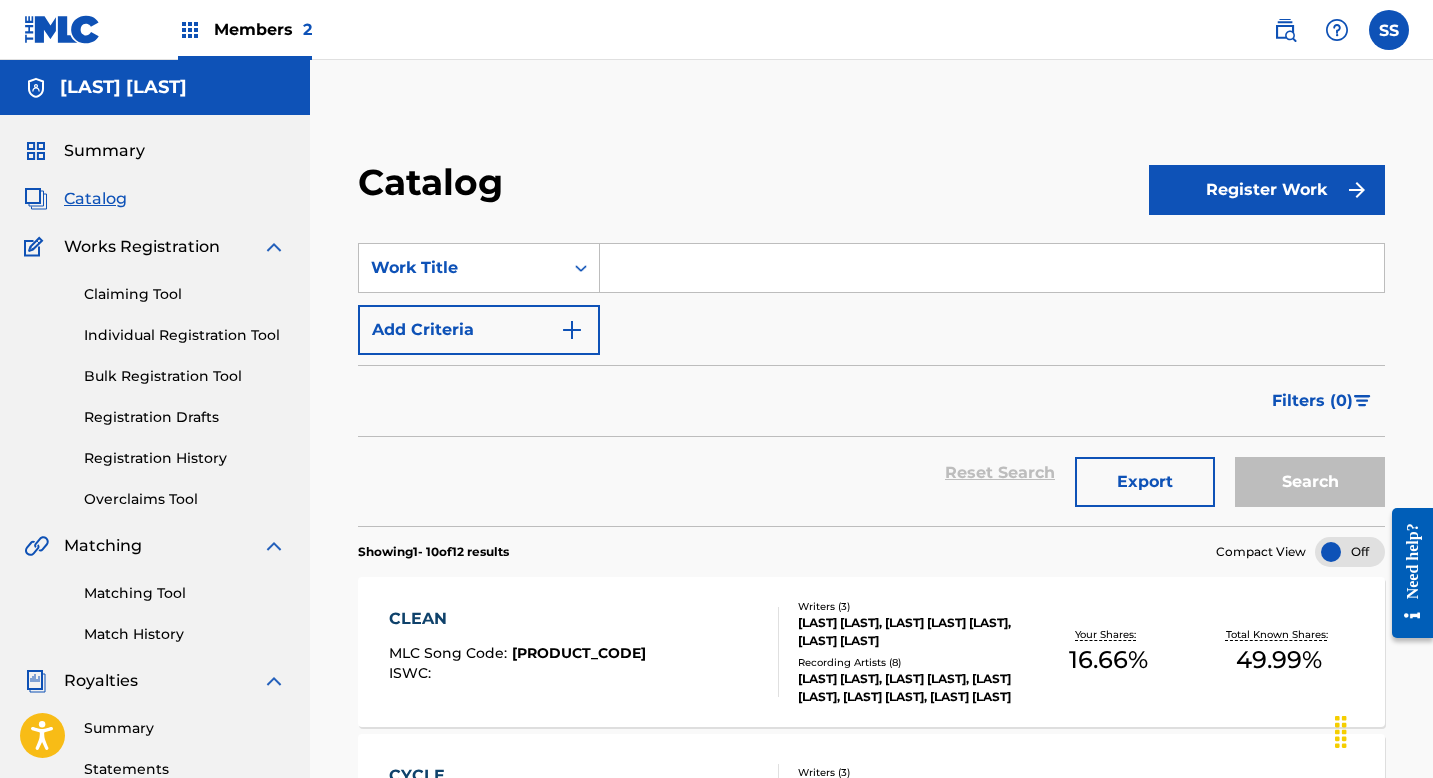 click at bounding box center (1389, 30) 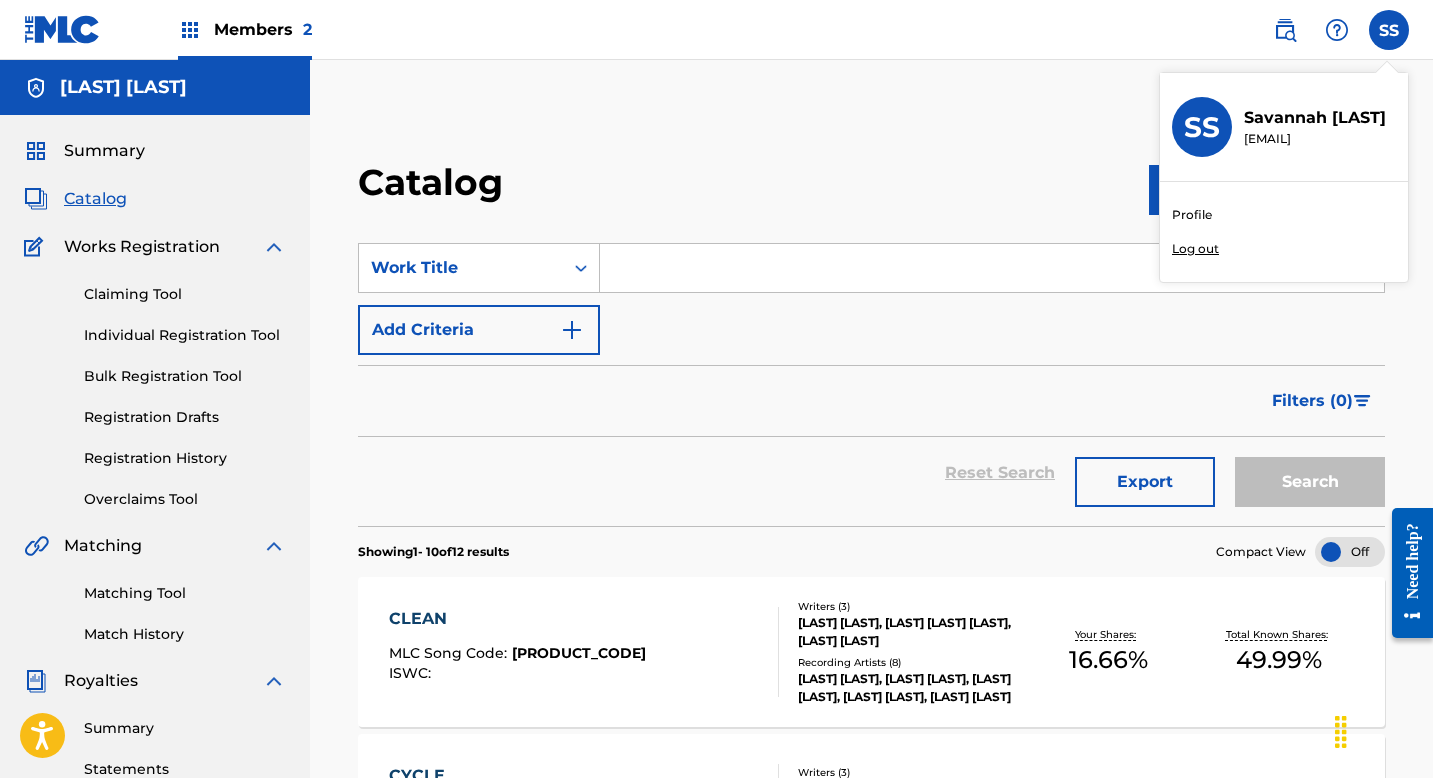 scroll, scrollTop: 321, scrollLeft: 0, axis: vertical 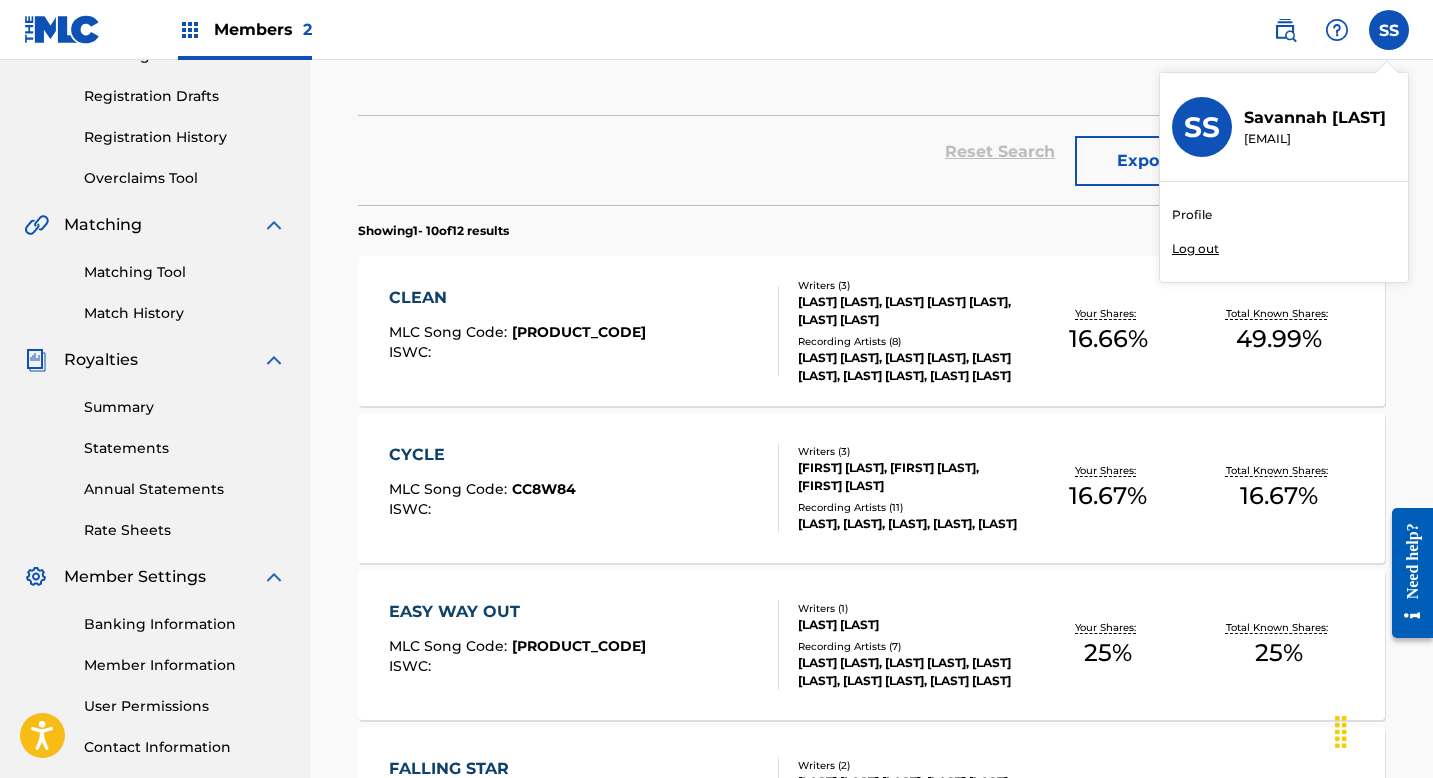 click on "Banking Information" at bounding box center (185, 624) 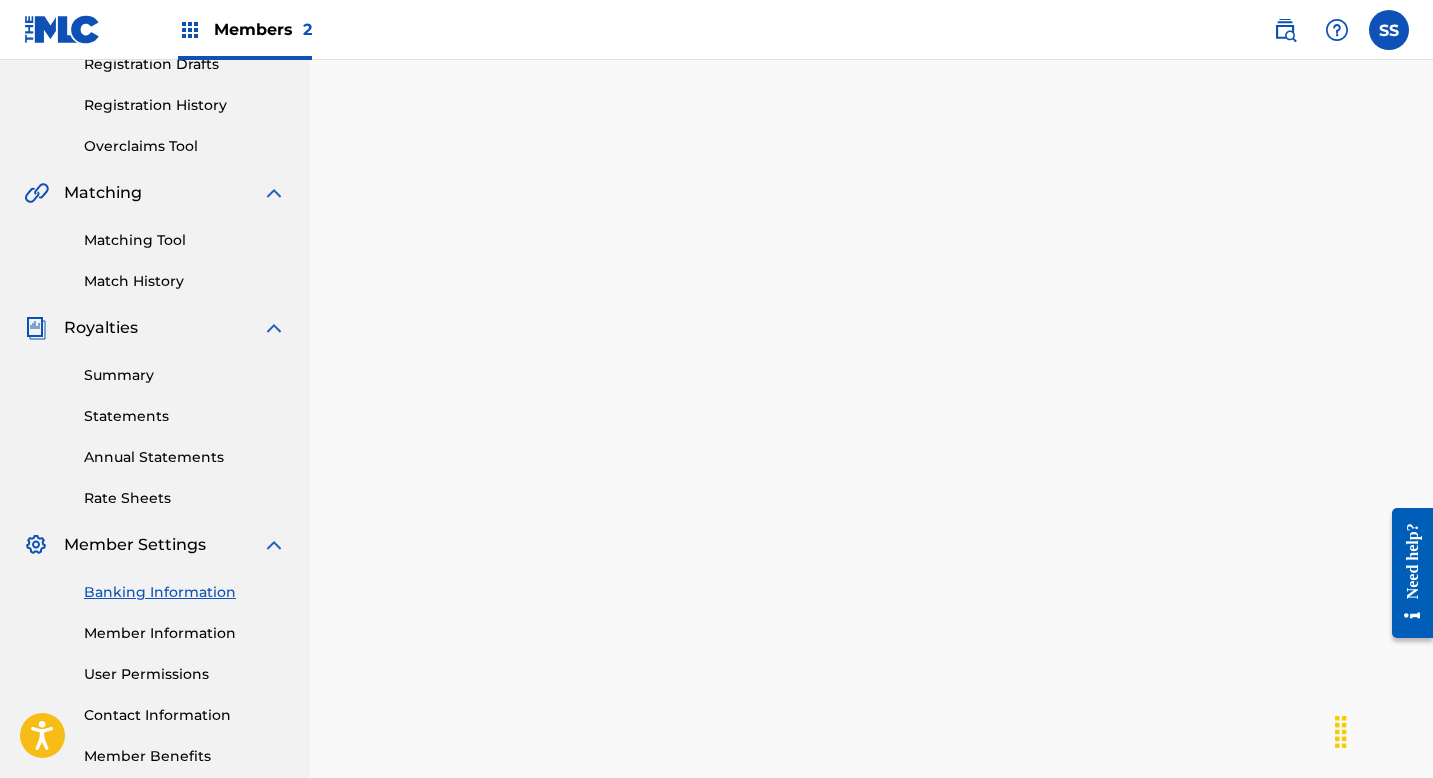 scroll, scrollTop: 462, scrollLeft: 0, axis: vertical 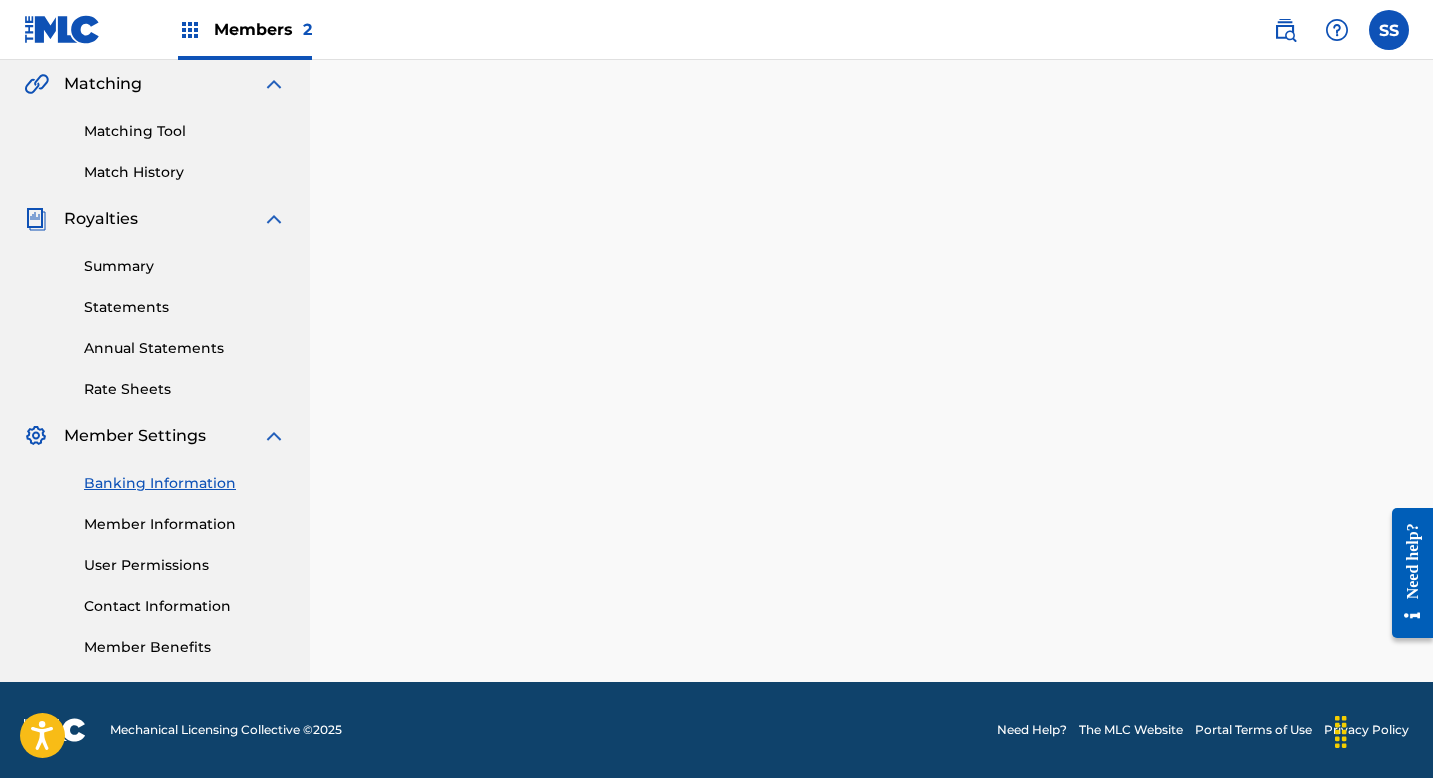 click on "Member Information" at bounding box center (185, 524) 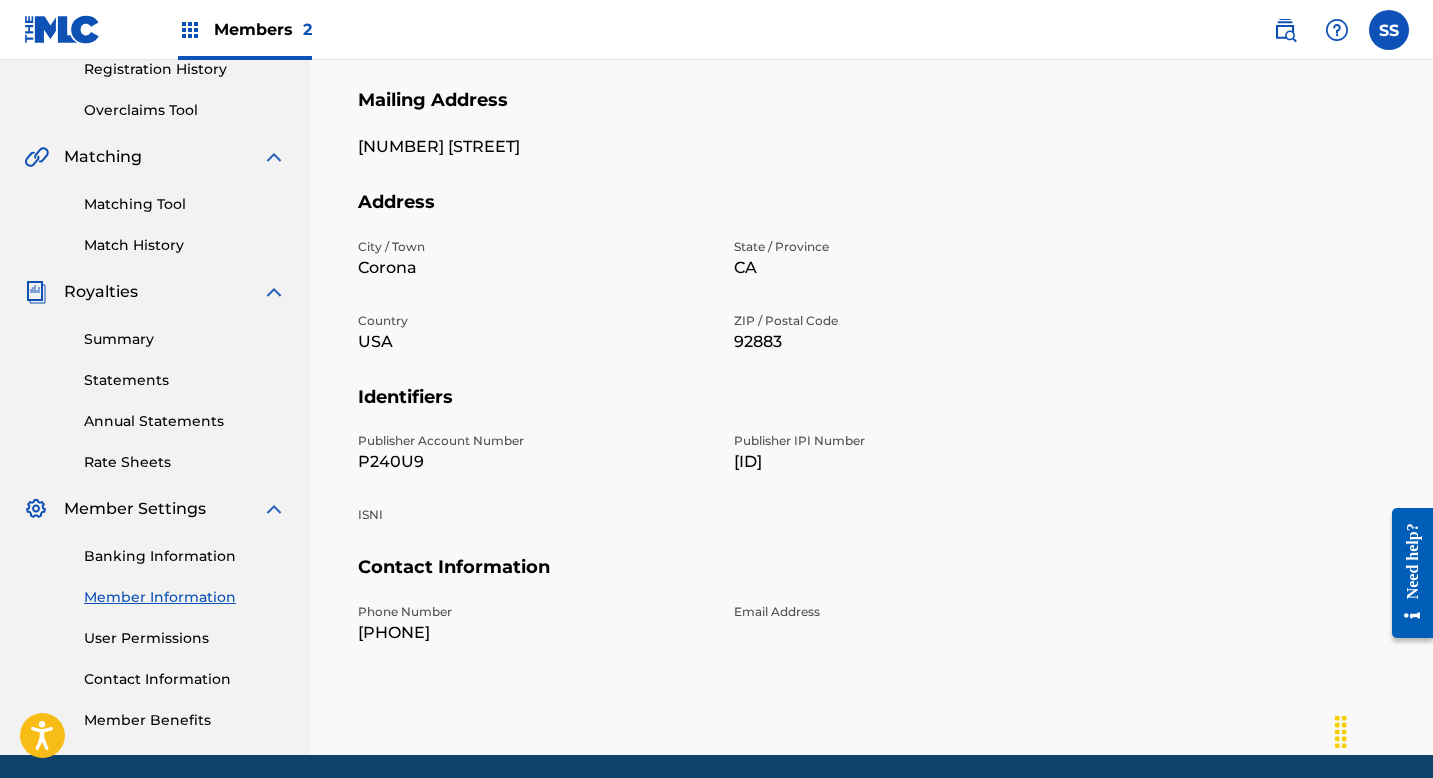 scroll, scrollTop: 0, scrollLeft: 0, axis: both 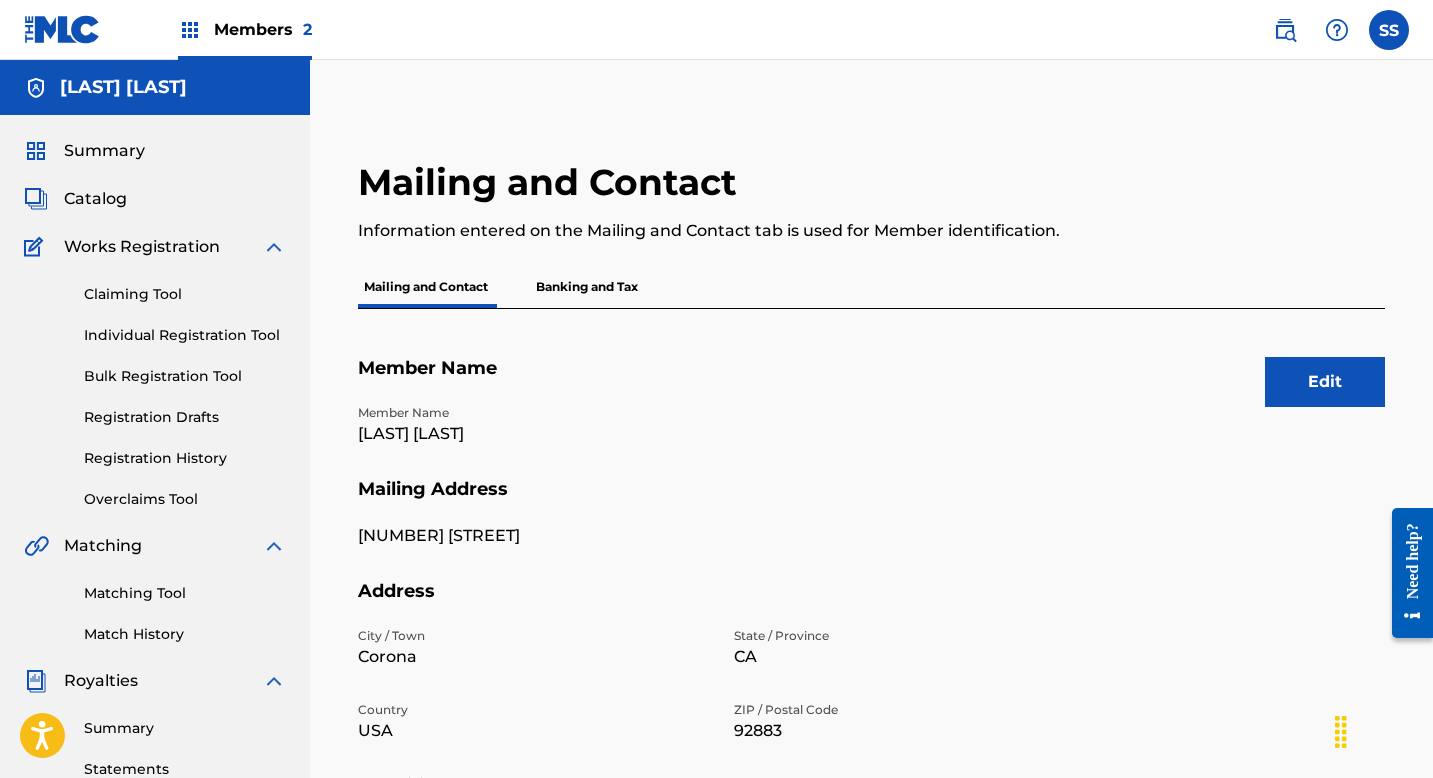 click on "Banking and Tax" at bounding box center (587, 287) 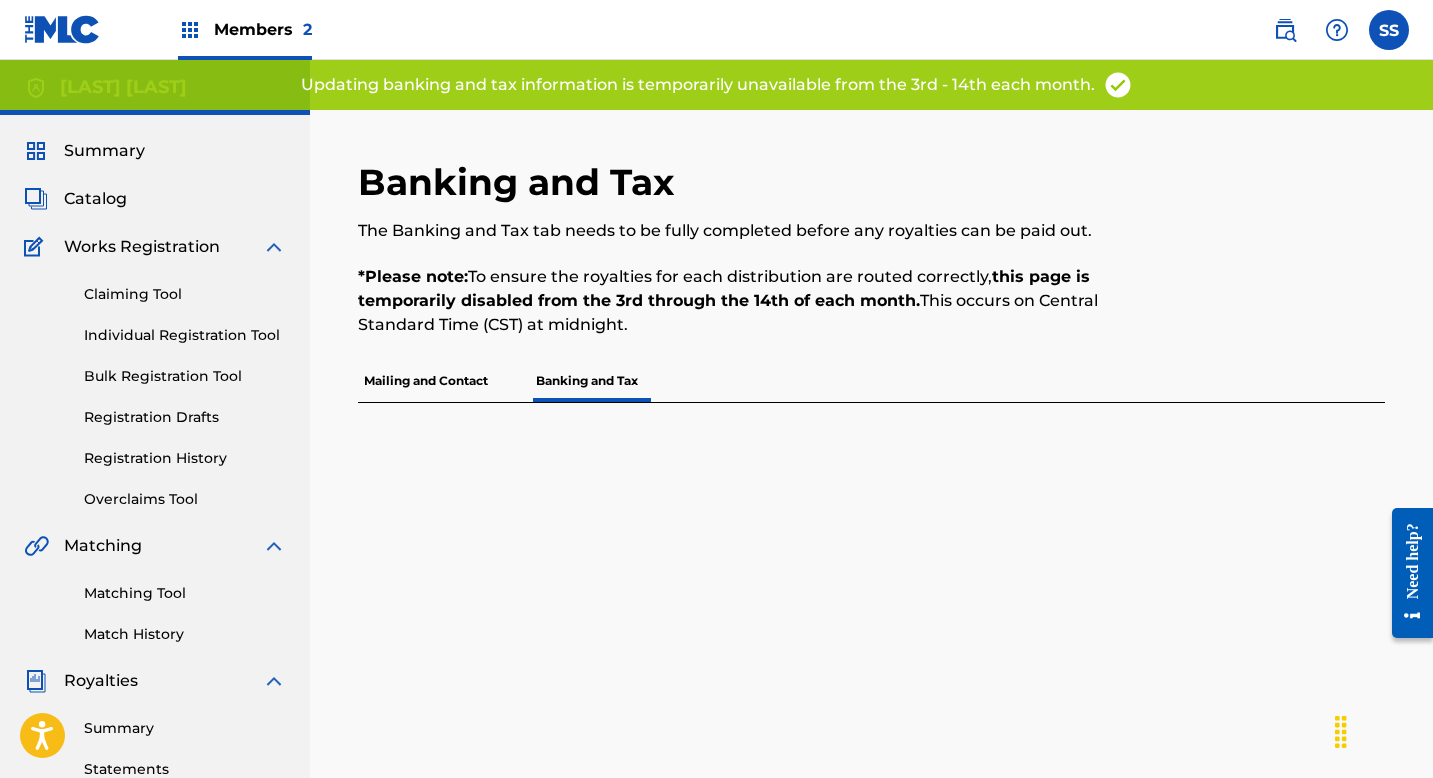 click on "Mailing and Contact" at bounding box center (426, 381) 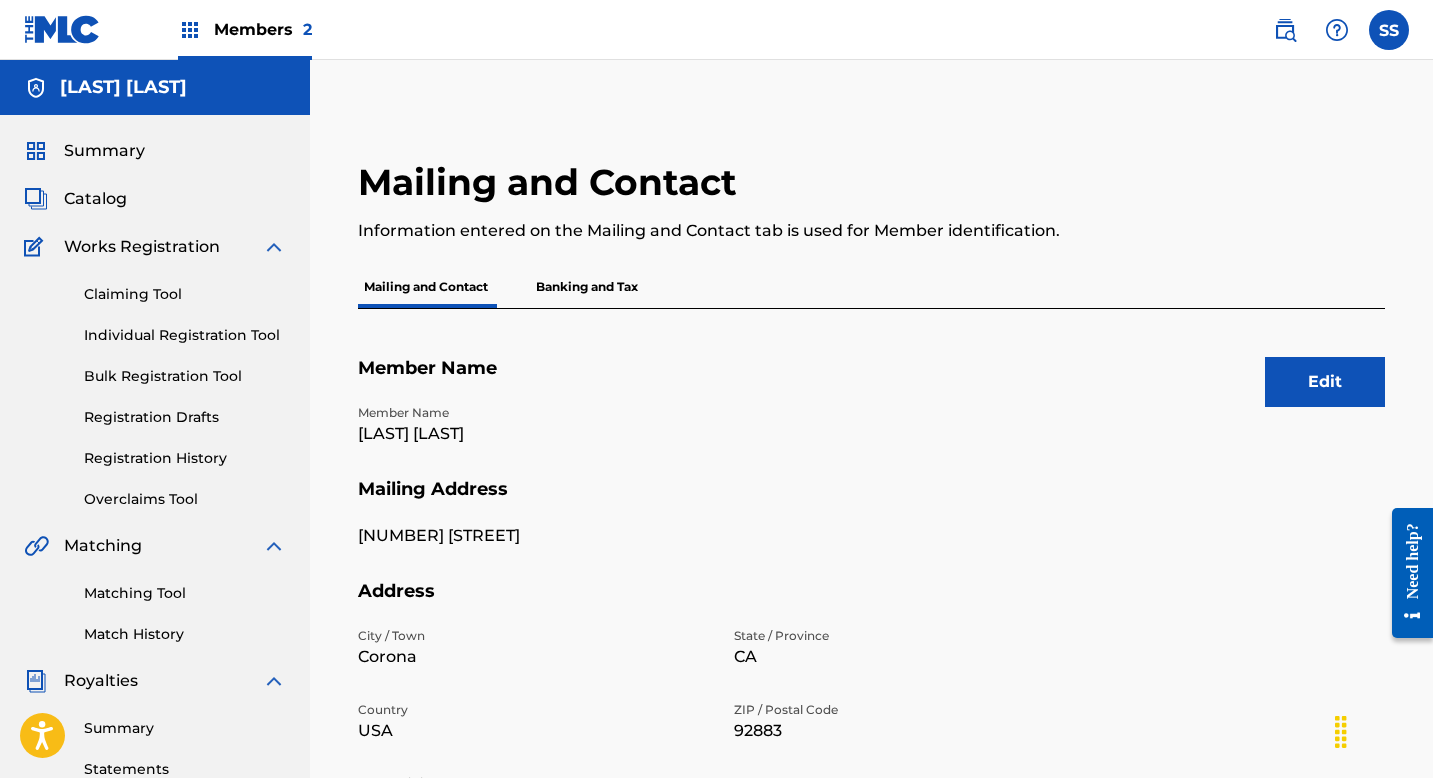 click on "Claiming Tool" at bounding box center [185, 294] 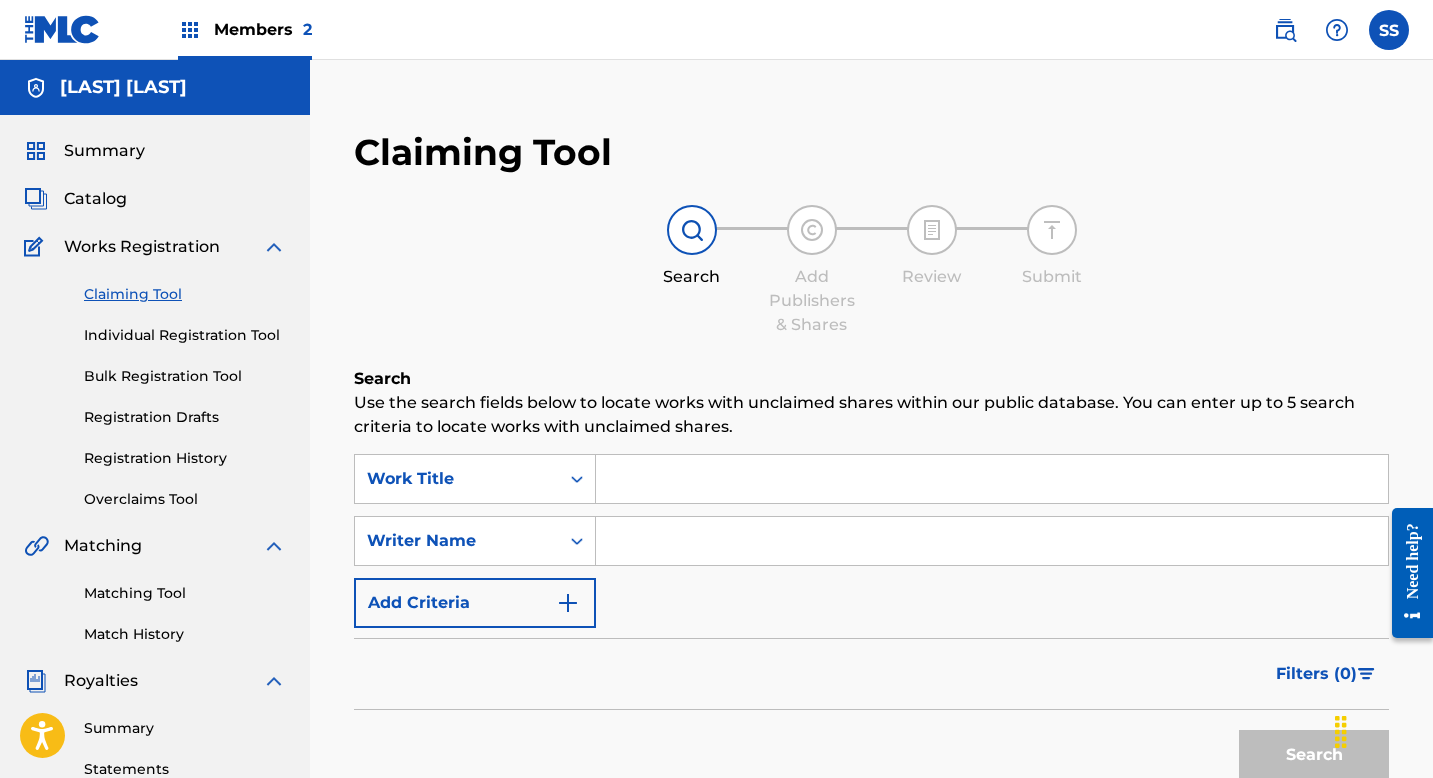 click on "Individual Registration Tool" at bounding box center (185, 335) 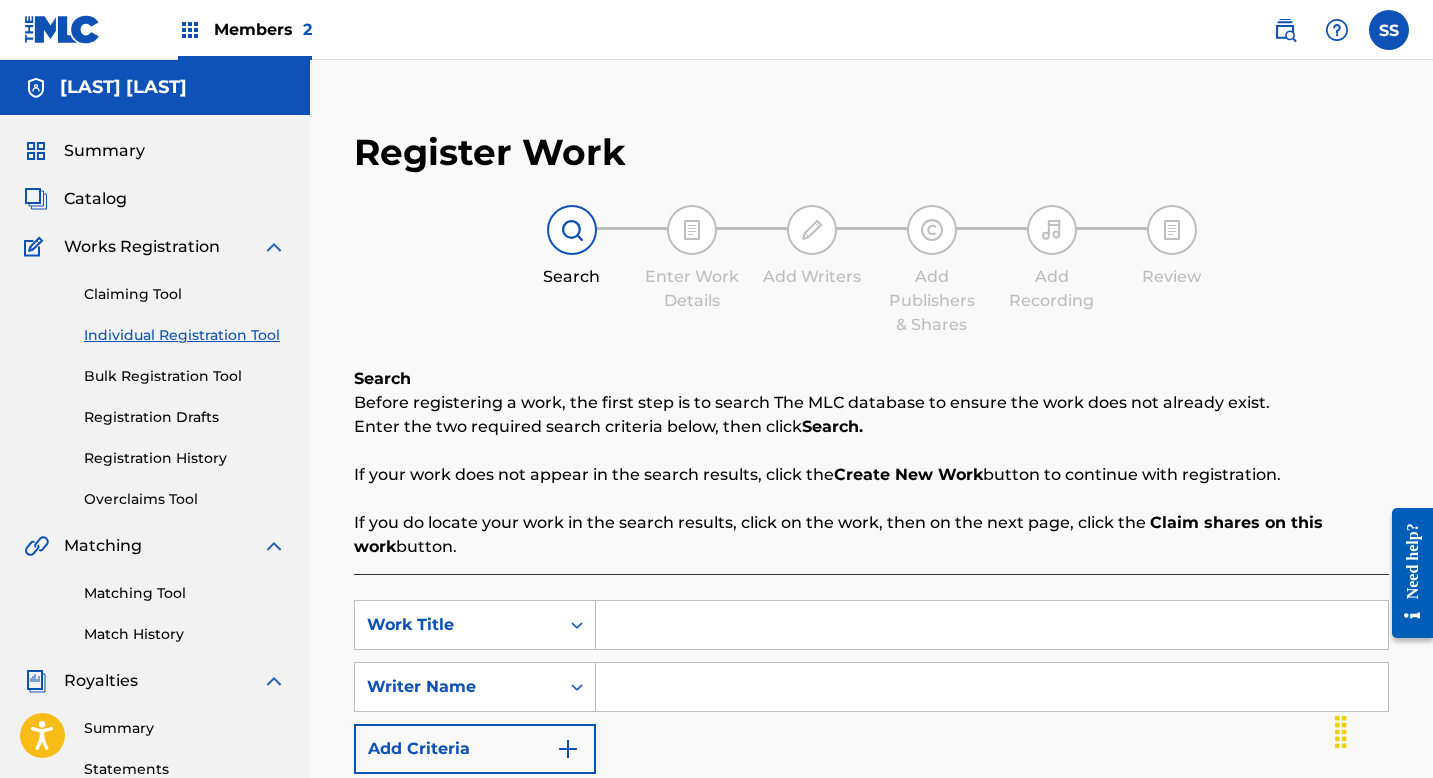 scroll, scrollTop: 204, scrollLeft: 0, axis: vertical 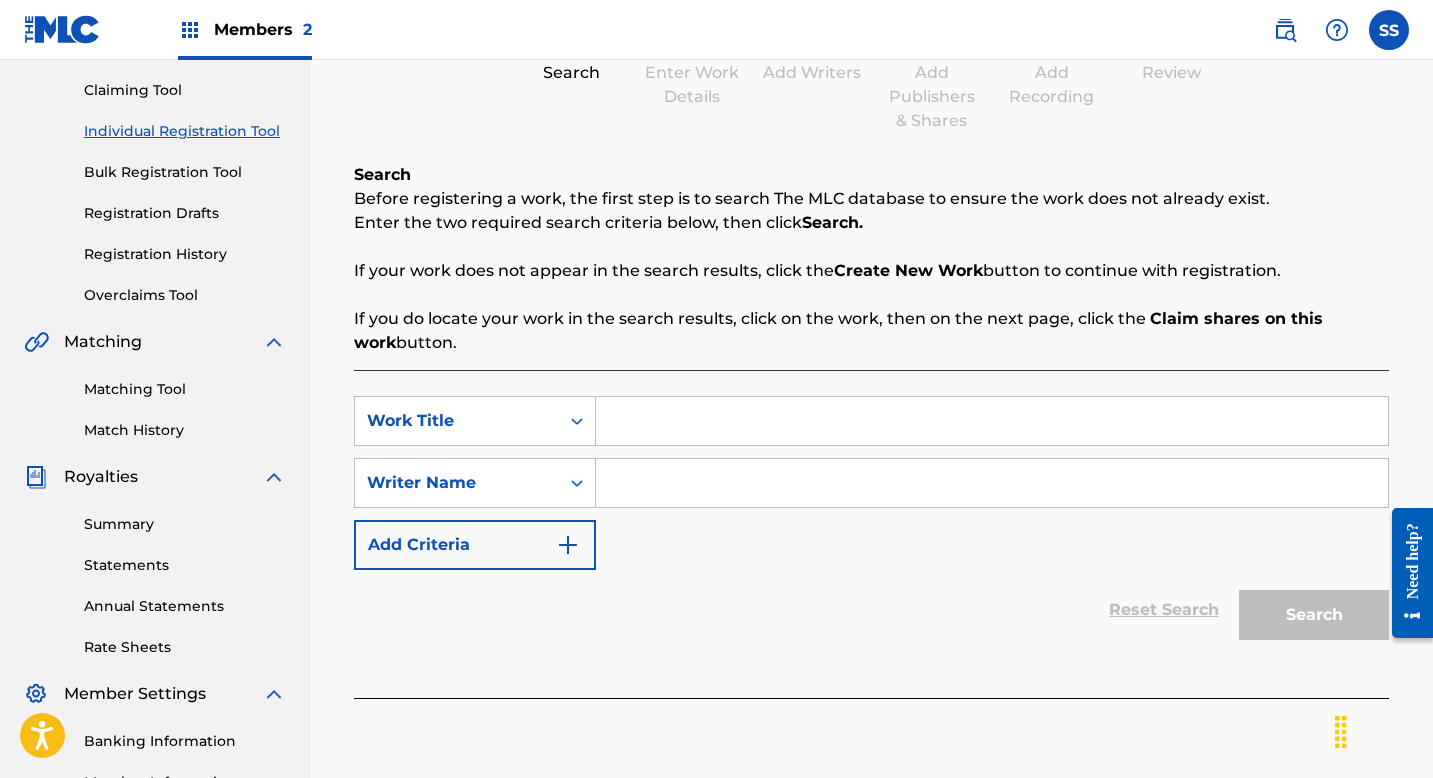 click on "Bulk Registration Tool" at bounding box center (185, 172) 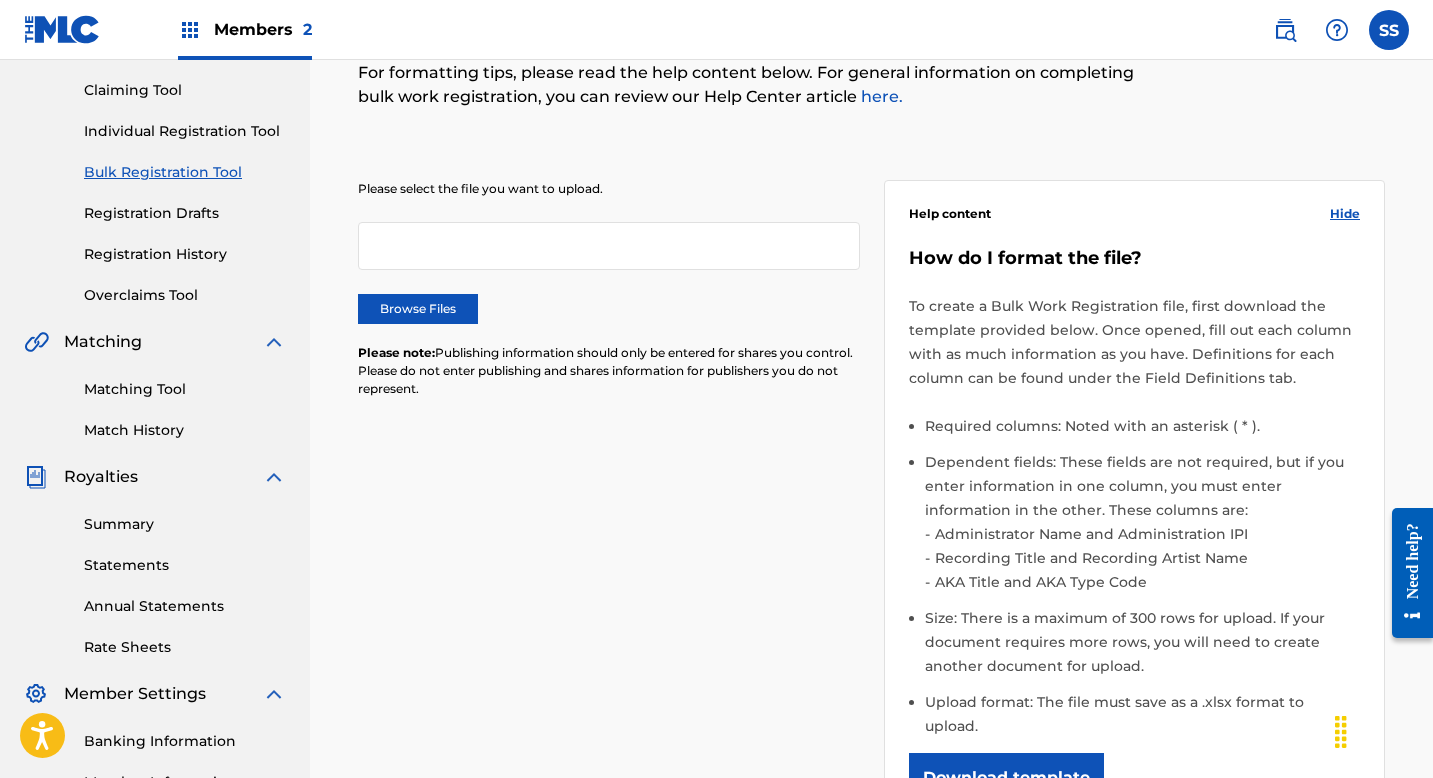 scroll, scrollTop: 0, scrollLeft: 0, axis: both 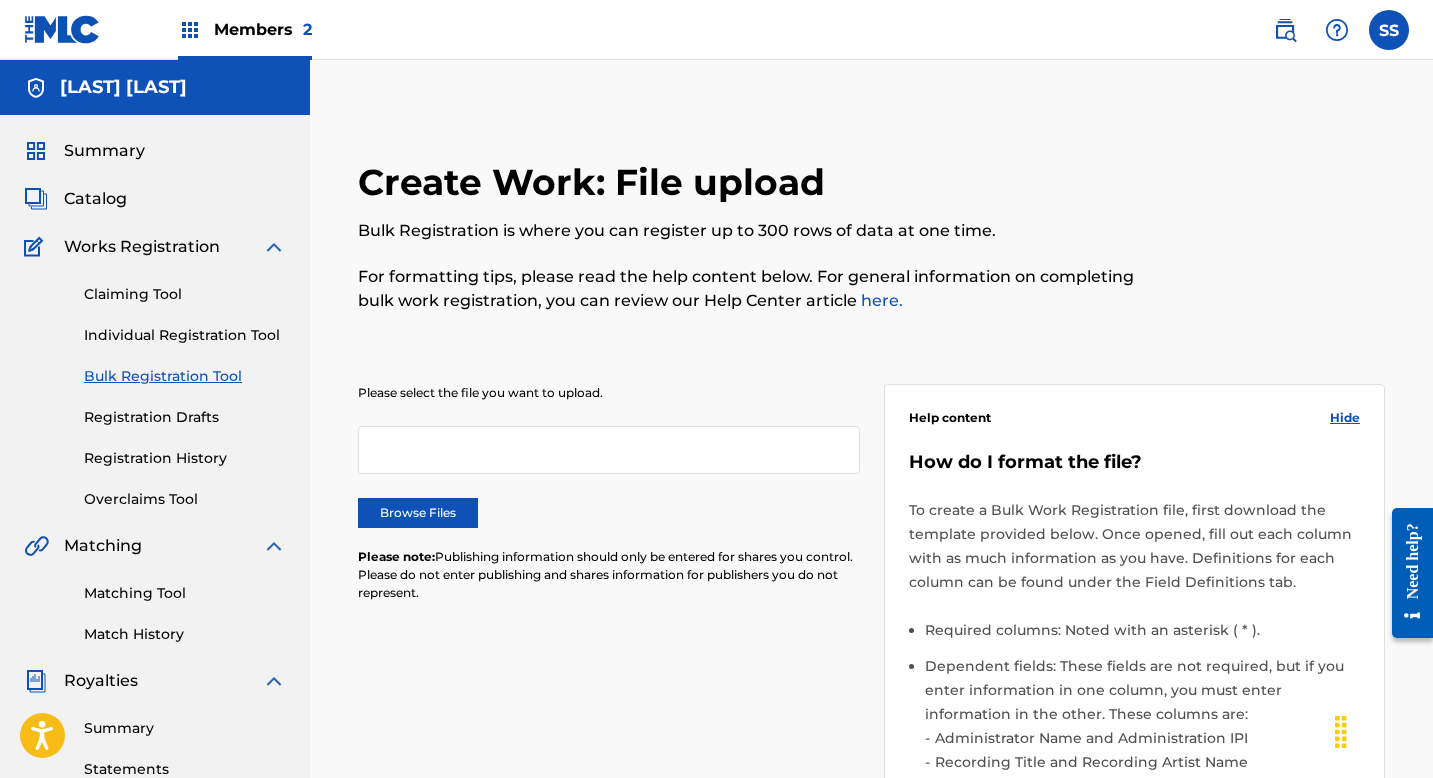 click on "Registration Drafts" at bounding box center (185, 417) 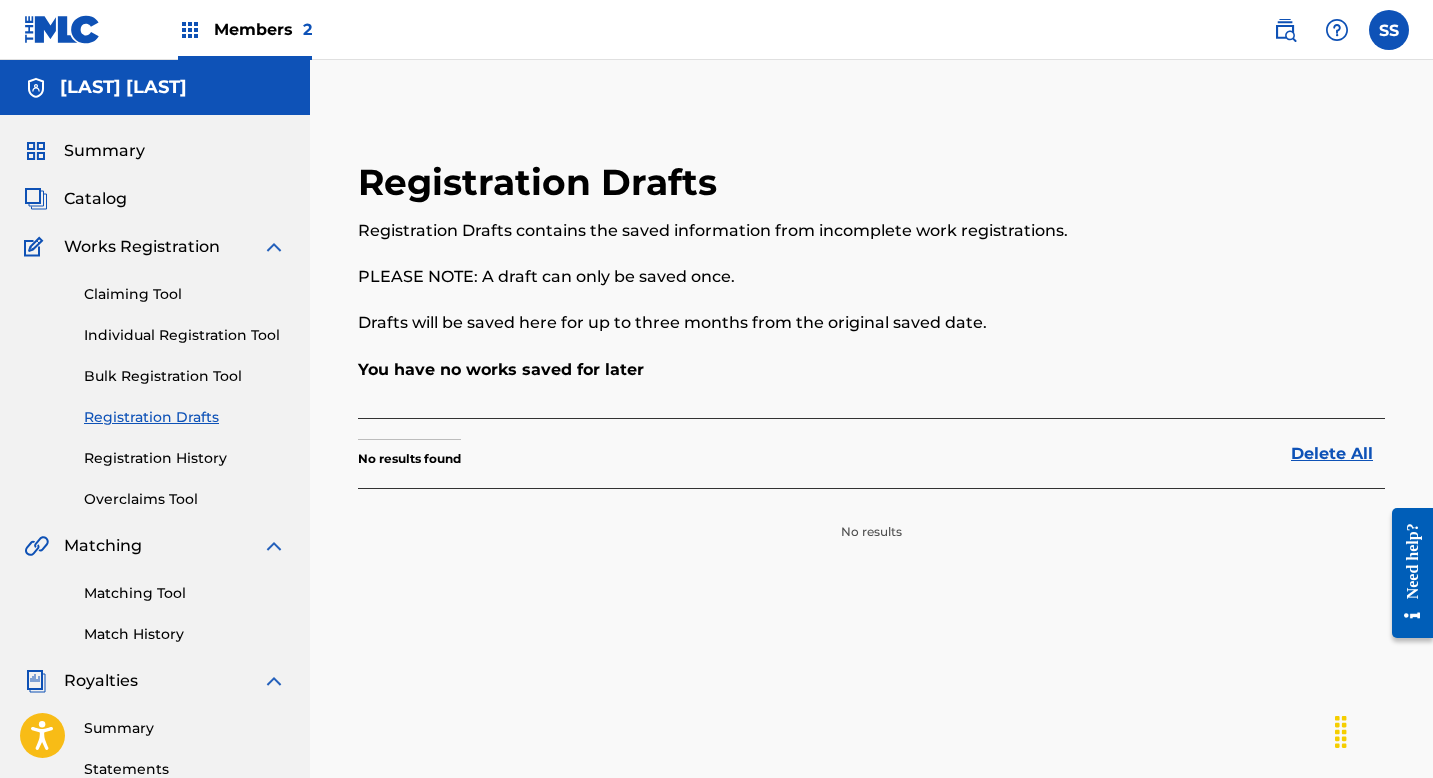 click on "Catalog" at bounding box center [95, 199] 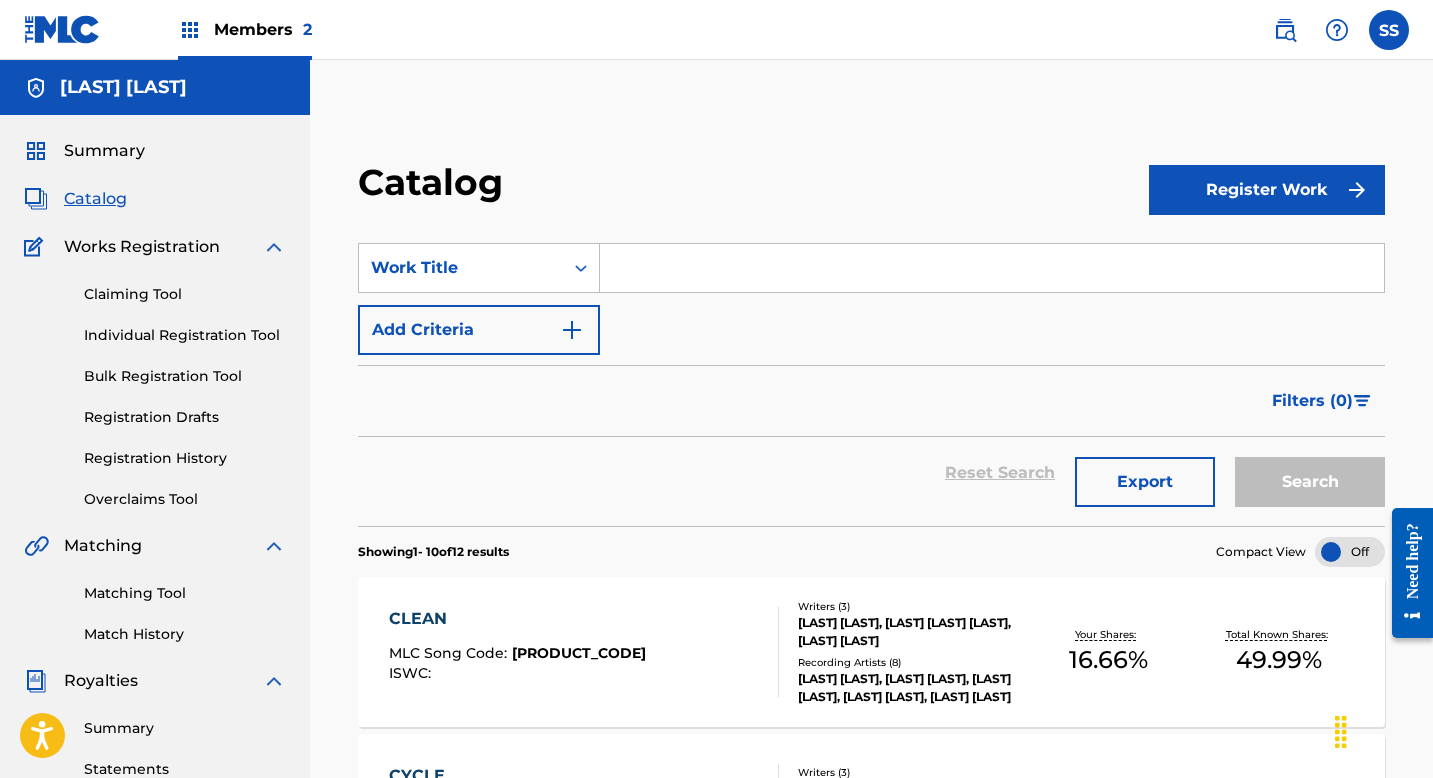 click on "Summary" at bounding box center [104, 151] 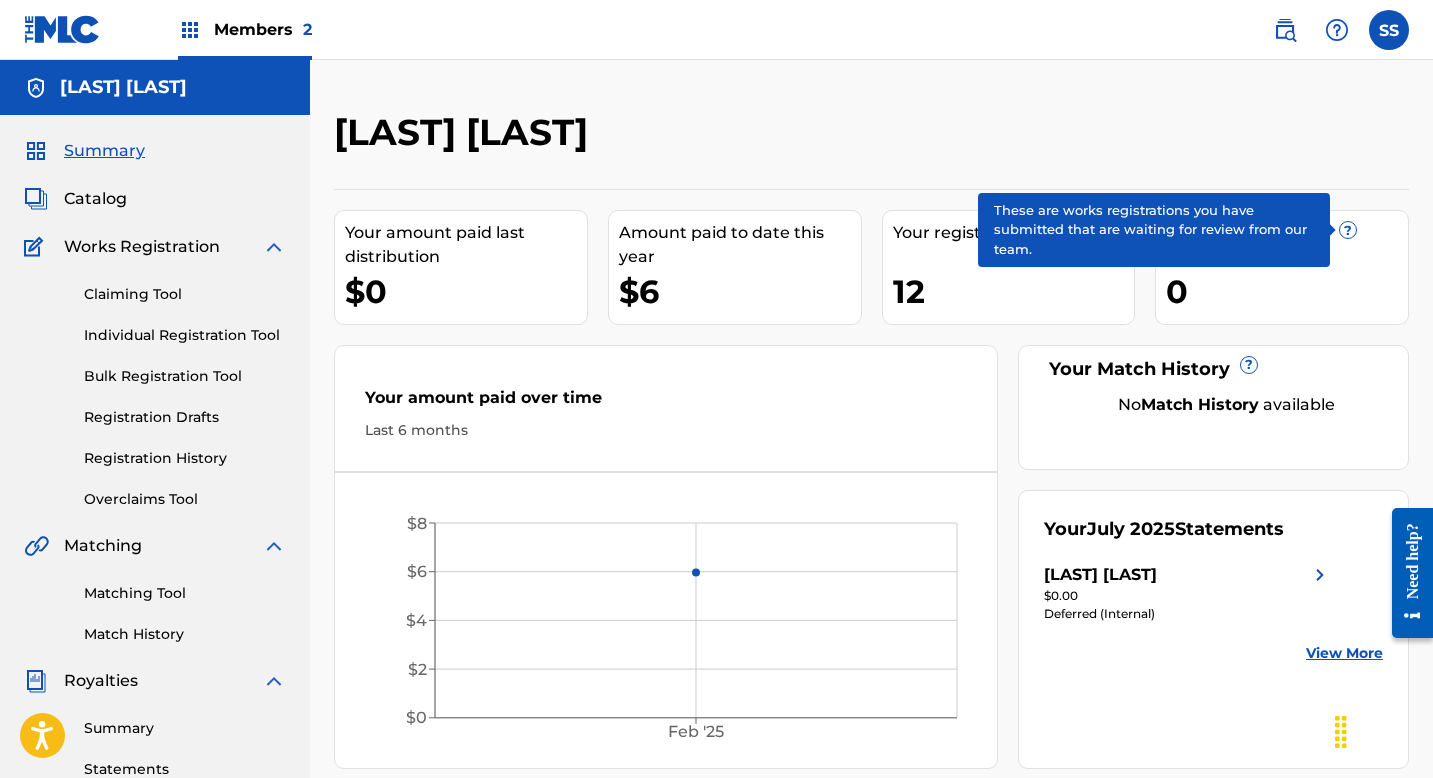 click on "?" at bounding box center [1348, 230] 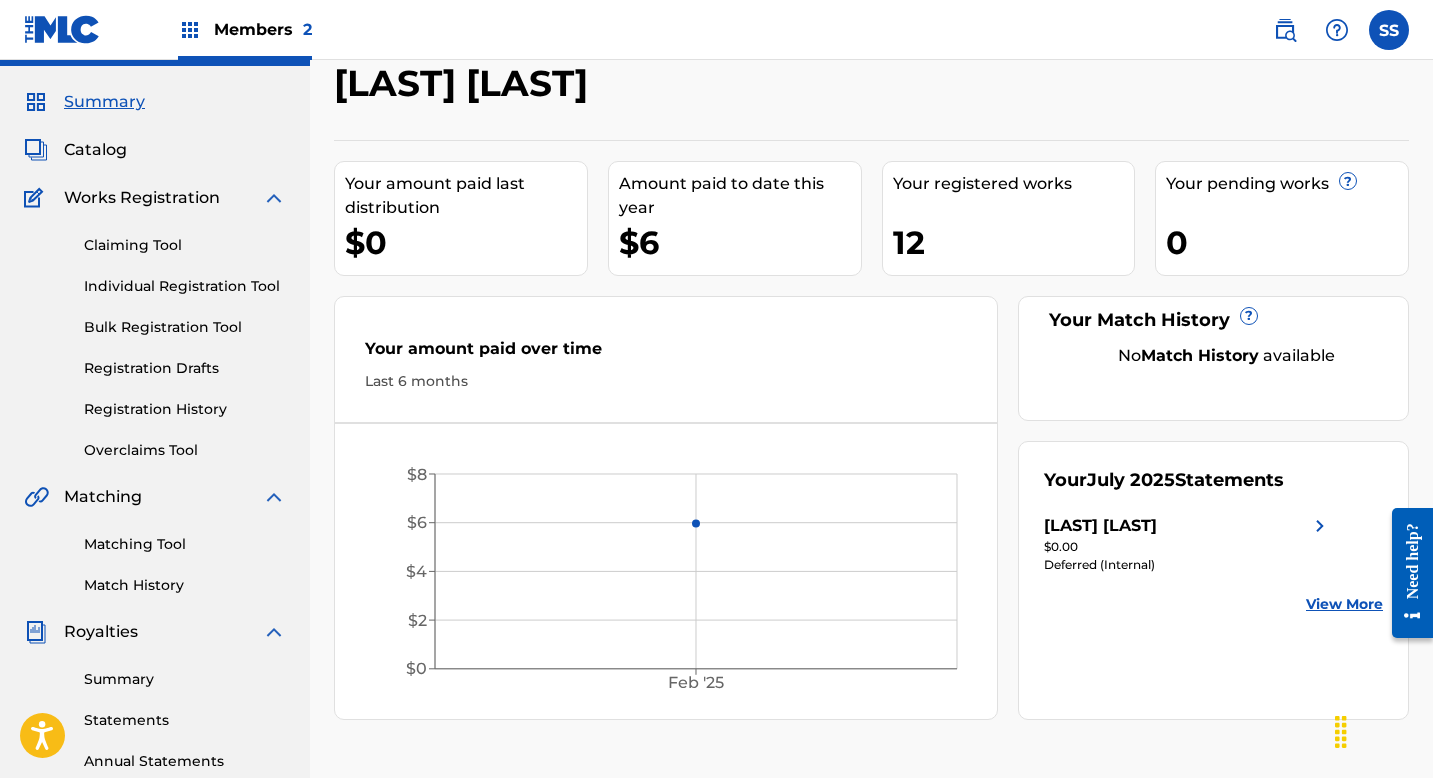 scroll, scrollTop: 0, scrollLeft: 0, axis: both 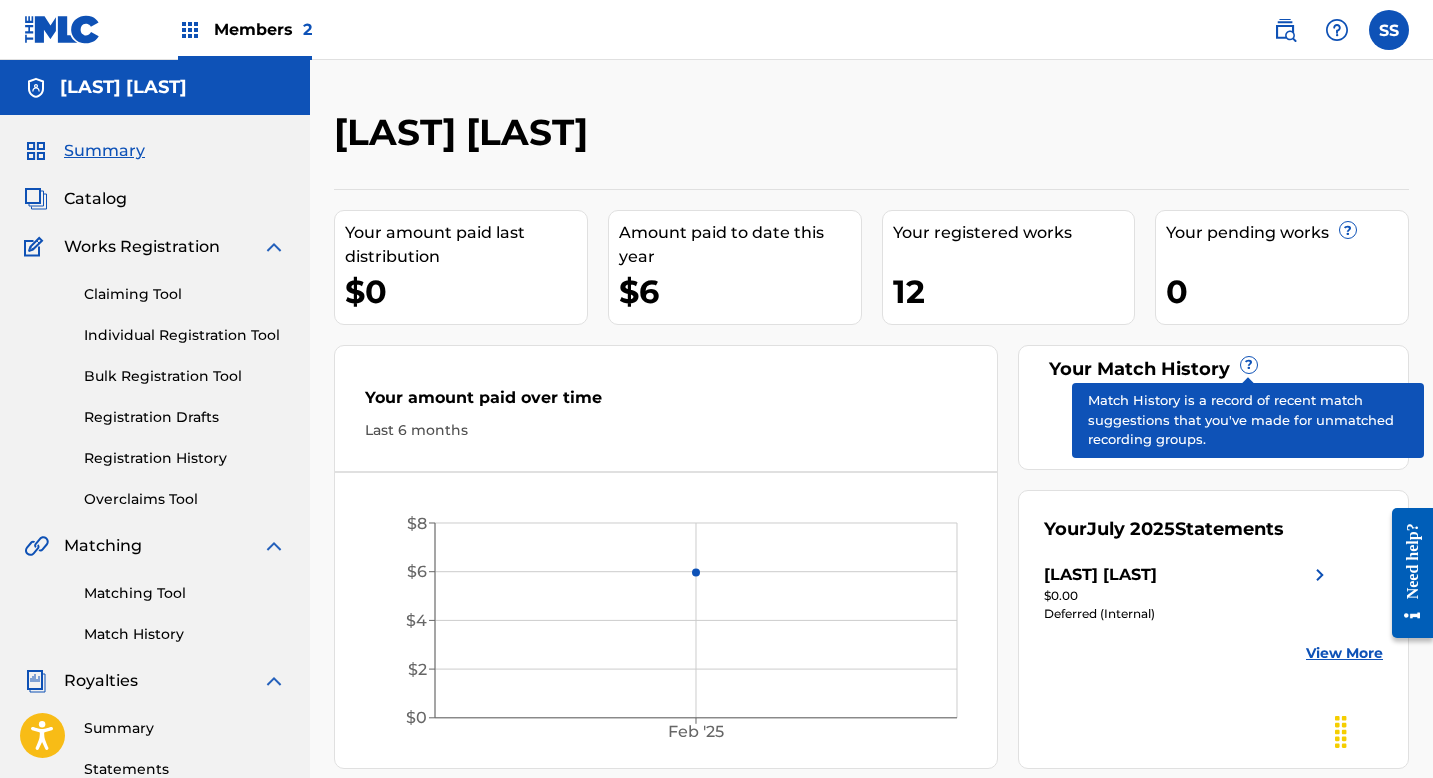 click on "?" at bounding box center [1249, 365] 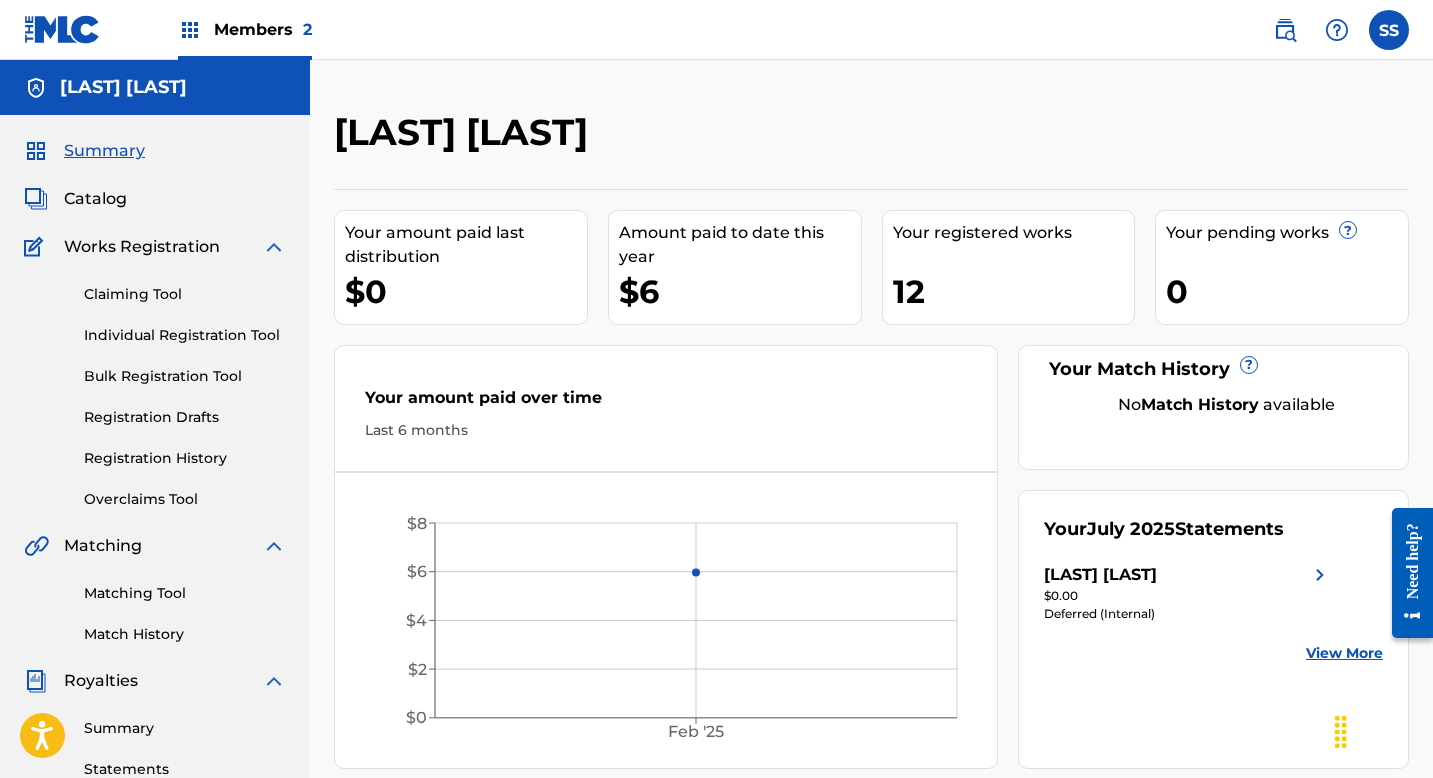 click at bounding box center (62, 29) 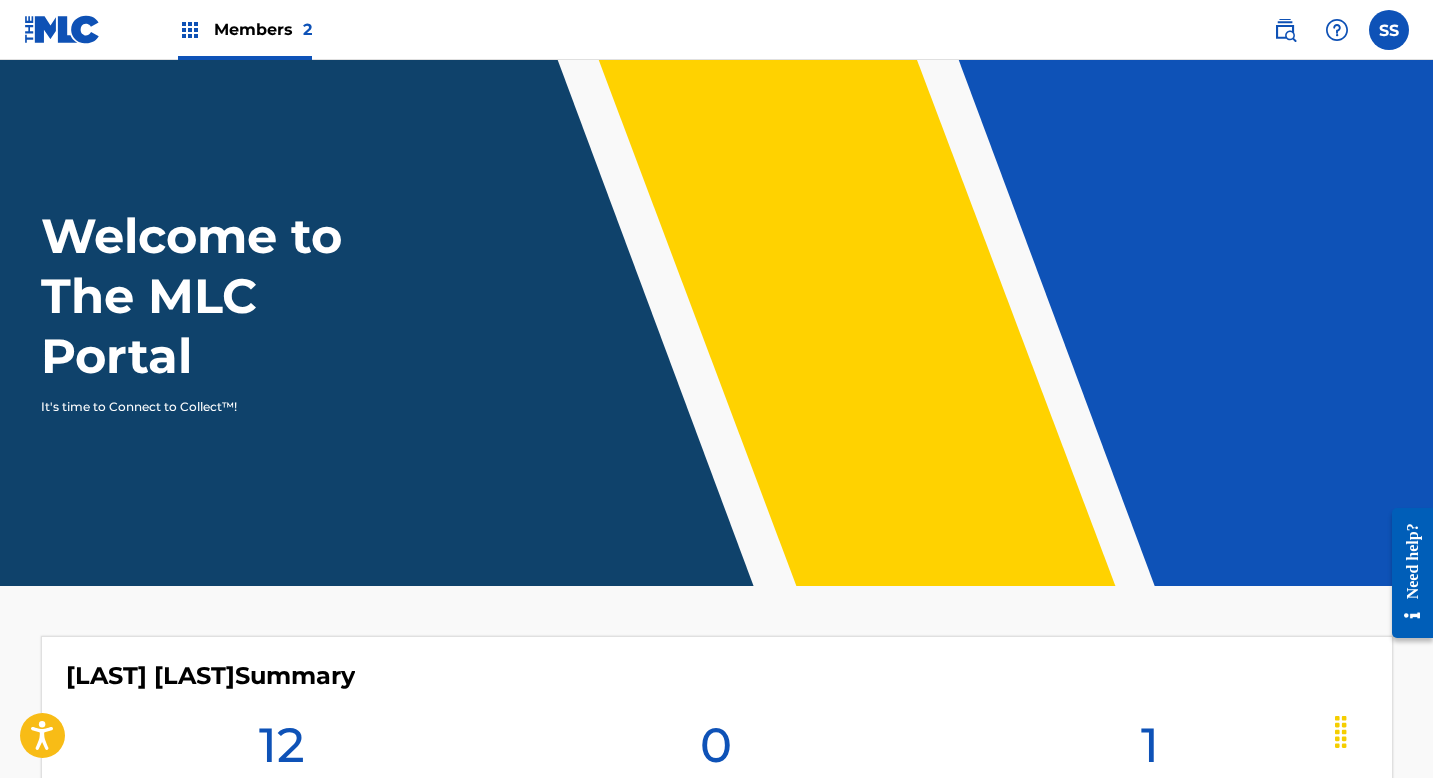 click at bounding box center (1337, 30) 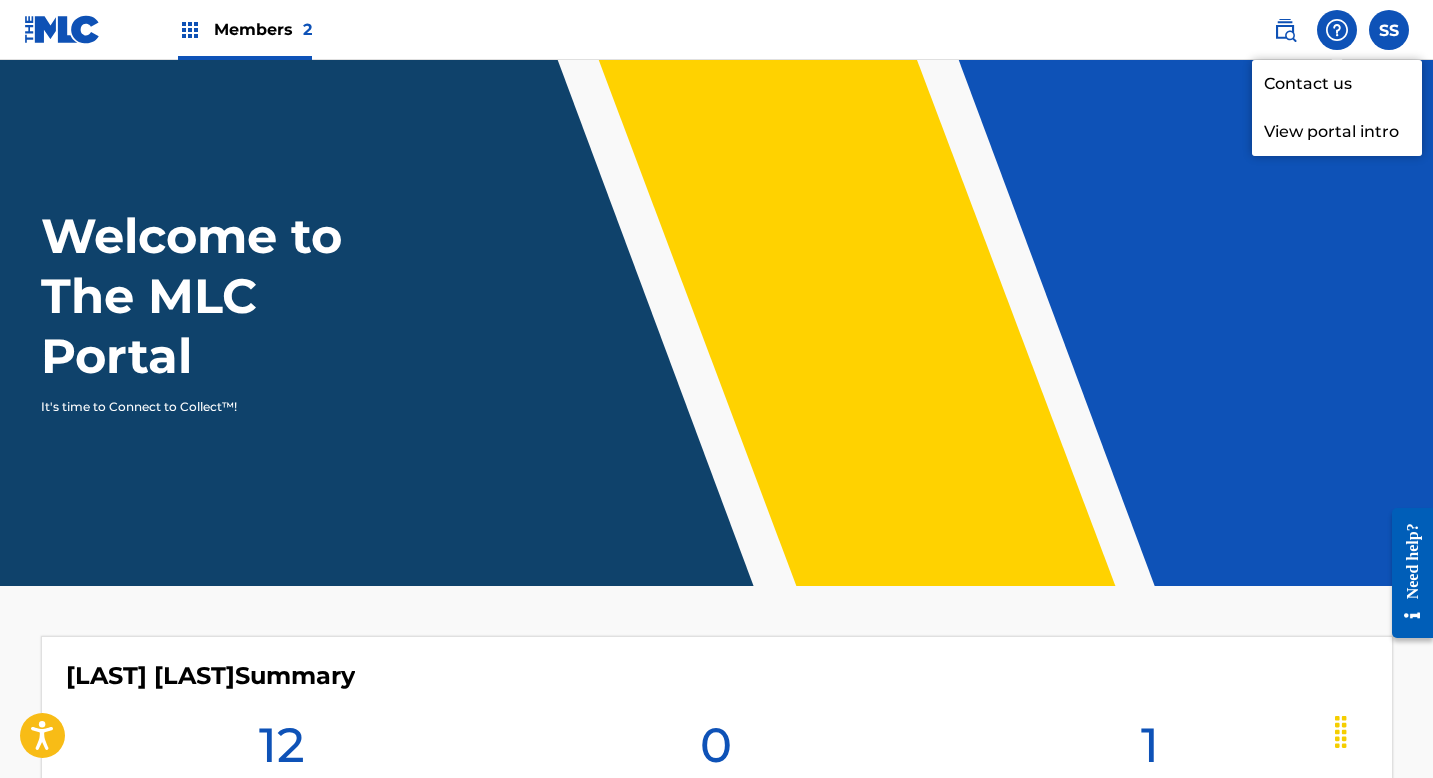 click on "Contact us" at bounding box center [1337, 84] 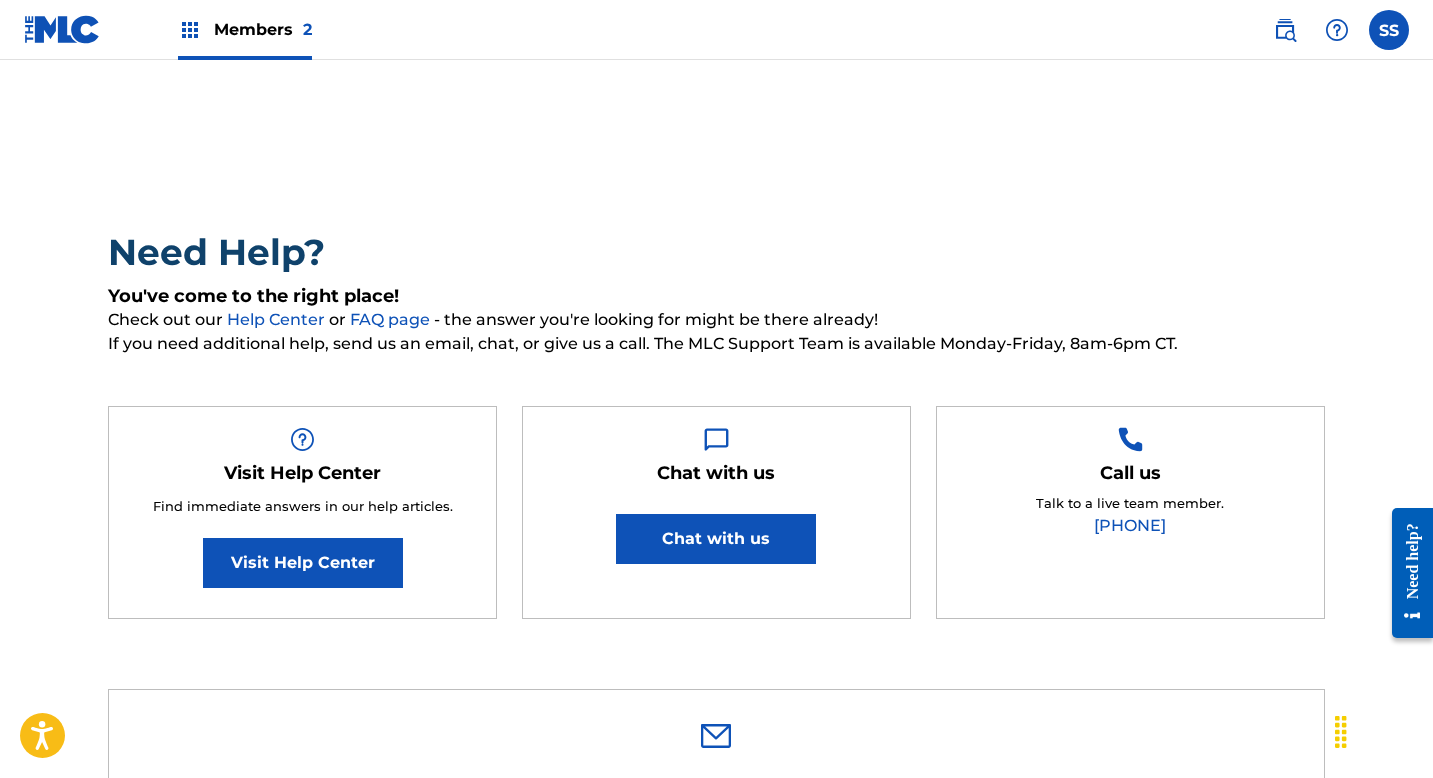 type on "Savannah" 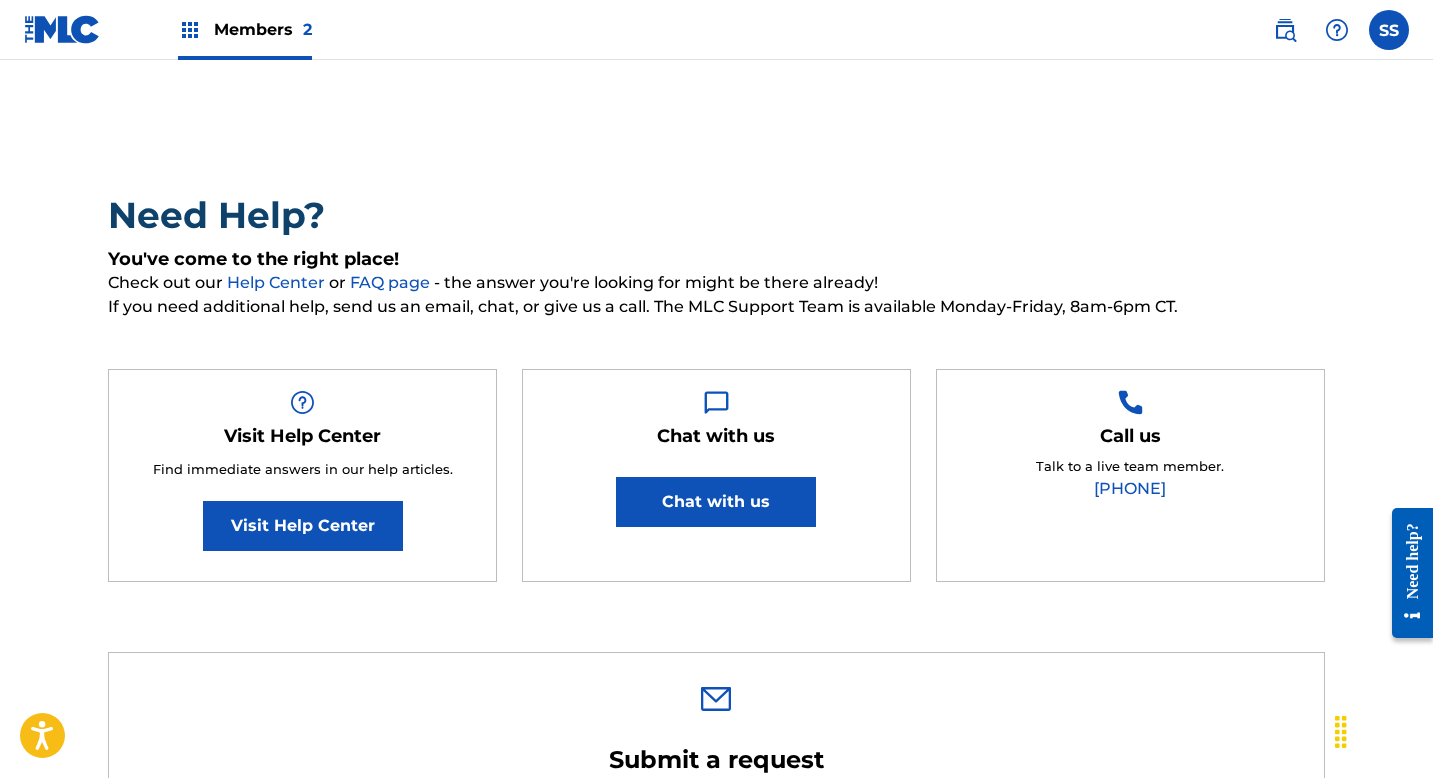 scroll, scrollTop: 0, scrollLeft: 0, axis: both 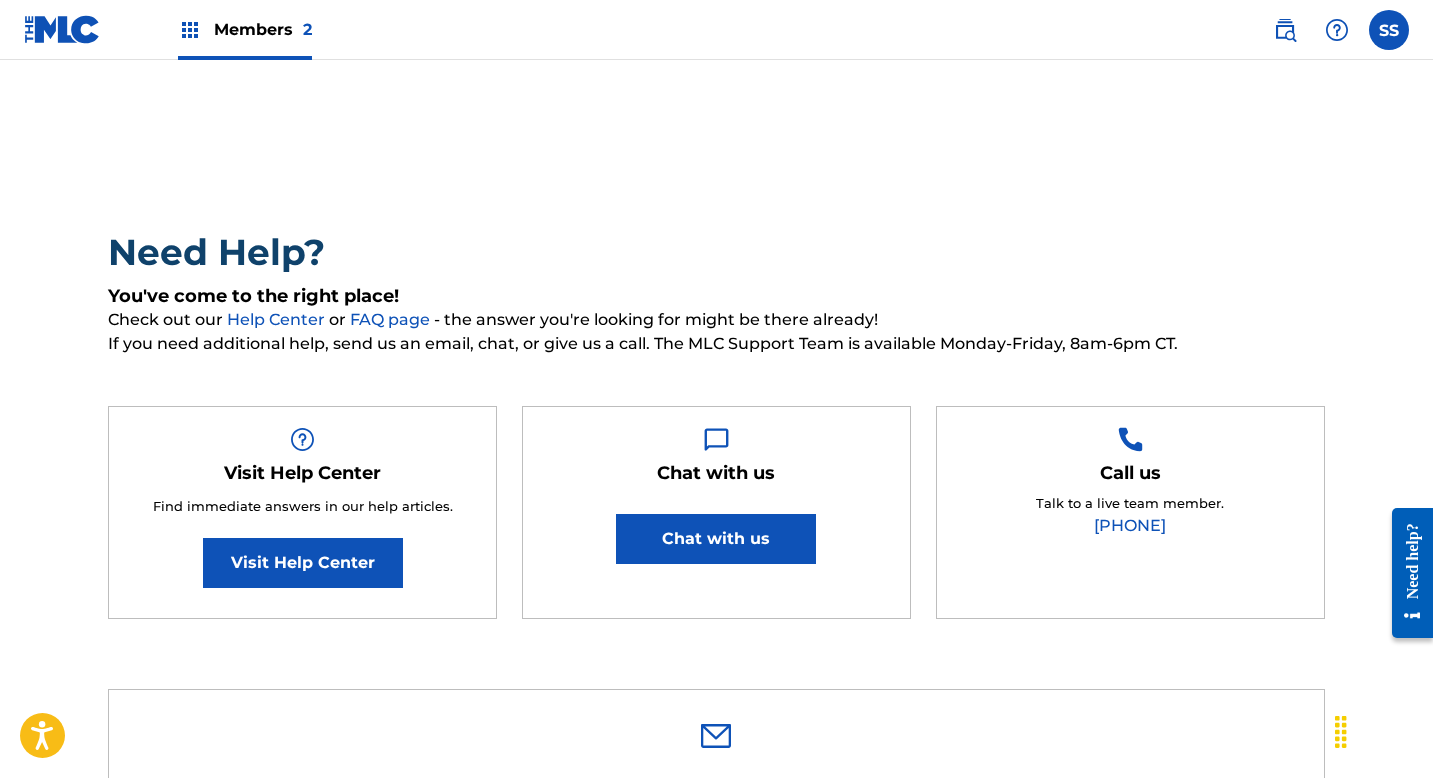 click at bounding box center (1389, 30) 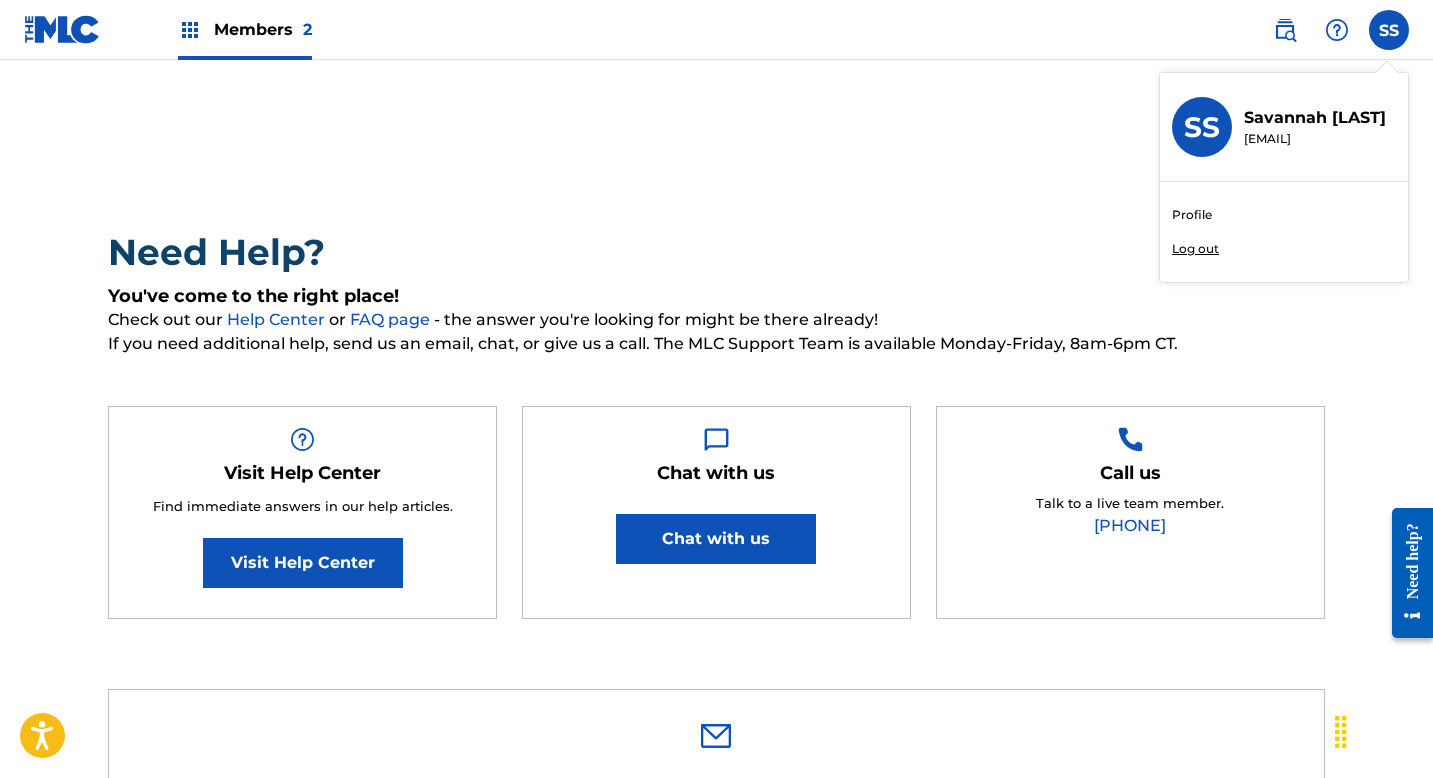 click on "SS [LAST]   [LAST] [EMAIL] Profile Log out" at bounding box center (1389, 30) 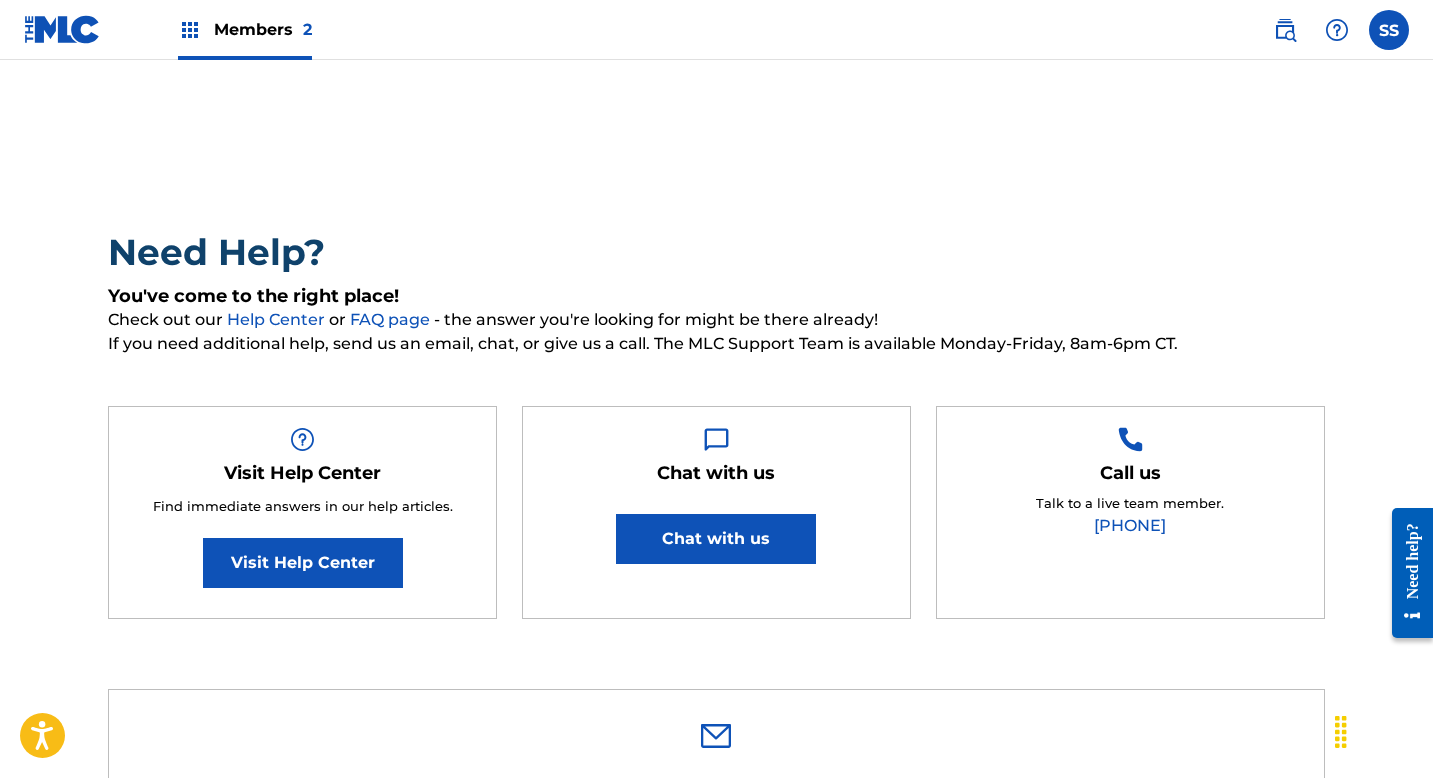 click at bounding box center (190, 30) 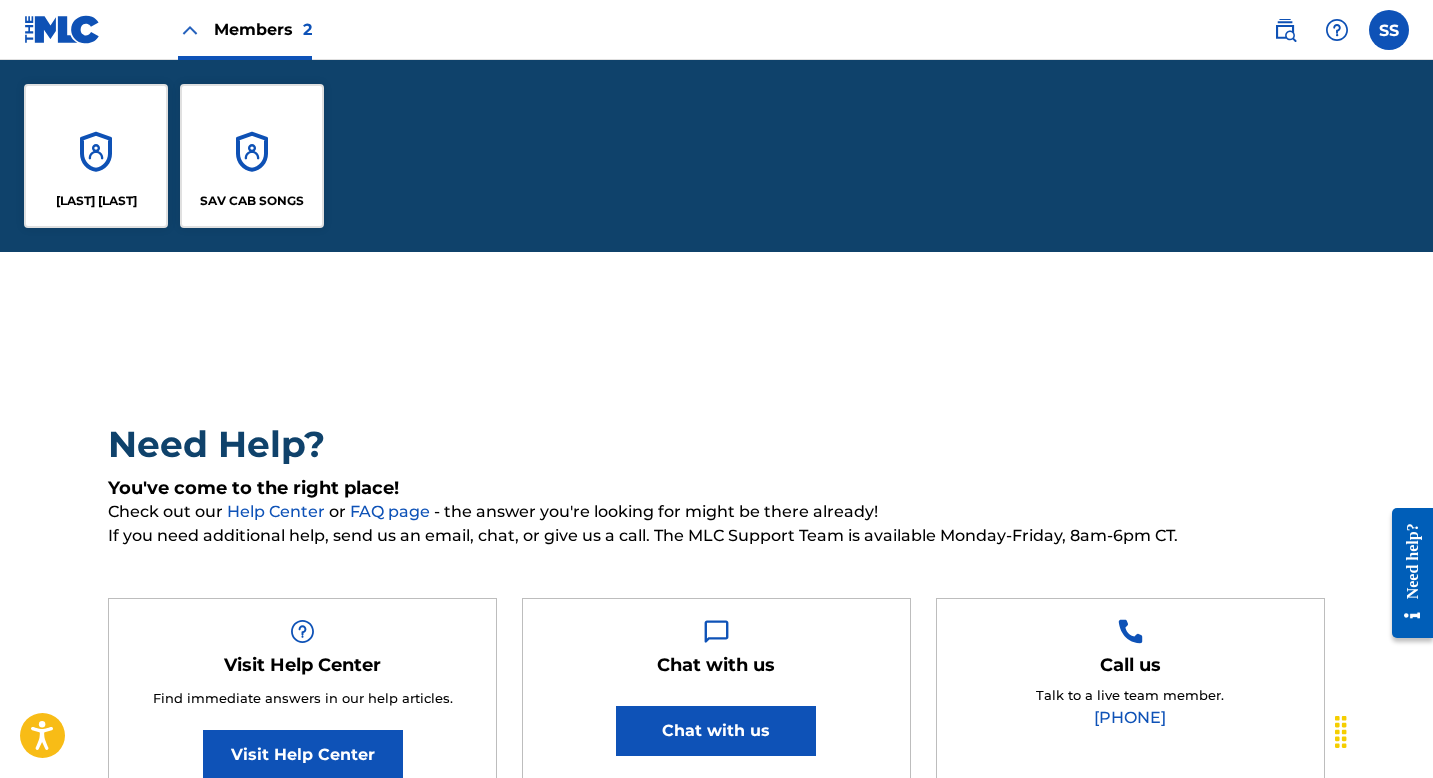 click on "[LAST] [LAST]" at bounding box center [96, 156] 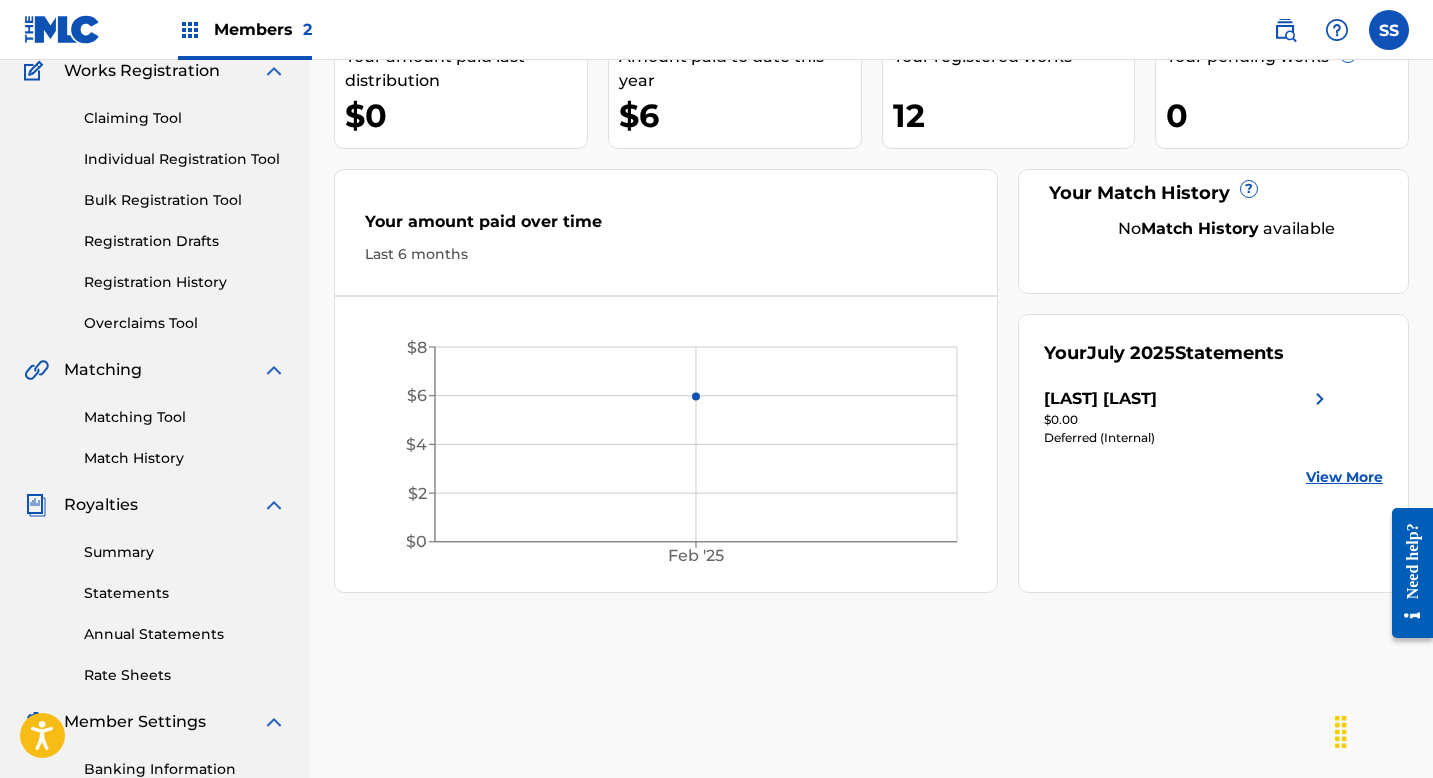 scroll, scrollTop: 0, scrollLeft: 0, axis: both 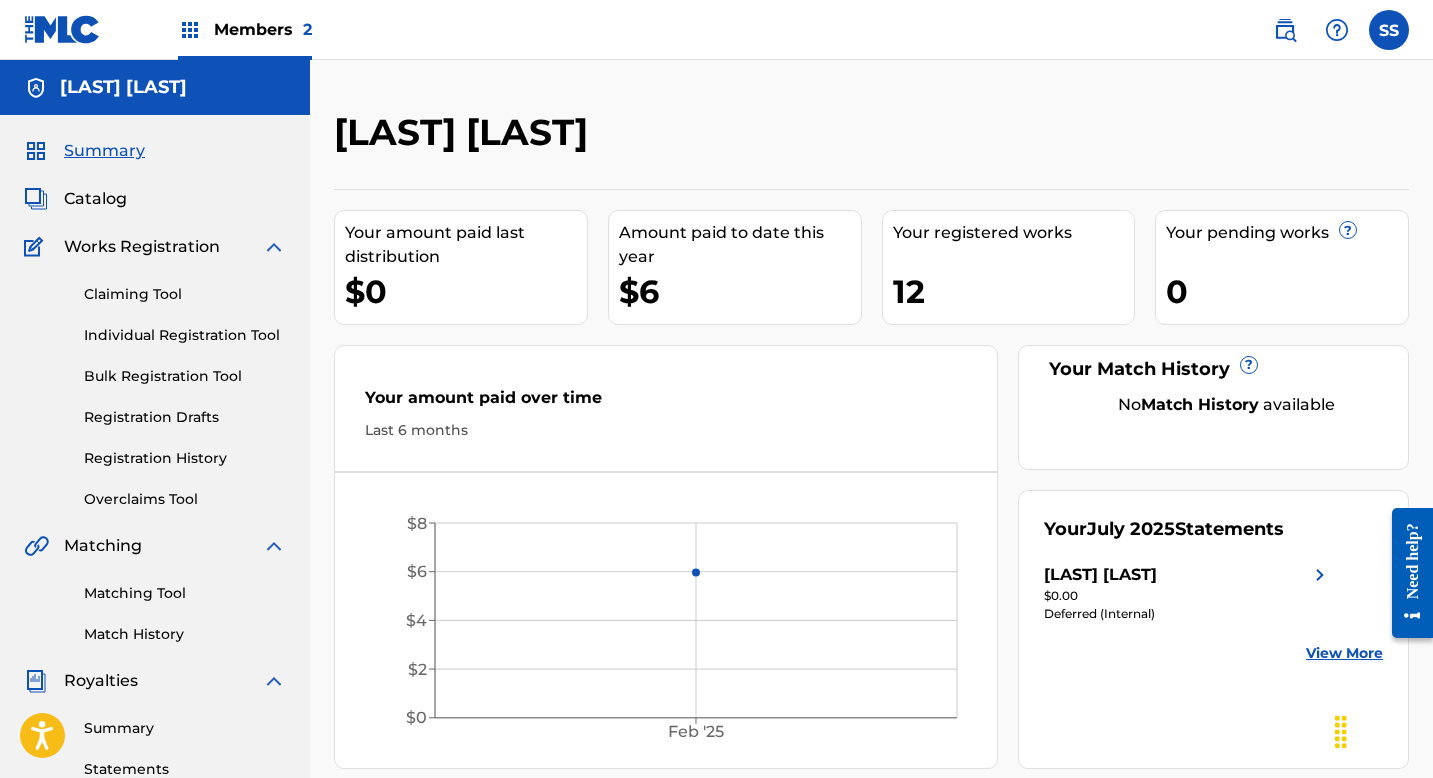 click on "Catalog" at bounding box center (95, 199) 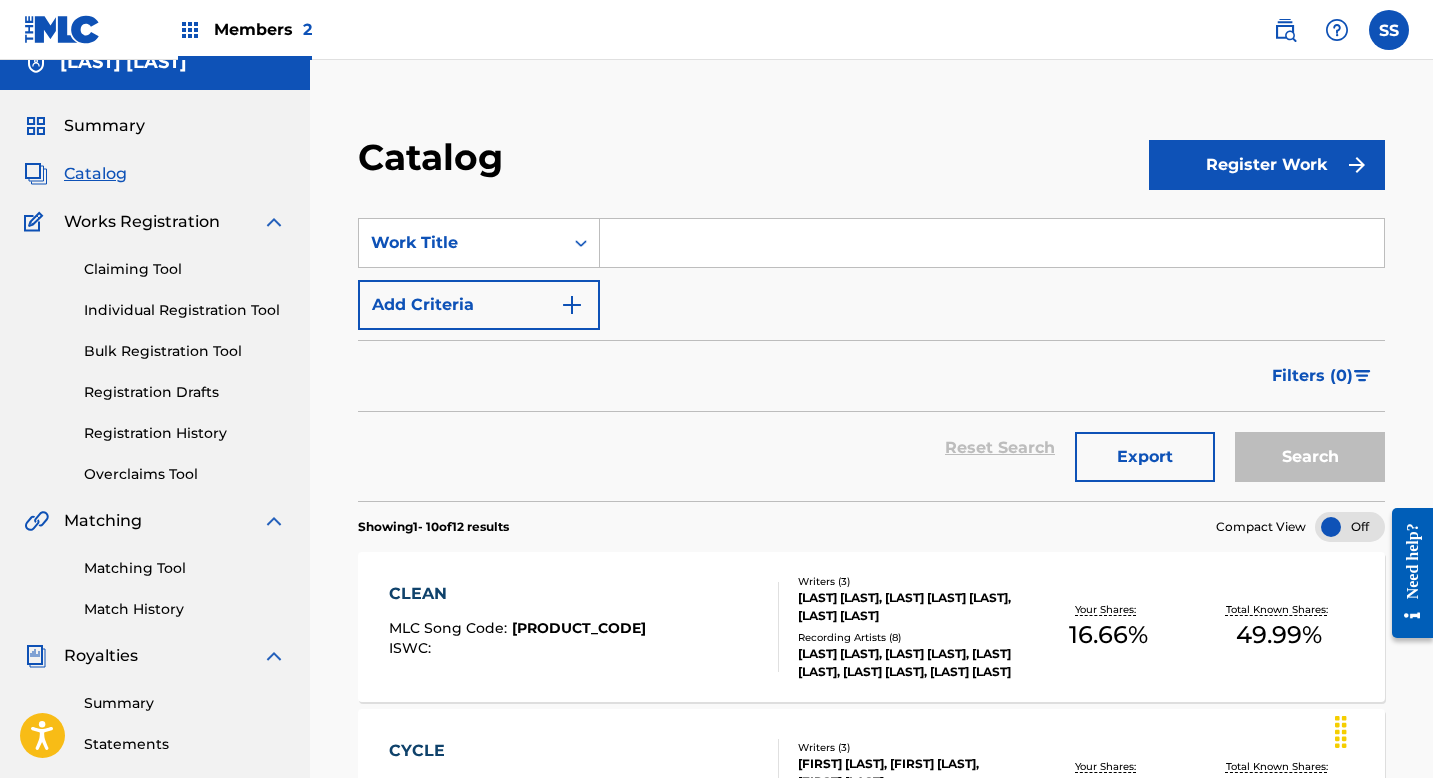 scroll, scrollTop: 27, scrollLeft: 0, axis: vertical 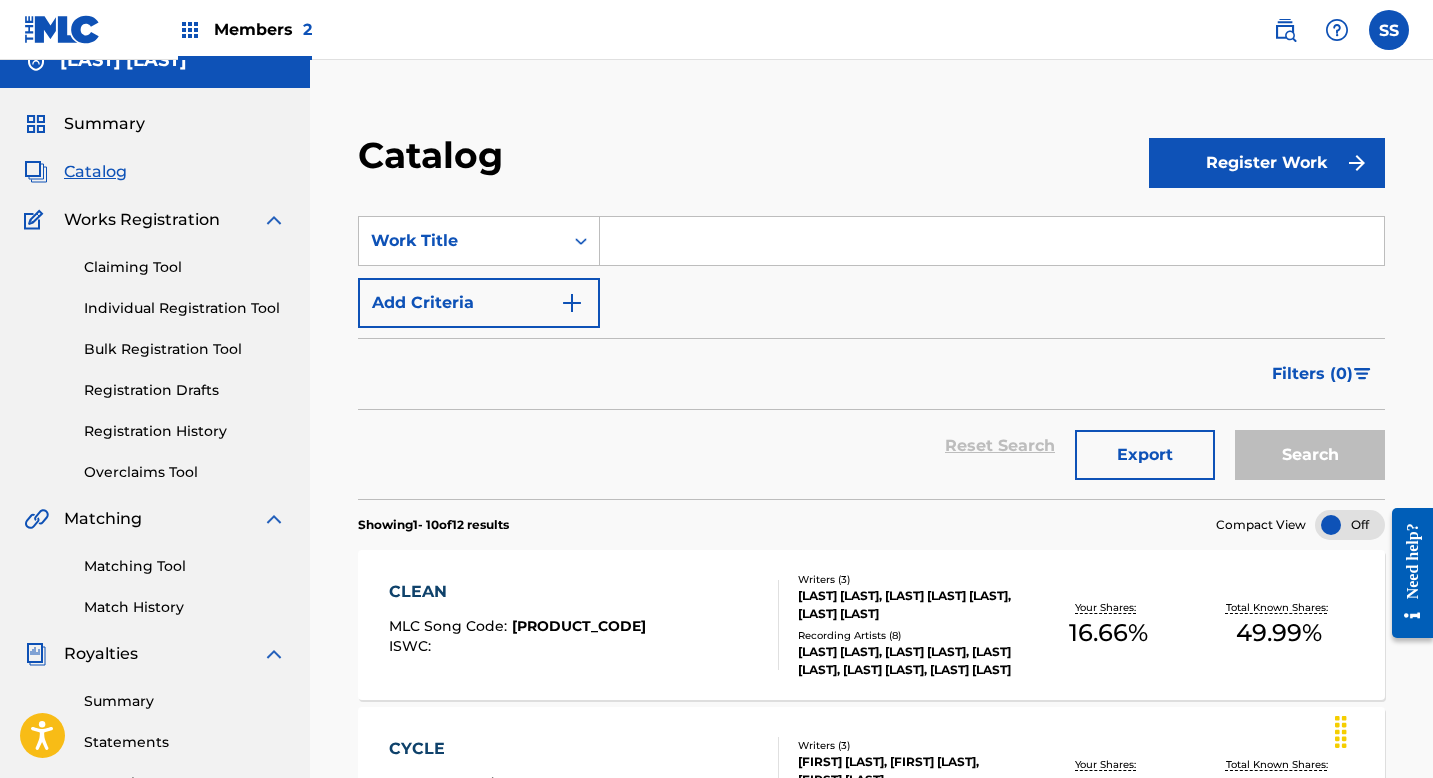 click on "Registration History" at bounding box center [185, 431] 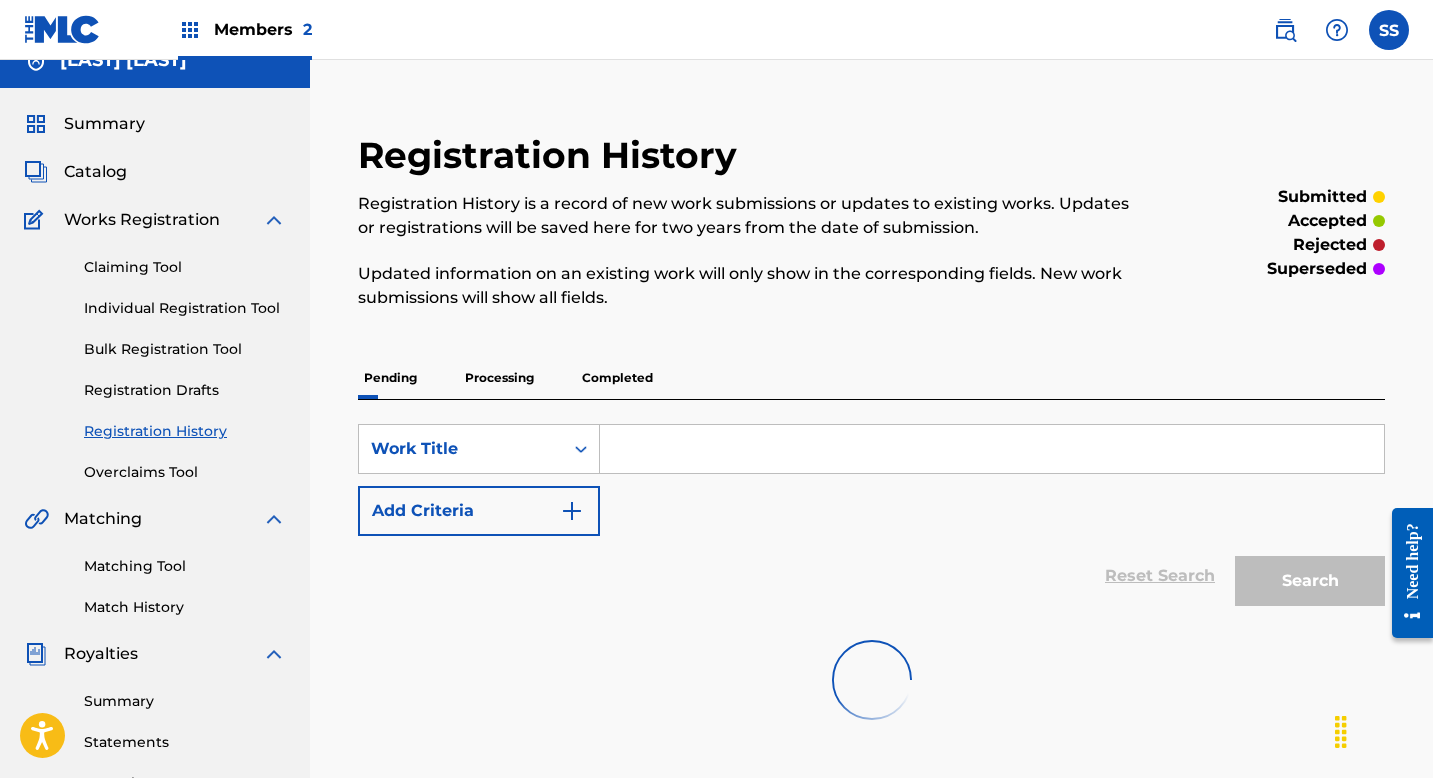 scroll, scrollTop: 0, scrollLeft: 0, axis: both 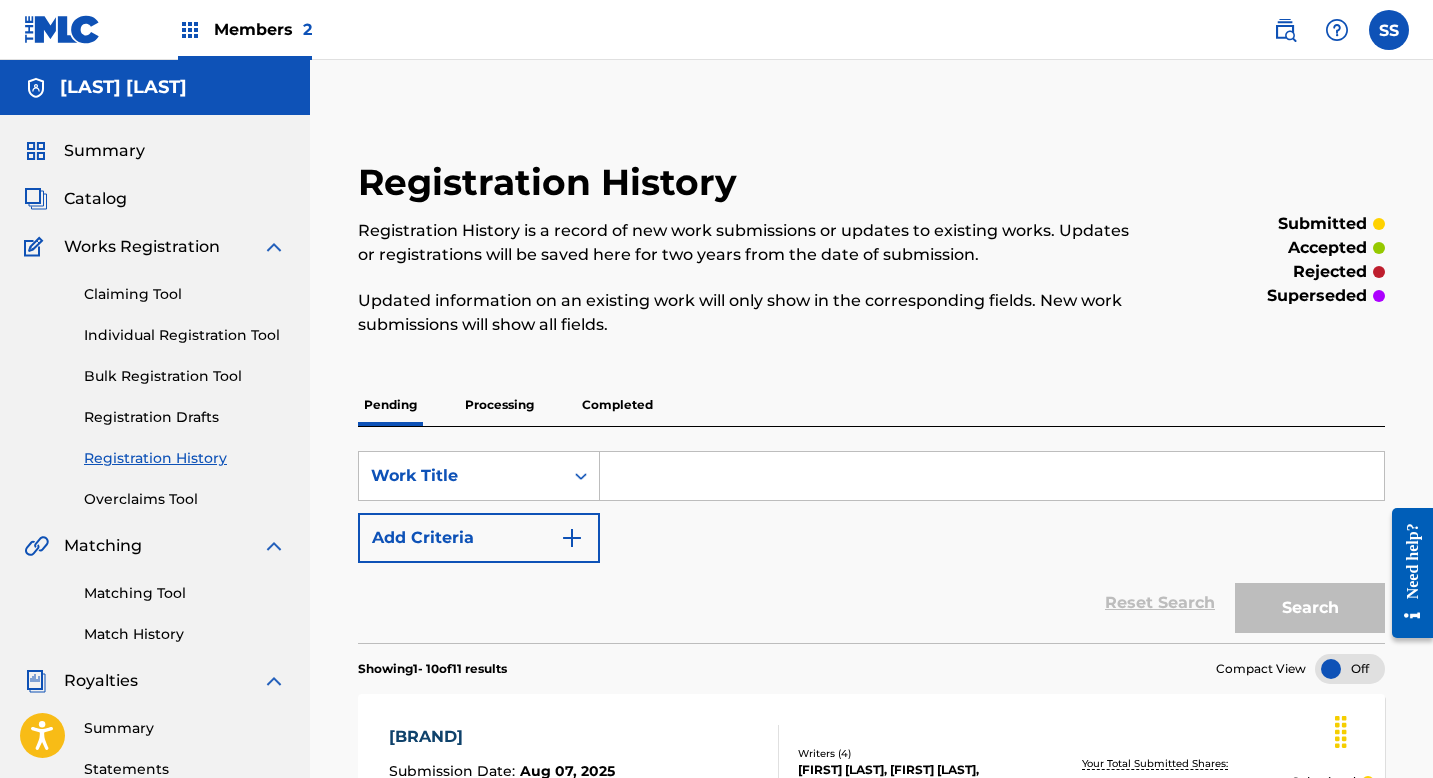 click on "Processing" at bounding box center [499, 405] 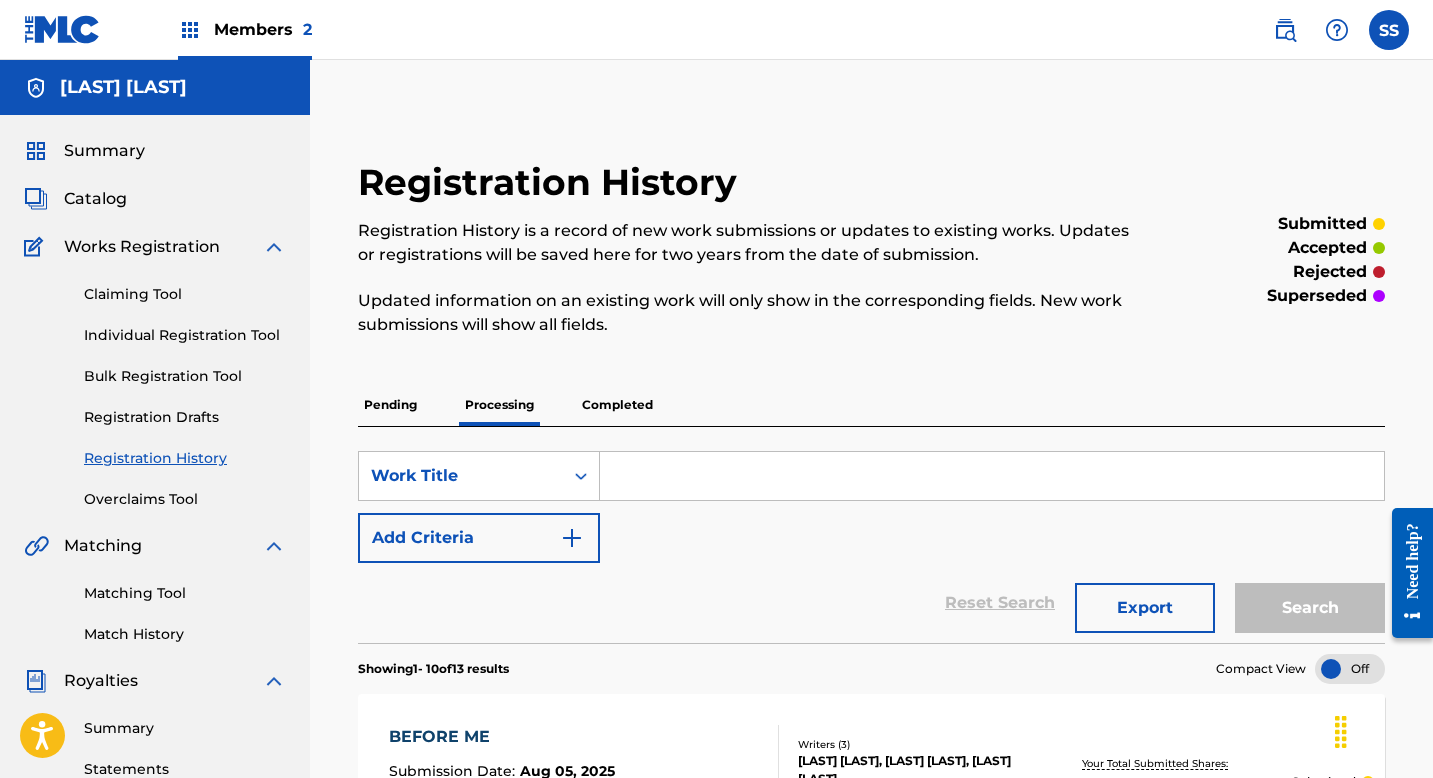 click on "Pending" at bounding box center [390, 405] 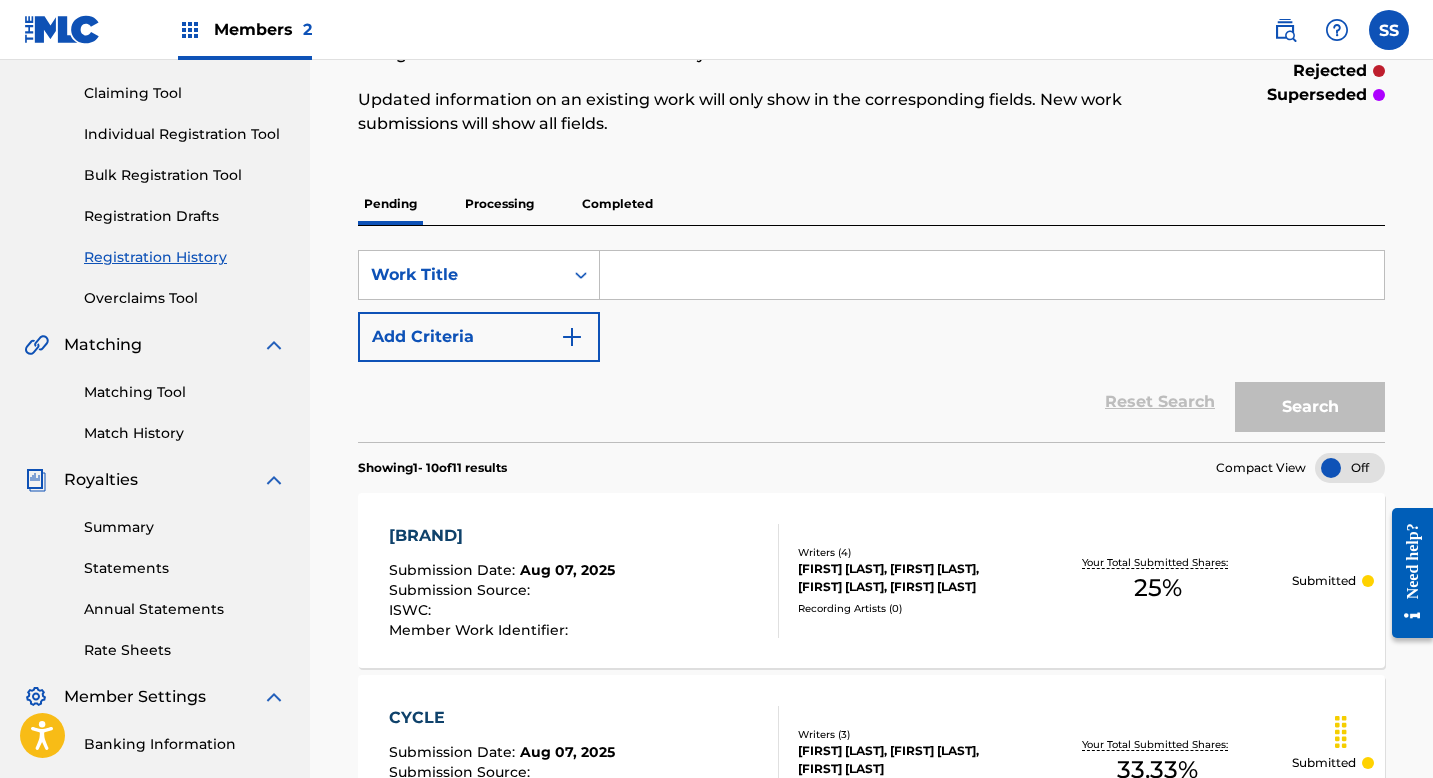 scroll, scrollTop: 291, scrollLeft: 0, axis: vertical 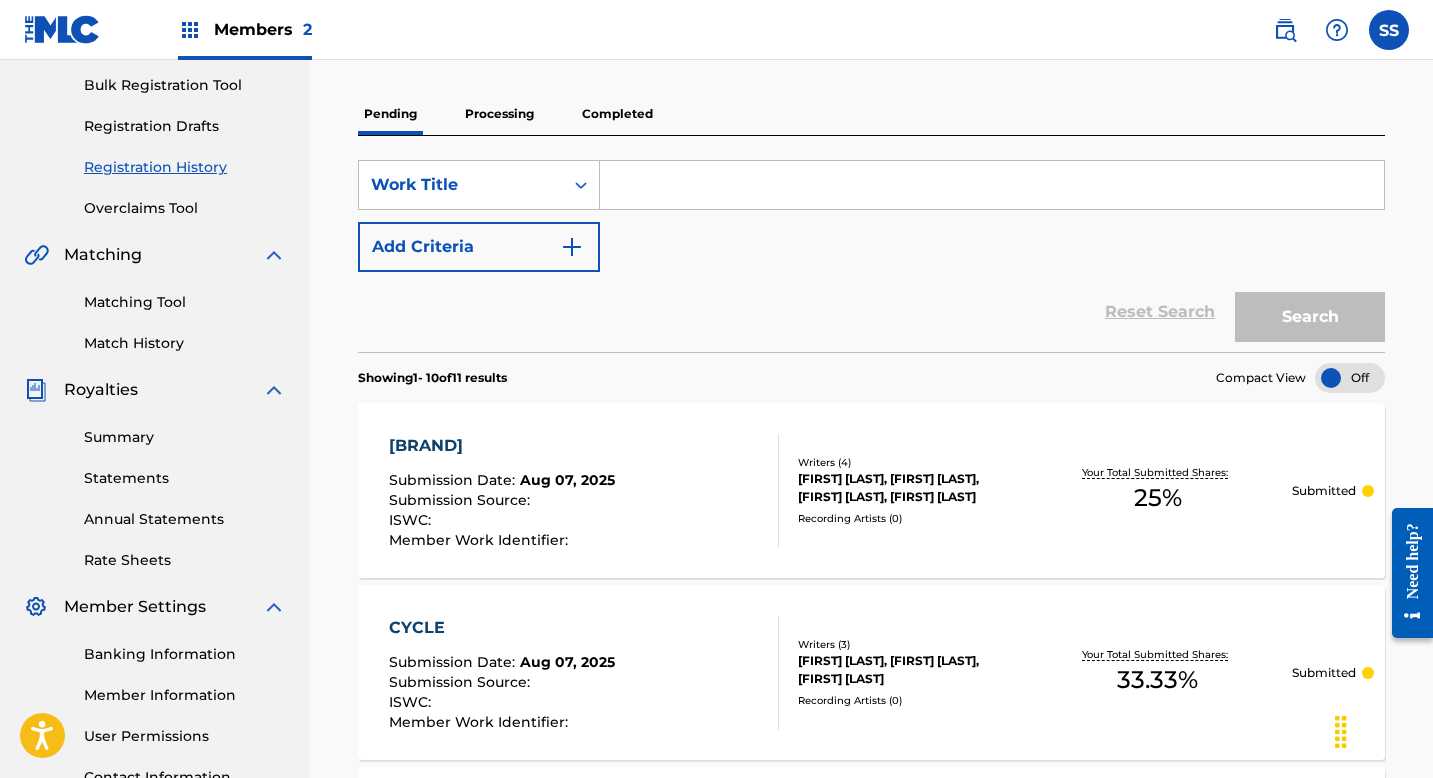 click on "Processing" at bounding box center (499, 114) 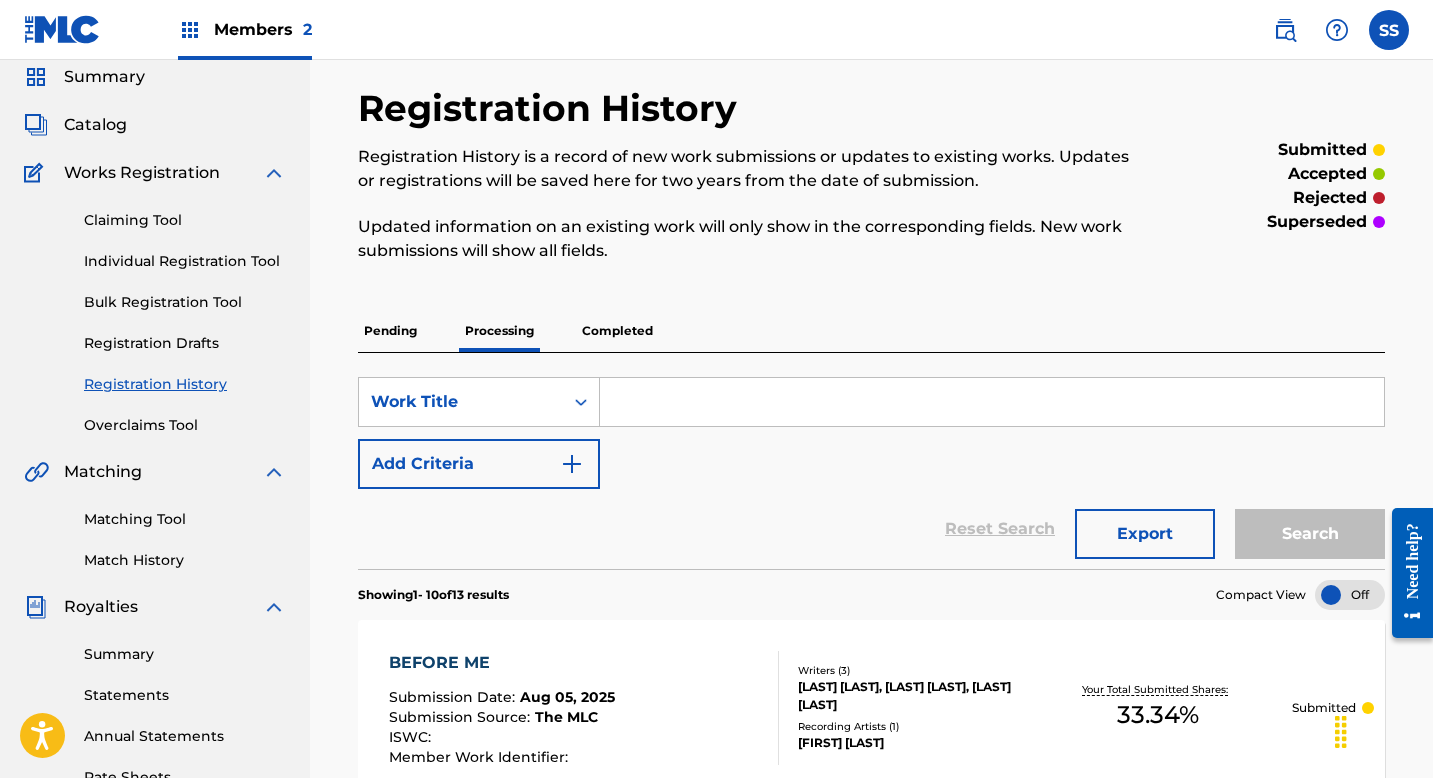 scroll, scrollTop: 0, scrollLeft: 0, axis: both 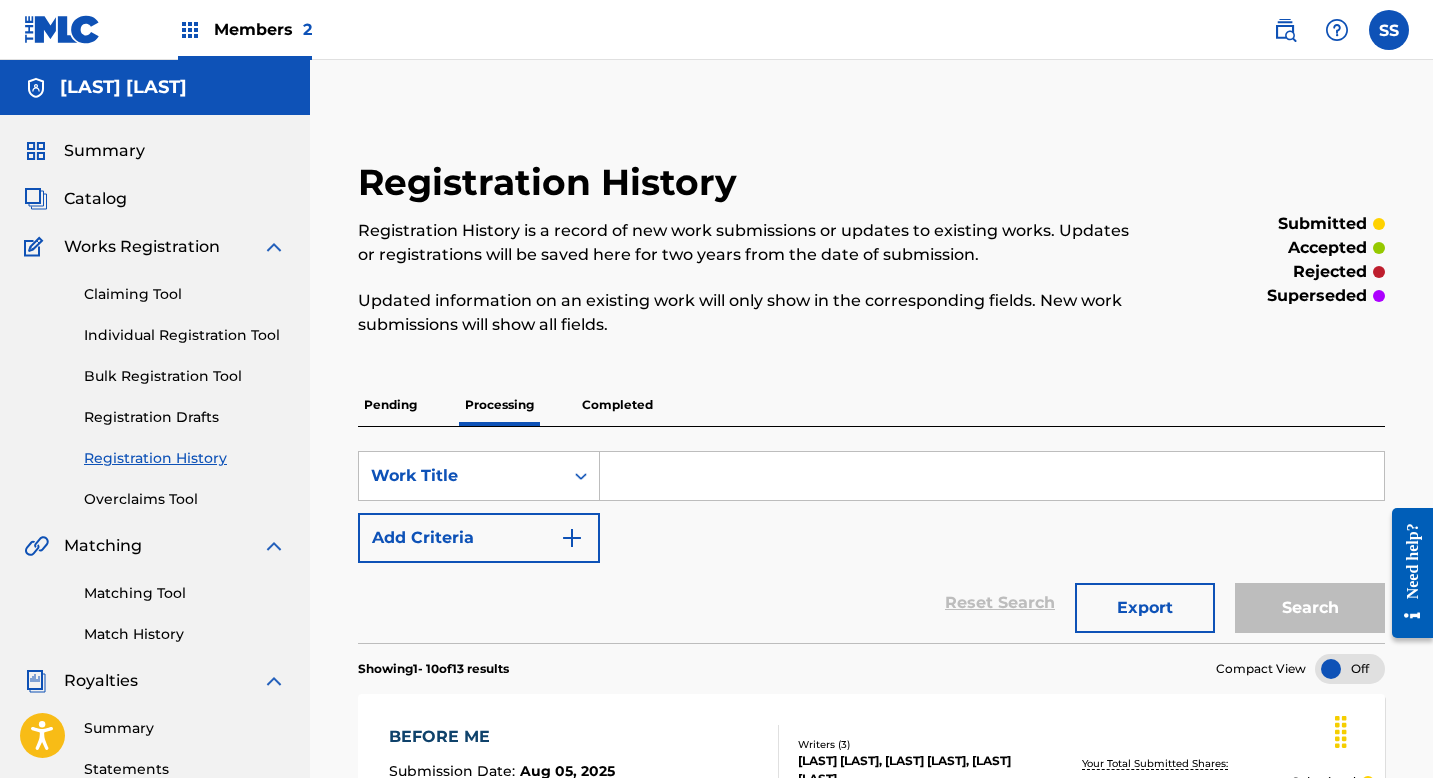 click on "Completed" at bounding box center [617, 405] 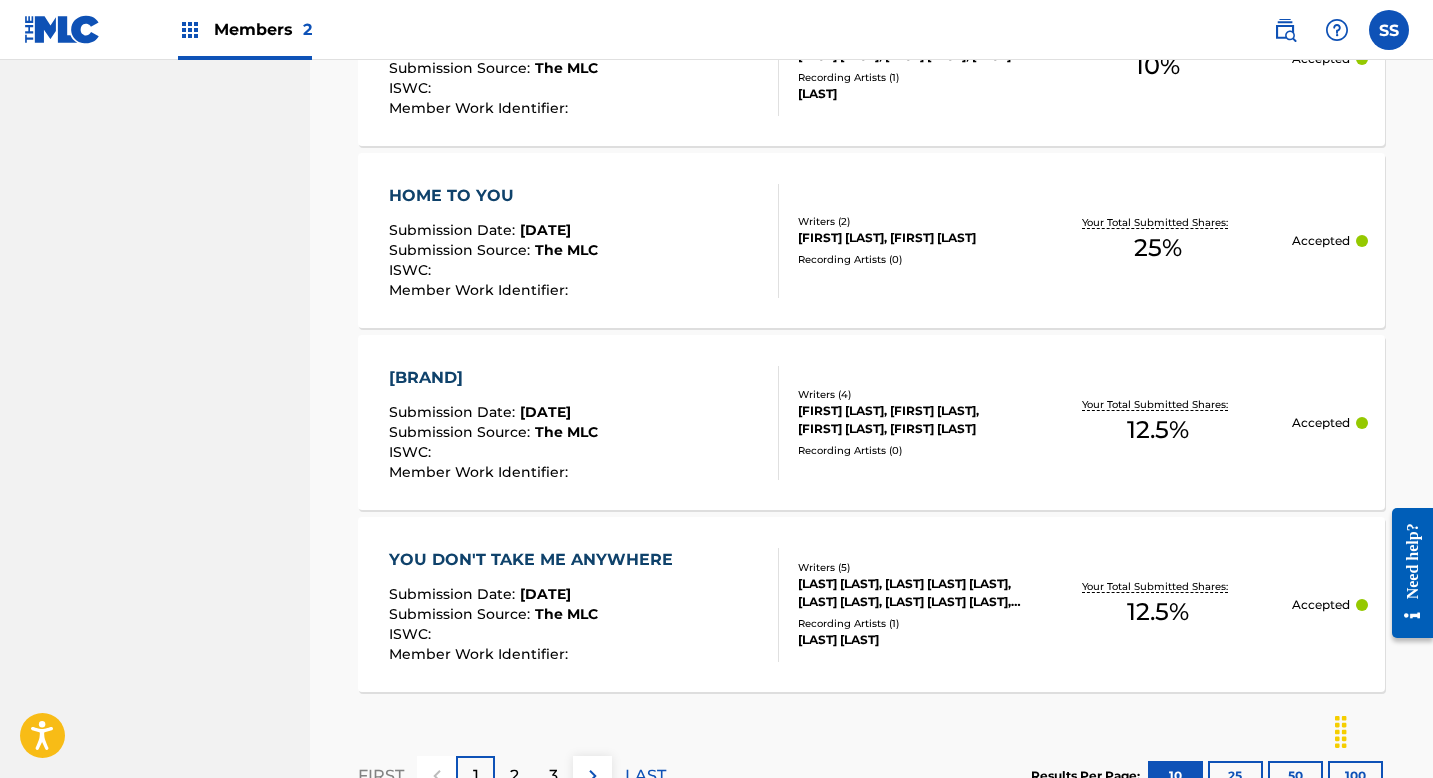 scroll, scrollTop: 2038, scrollLeft: 0, axis: vertical 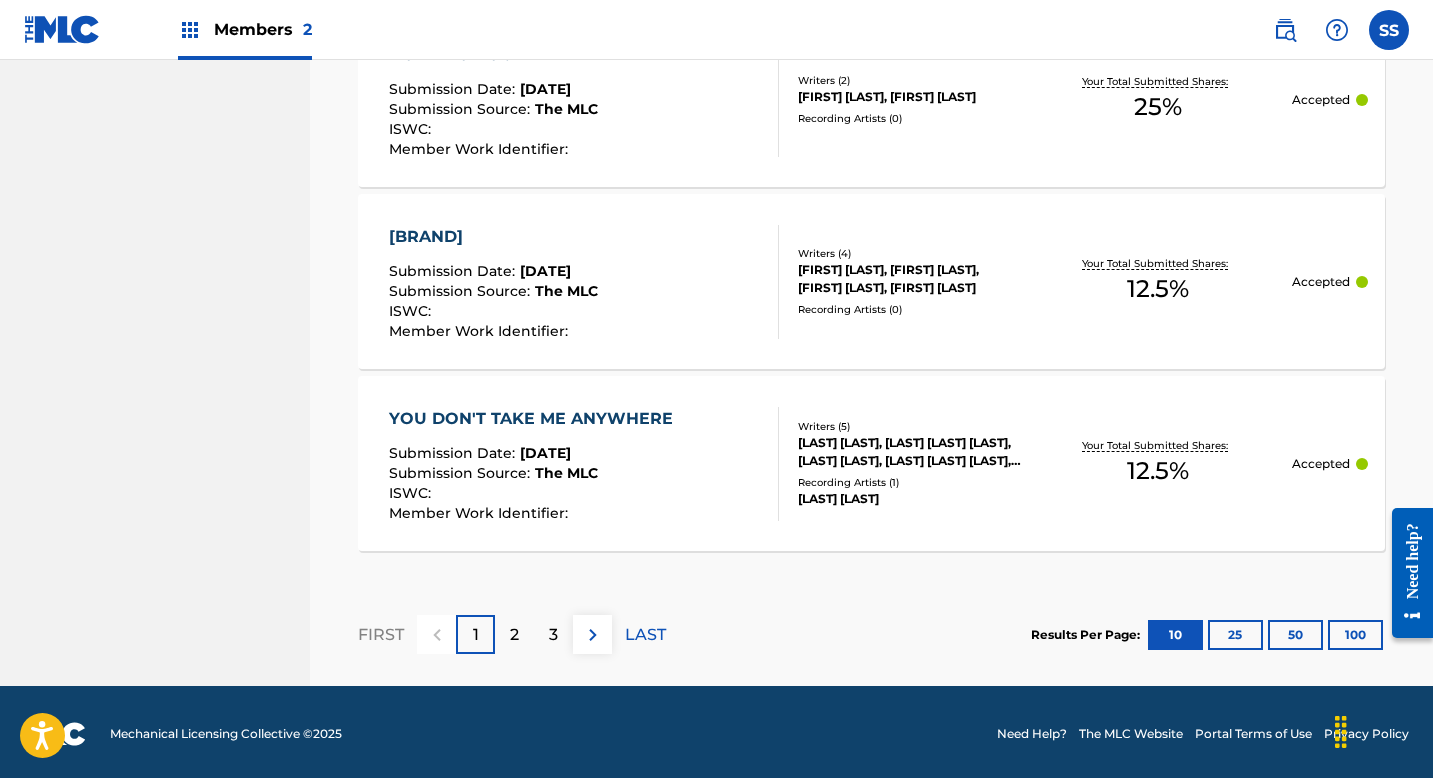 click on "2" at bounding box center (514, 634) 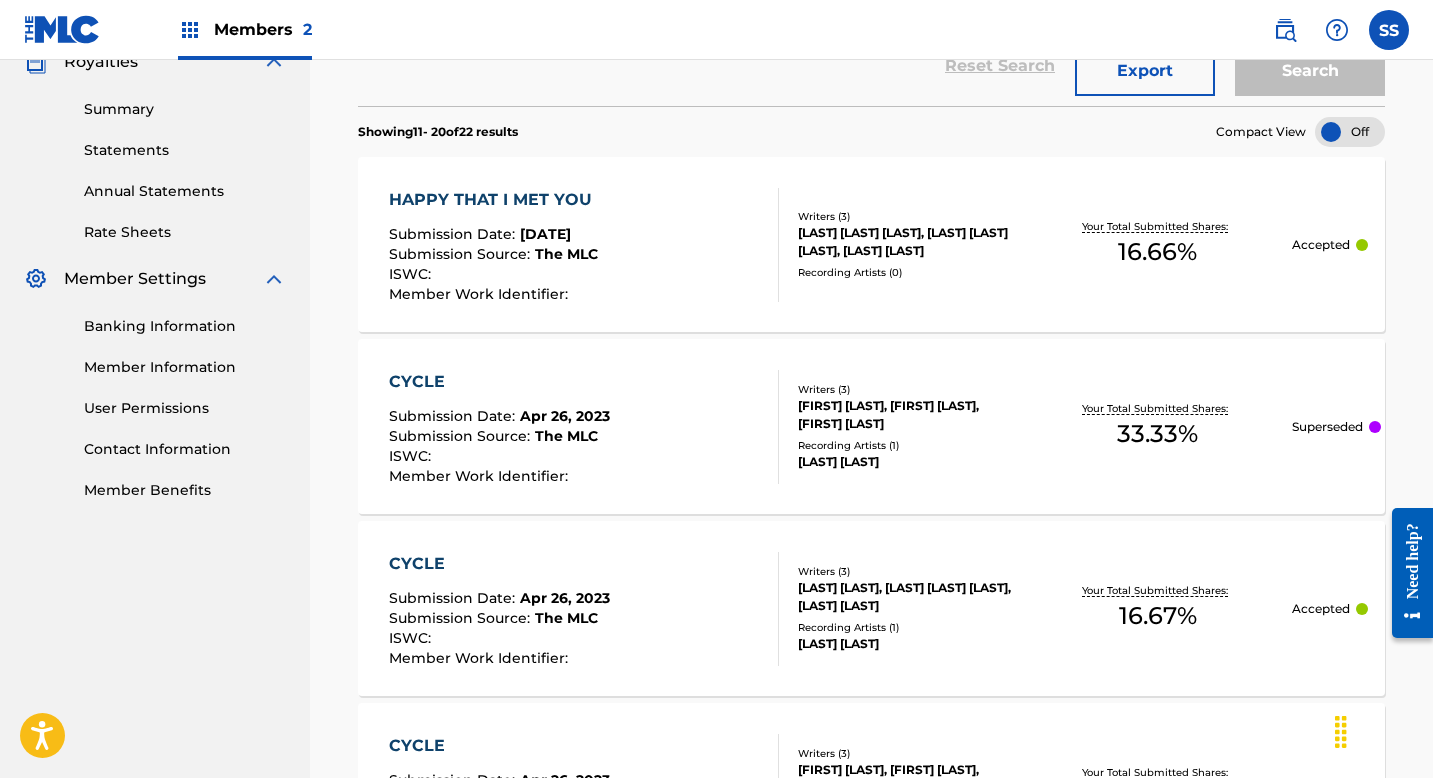 scroll, scrollTop: 618, scrollLeft: 0, axis: vertical 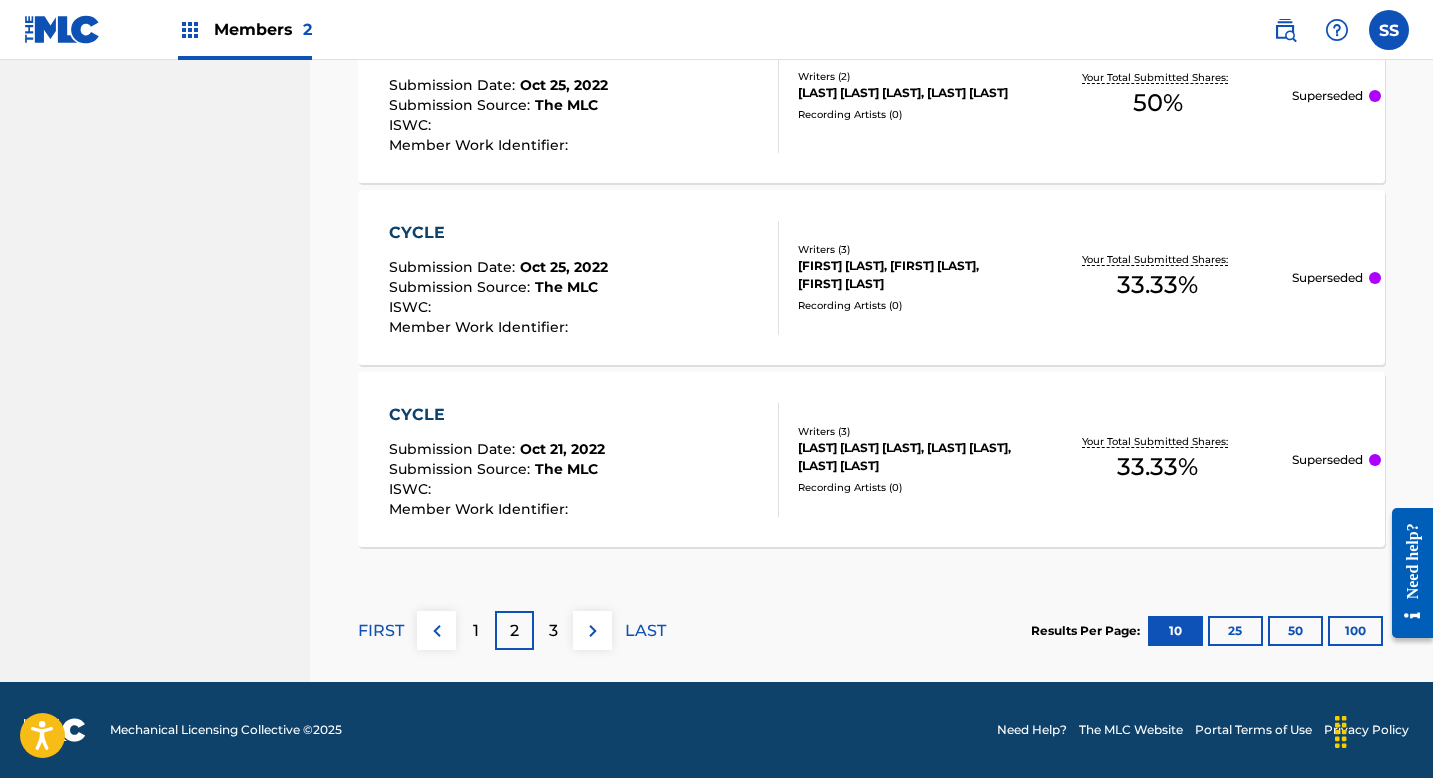click on "3" at bounding box center (553, 631) 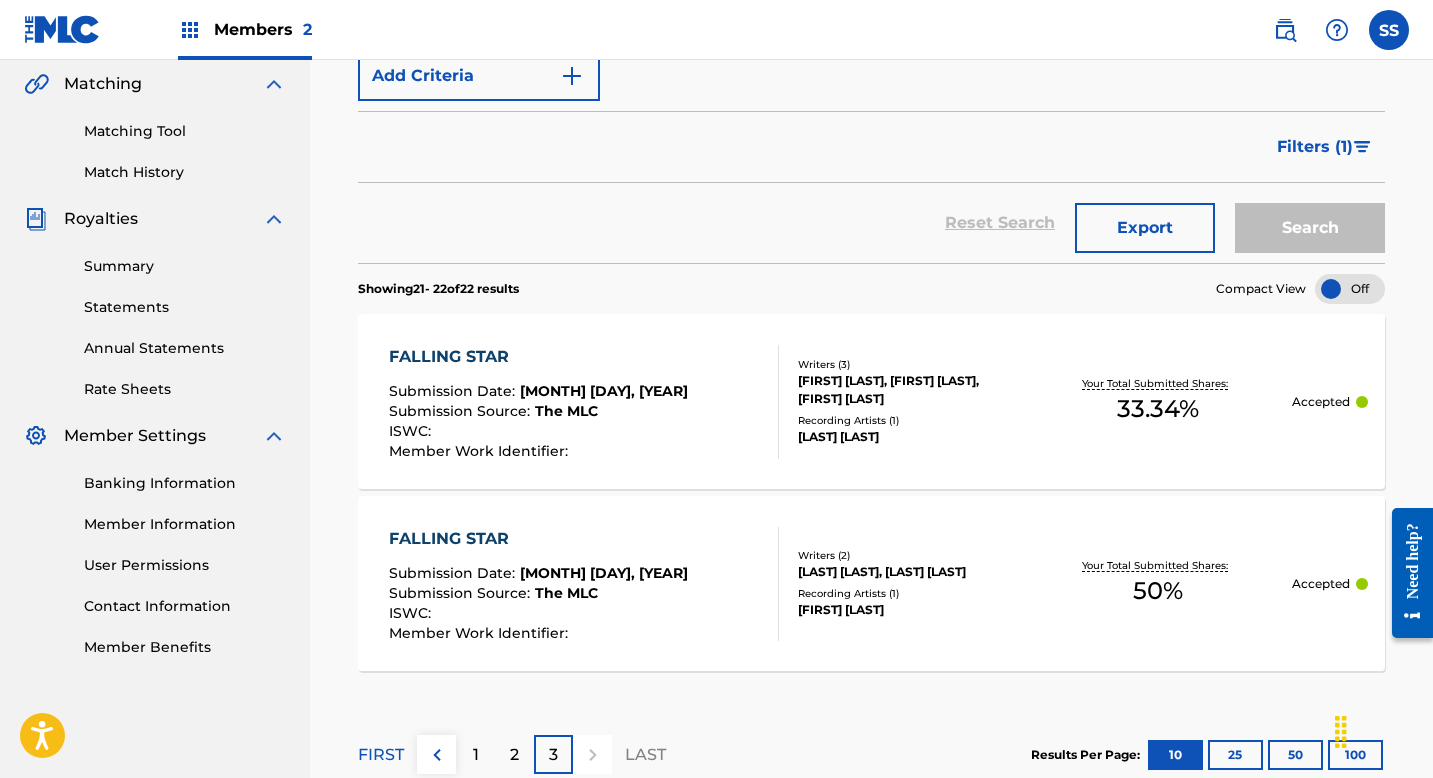 scroll, scrollTop: 586, scrollLeft: 0, axis: vertical 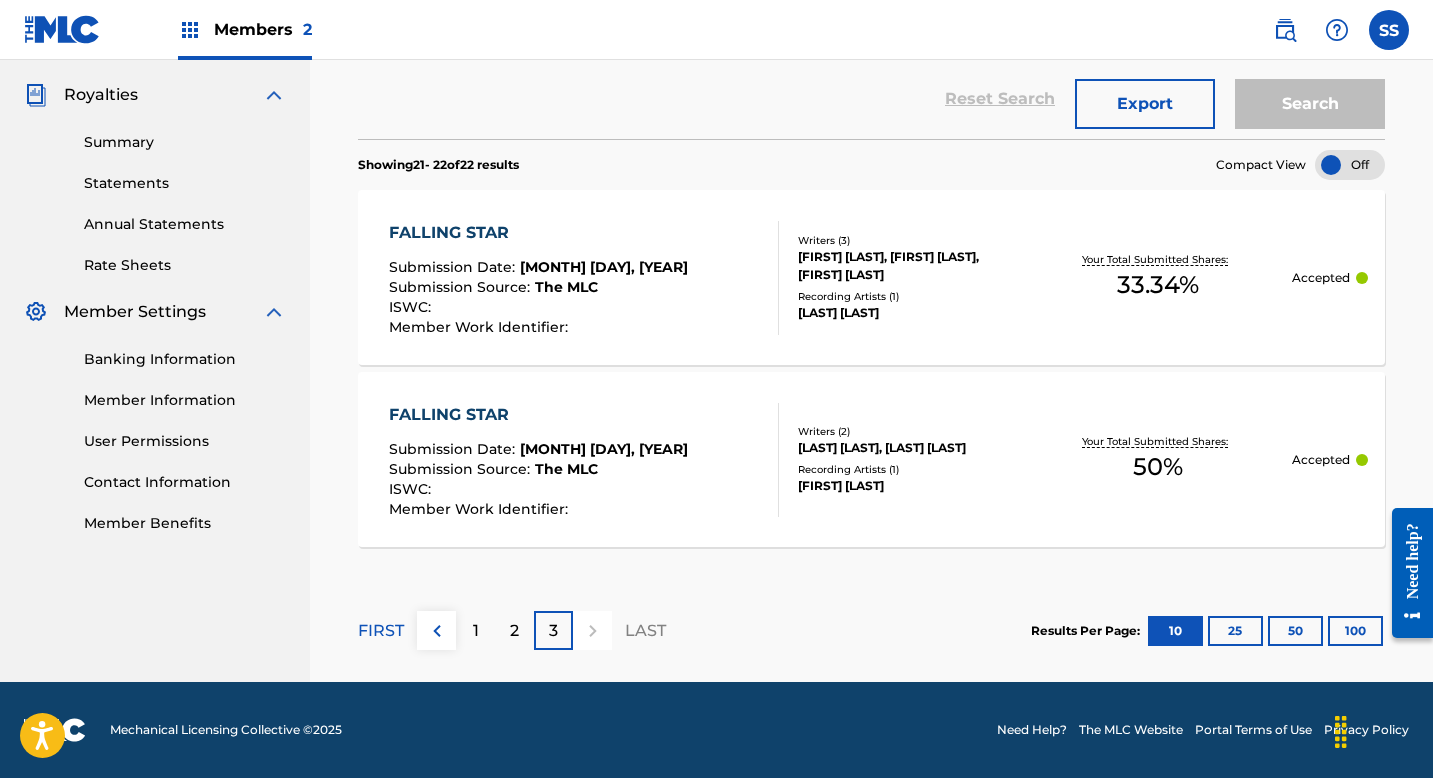 click on "1" at bounding box center [475, 630] 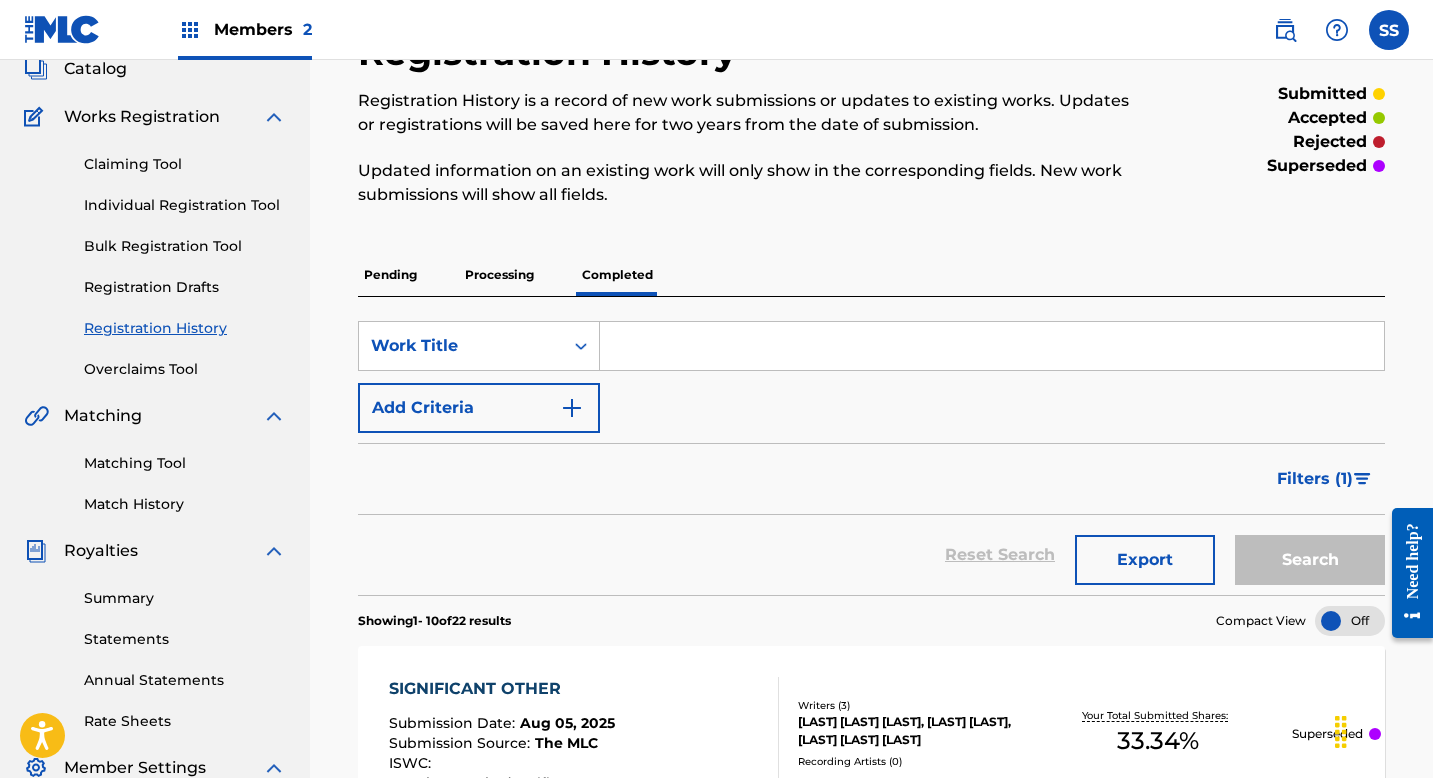 scroll, scrollTop: 0, scrollLeft: 0, axis: both 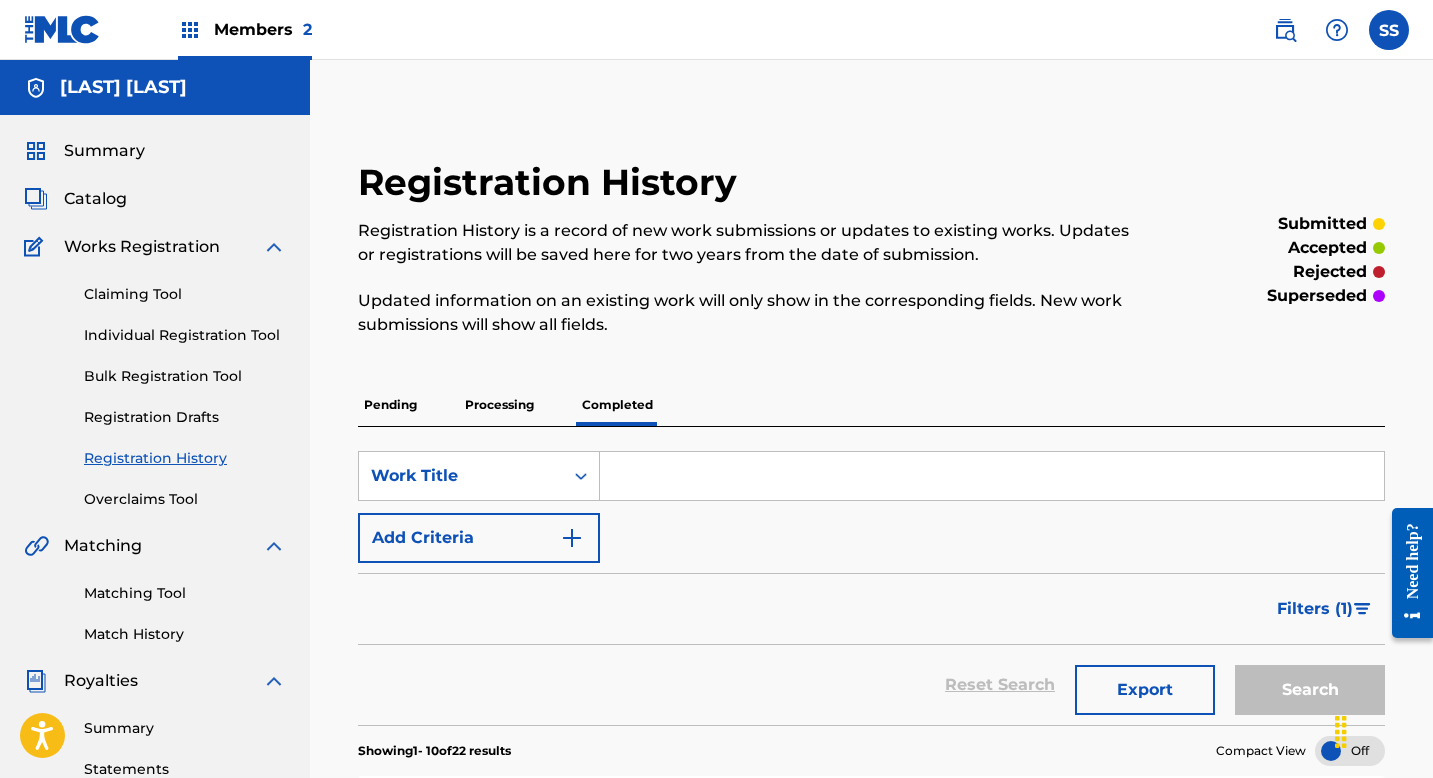 click on "Processing" at bounding box center (499, 405) 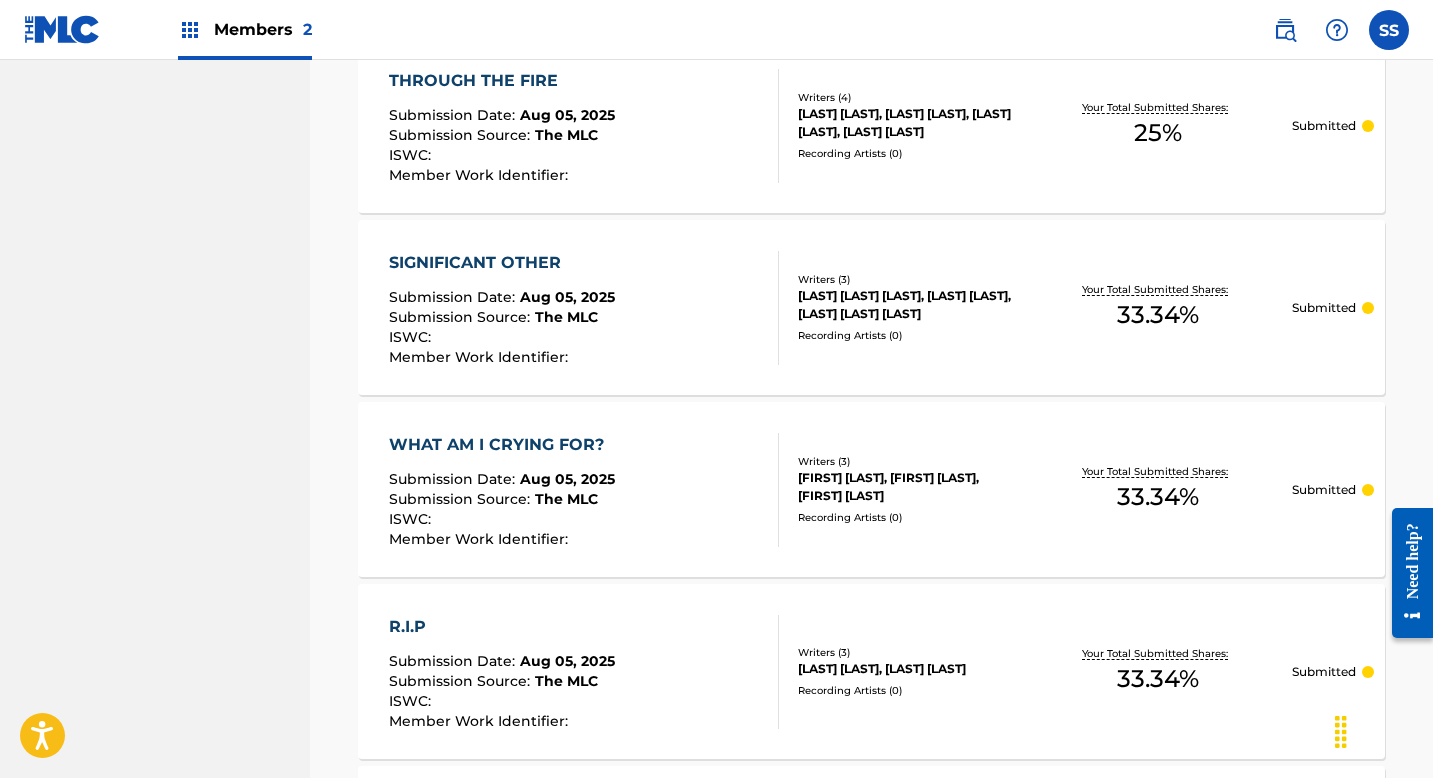 scroll, scrollTop: 1616, scrollLeft: 0, axis: vertical 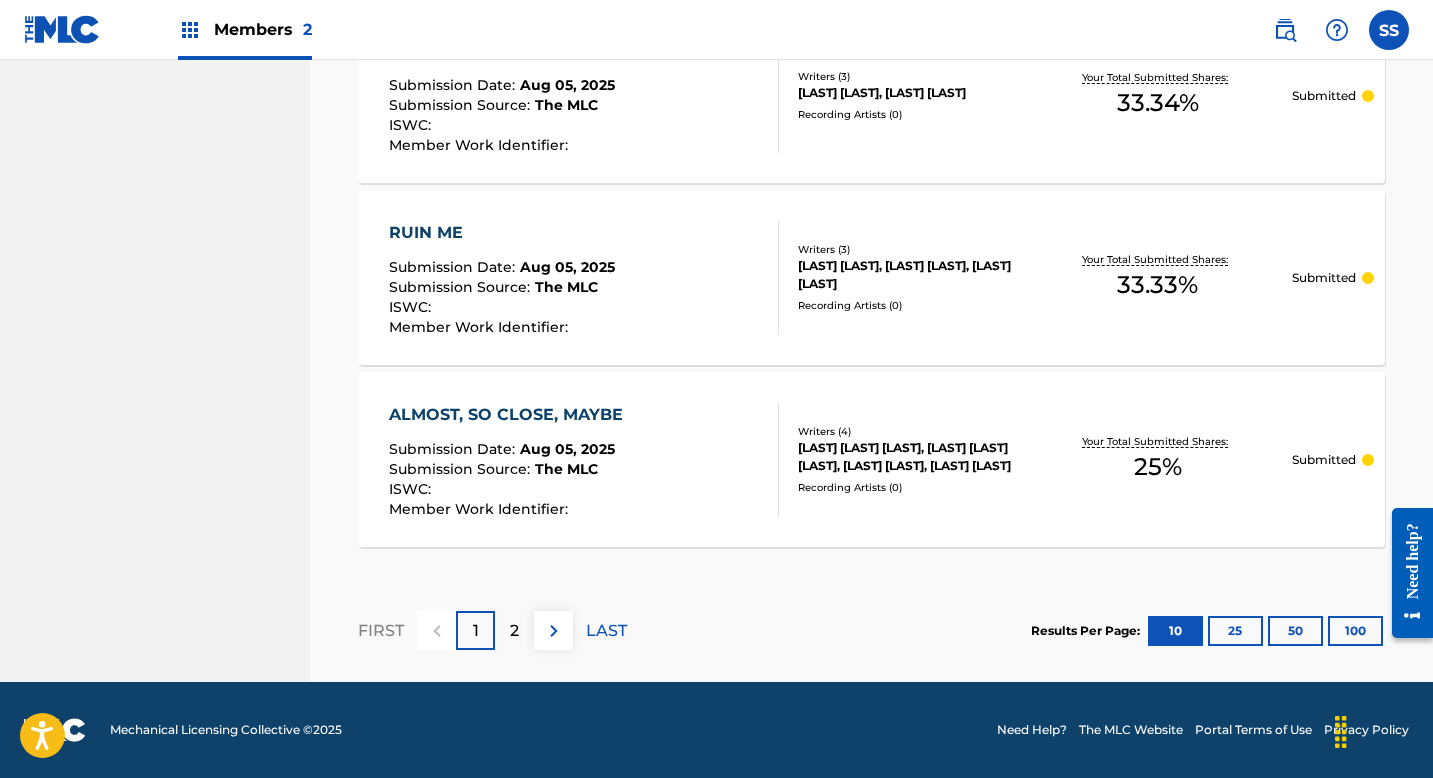 click on "2" at bounding box center (514, 630) 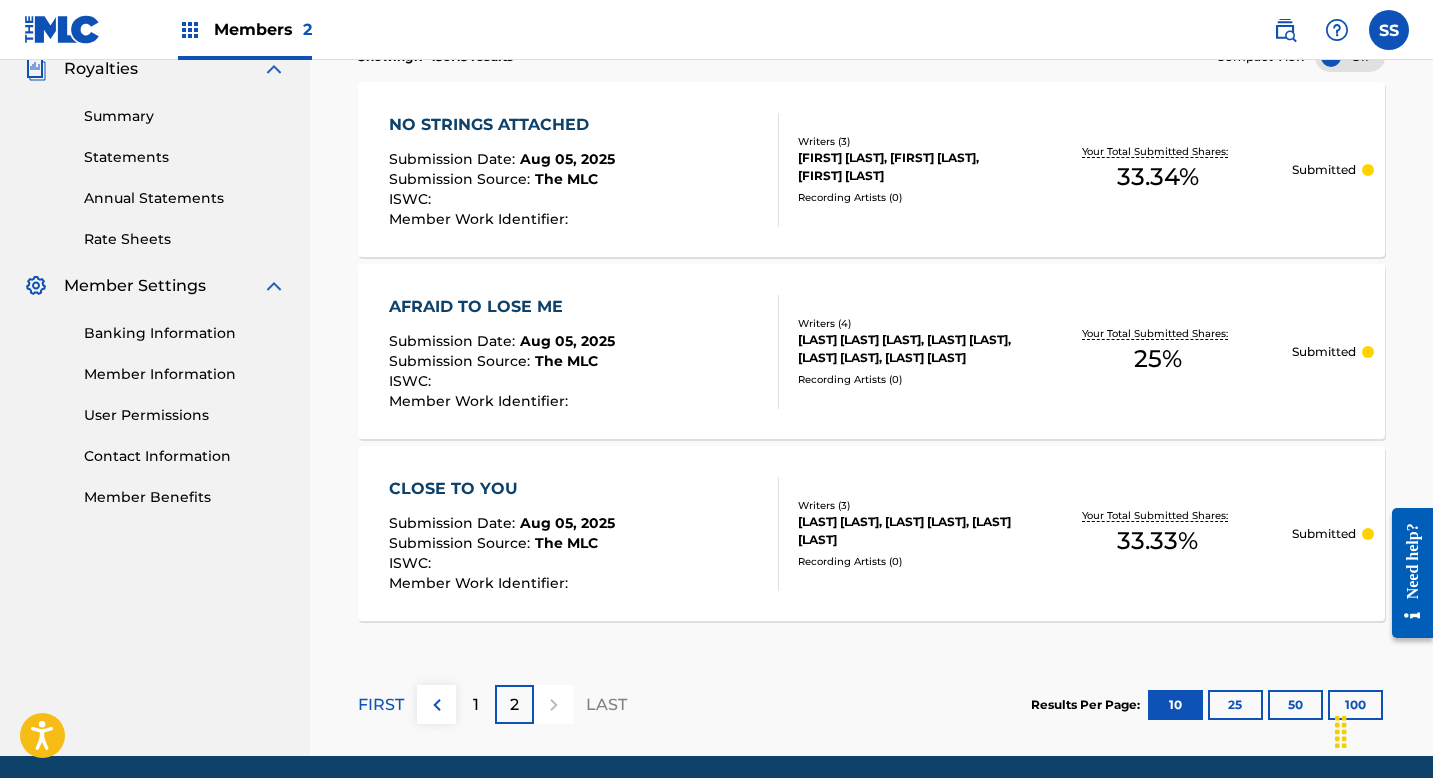 scroll, scrollTop: 613, scrollLeft: 0, axis: vertical 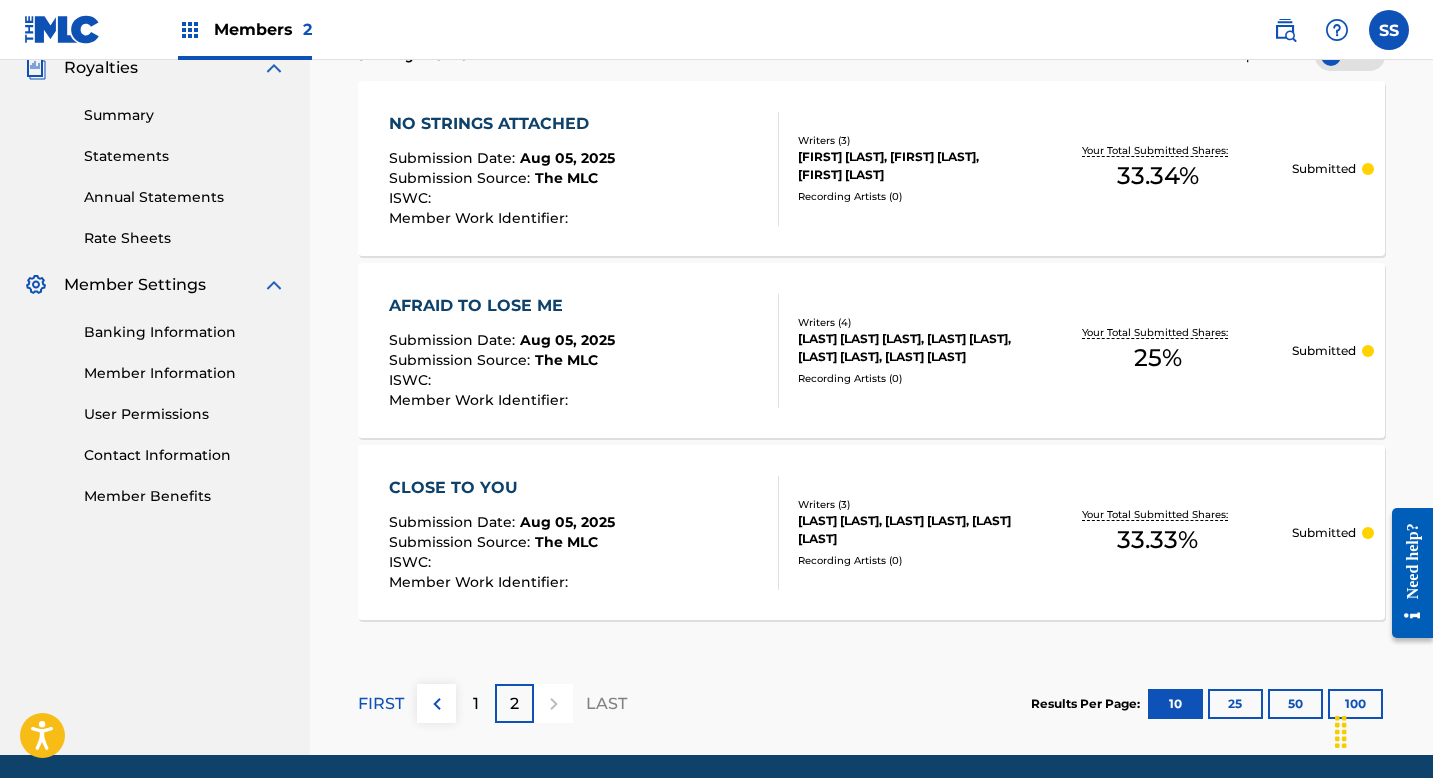 click on "1" at bounding box center (475, 703) 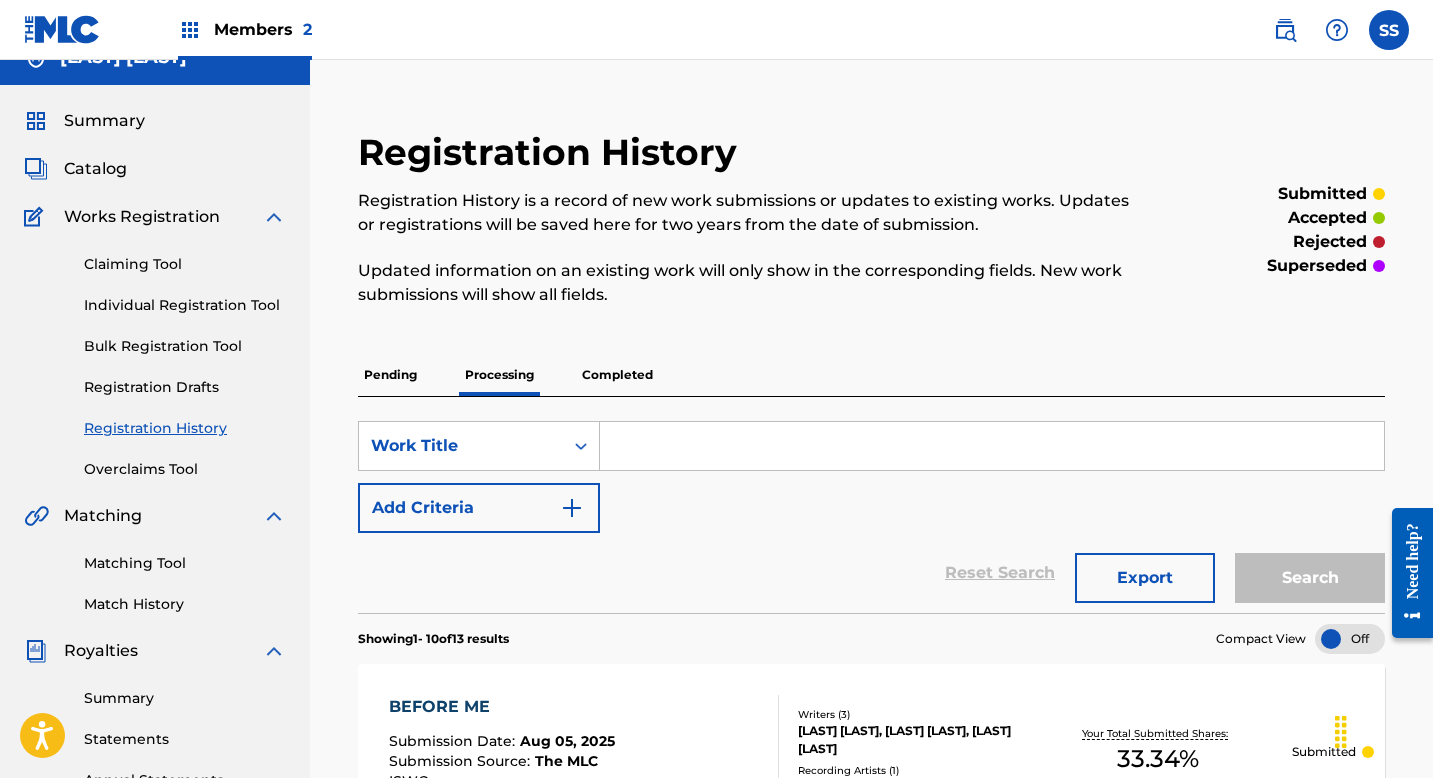 scroll, scrollTop: 36, scrollLeft: 0, axis: vertical 